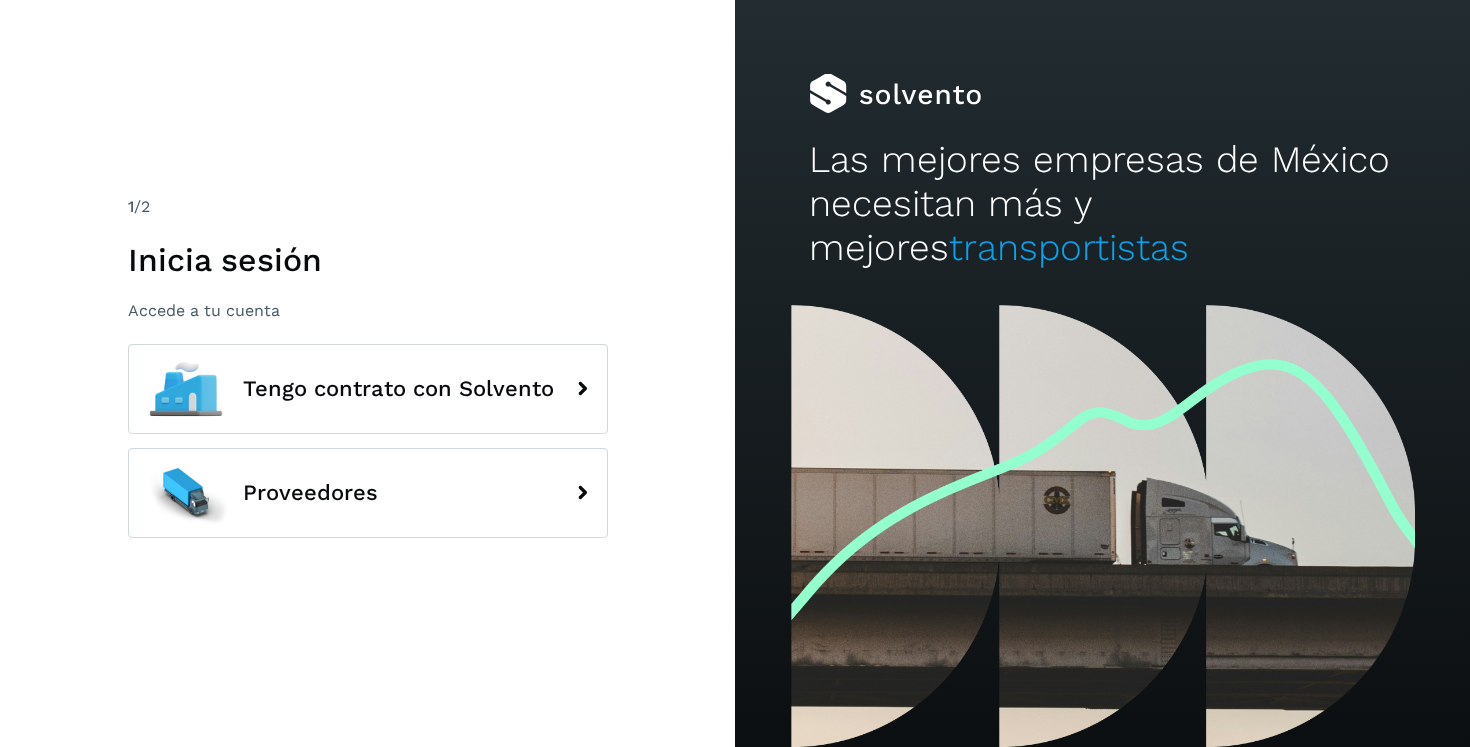 scroll, scrollTop: 0, scrollLeft: 0, axis: both 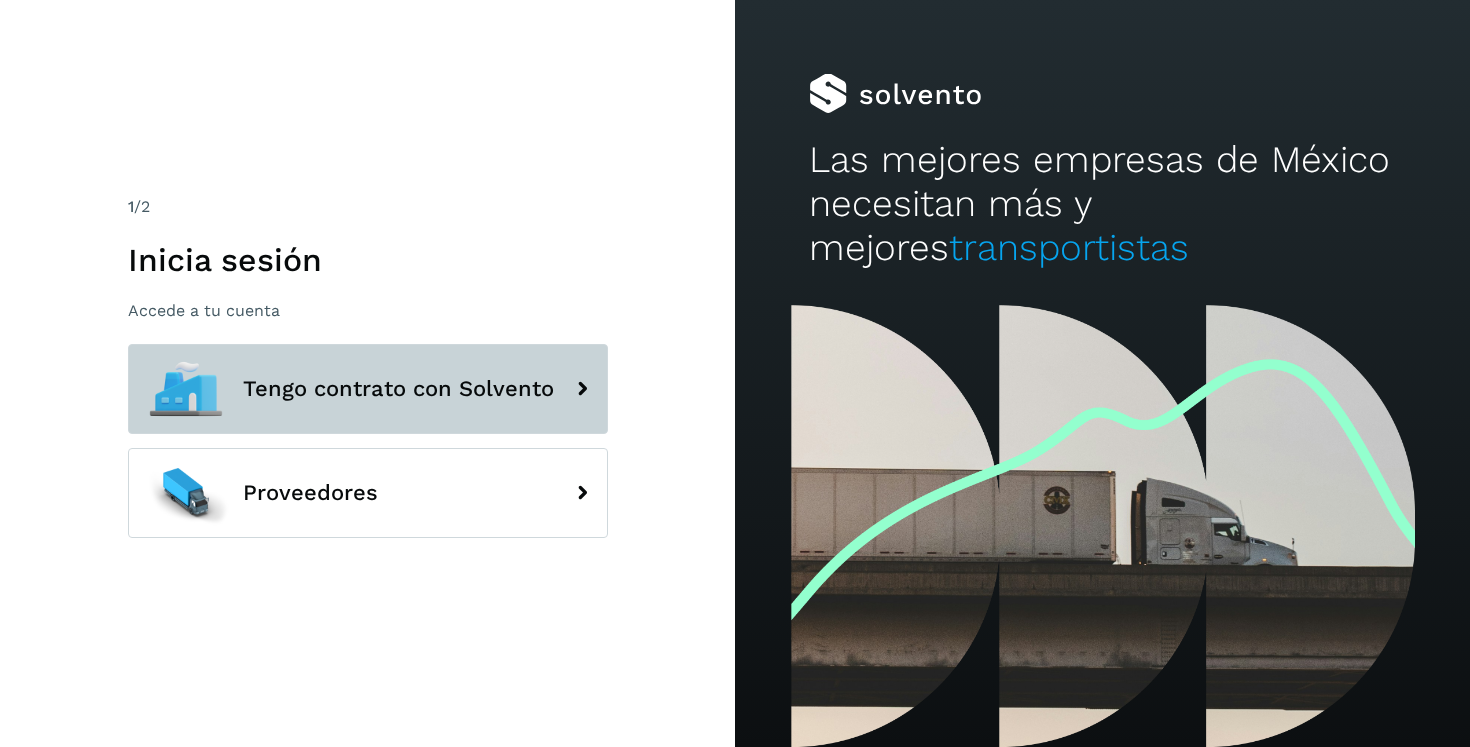 click on "Tengo contrato con Solvento" 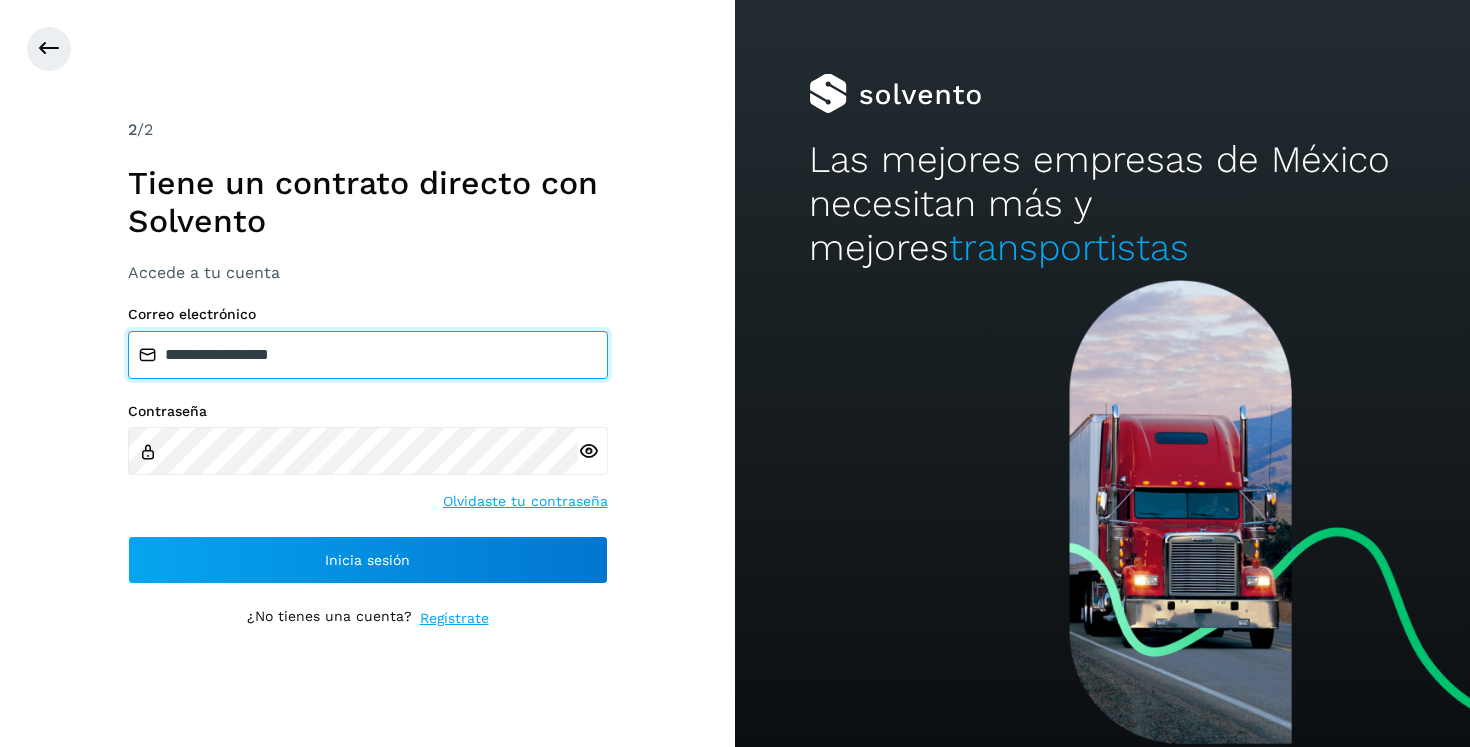 click on "**********" at bounding box center [368, 355] 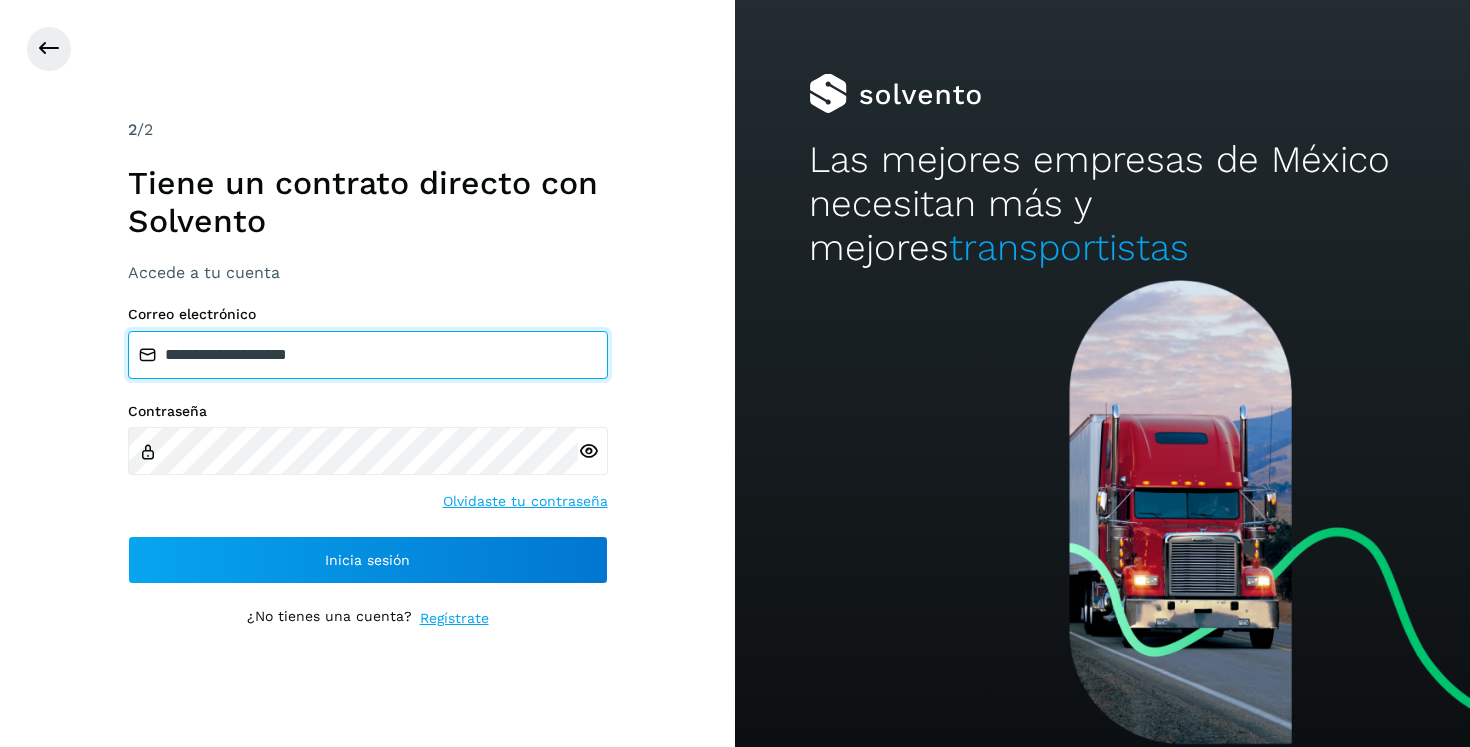 type on "**********" 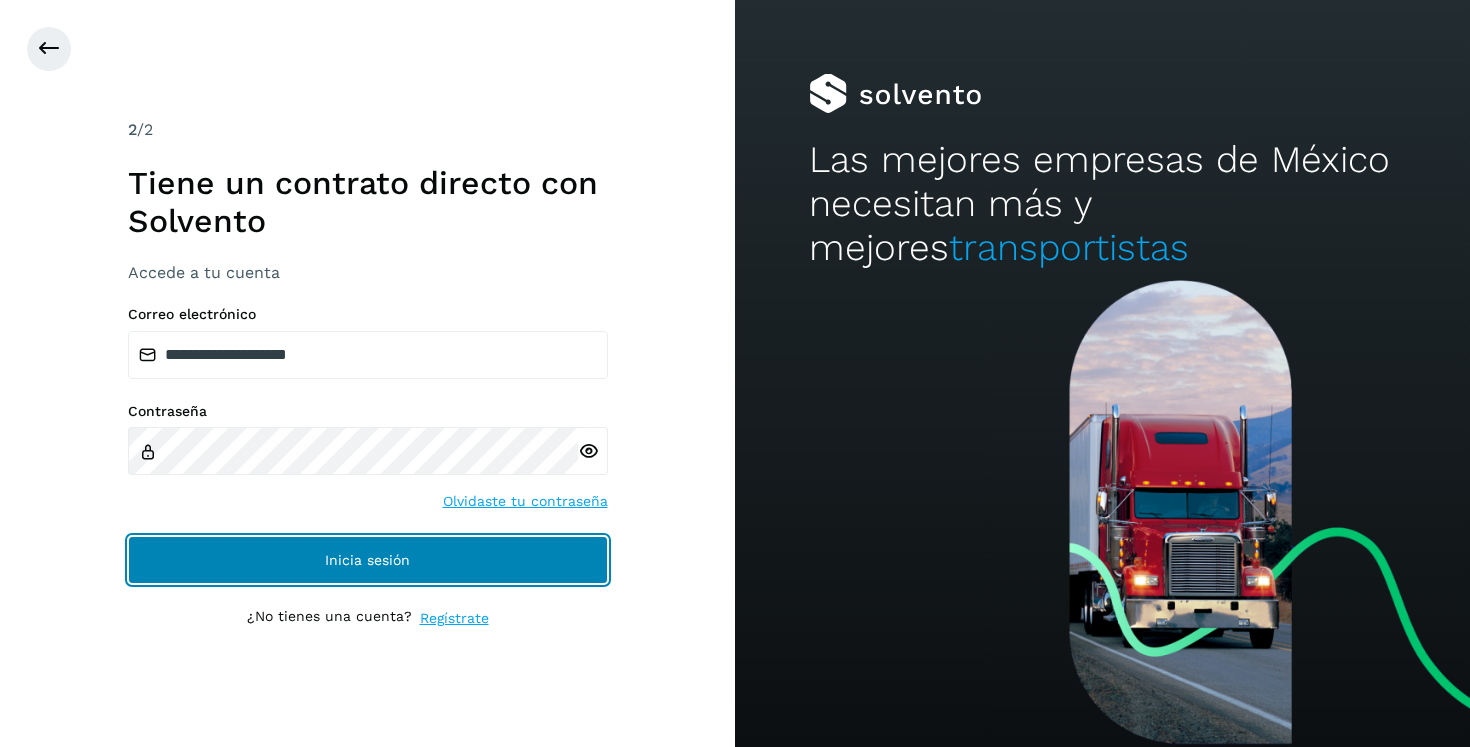 click on "Inicia sesión" at bounding box center (368, 560) 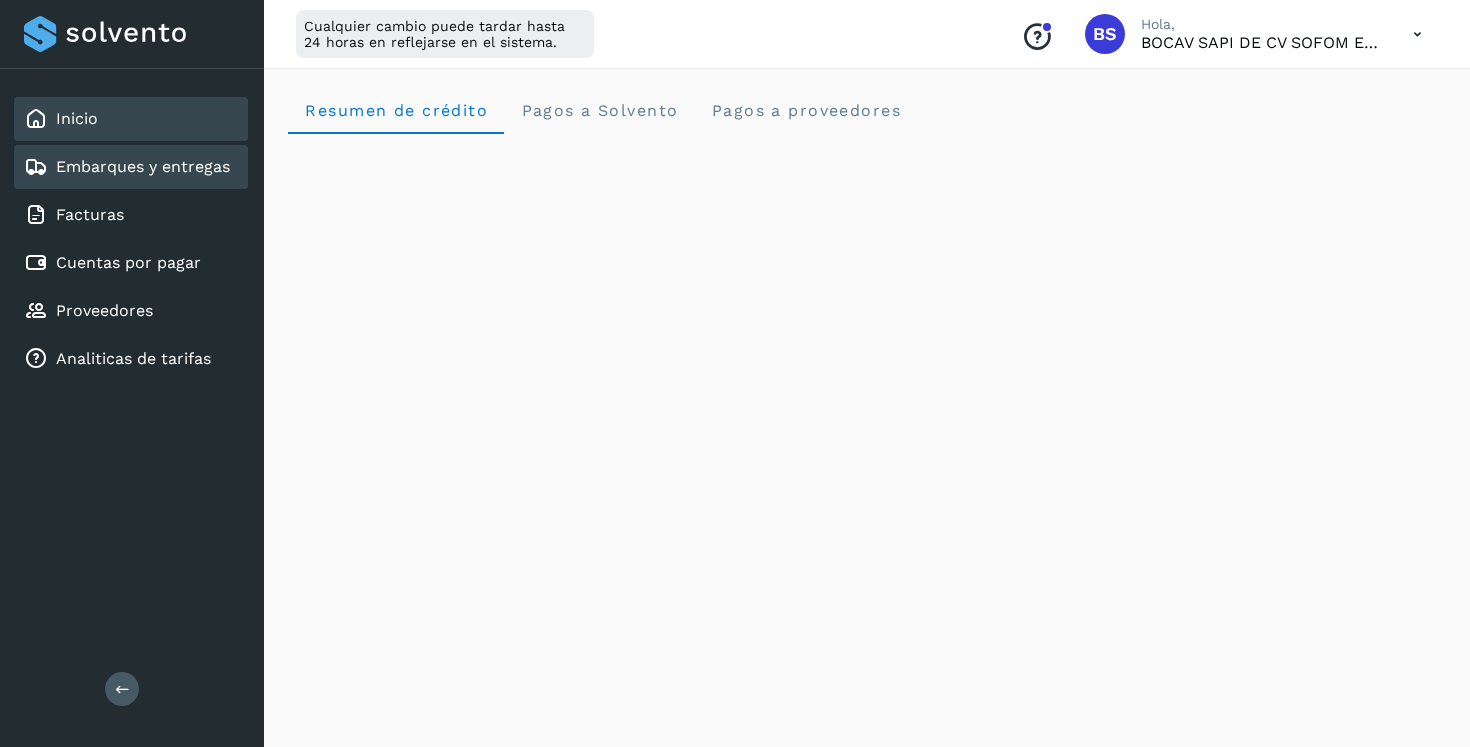 click on "Embarques y entregas" at bounding box center [143, 166] 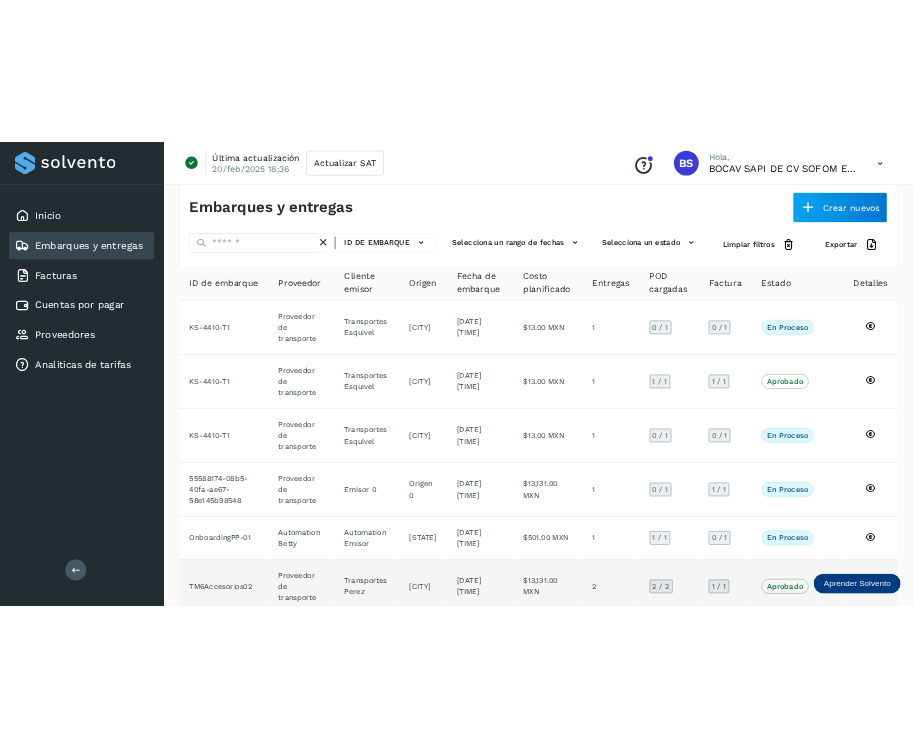scroll, scrollTop: 0, scrollLeft: 0, axis: both 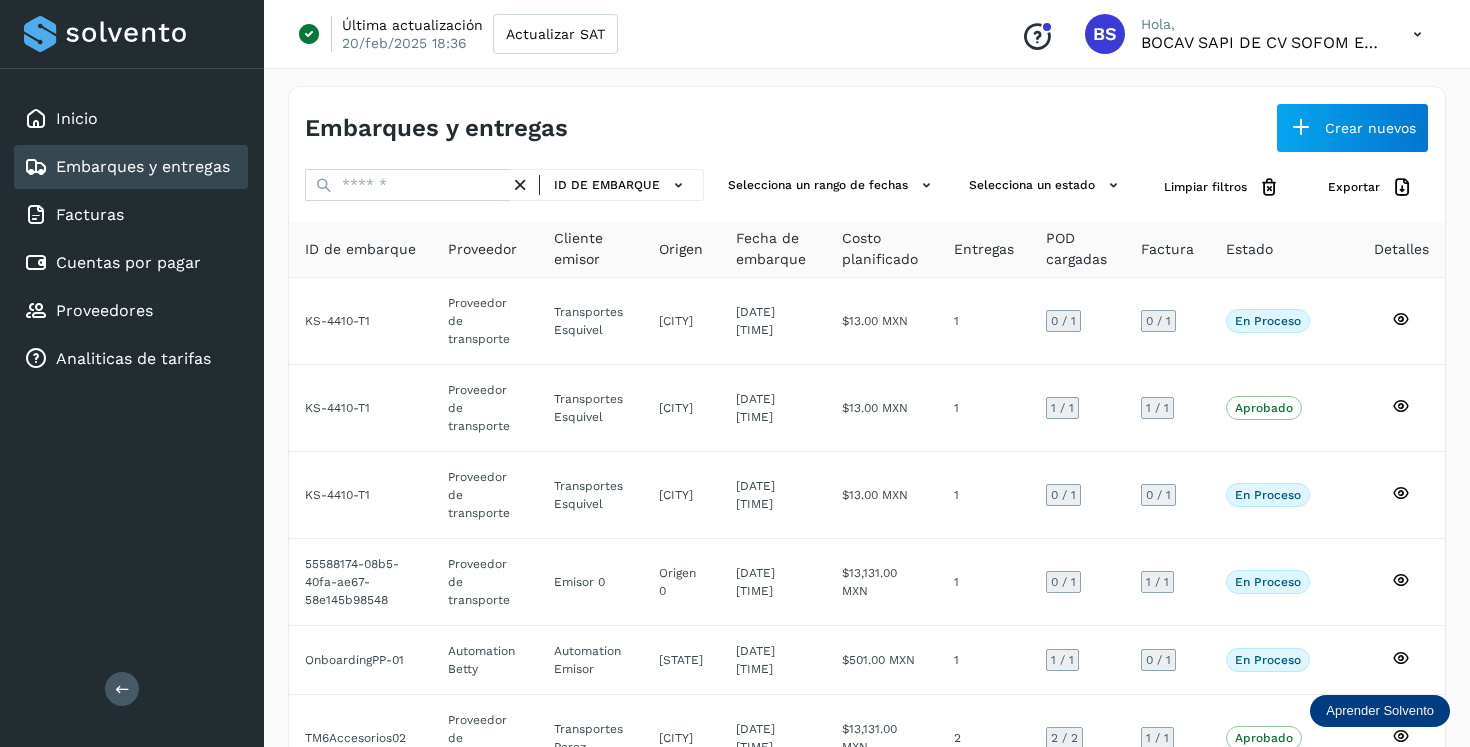 click on "Embarques y entregas" at bounding box center (586, 128) 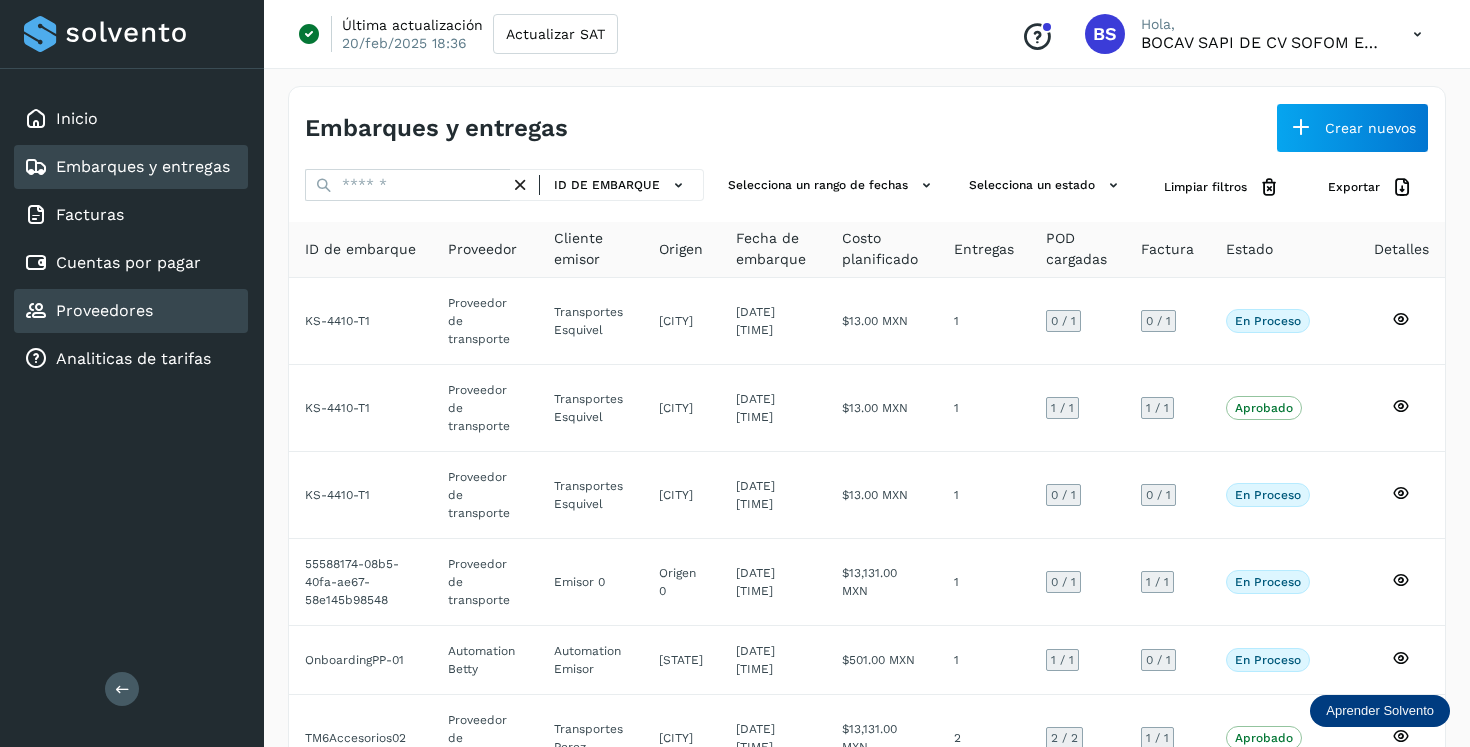click on "Proveedores" 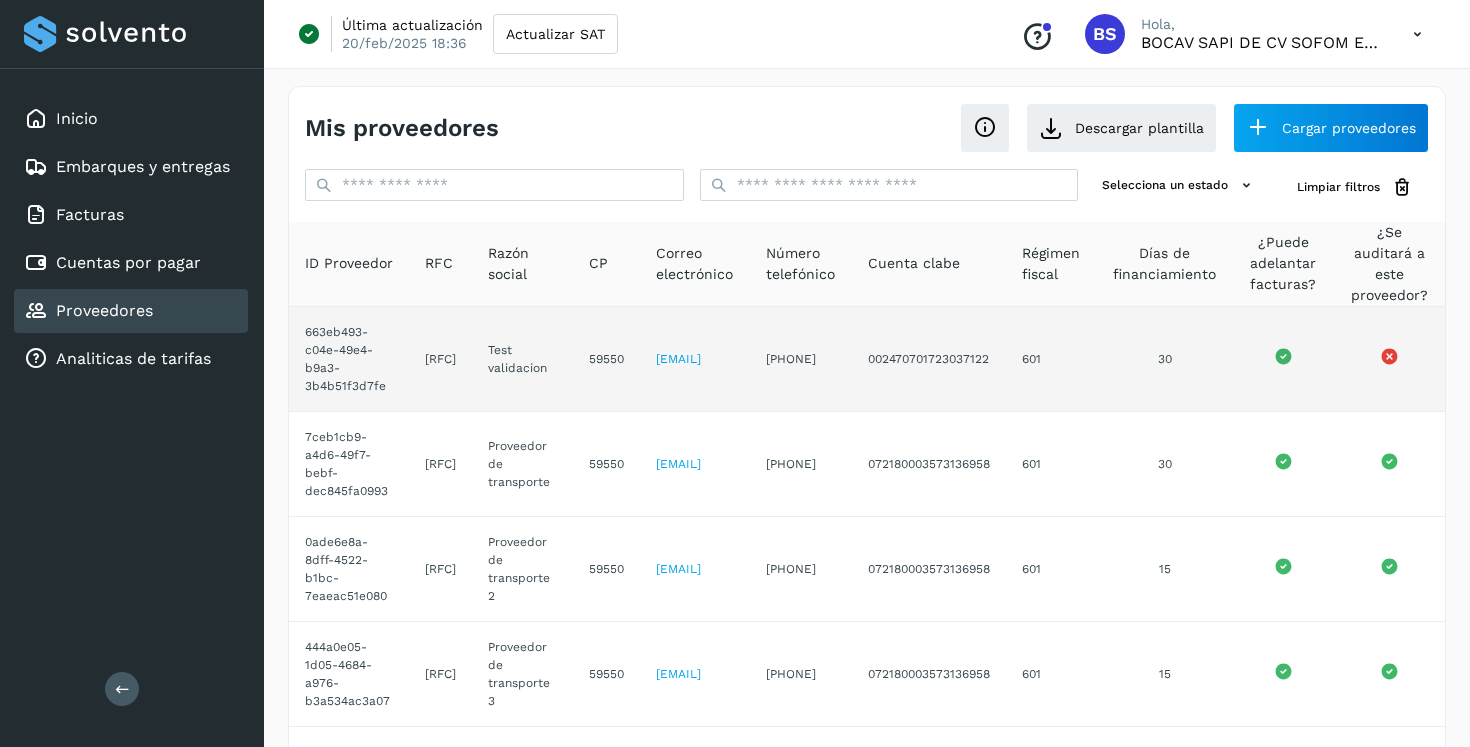 drag, startPoint x: 422, startPoint y: 358, endPoint x: 513, endPoint y: 360, distance: 91.02197 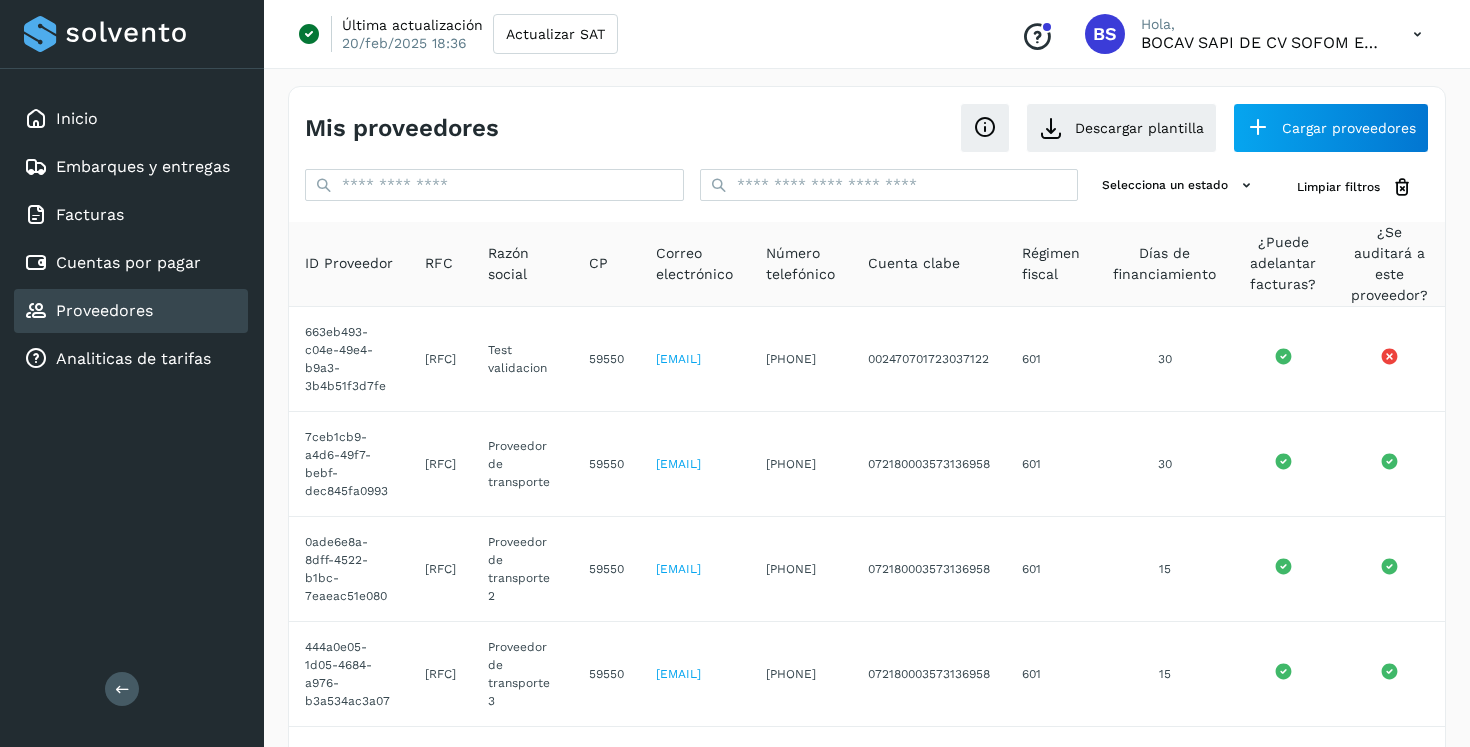 click on "Mis proveedores" at bounding box center [586, 128] 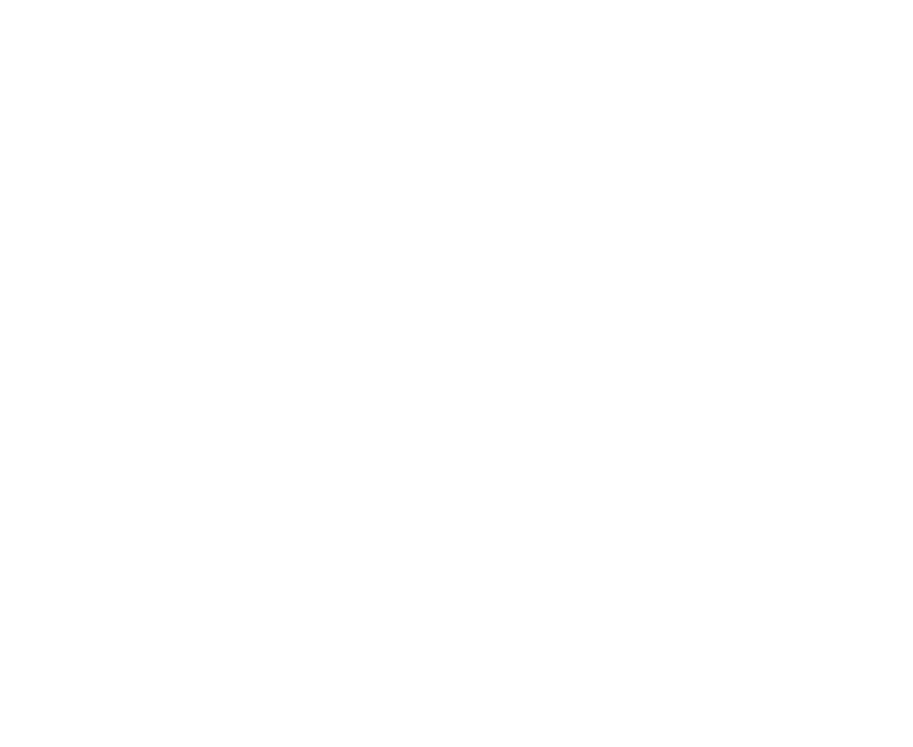 scroll, scrollTop: 0, scrollLeft: 0, axis: both 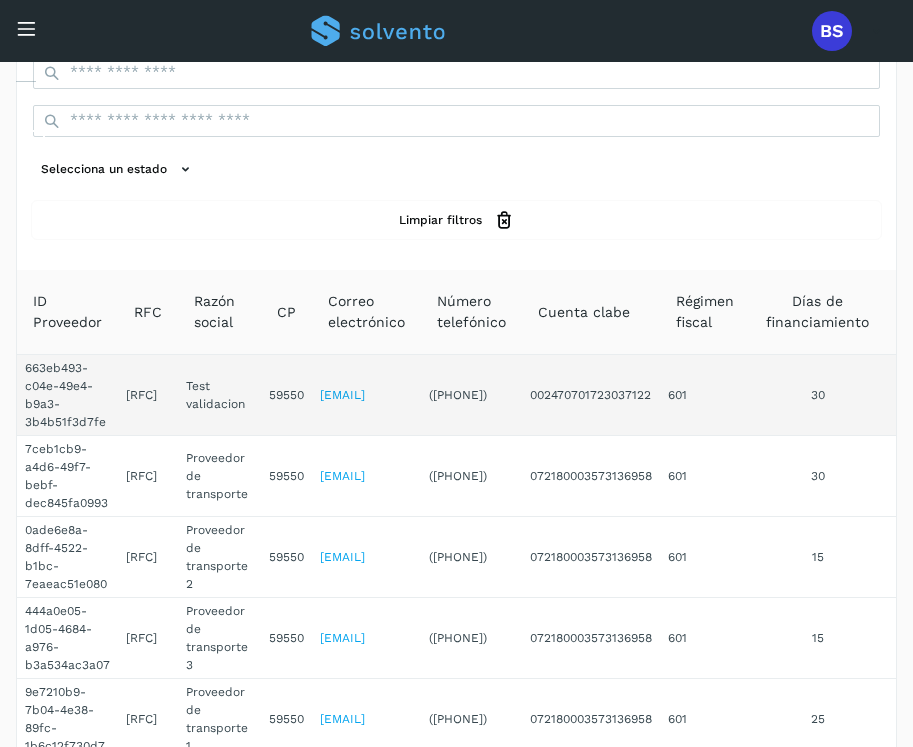 drag, startPoint x: 129, startPoint y: 395, endPoint x: 220, endPoint y: 401, distance: 91.197586 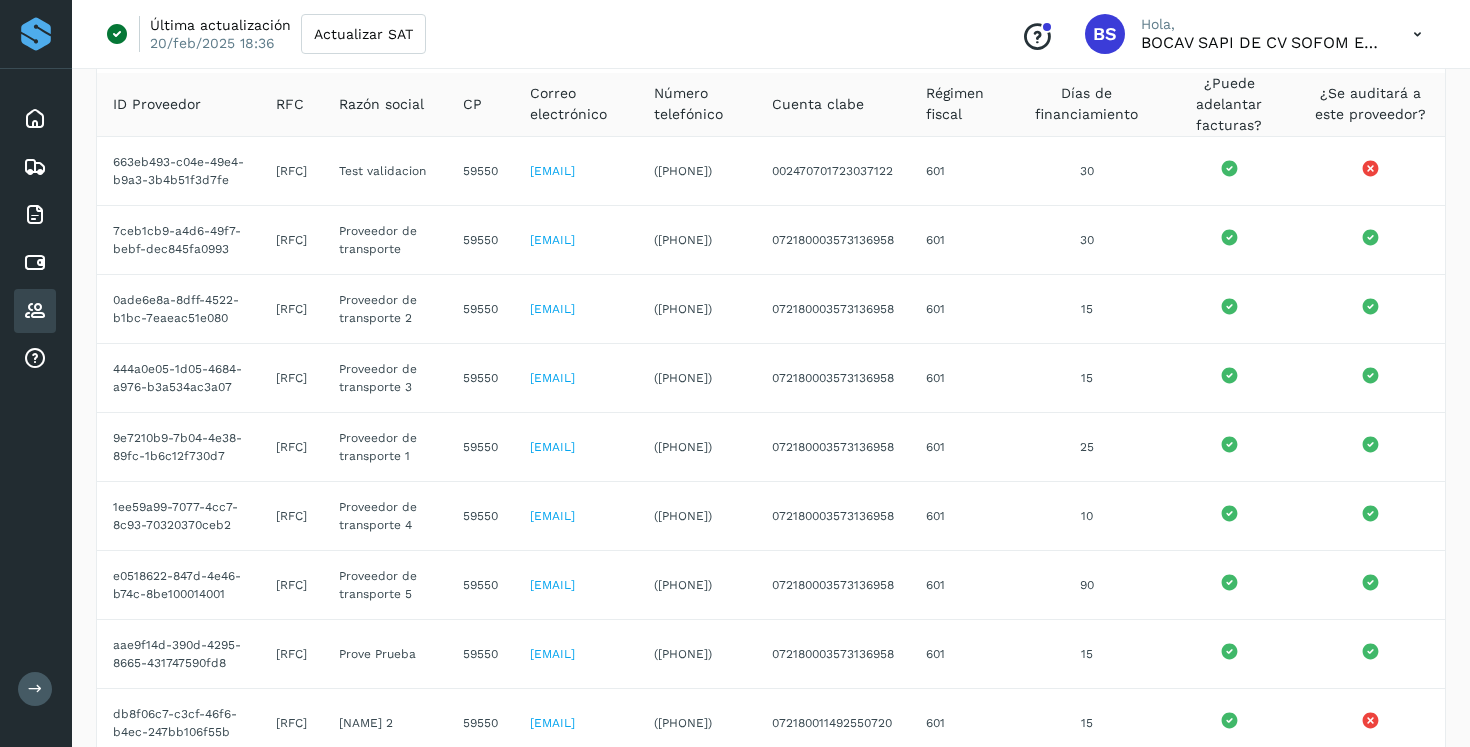 click on "BOCAV SAPI DE CV SOFOM ENR" at bounding box center [1261, 42] 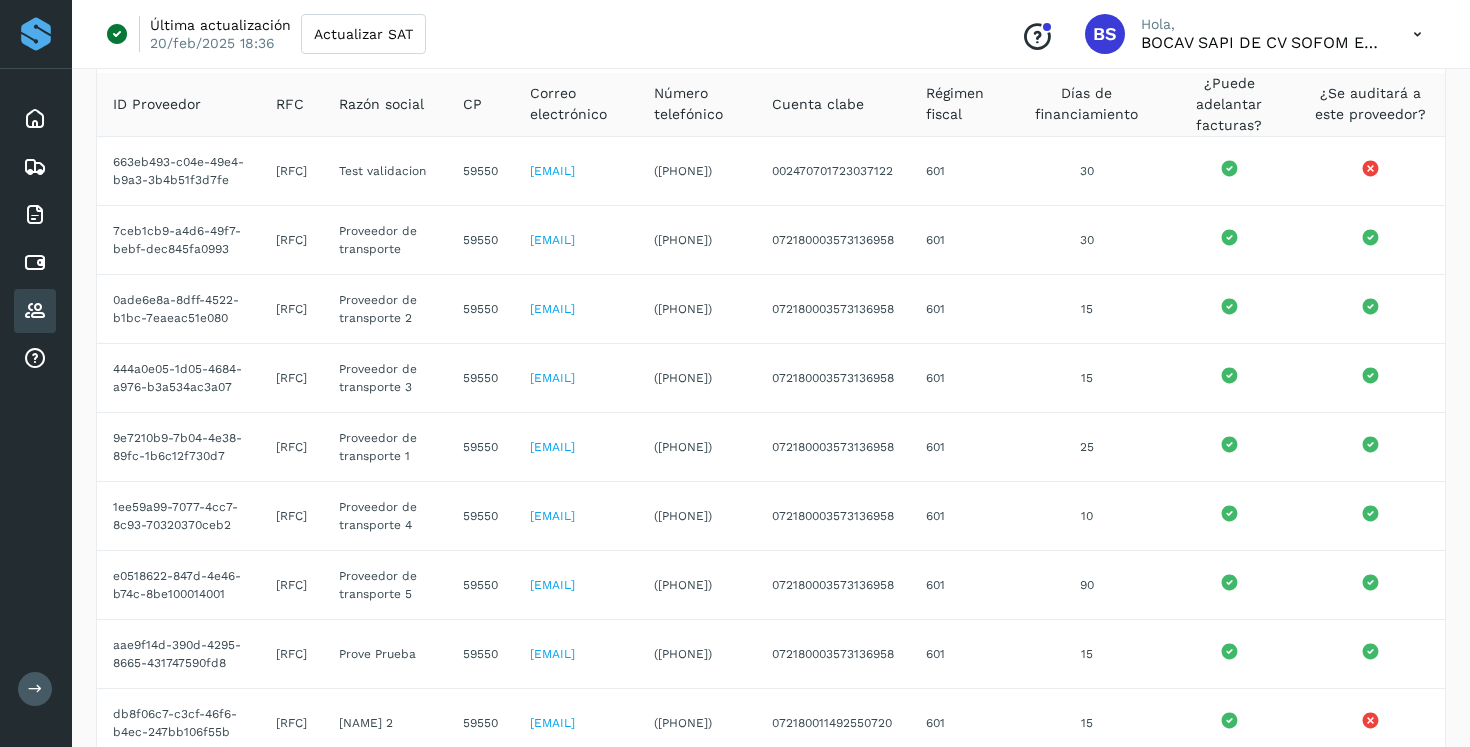 click at bounding box center [1417, 34] 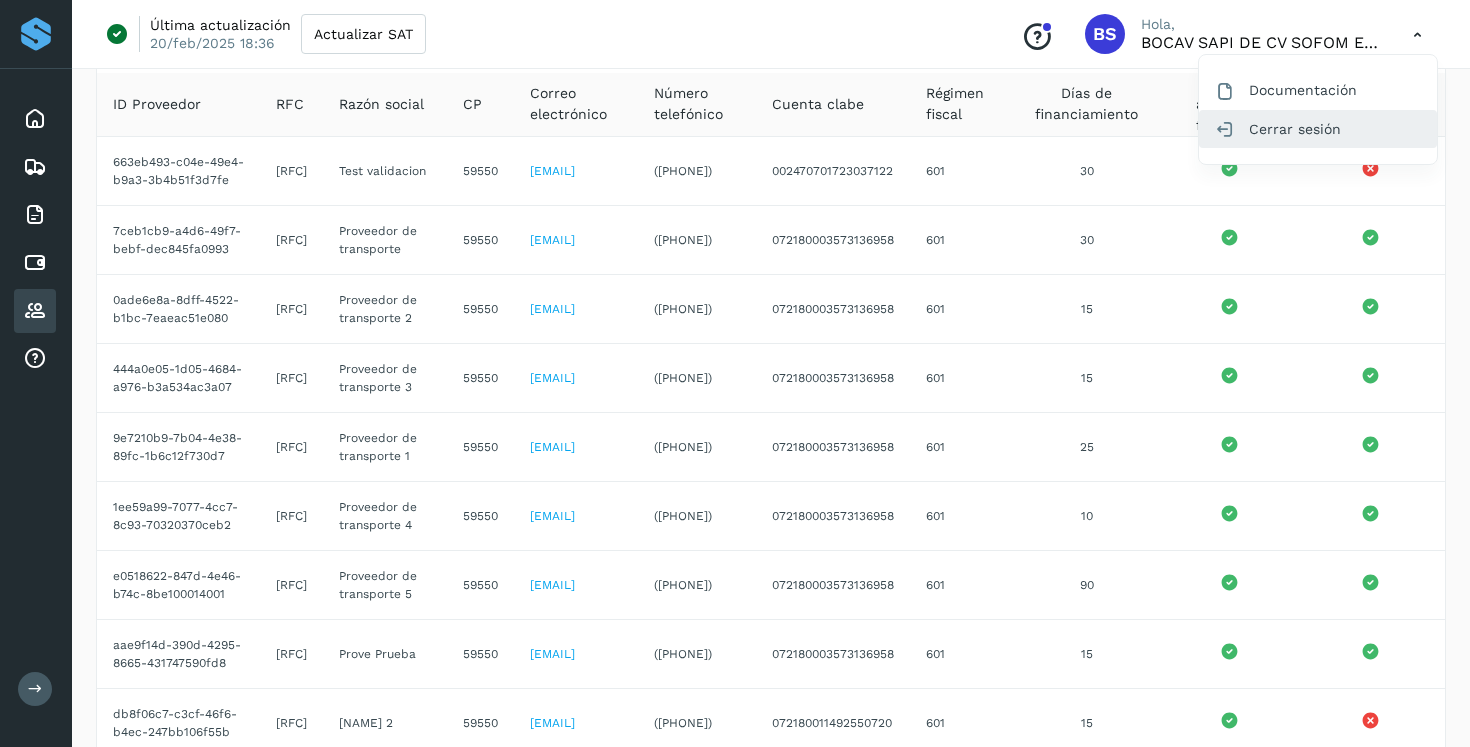 click on "Cerrar sesión" 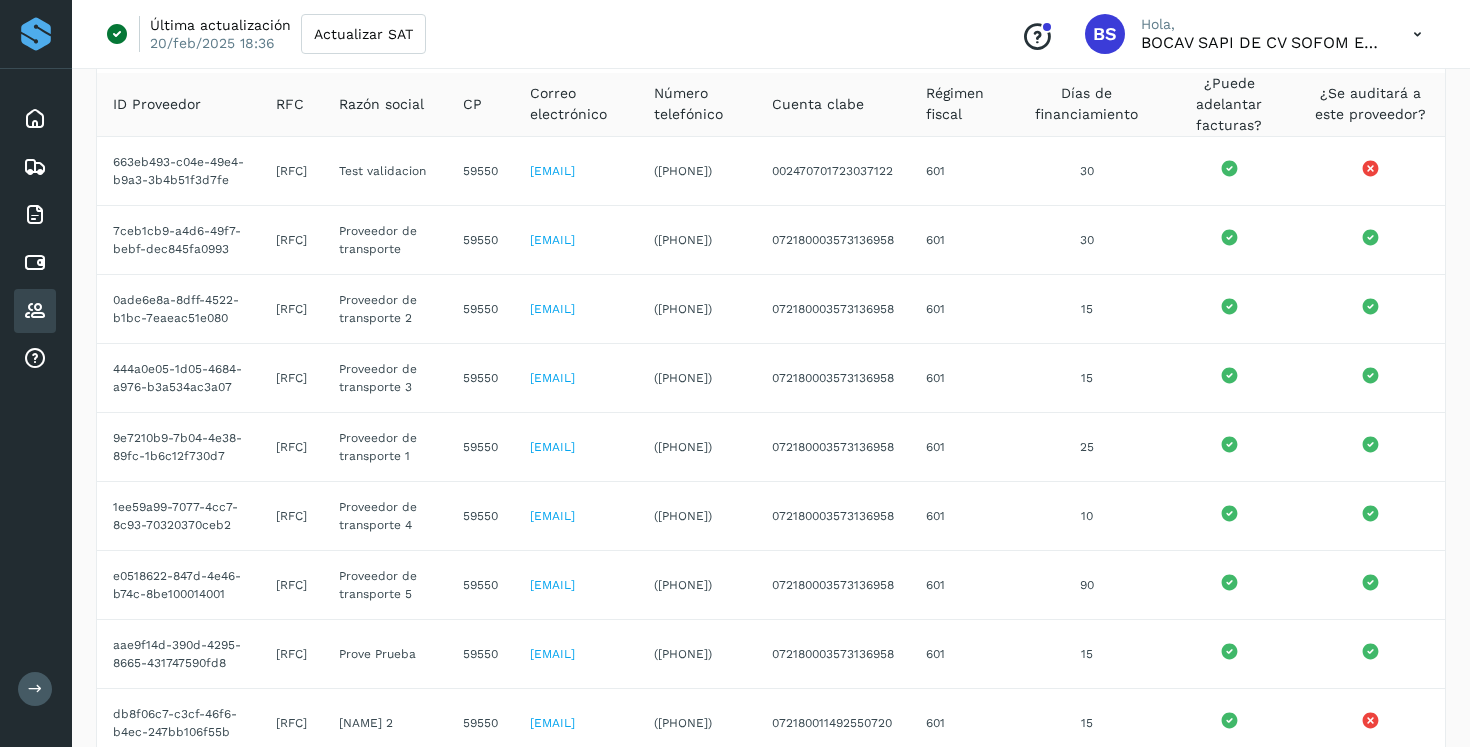 scroll, scrollTop: 0, scrollLeft: 0, axis: both 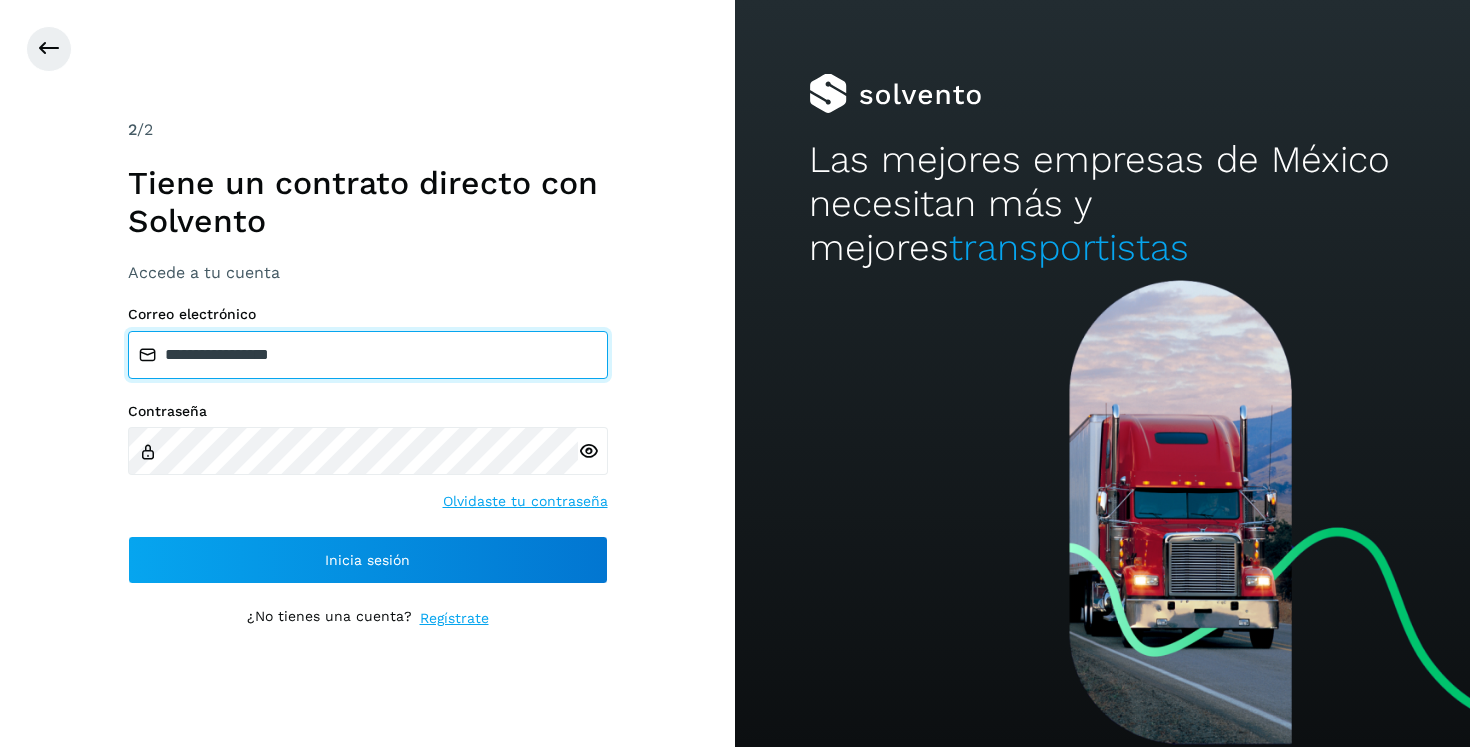 click on "**********" at bounding box center [368, 355] 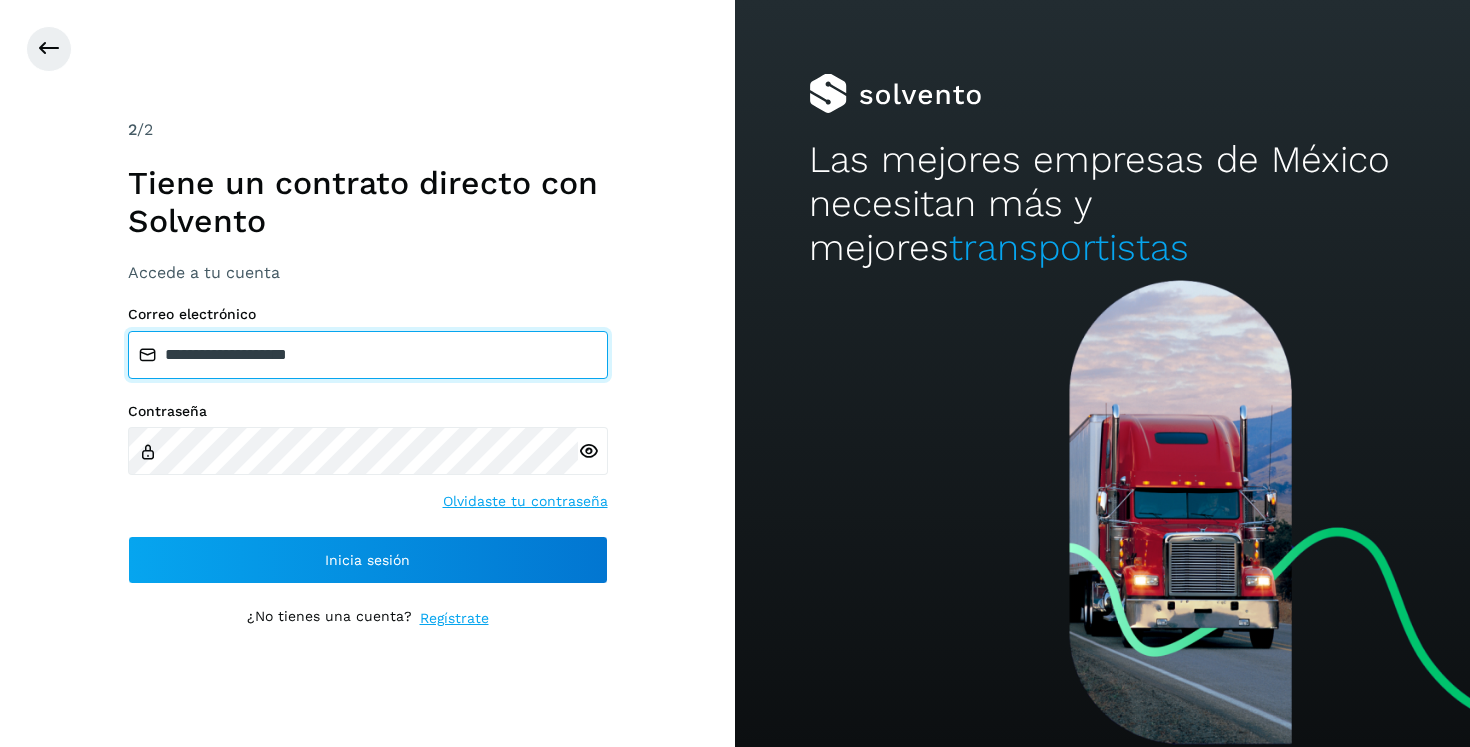 type on "**********" 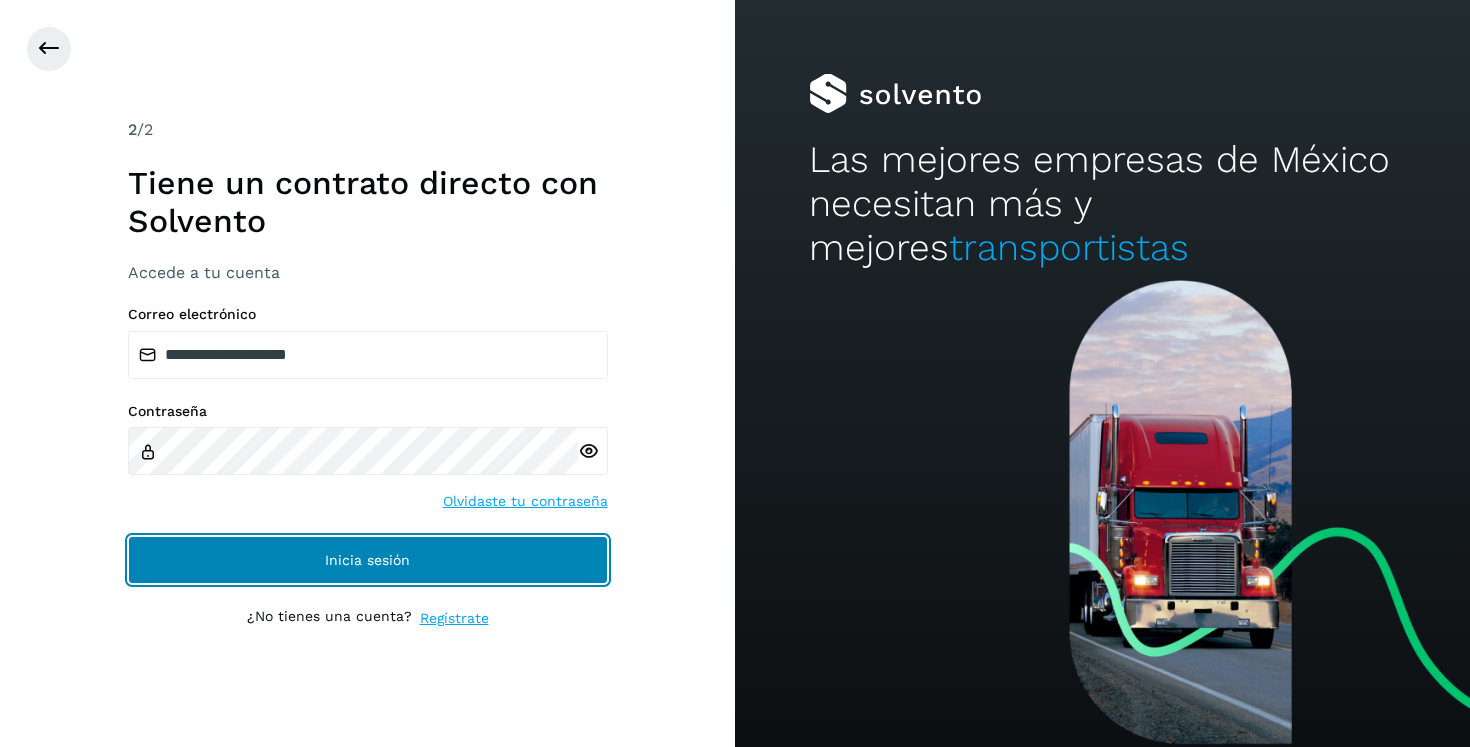 click on "Inicia sesión" at bounding box center (368, 560) 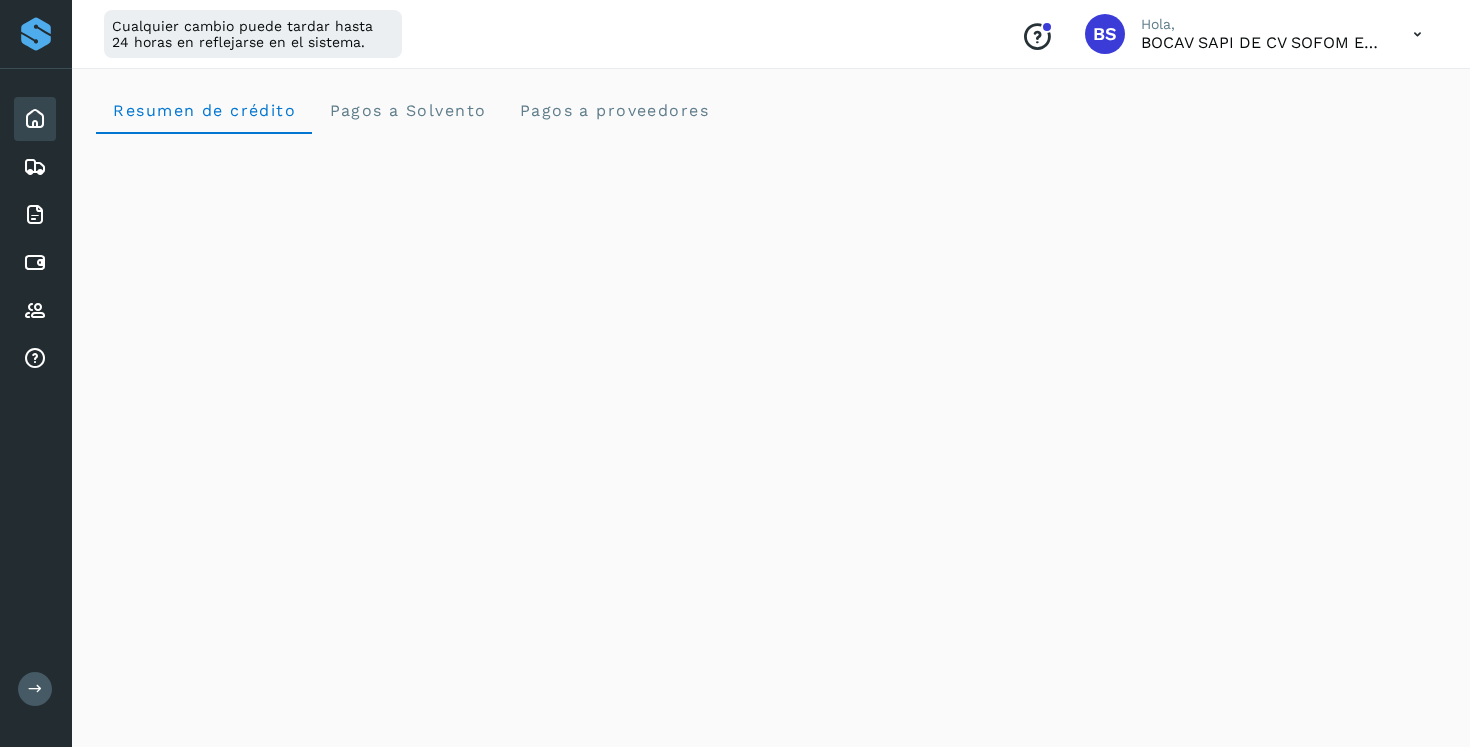 click at bounding box center [35, 689] 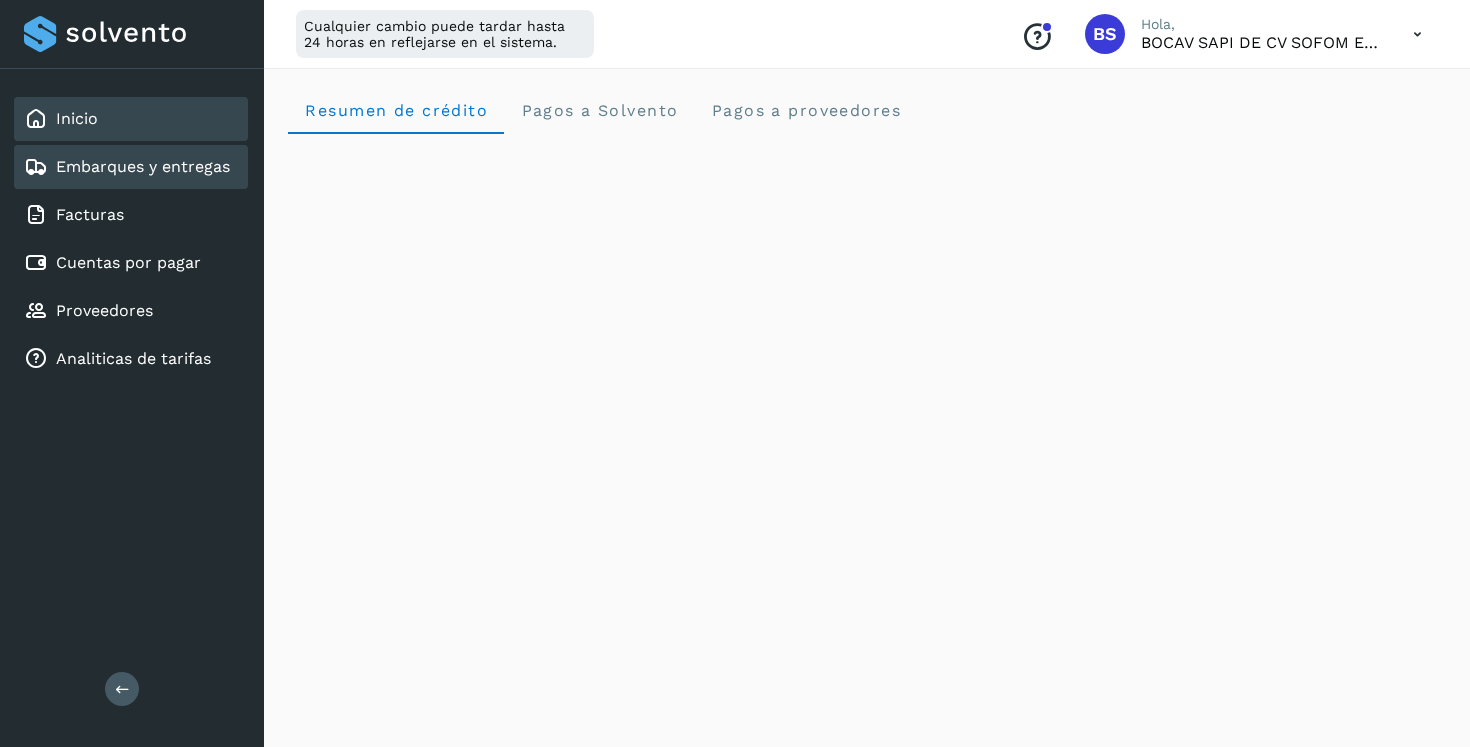 click on "Embarques y entregas" at bounding box center (143, 166) 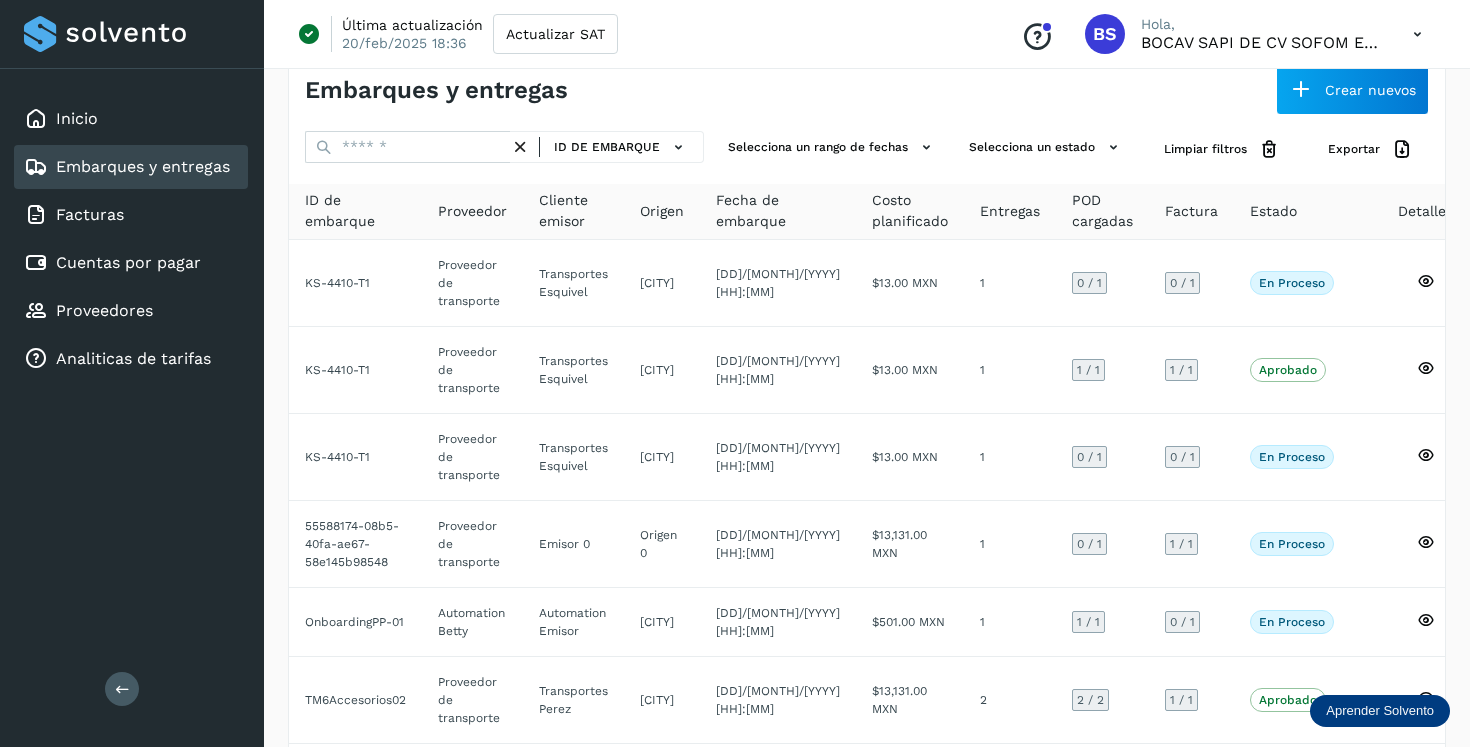 scroll, scrollTop: 0, scrollLeft: 0, axis: both 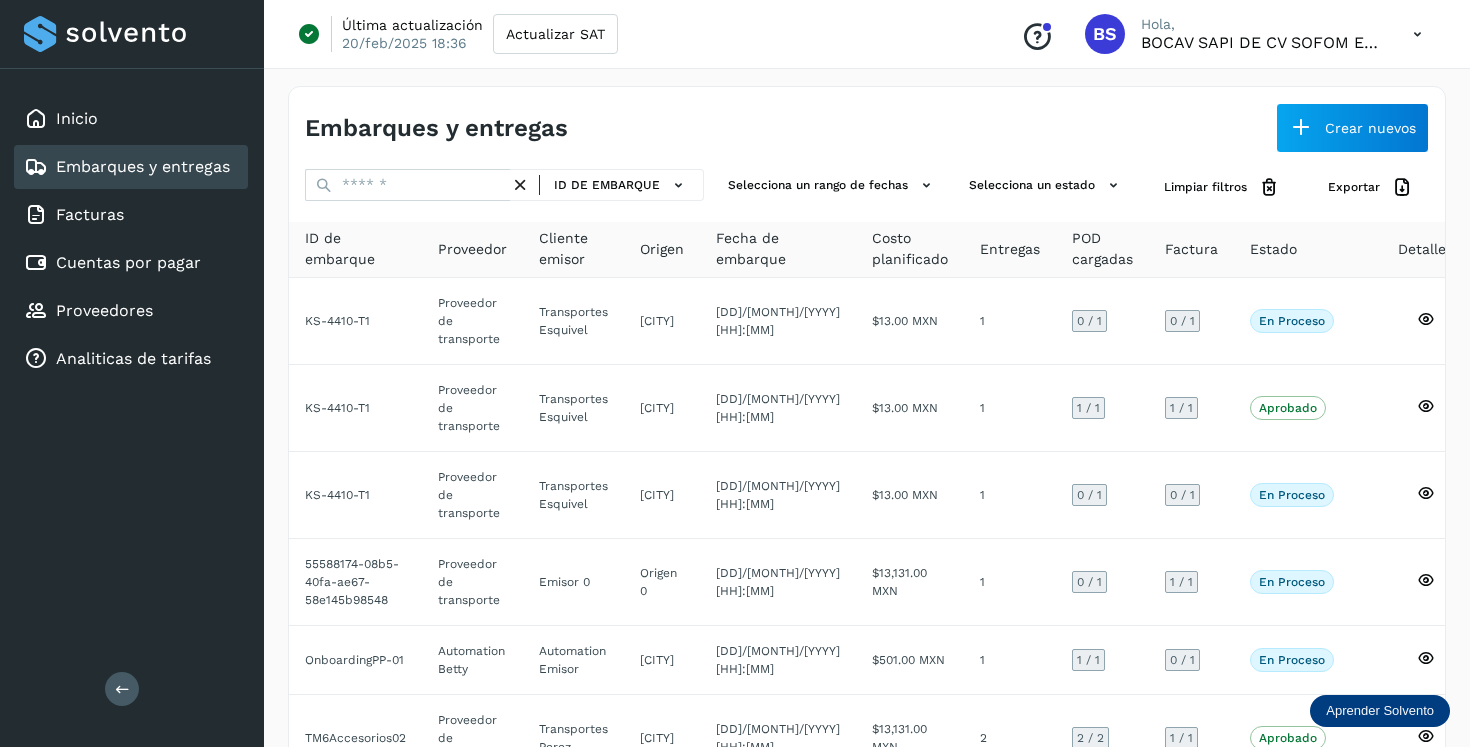 click on "Hola," at bounding box center [1261, 24] 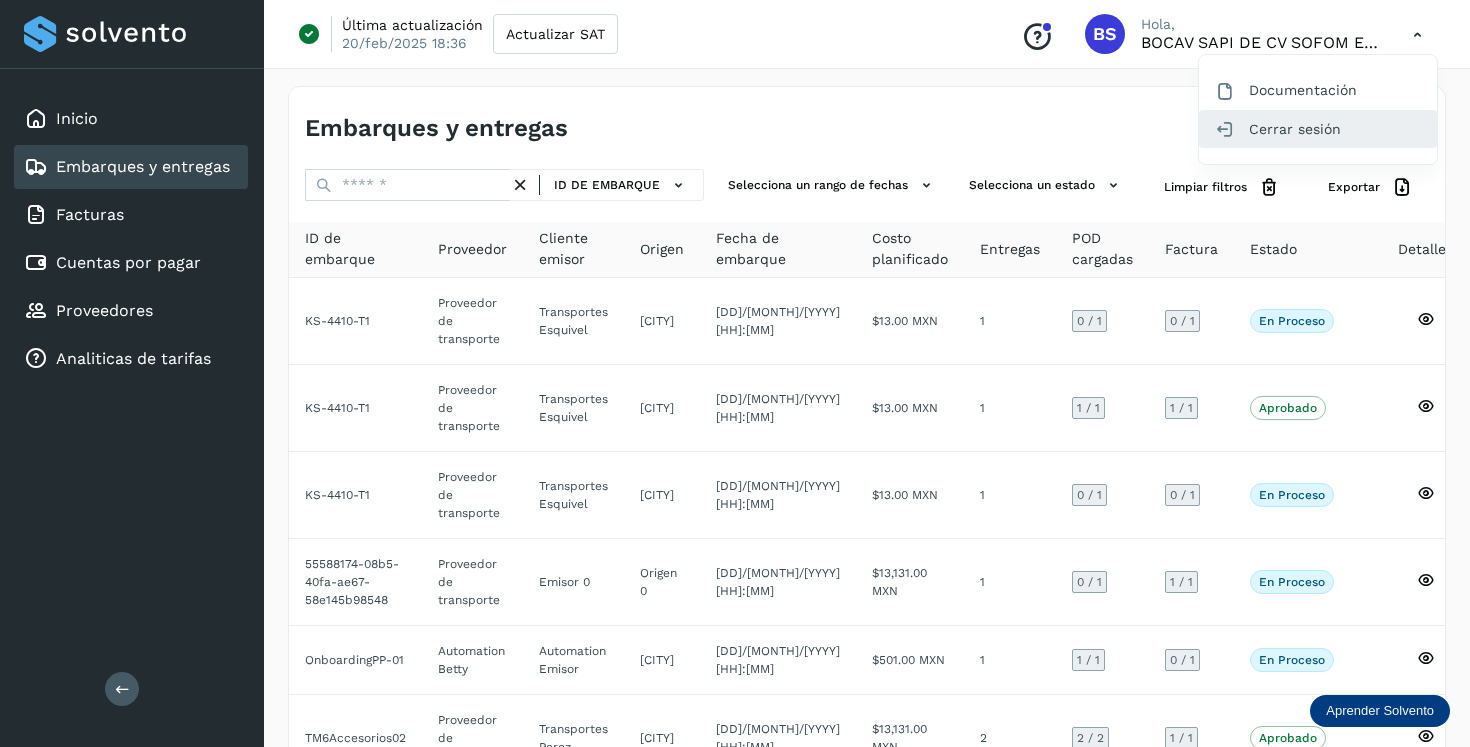 click on "Cerrar sesión" 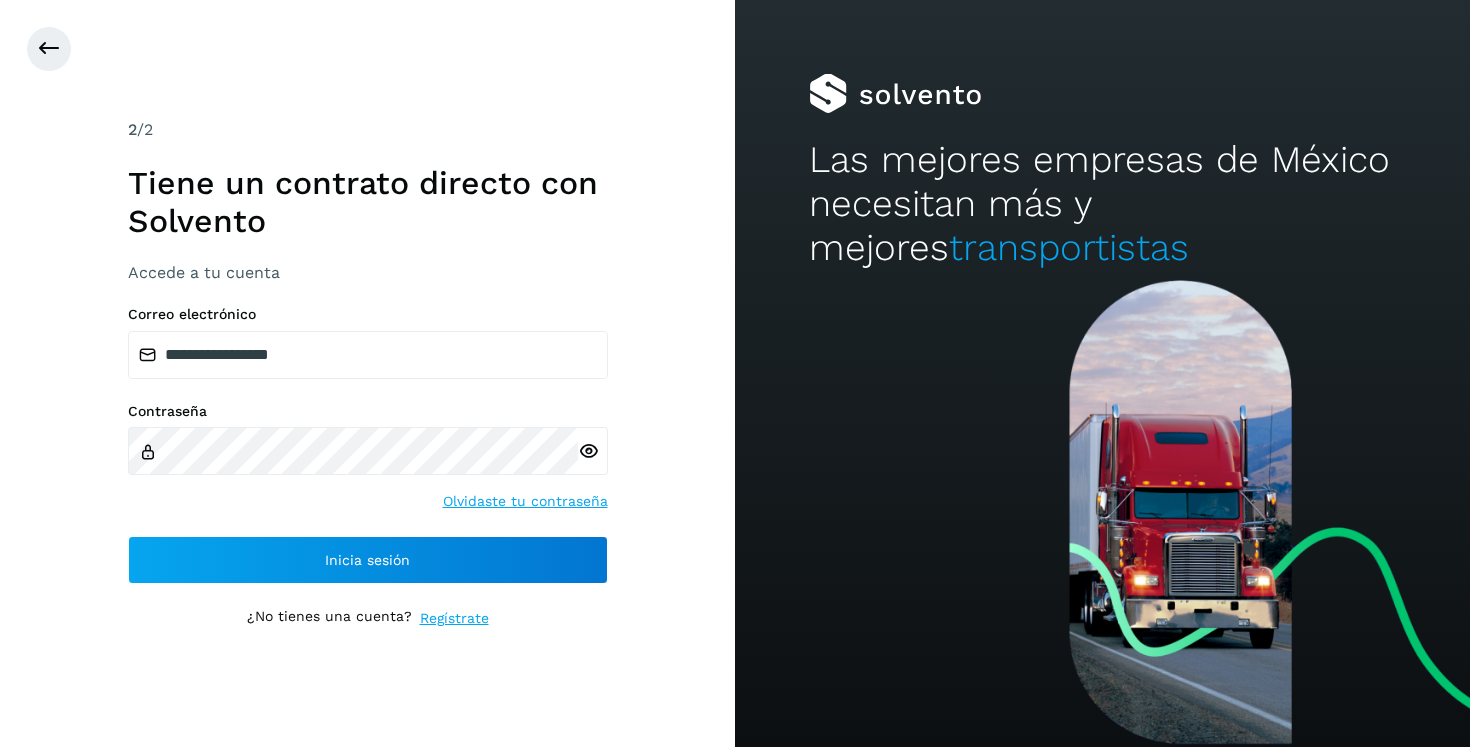 drag, startPoint x: 1107, startPoint y: 454, endPoint x: 1306, endPoint y: 8, distance: 488.38202 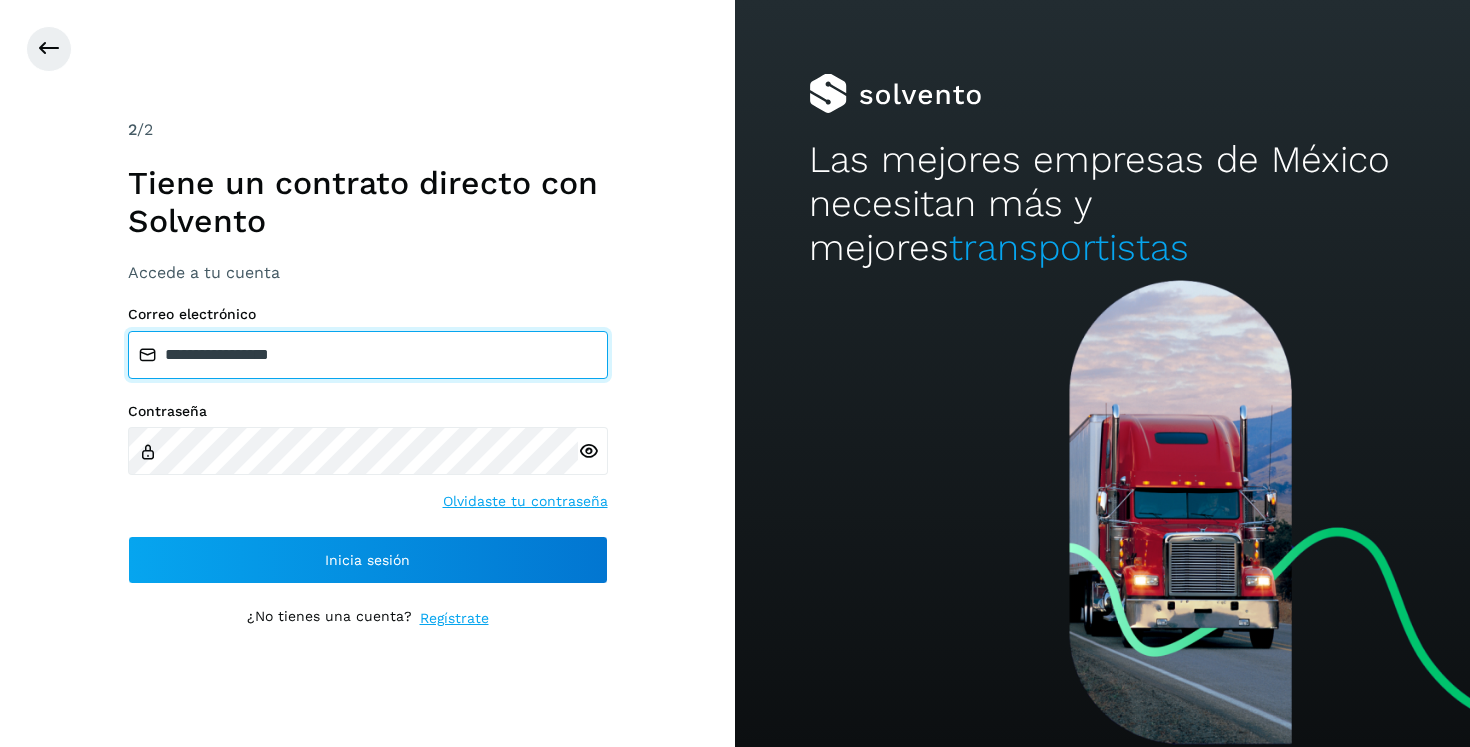 click on "**********" at bounding box center [368, 355] 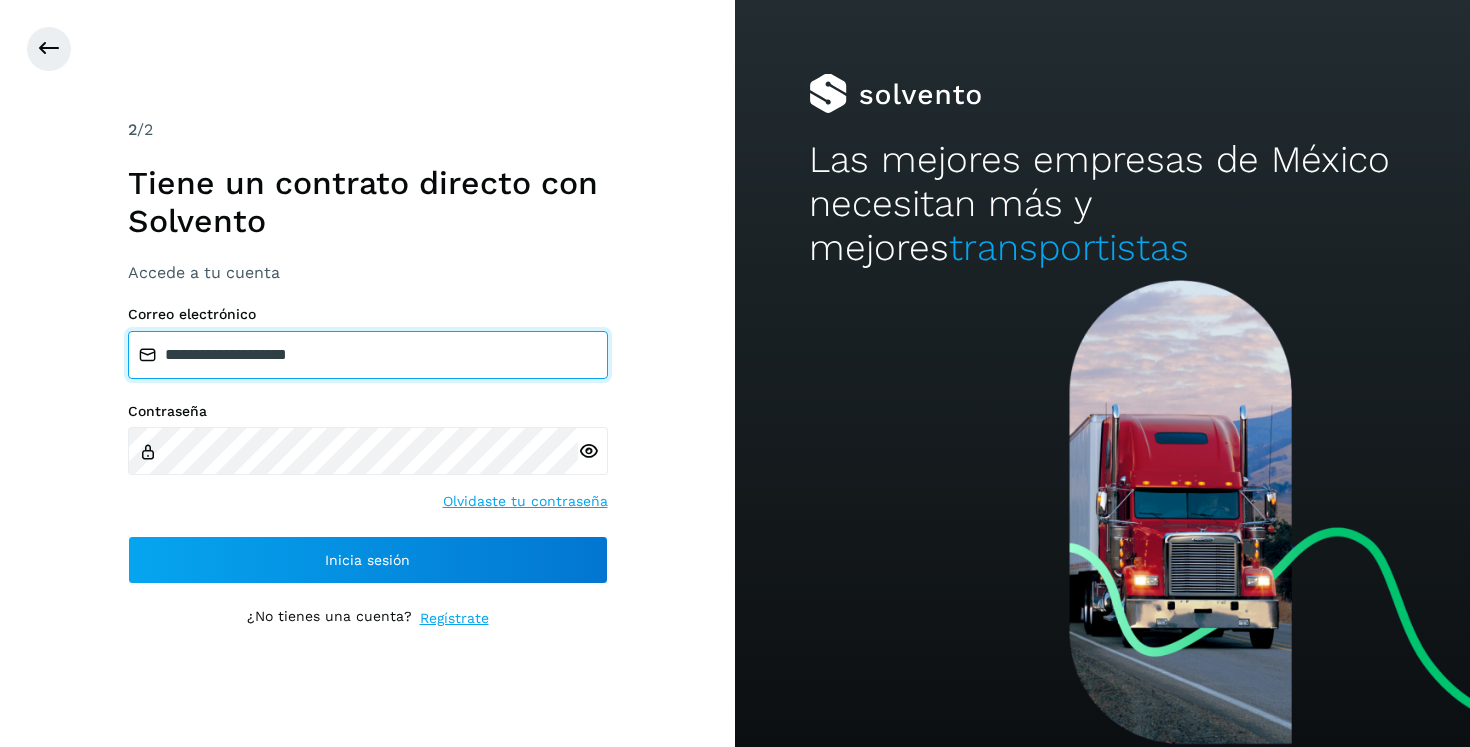 type on "**********" 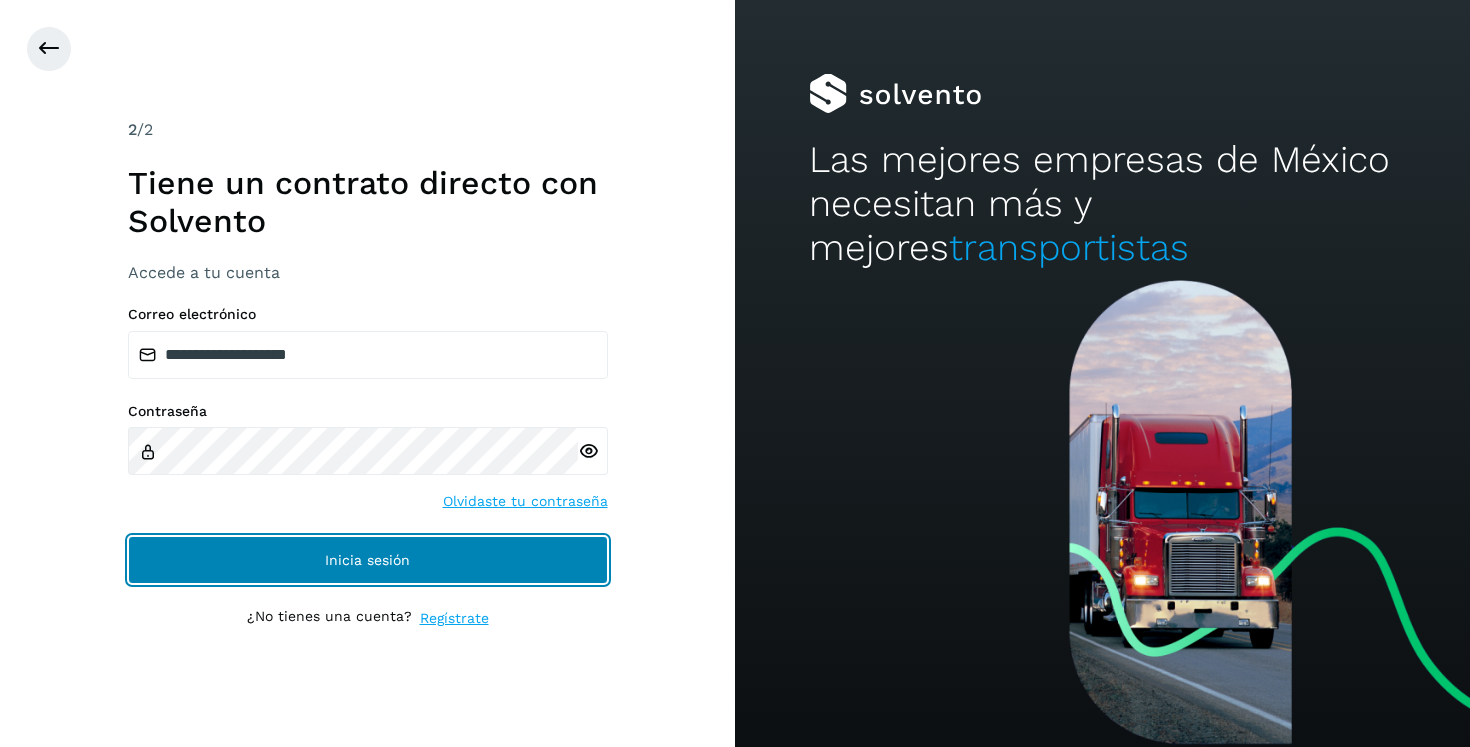click on "Inicia sesión" at bounding box center (368, 560) 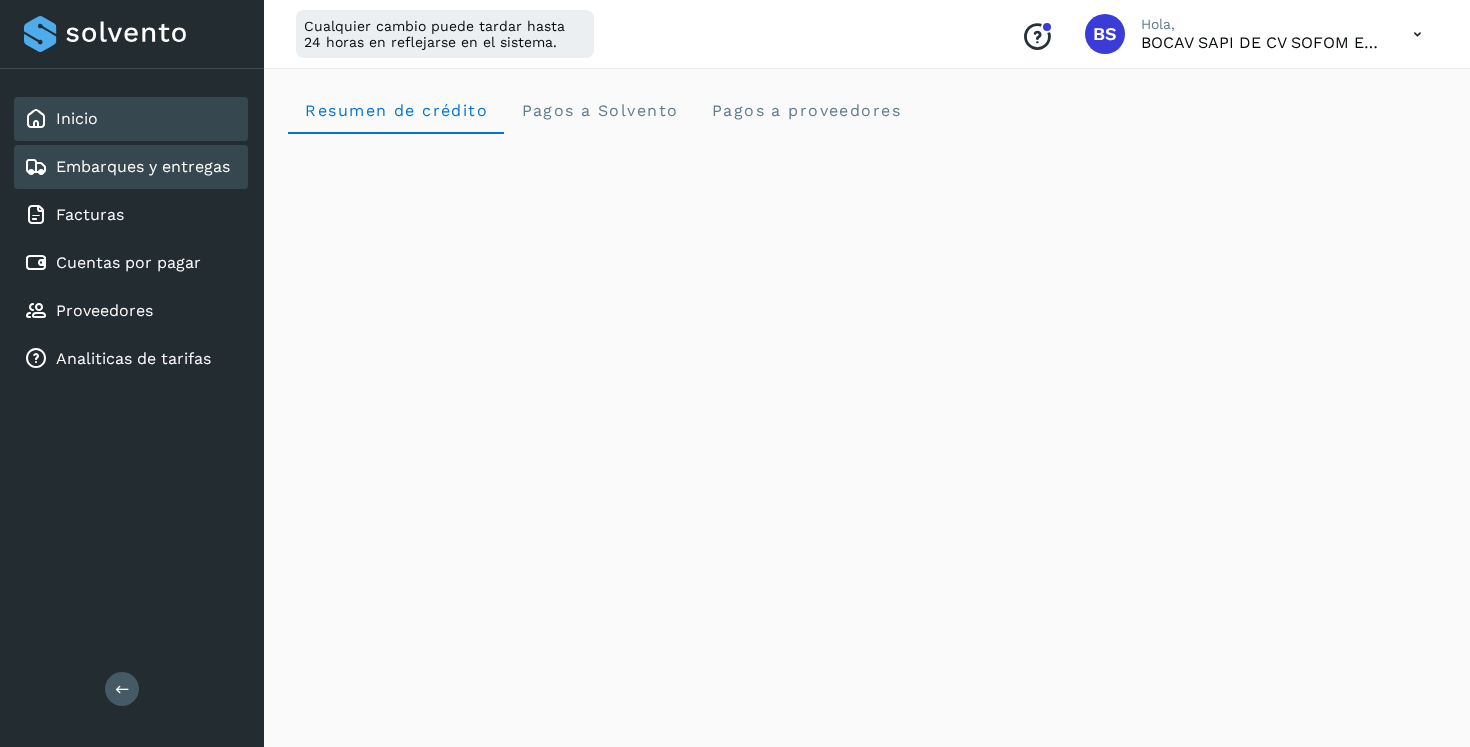 click on "Embarques y entregas" 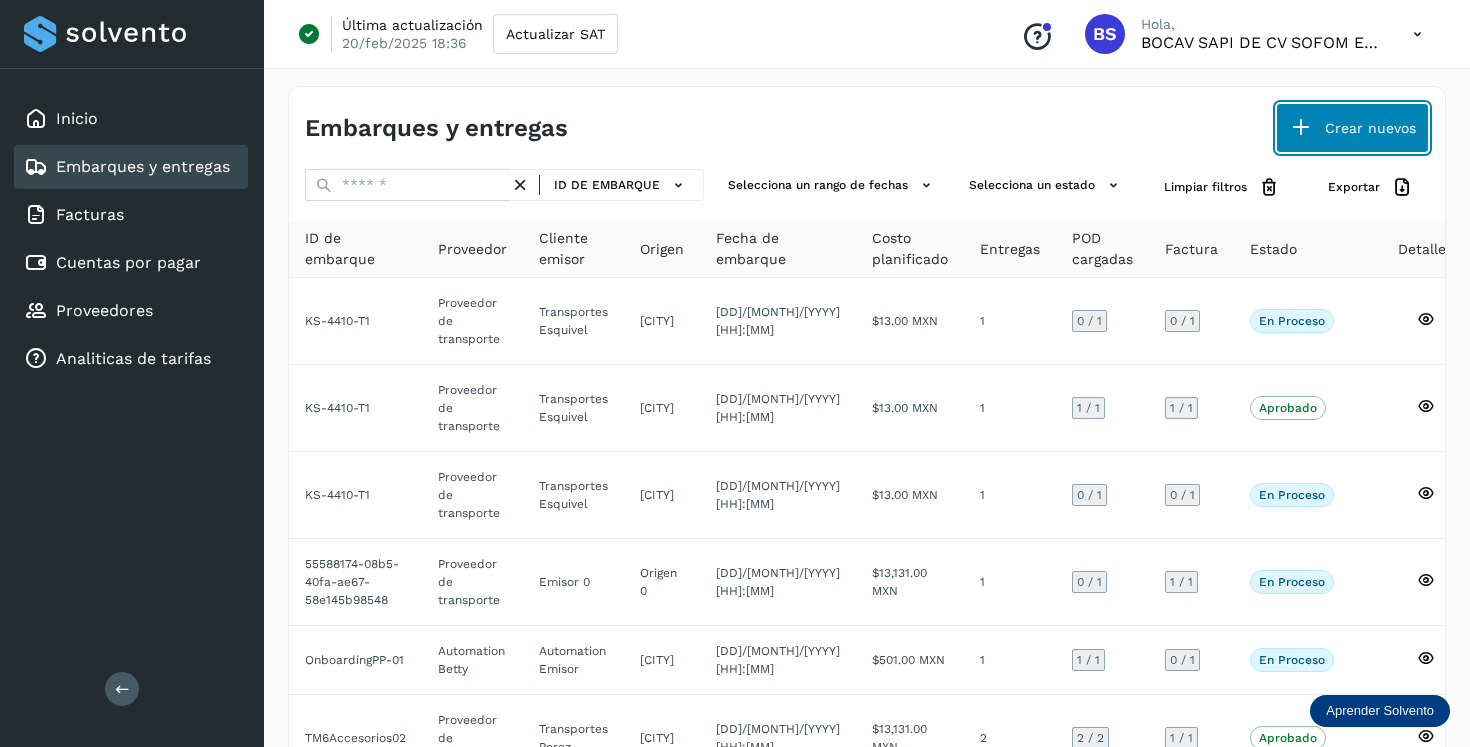 click at bounding box center (1301, 128) 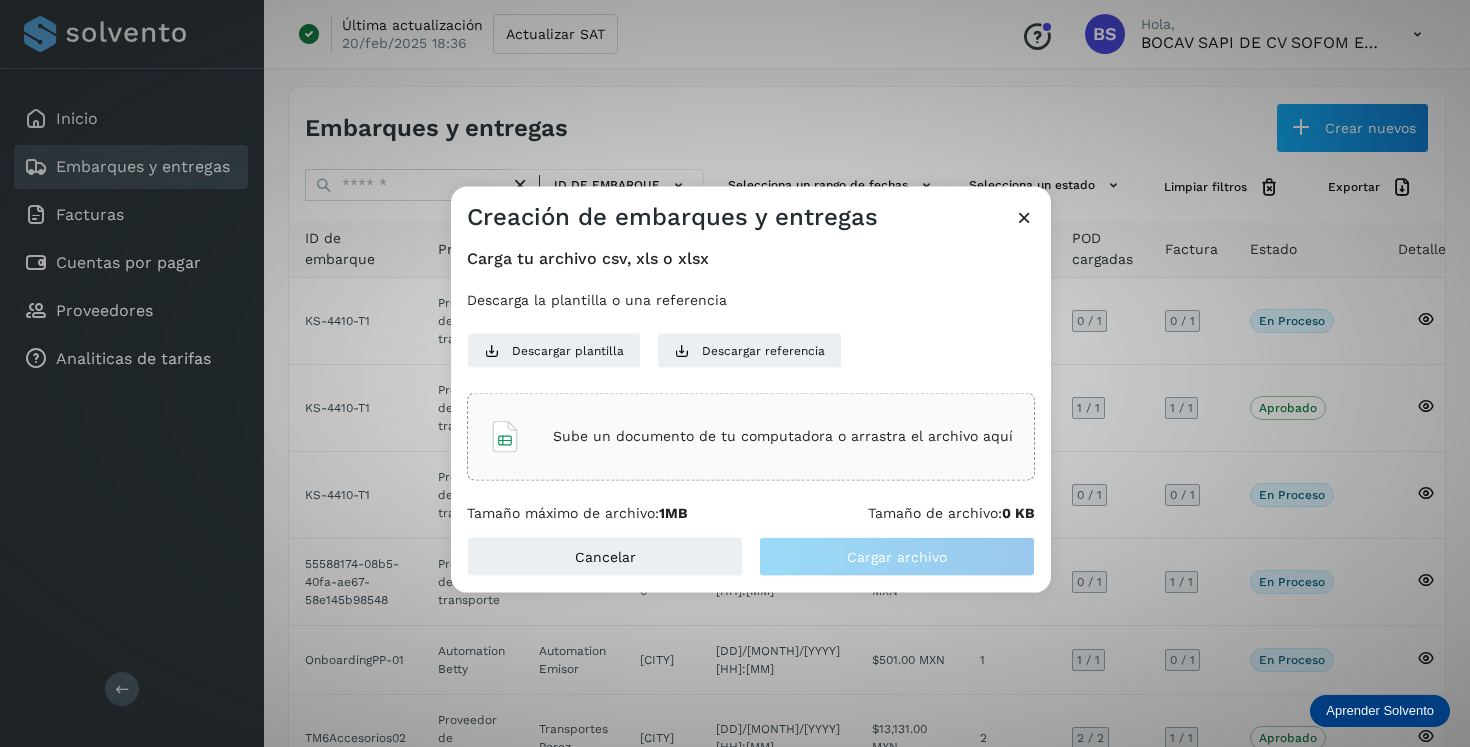 click on "Sube un documento de tu computadora o arrastra el archivo aquí" at bounding box center [783, 436] 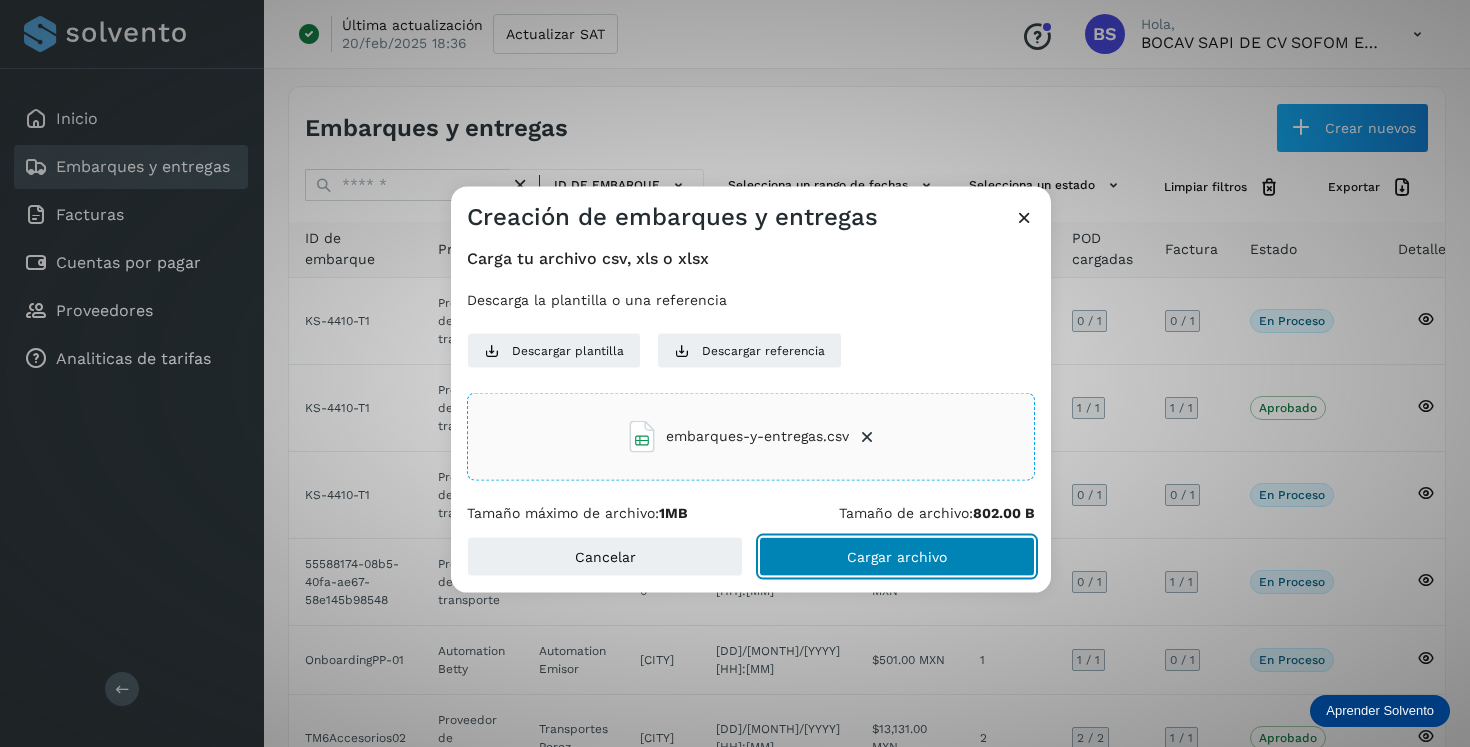click on "Cargar archivo" 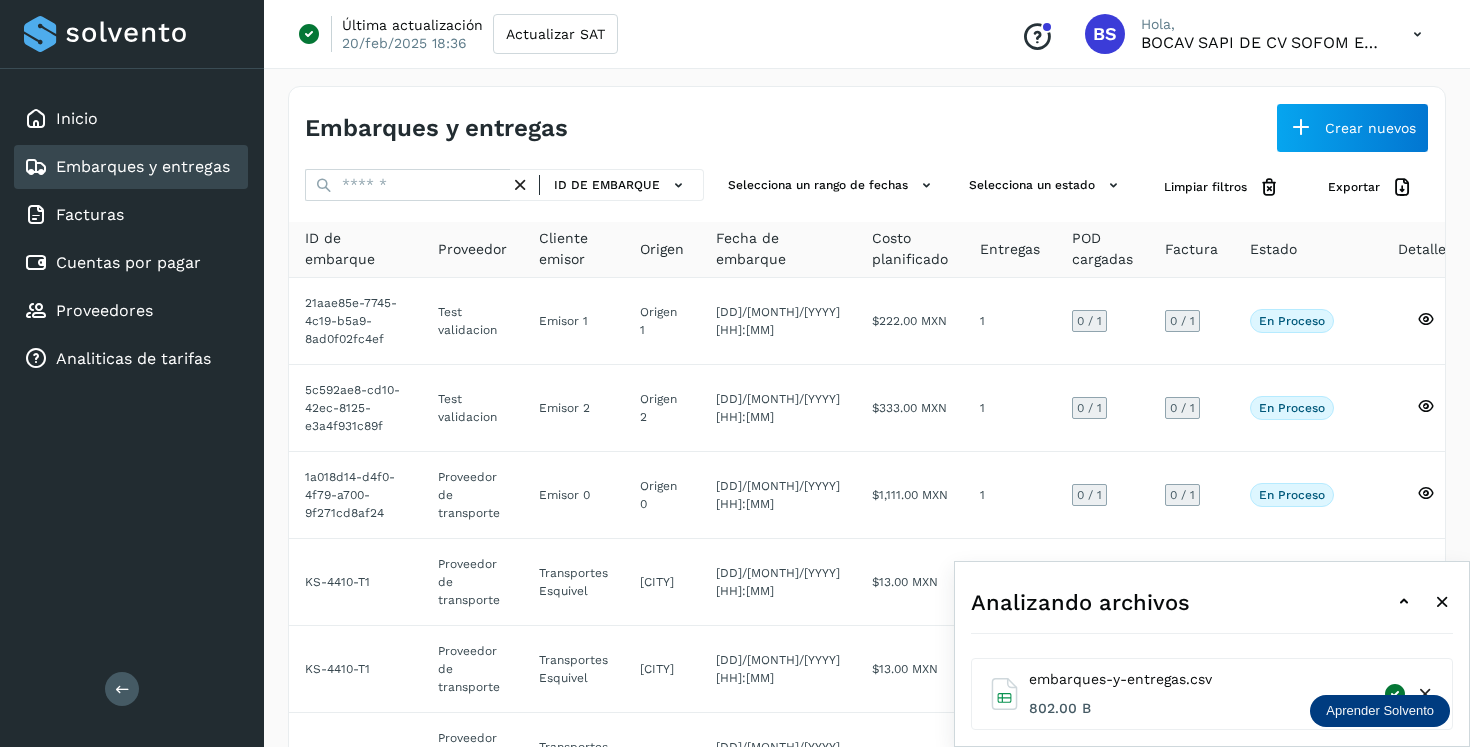 click at bounding box center [1442, 602] 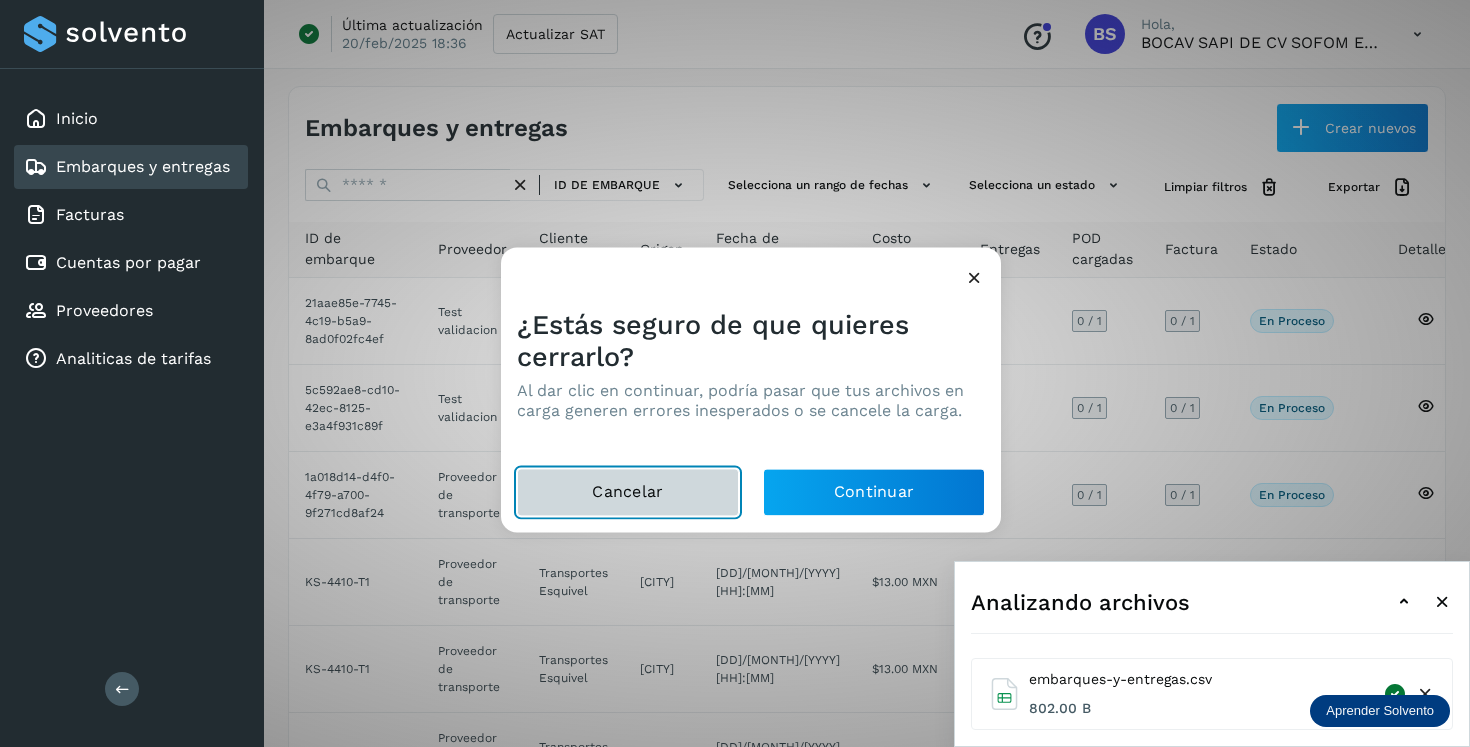 click on "Cancelar" 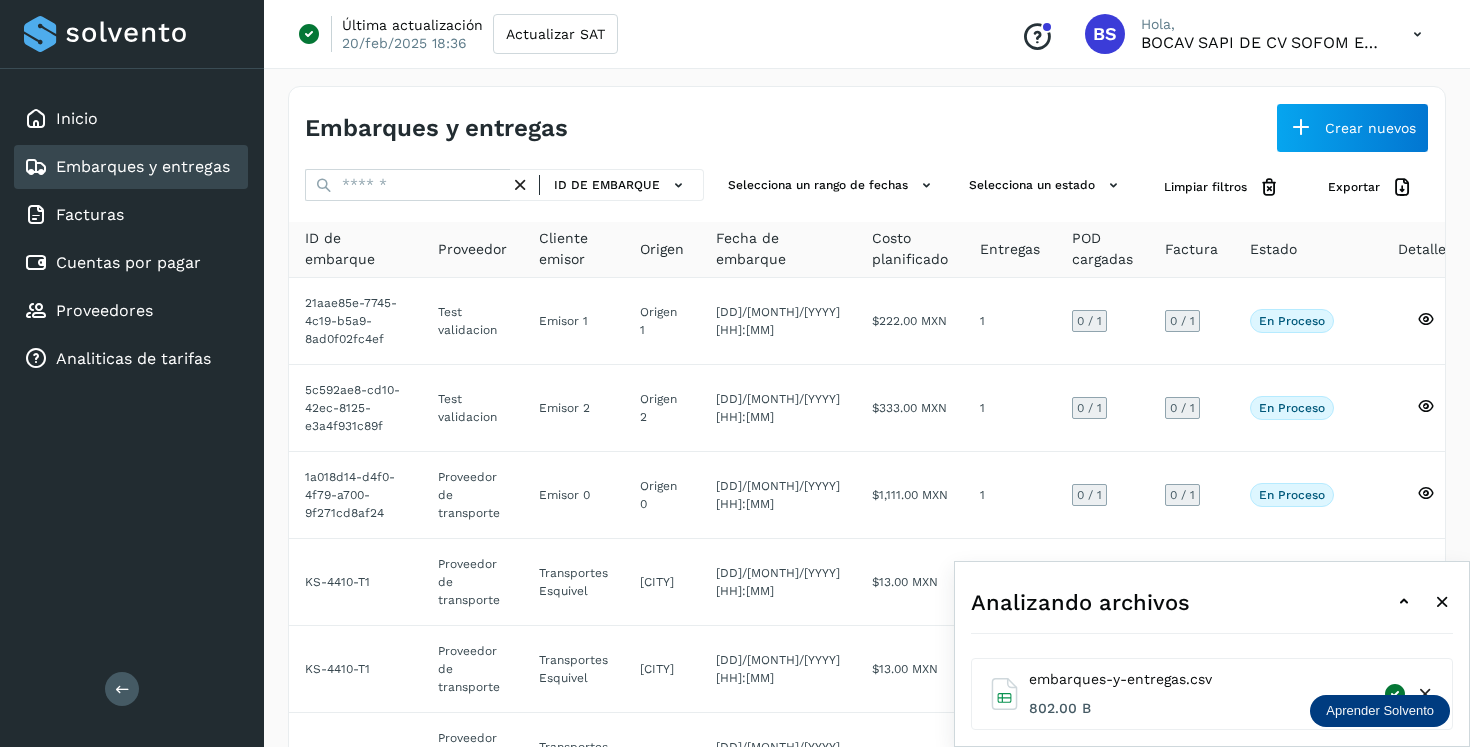 click at bounding box center [1425, 694] 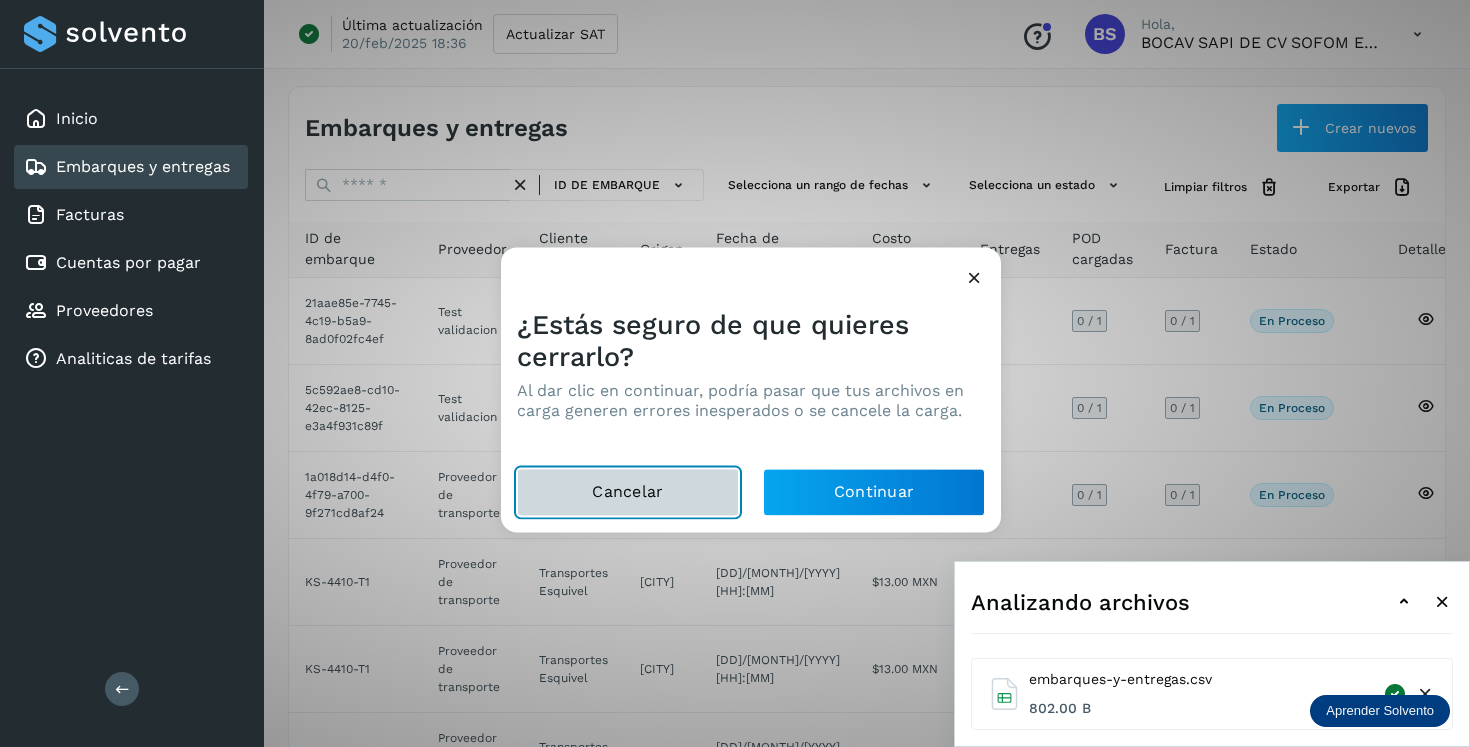 click on "Cancelar" 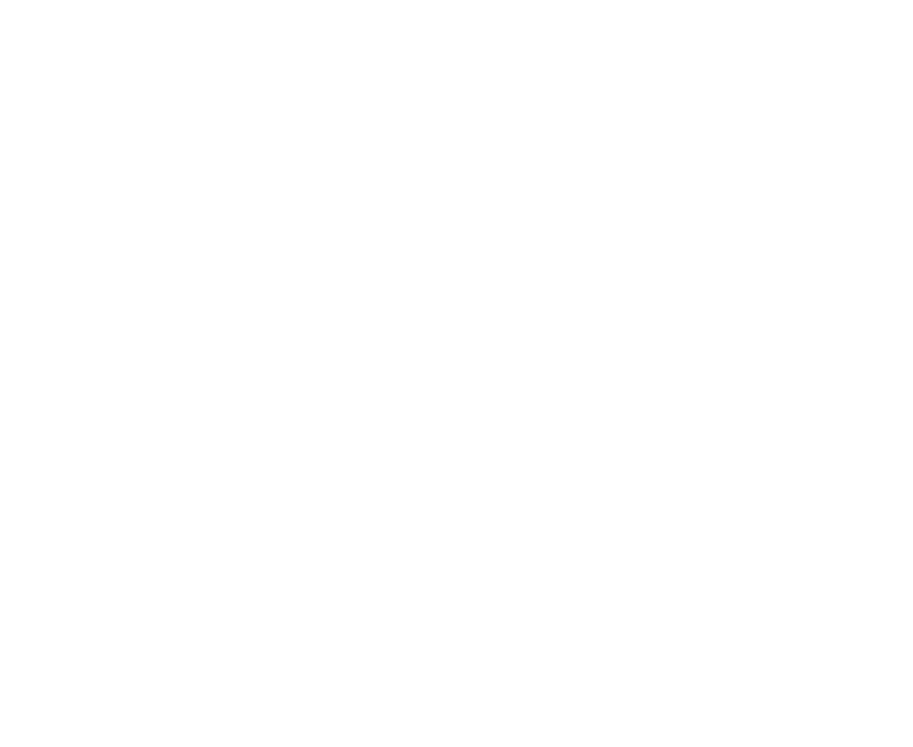 scroll, scrollTop: 0, scrollLeft: 0, axis: both 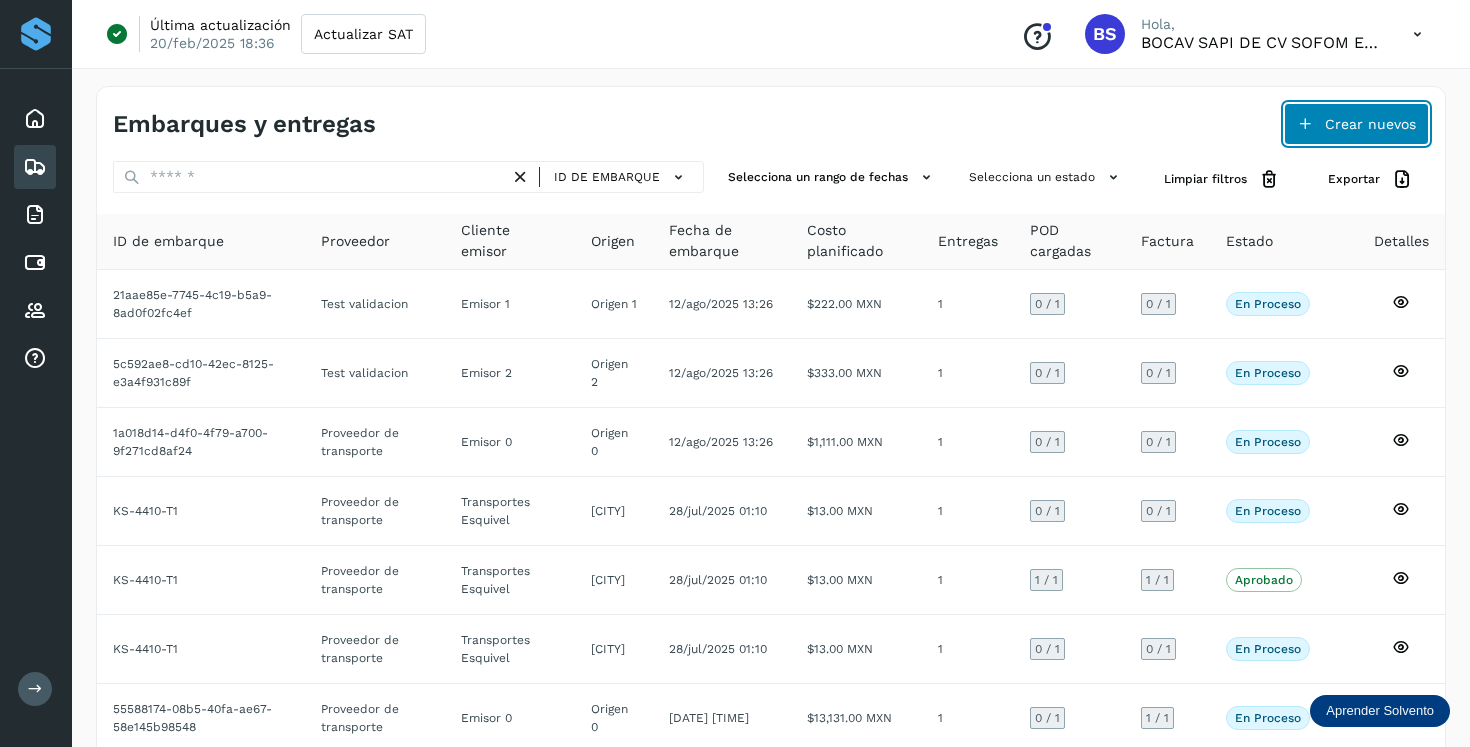 click on "Crear nuevos" at bounding box center [1356, 124] 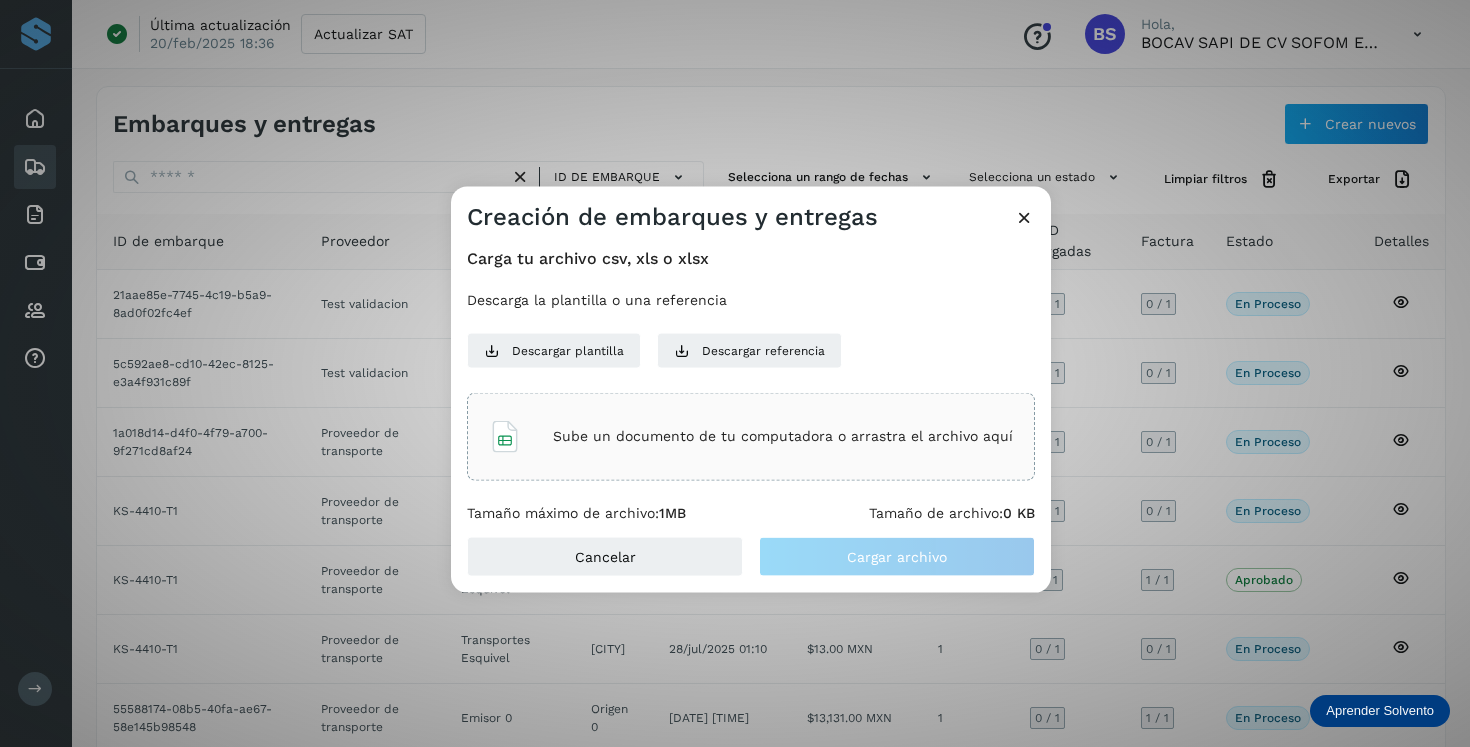click on "Sube un documento de tu computadora o arrastra el archivo aquí" at bounding box center [783, 436] 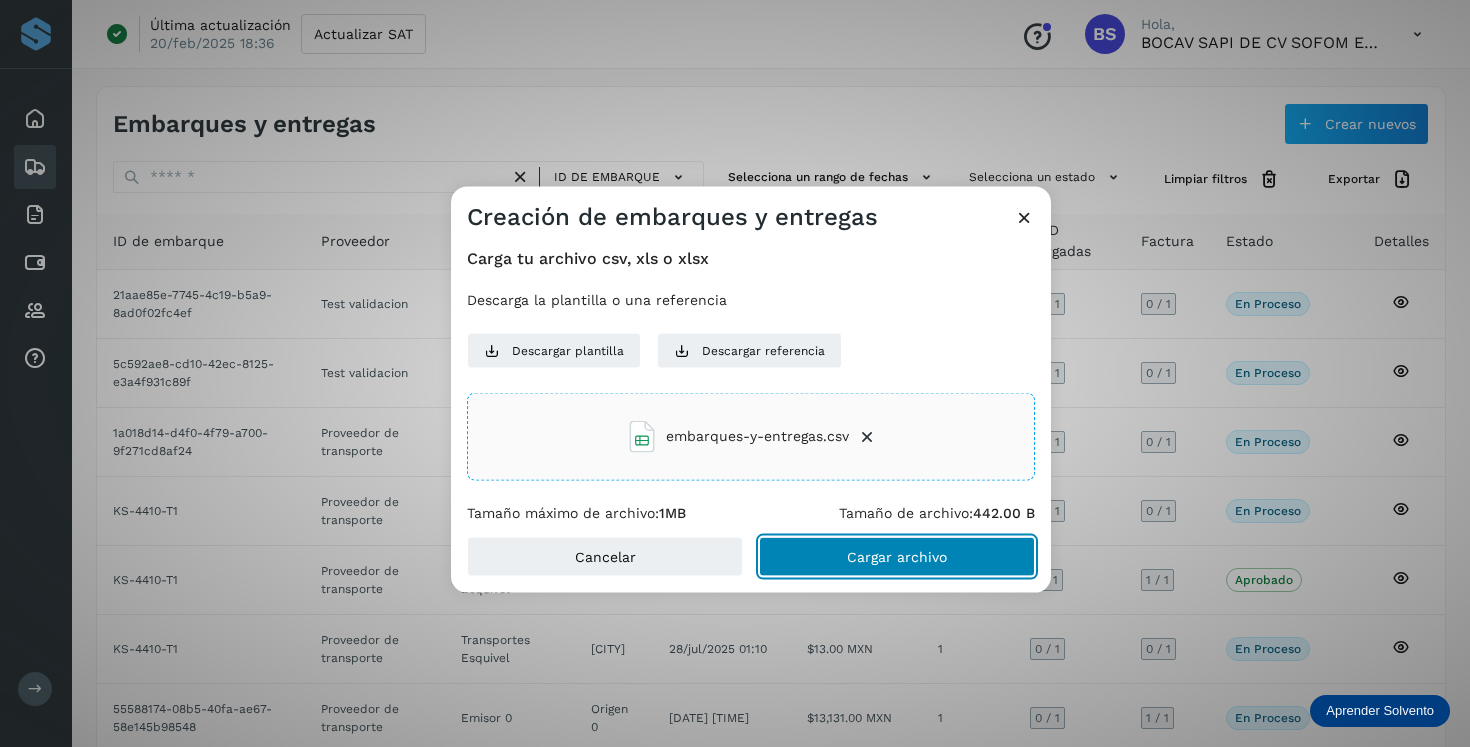 click on "Cargar archivo" 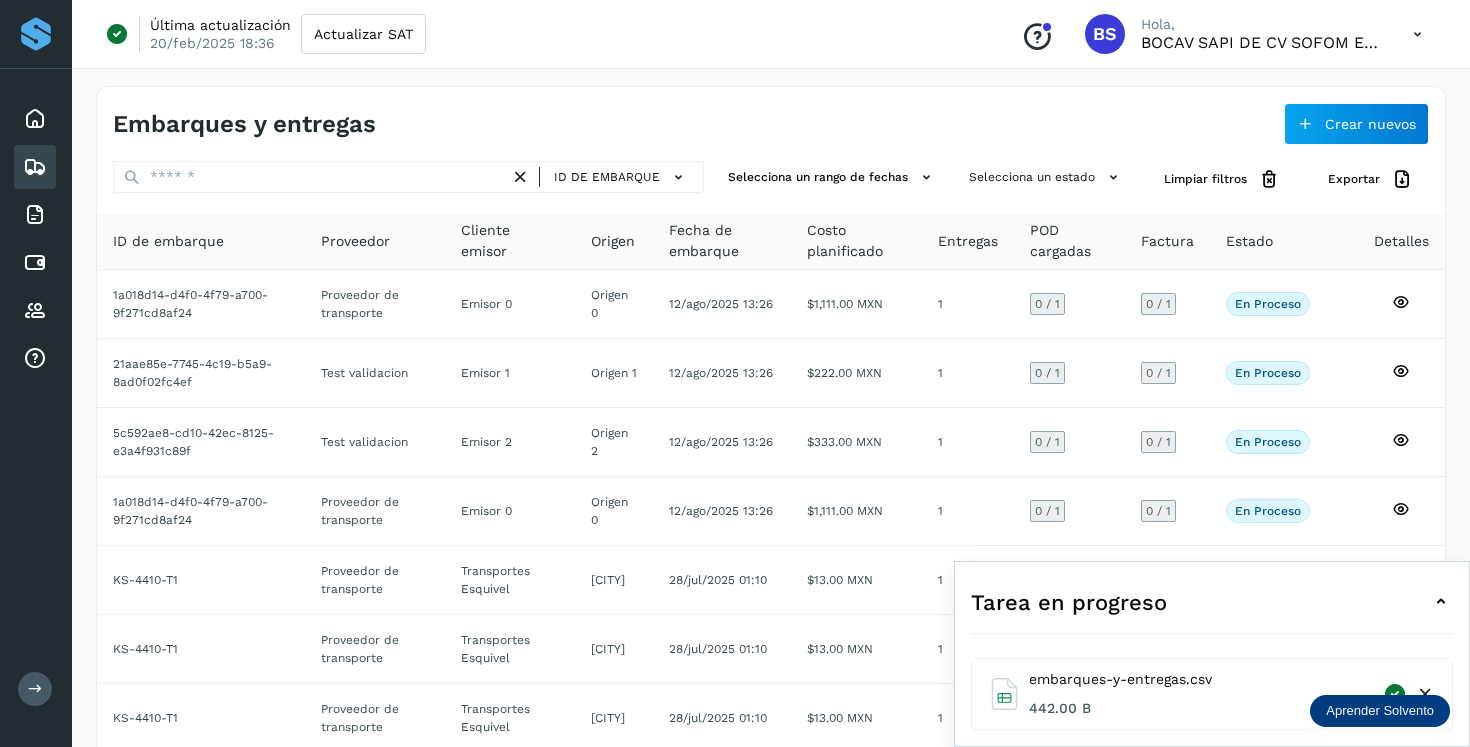 click at bounding box center (35, 689) 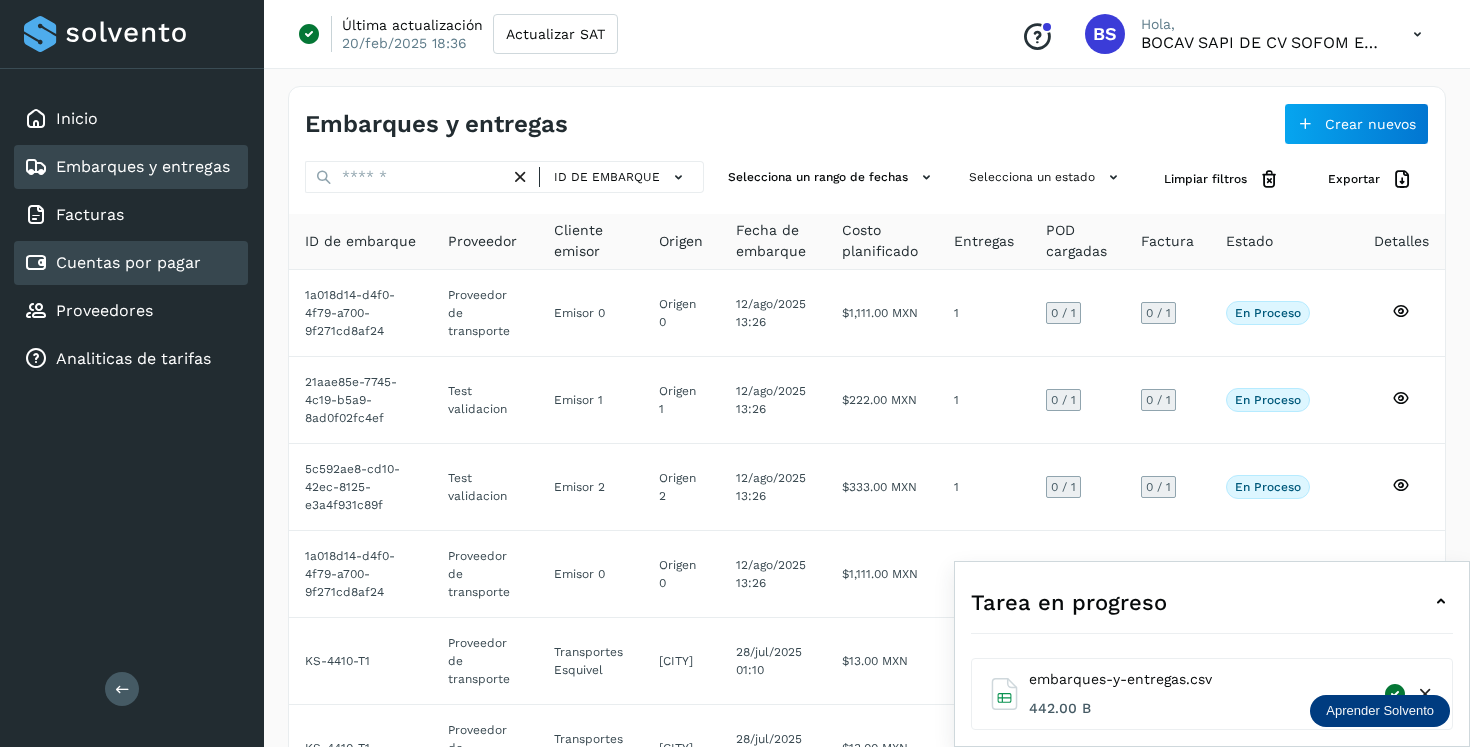 click on "Cuentas por pagar" 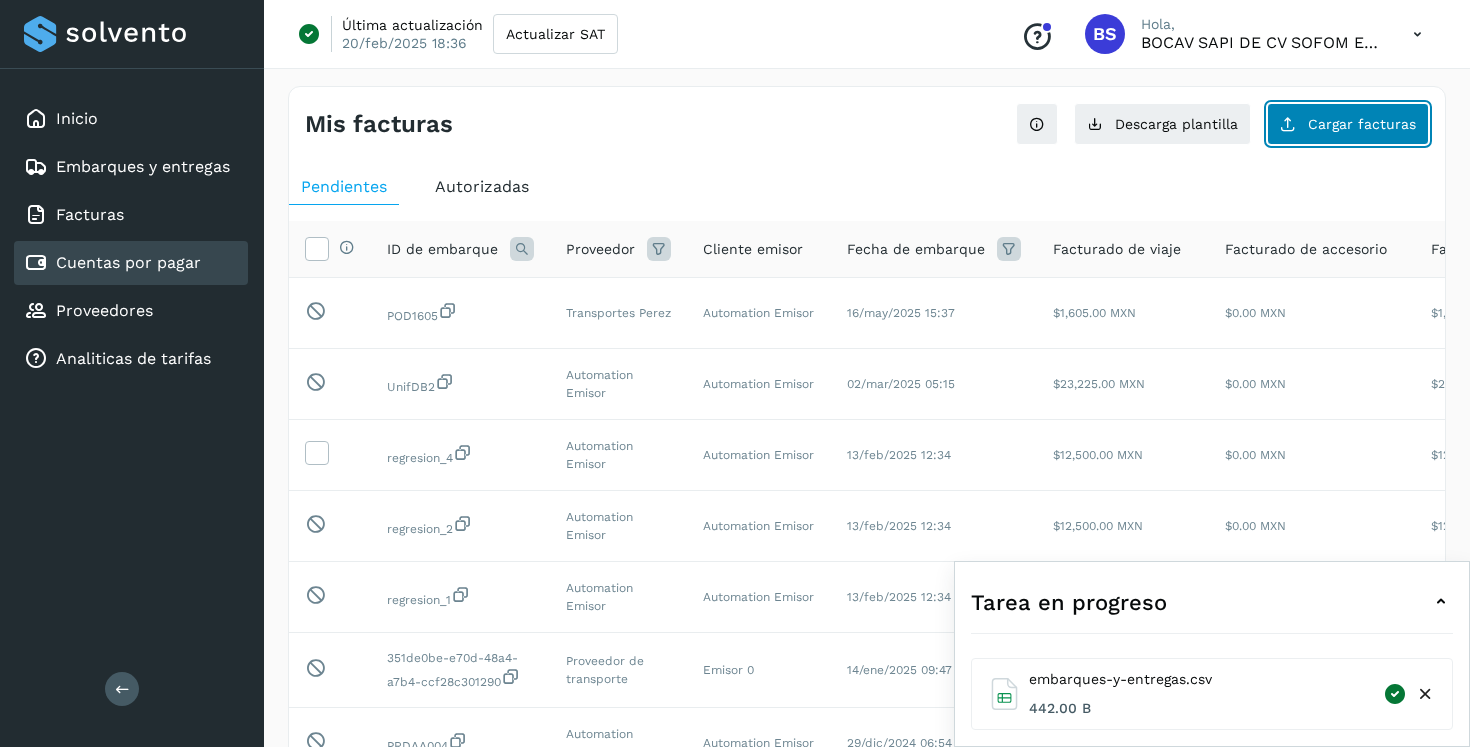 click on "Cargar facturas" 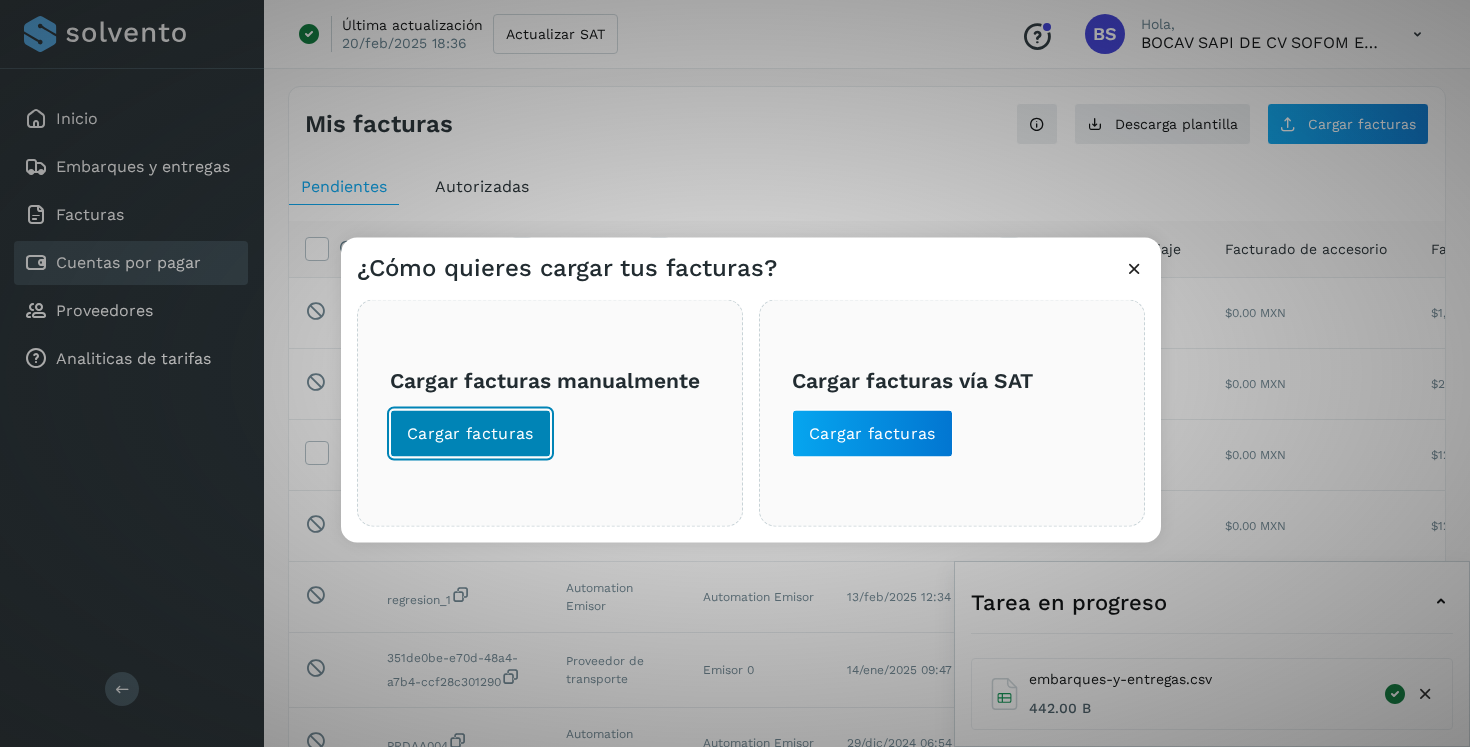 click on "Cargar facturas" 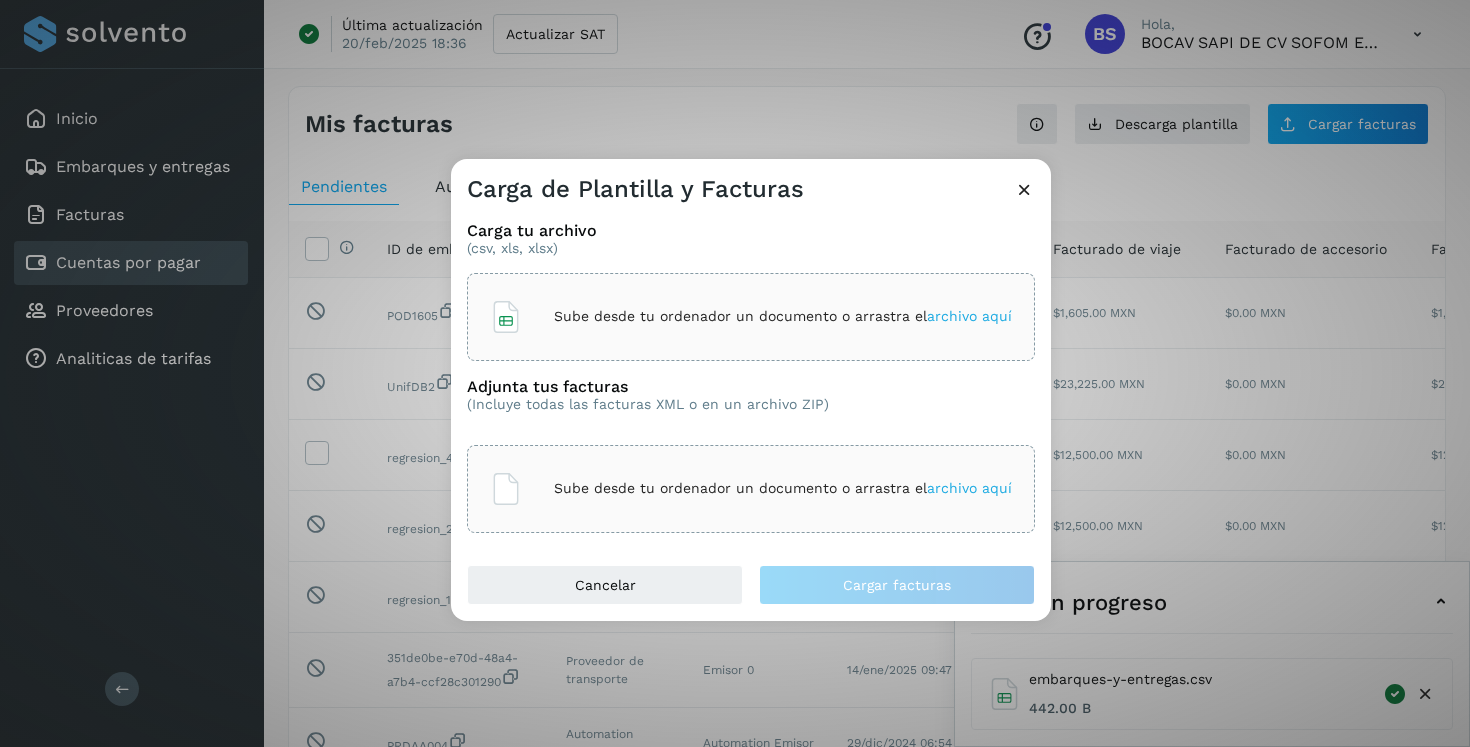 click on "Sube desde tu ordenador un documento o arrastra el  archivo aquí" at bounding box center (783, 316) 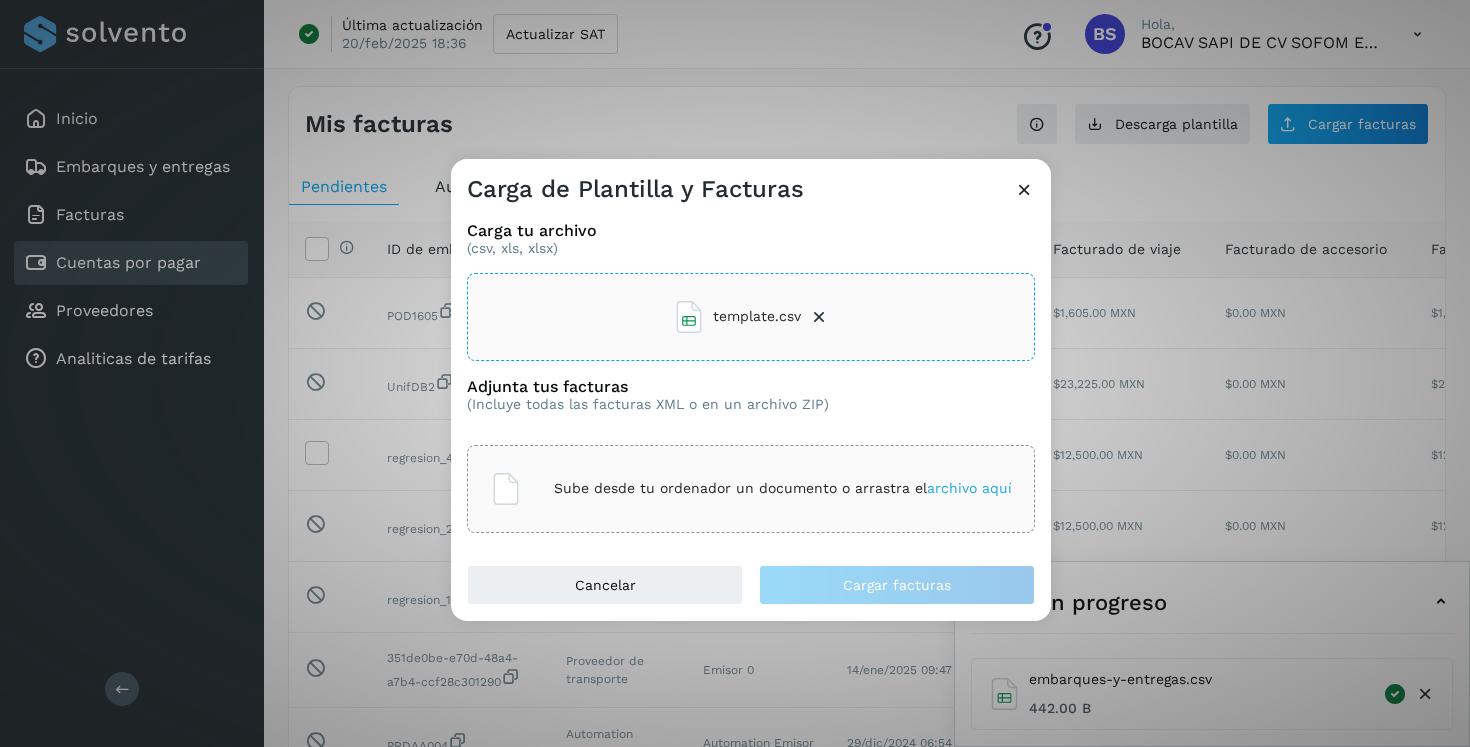 click on "Sube desde tu ordenador un documento o arrastra el  archivo aquí" 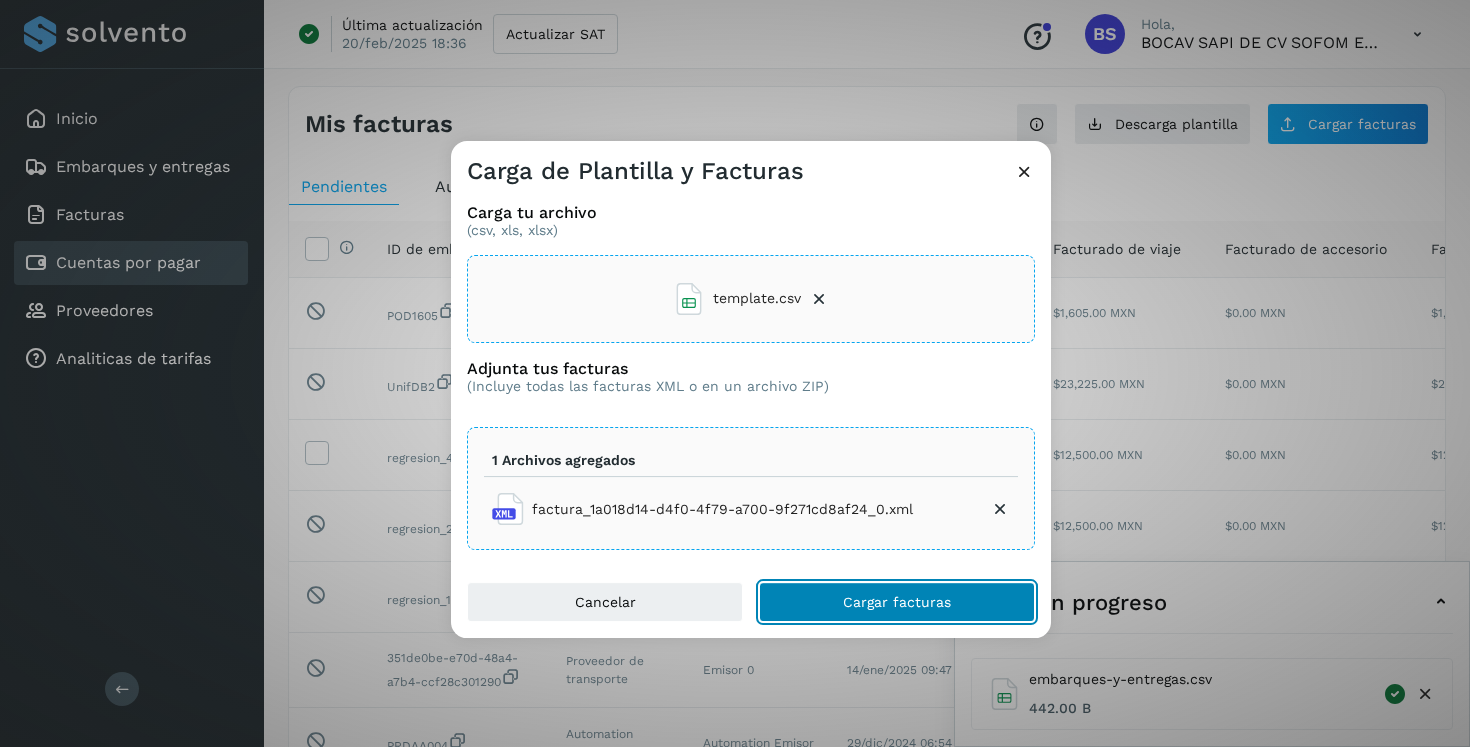 click on "Cargar facturas" 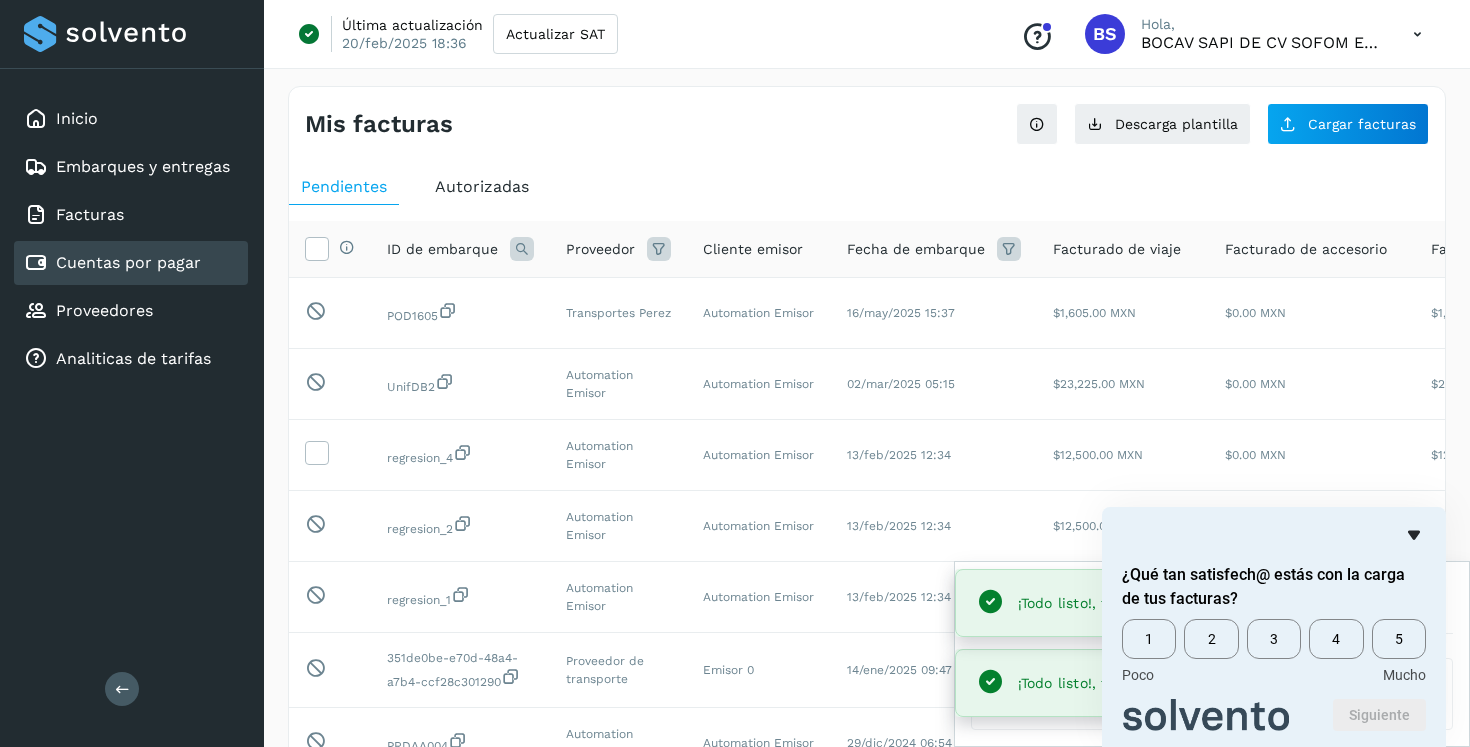 click 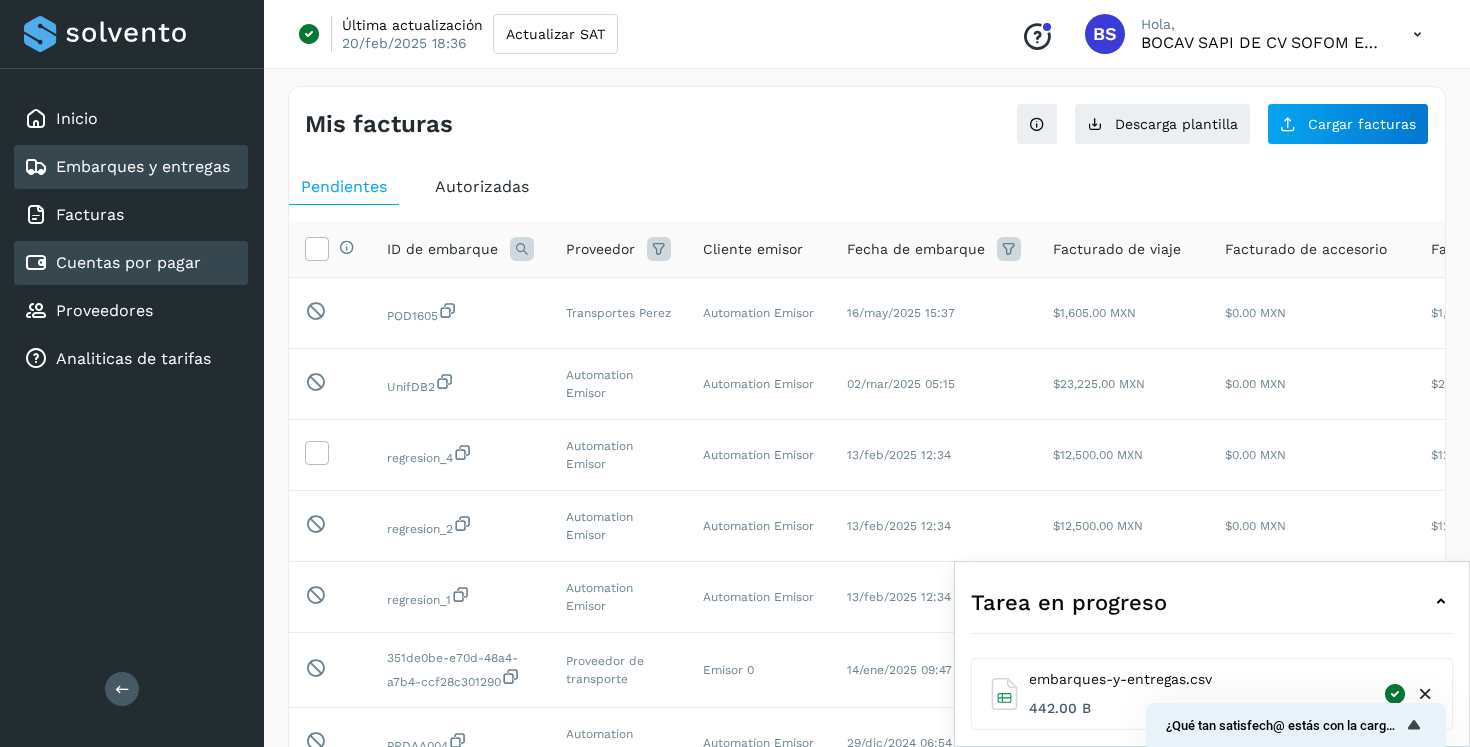 click on "Embarques y entregas" at bounding box center [143, 166] 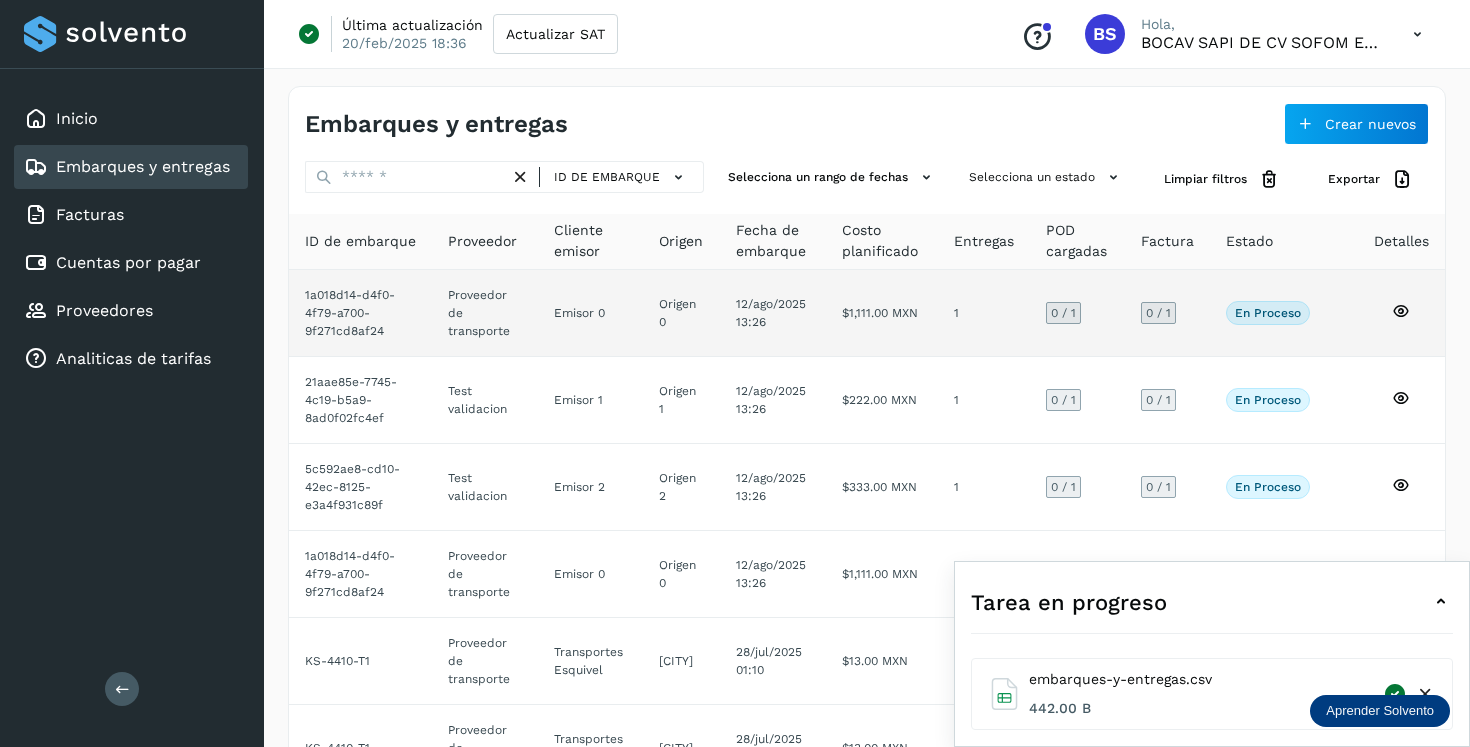 click on "Origen 0" 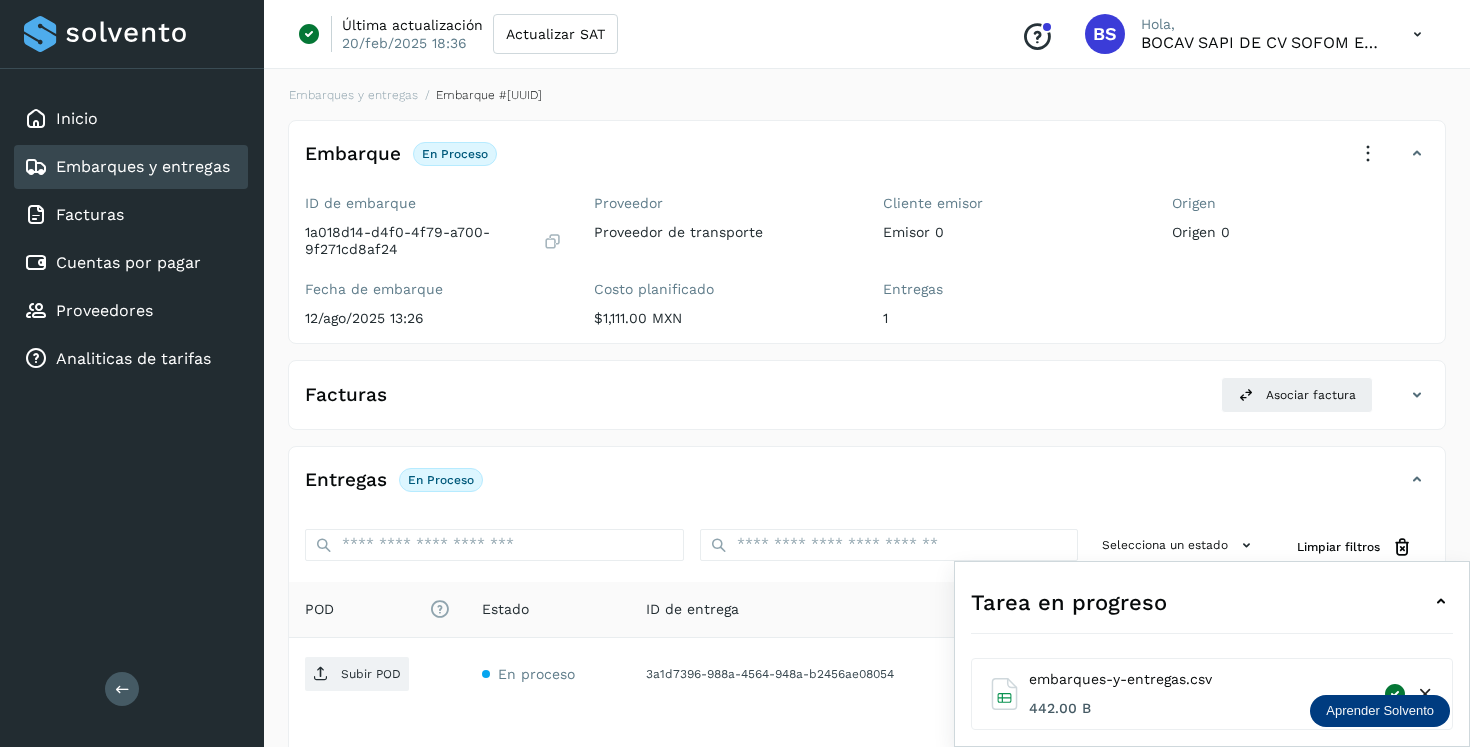 click at bounding box center (1441, 602) 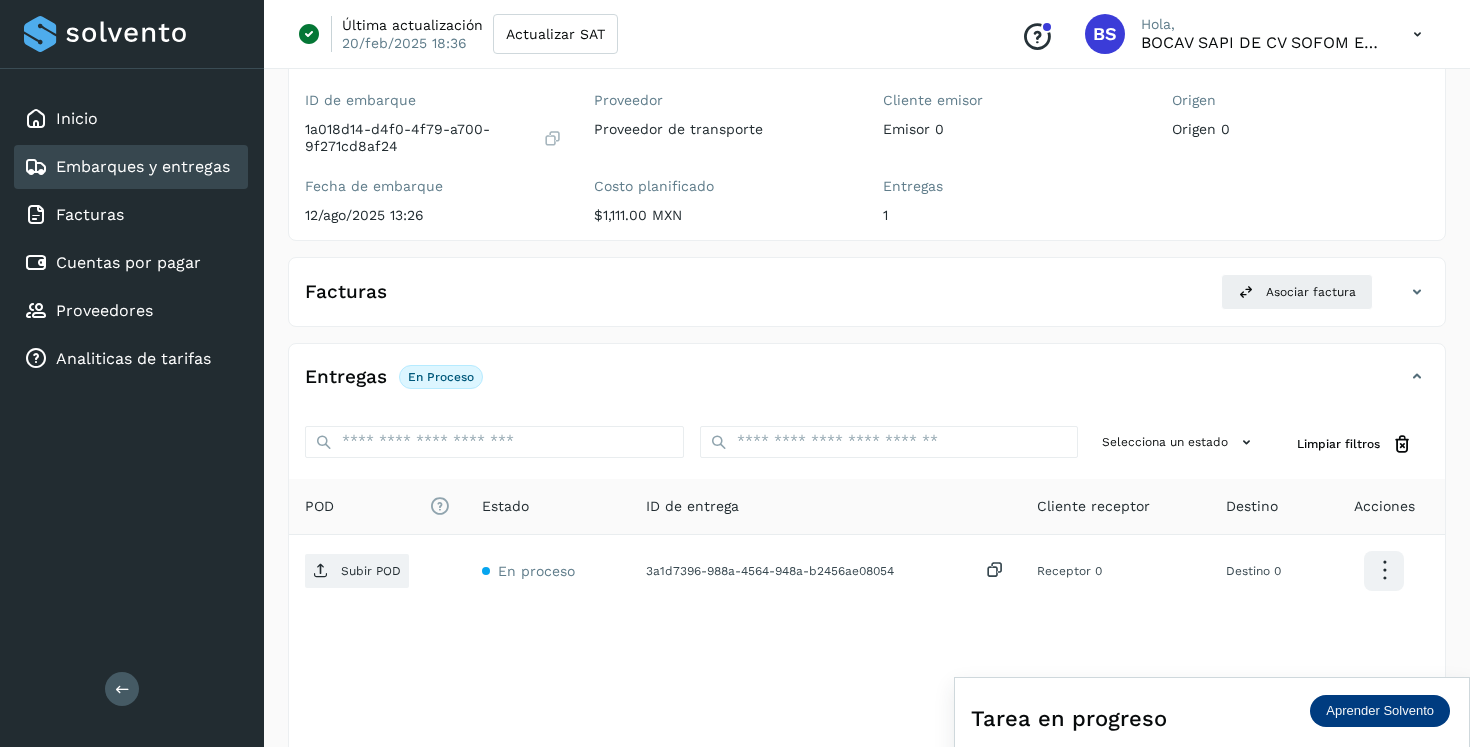 scroll, scrollTop: 122, scrollLeft: 0, axis: vertical 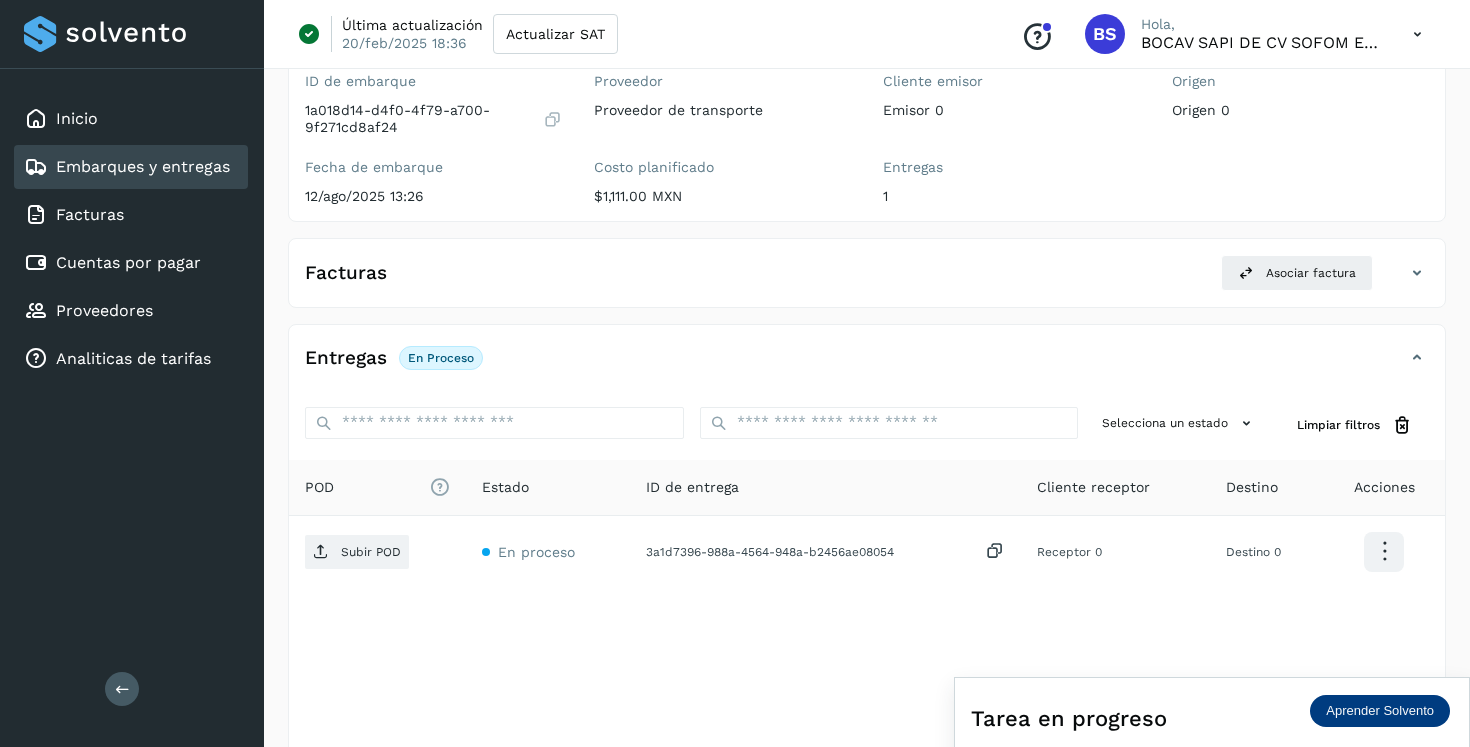 click on "Facturas Asociar factura" at bounding box center [867, 281] 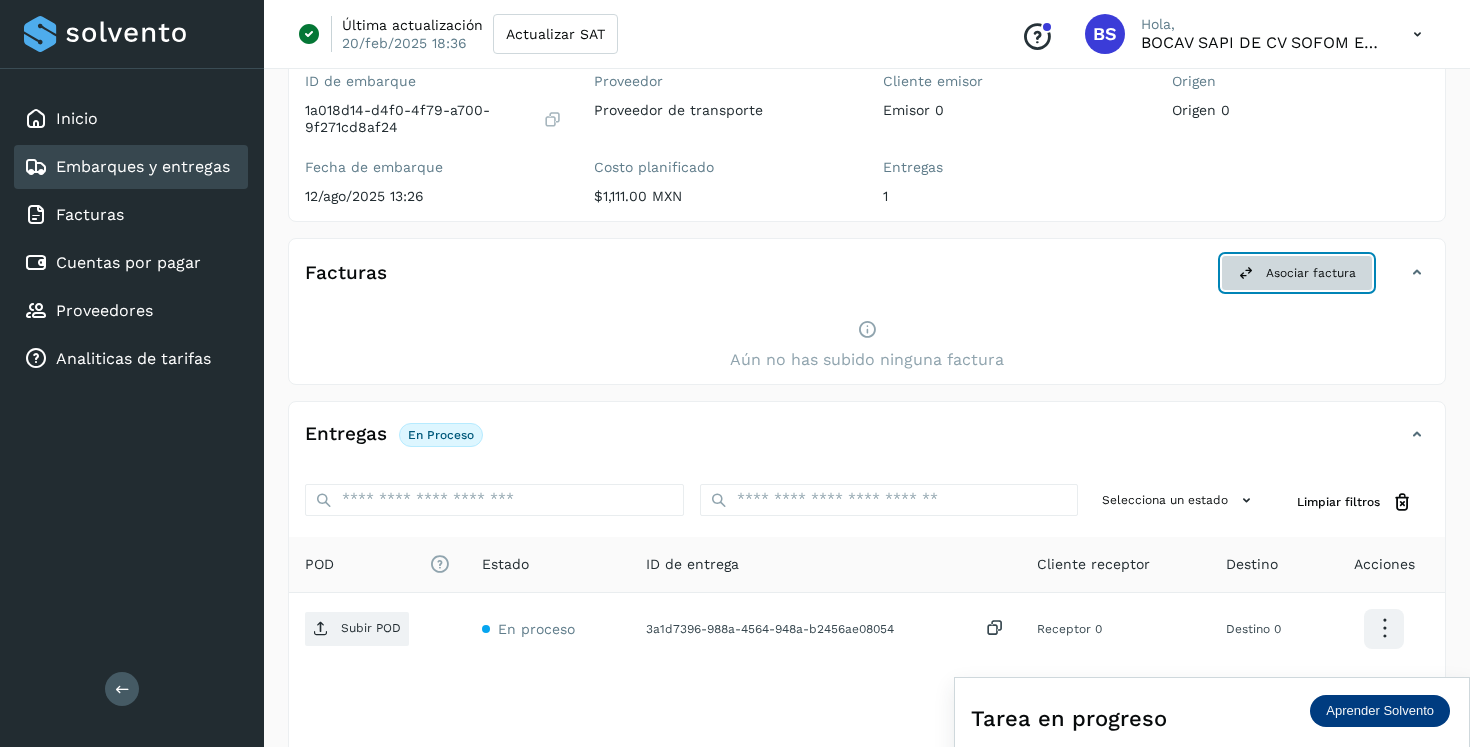 click on "Asociar factura" at bounding box center [1297, 273] 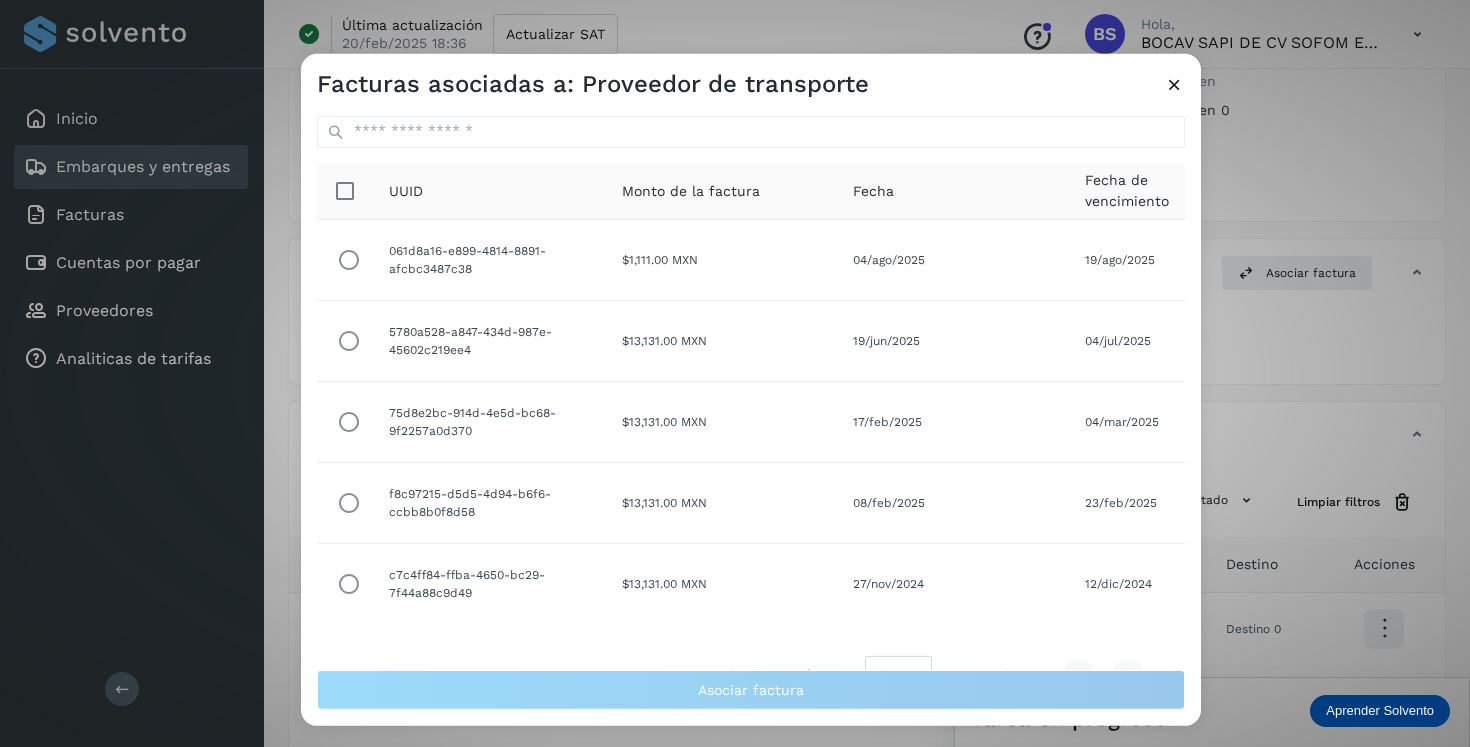 click on "$1,111.00 MXN" 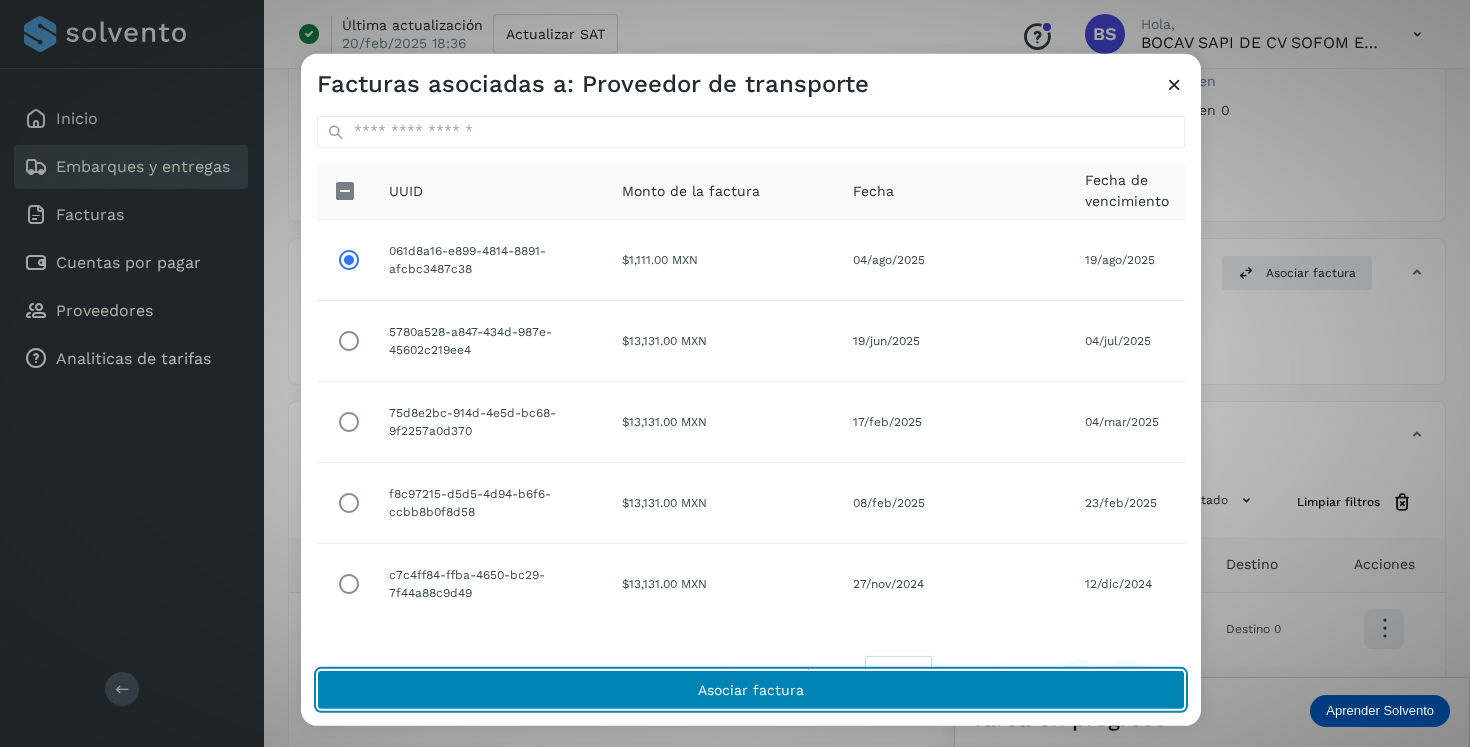 click on "Asociar factura" 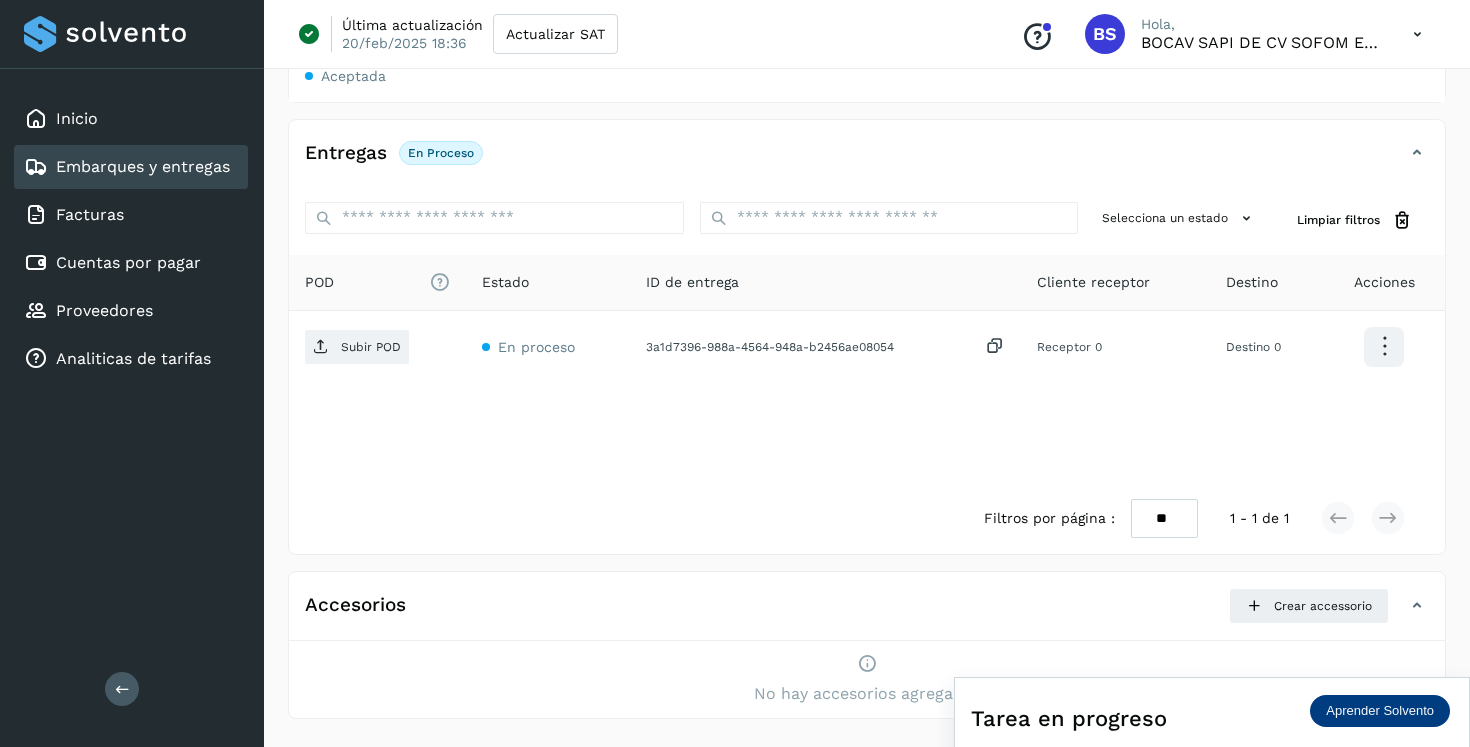 scroll, scrollTop: 444, scrollLeft: 0, axis: vertical 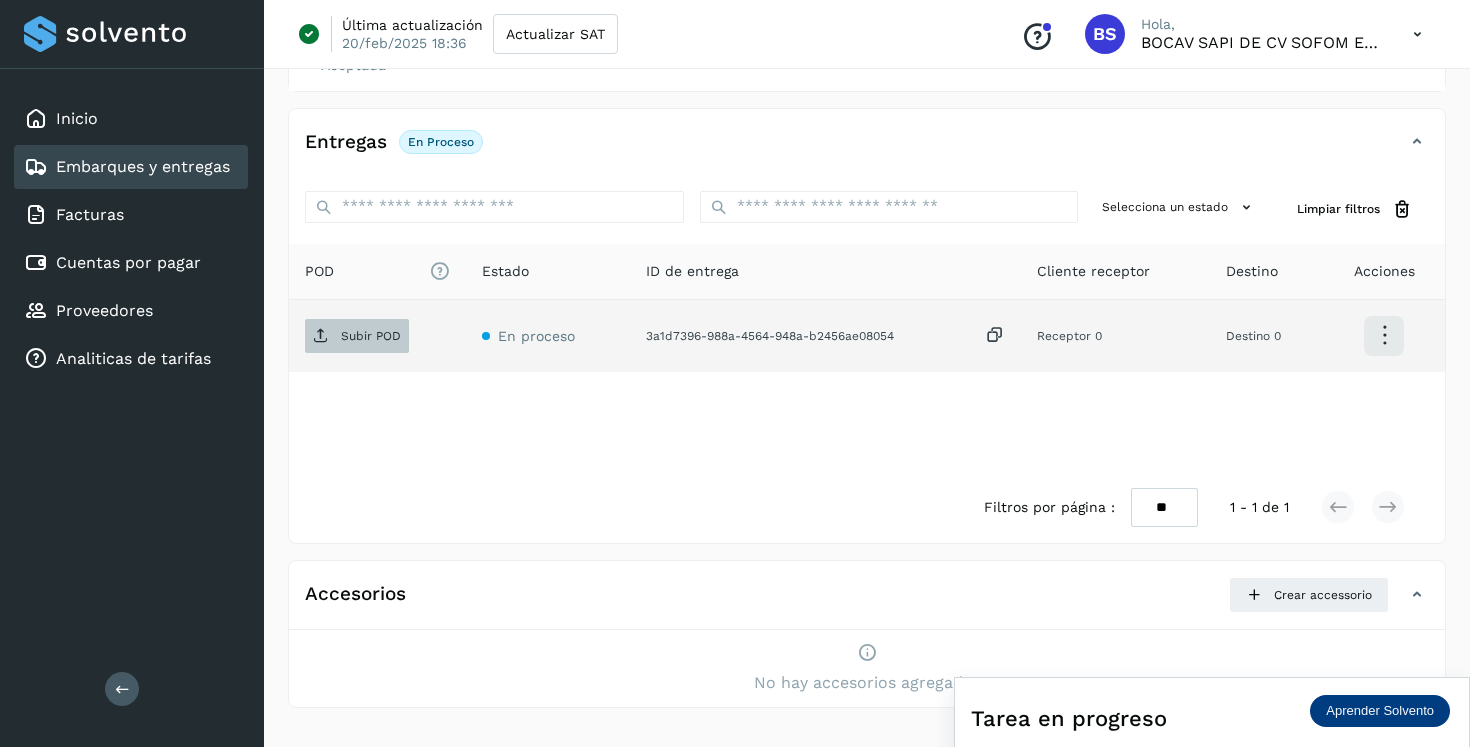 click on "Subir POD" at bounding box center [371, 336] 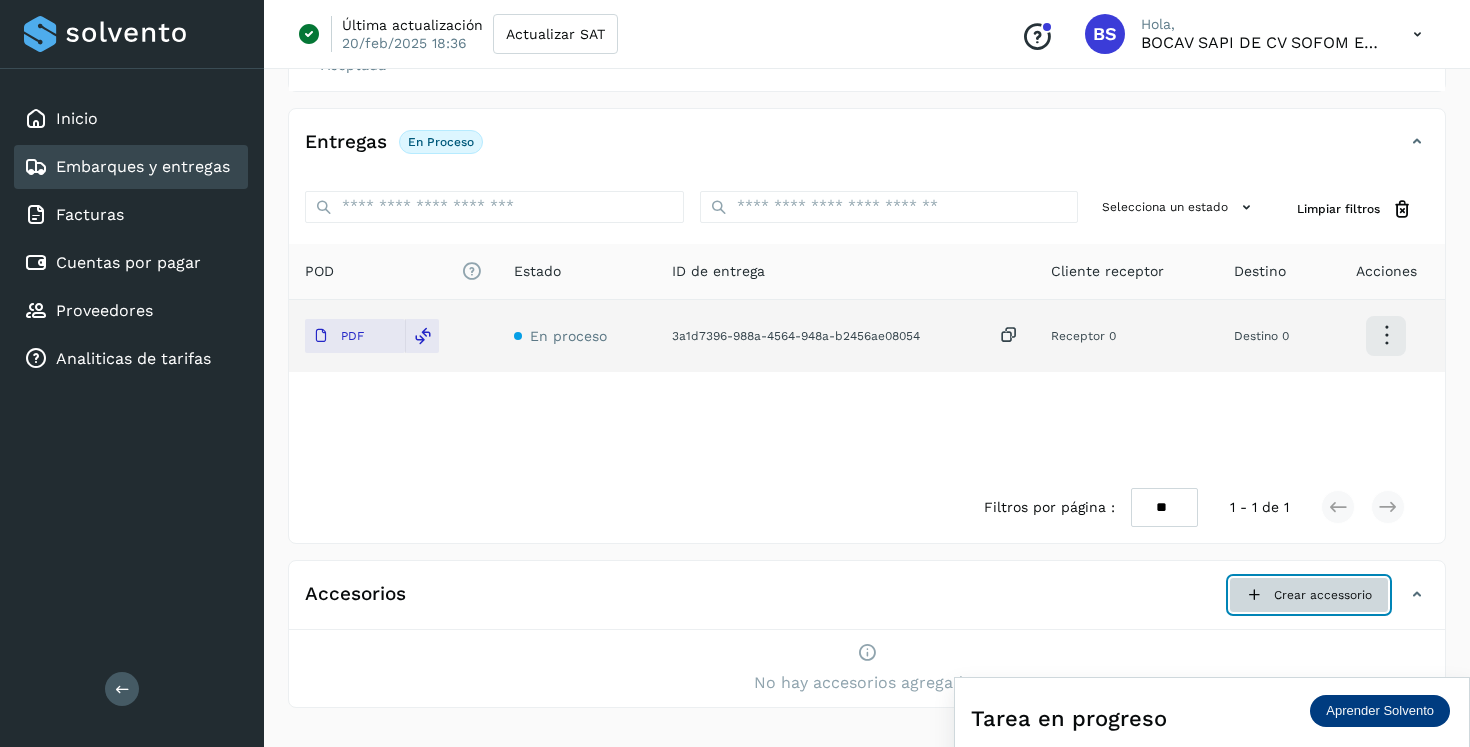 click at bounding box center (1254, 595) 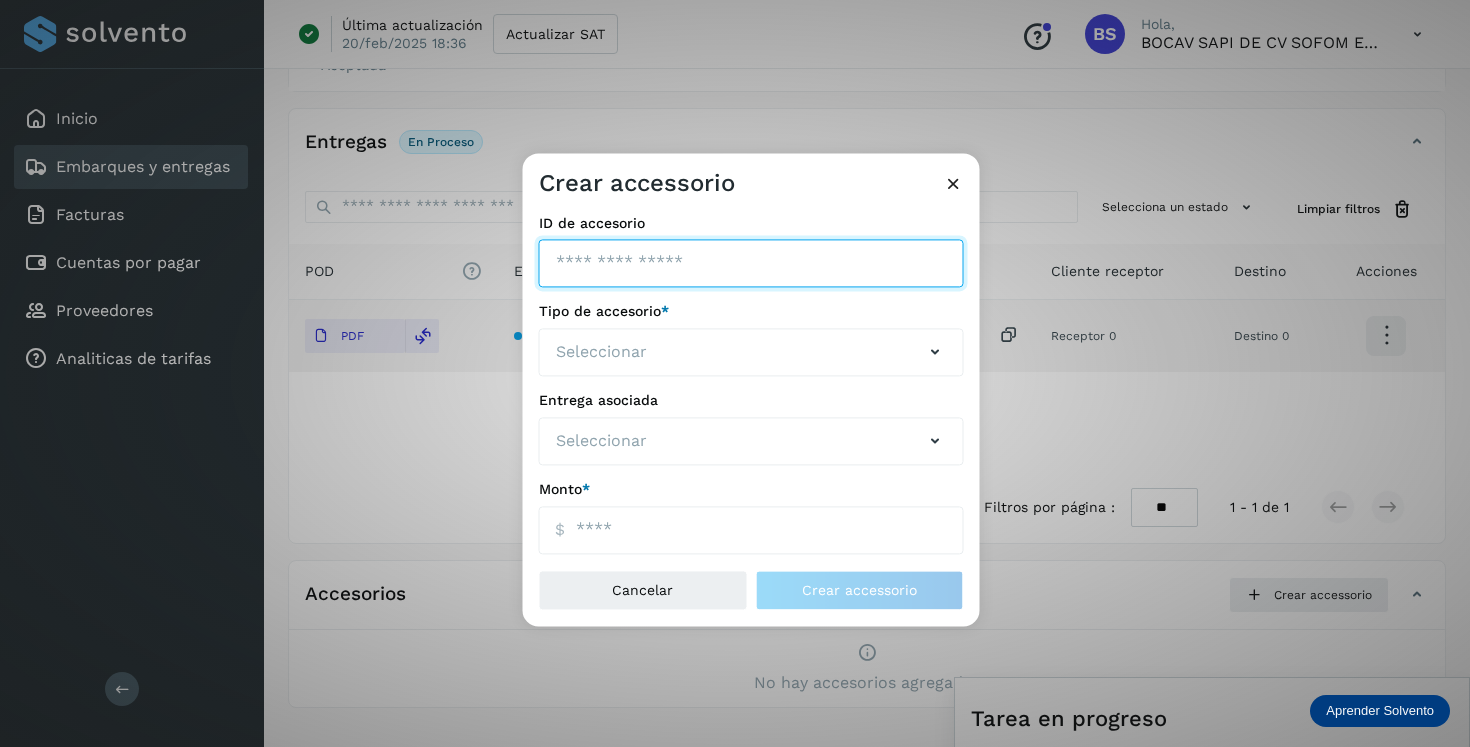click on "ID de embarque" at bounding box center [751, 264] 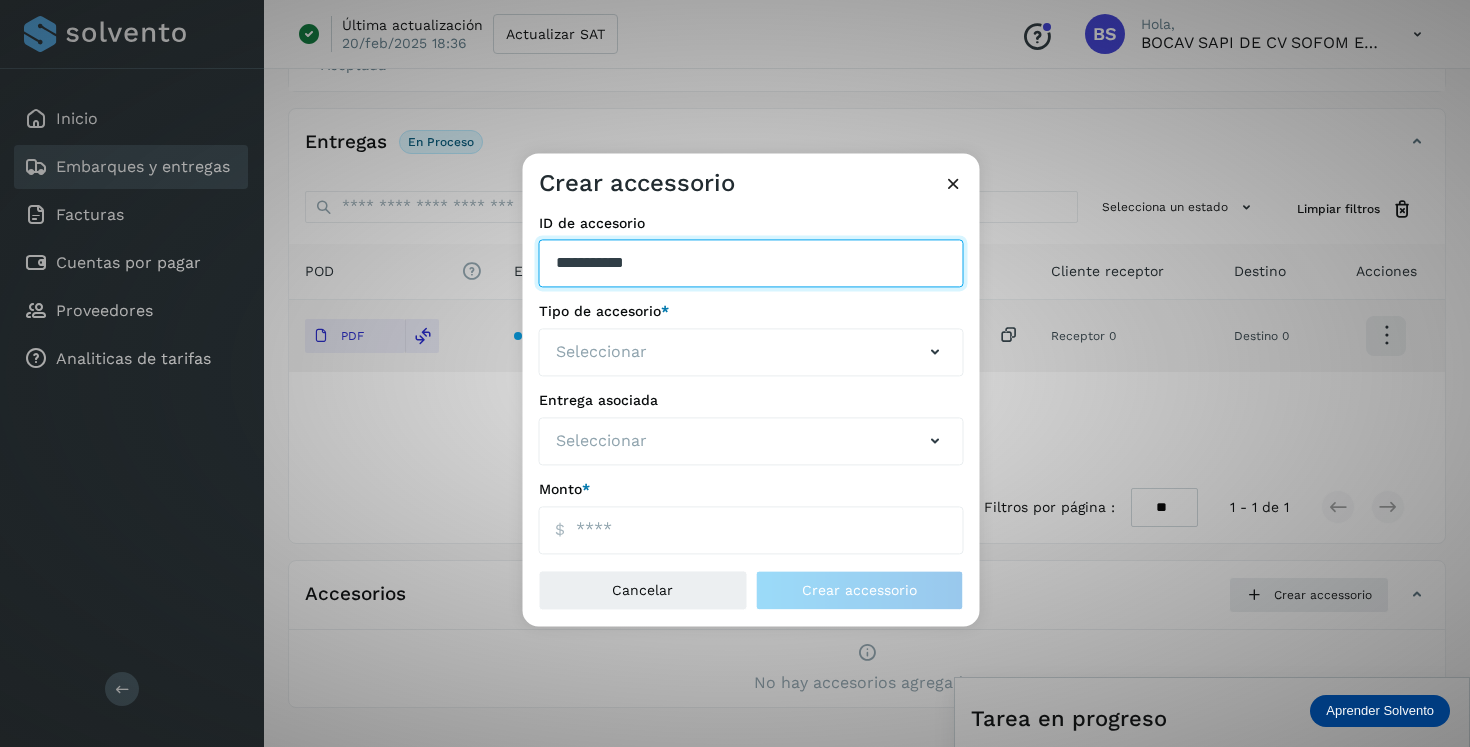 type on "**********" 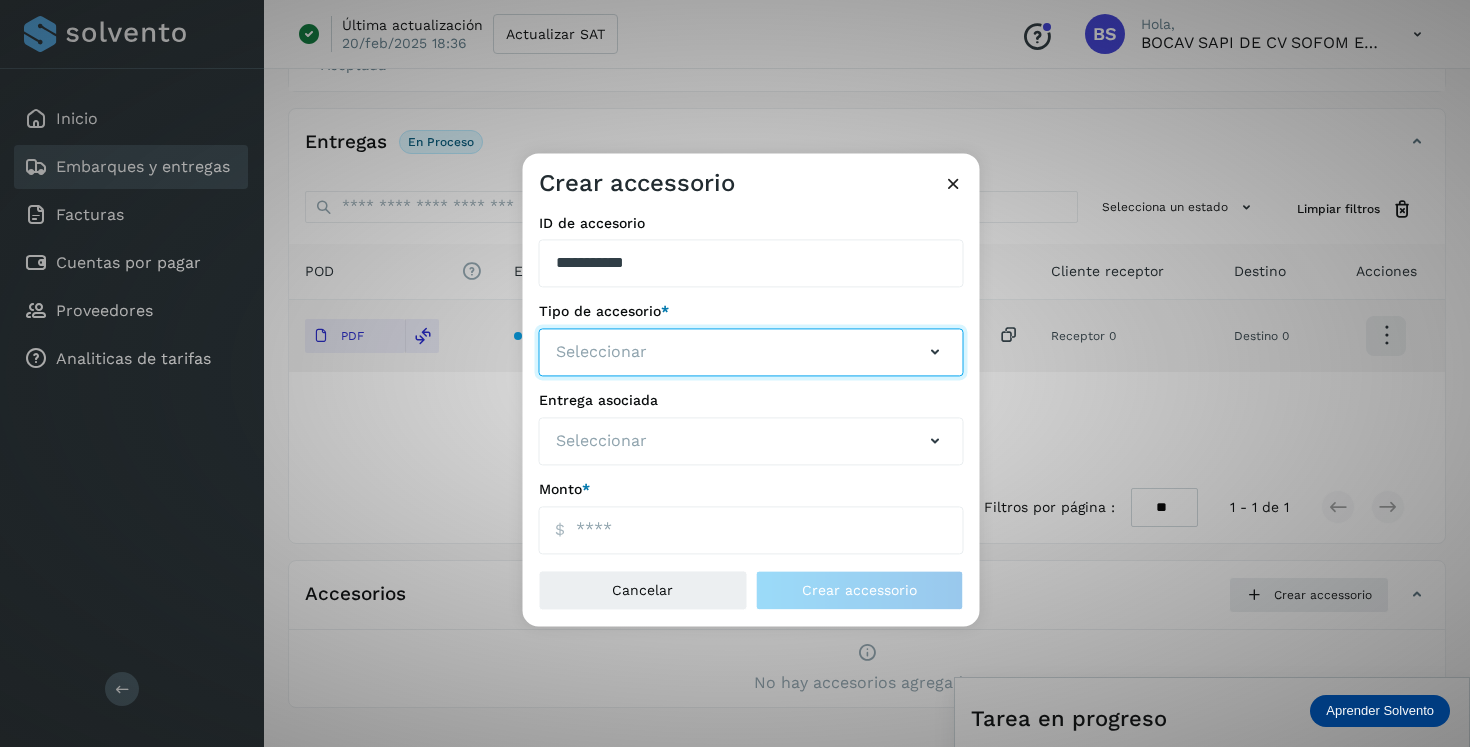 click on "Seleccionar" at bounding box center (751, 353) 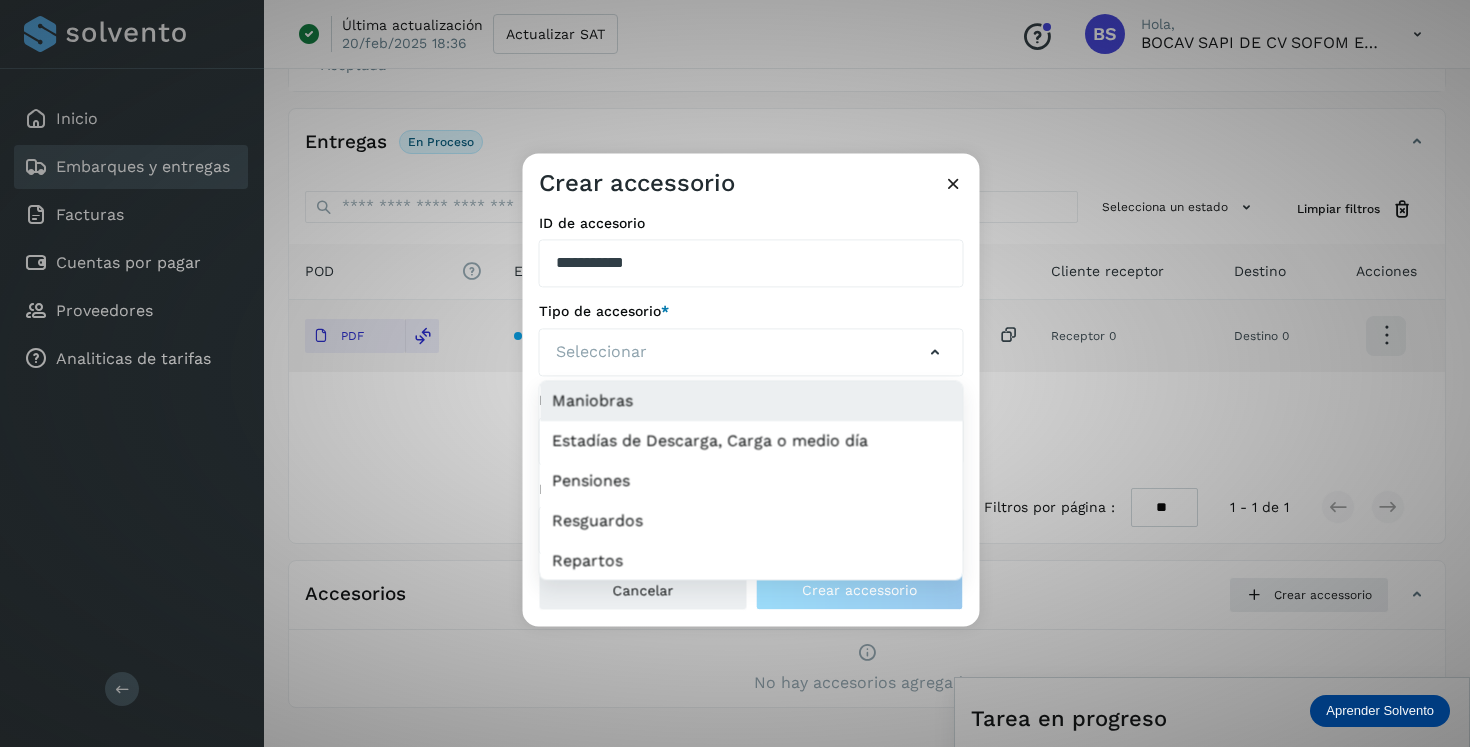 click on "Maniobras" 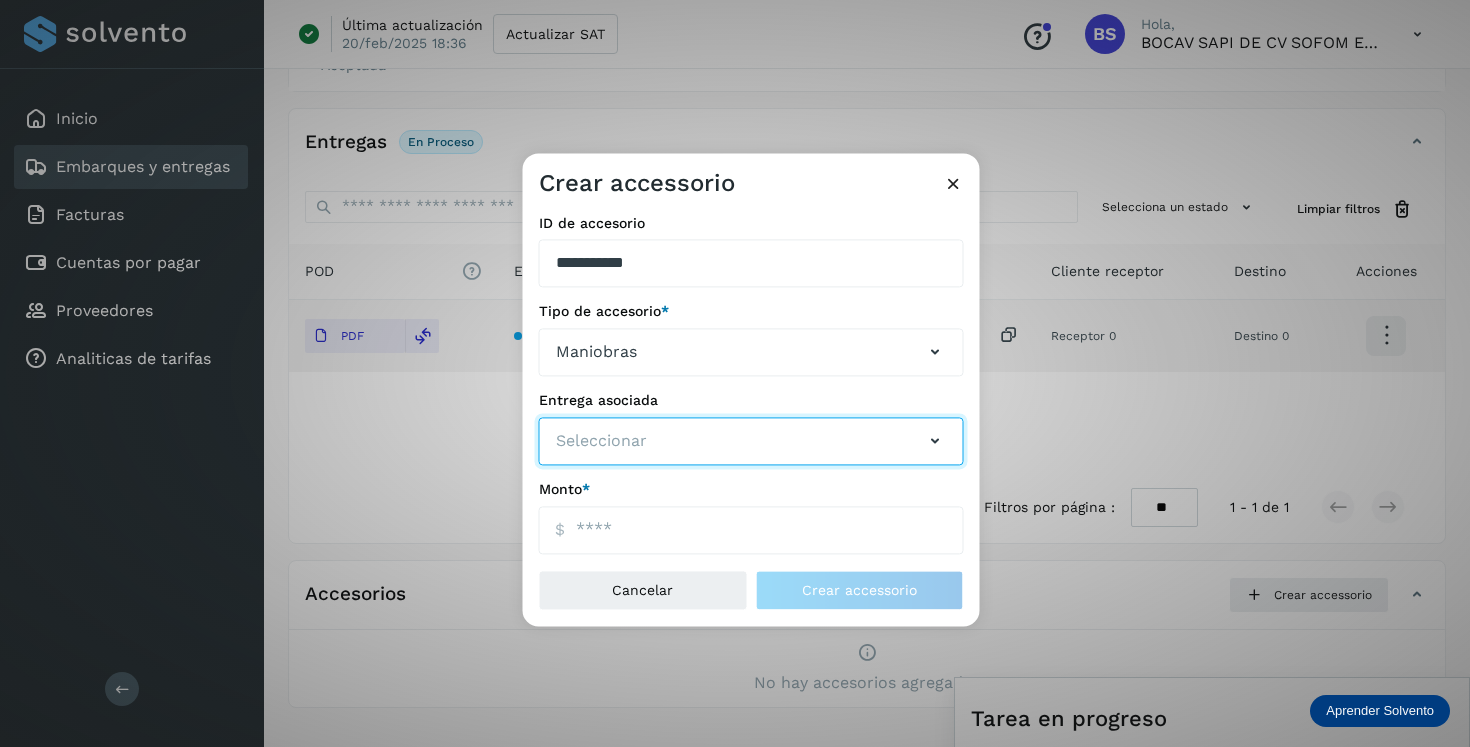 click on "Seleccionar" at bounding box center [751, 441] 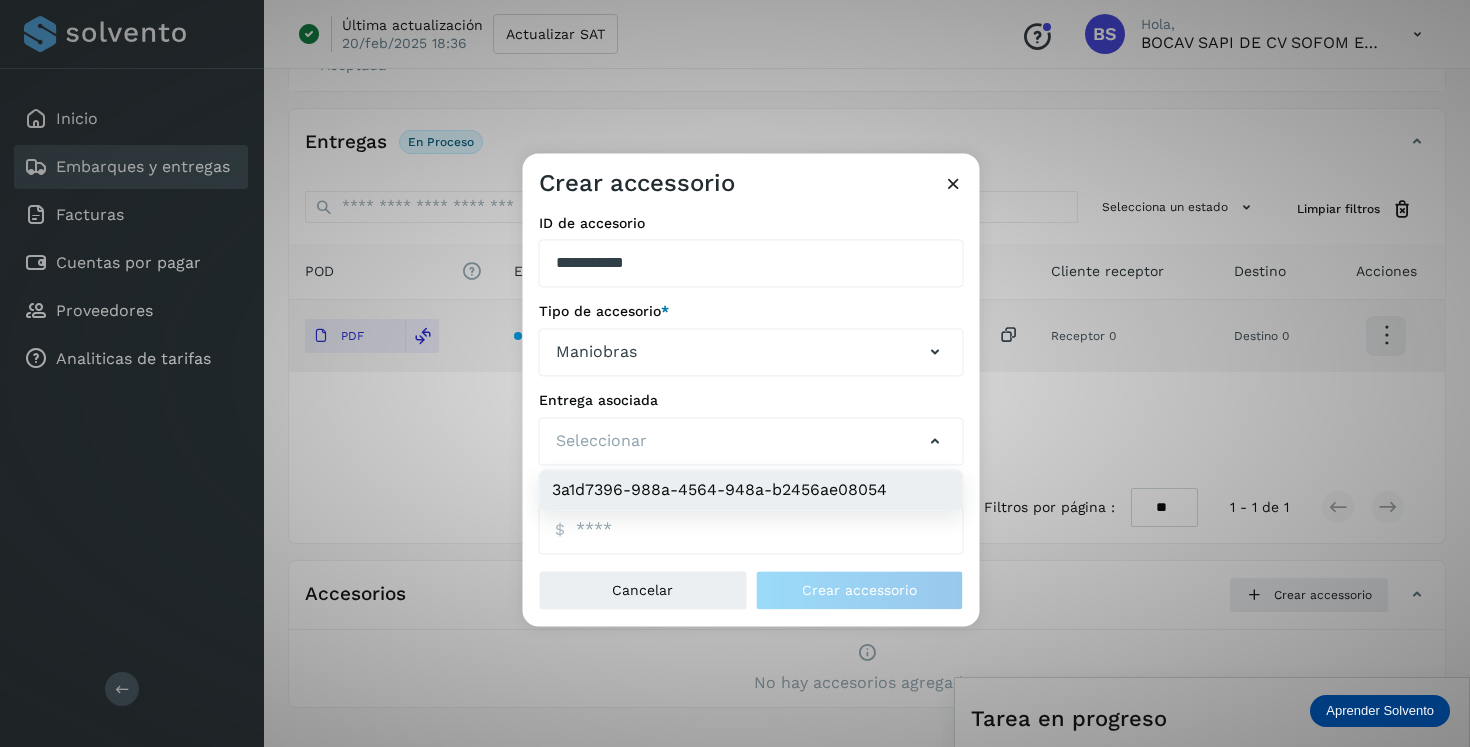click on "3a1d7396-988a-4564-948a-b2456ae08054" 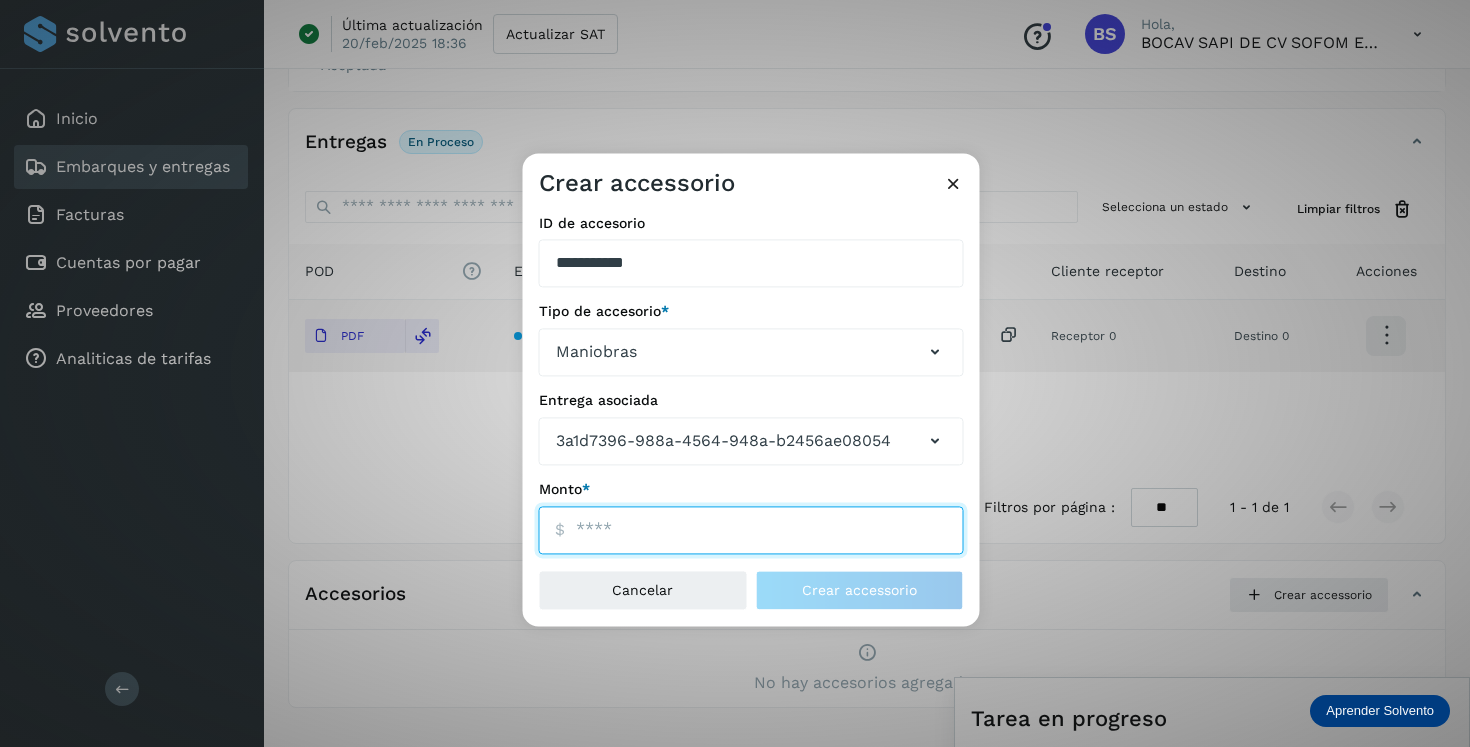 click on "ID de embarque" at bounding box center [751, 530] 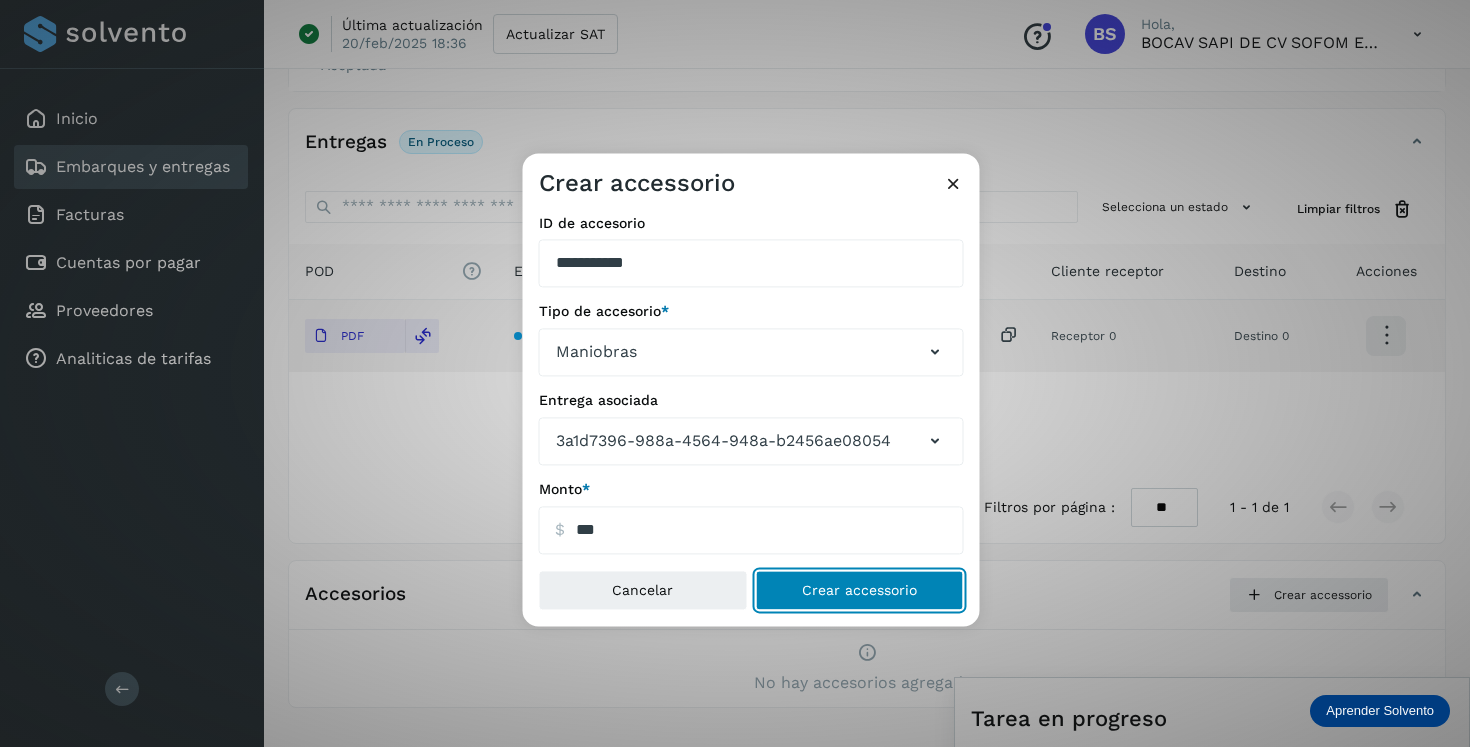 type on "******" 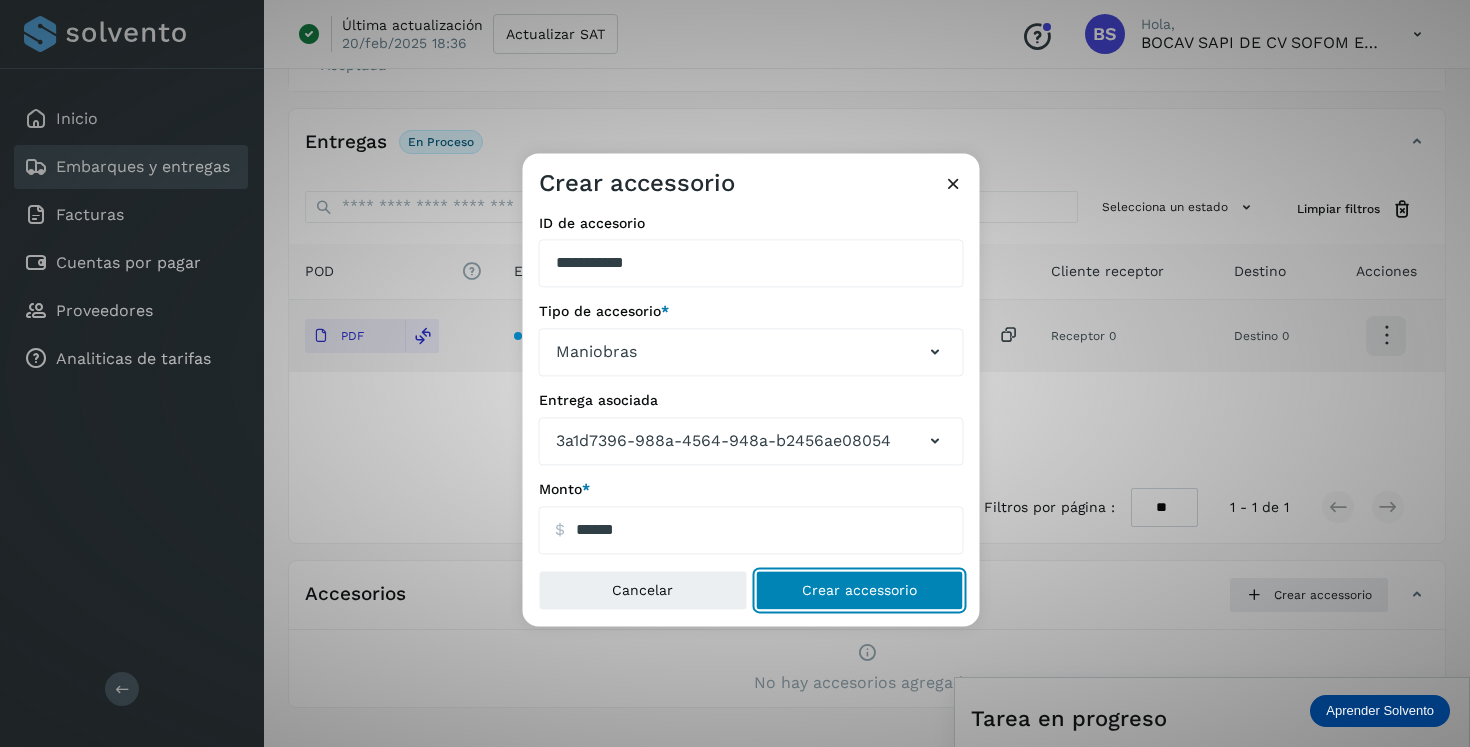 click on "Crear accessorio" at bounding box center (859, 590) 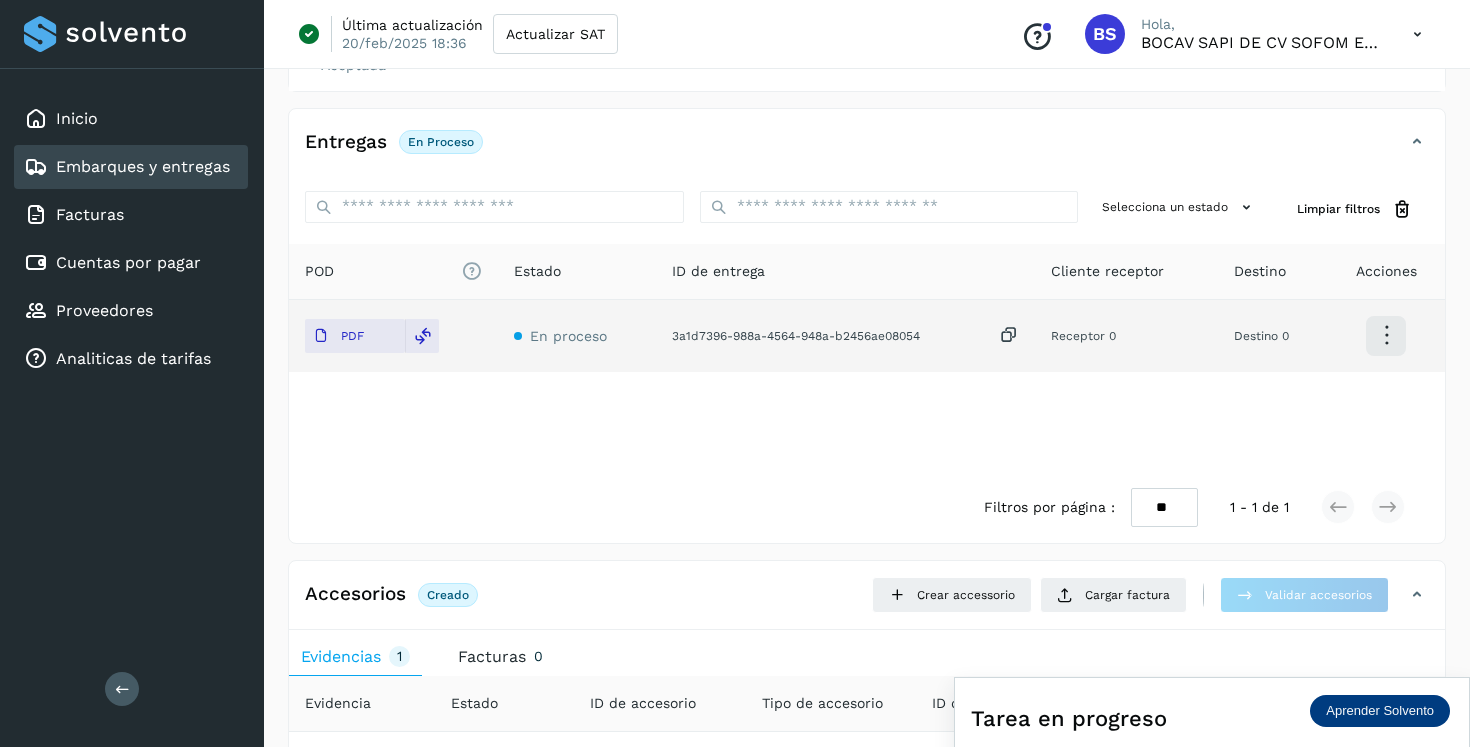 scroll, scrollTop: 615, scrollLeft: 0, axis: vertical 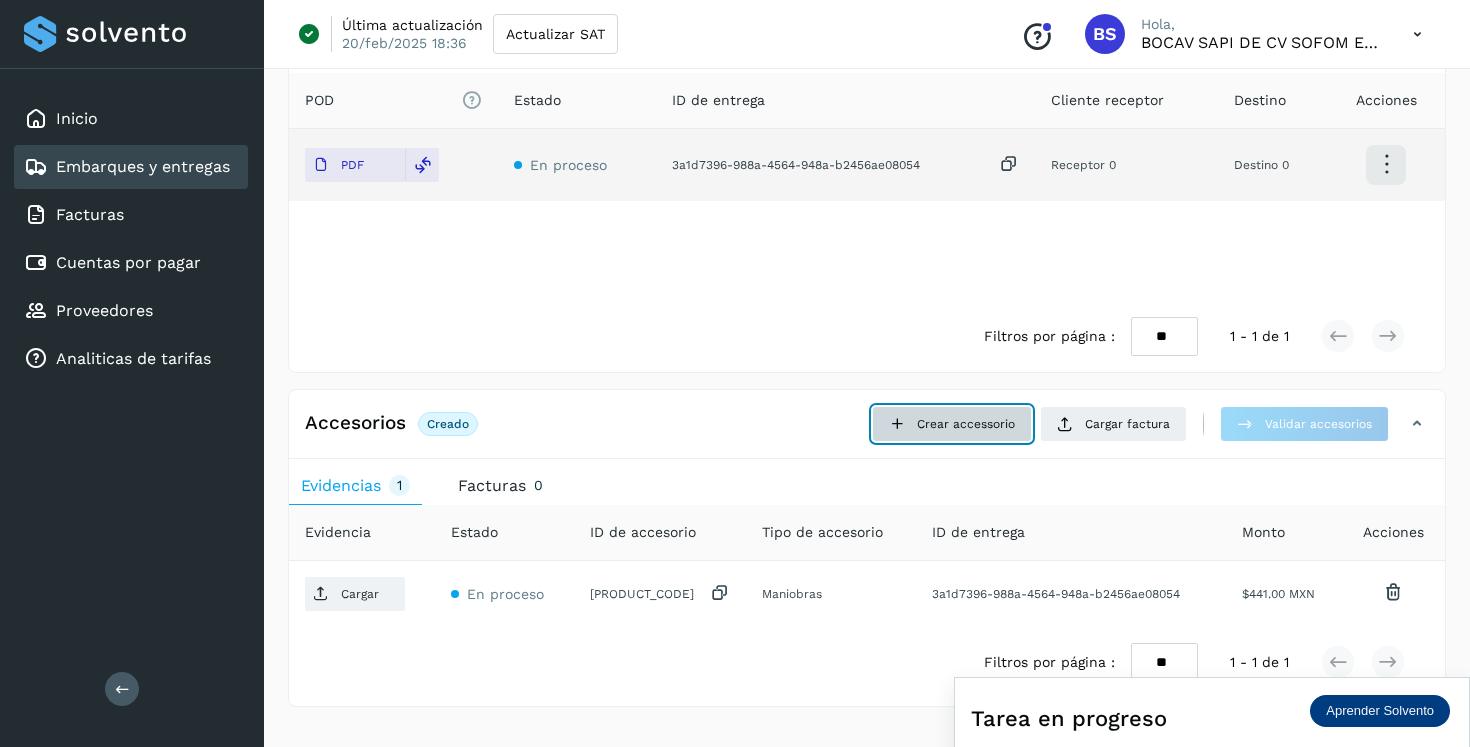 click on "Crear accessorio" 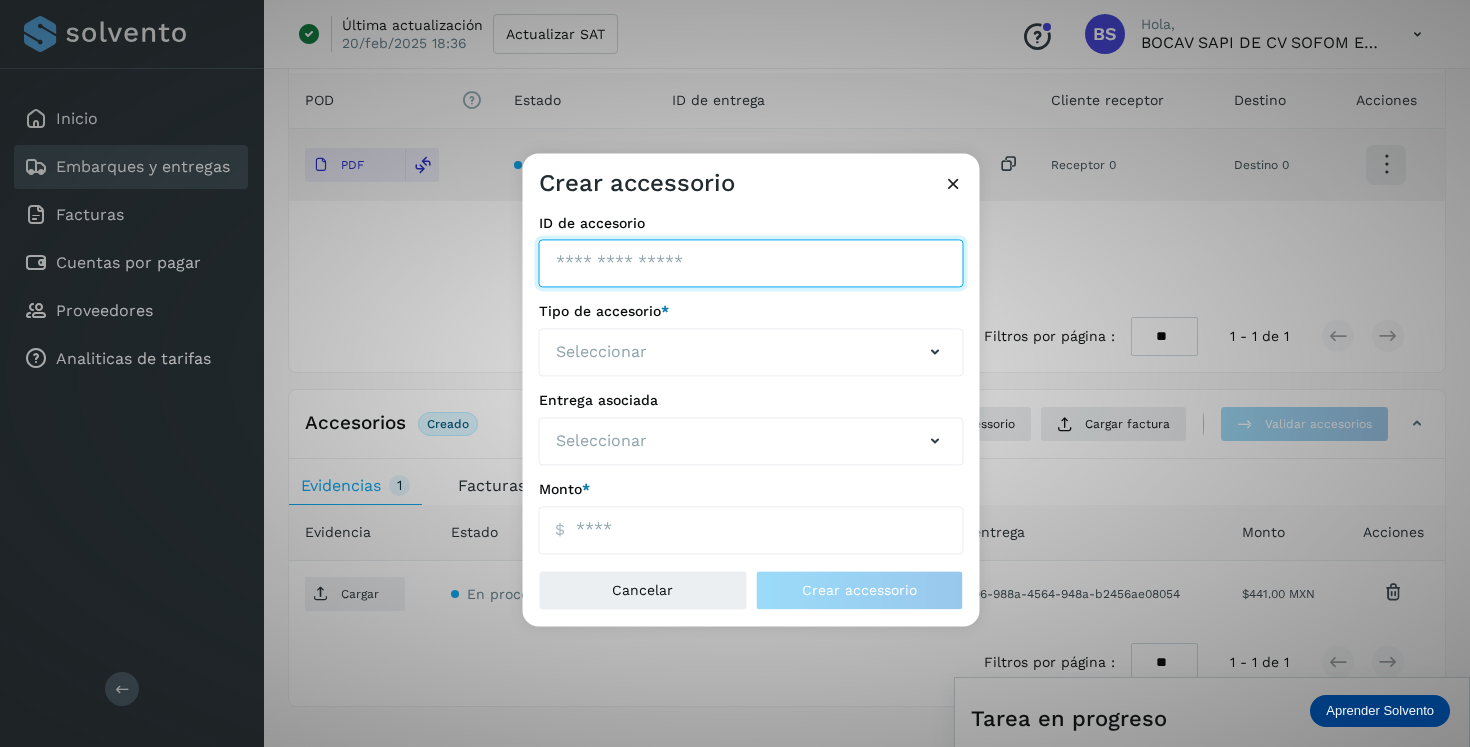 click on "ID de embarque" at bounding box center [751, 264] 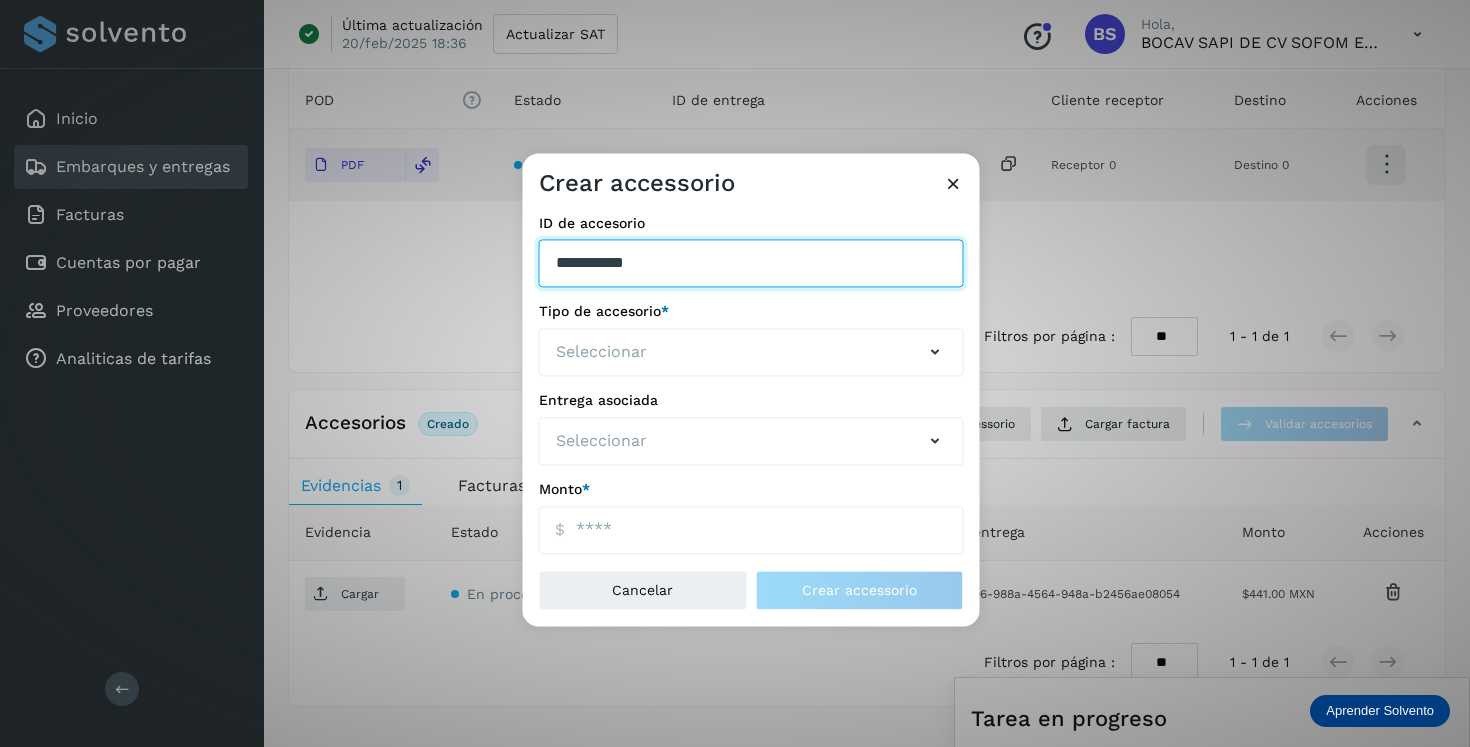 type on "**********" 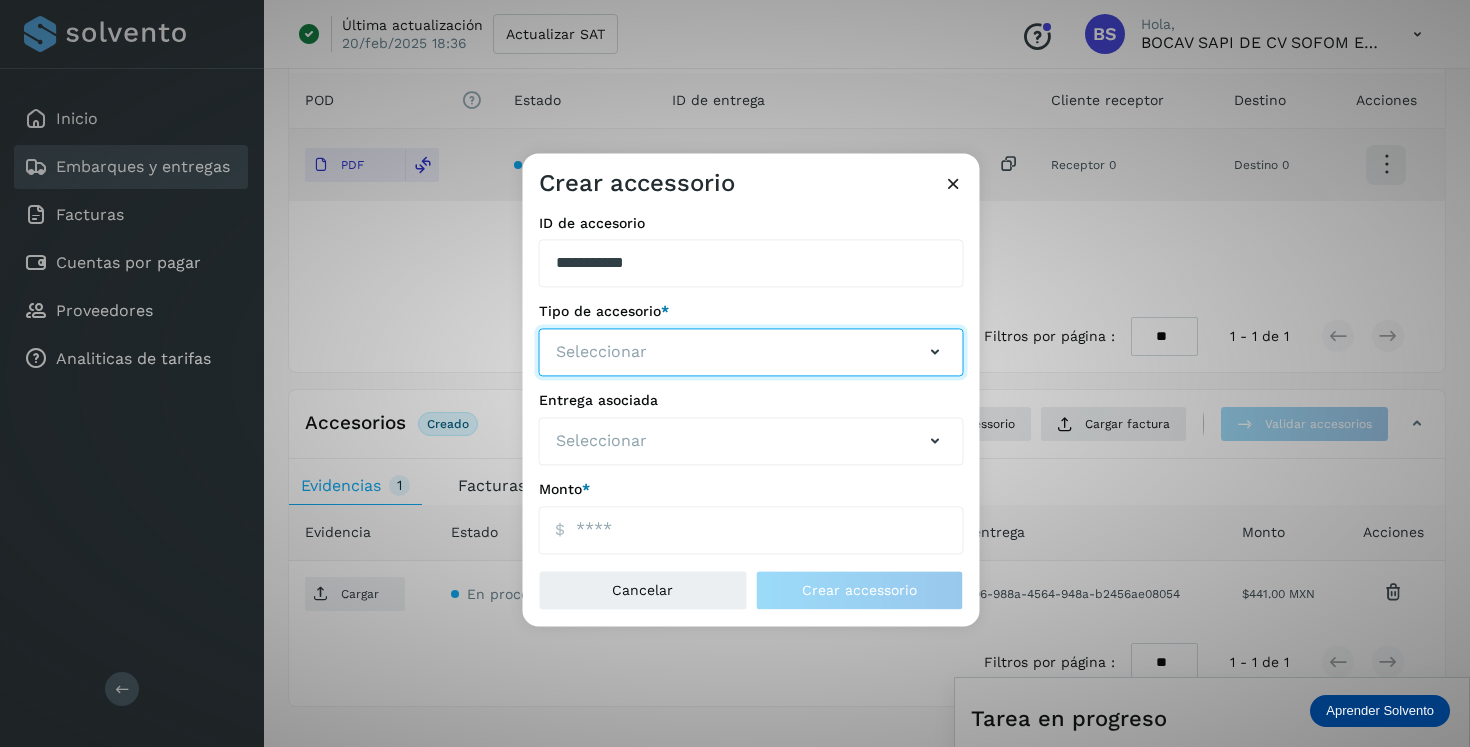 click on "Seleccionar" at bounding box center [751, 353] 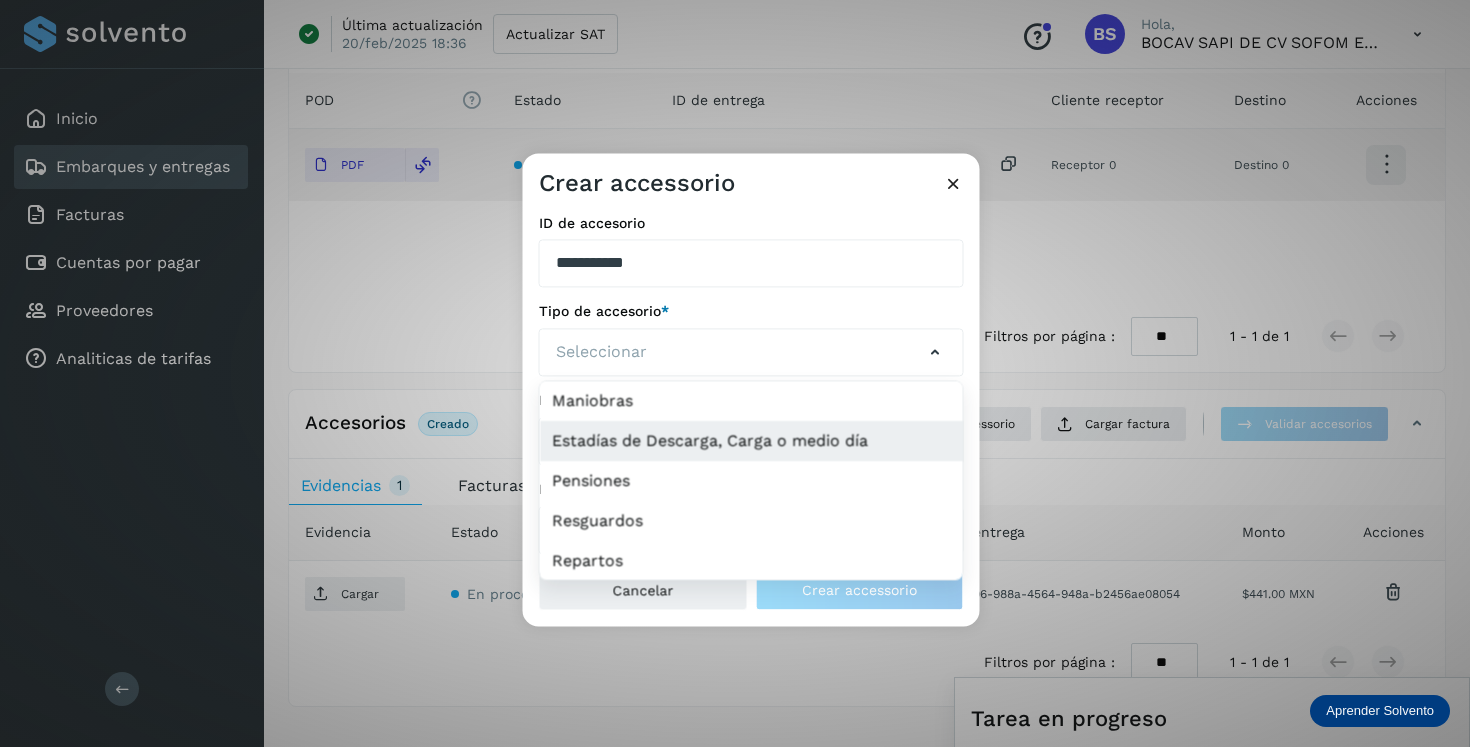 click on "Estadías de Descarga, Carga o medio día" 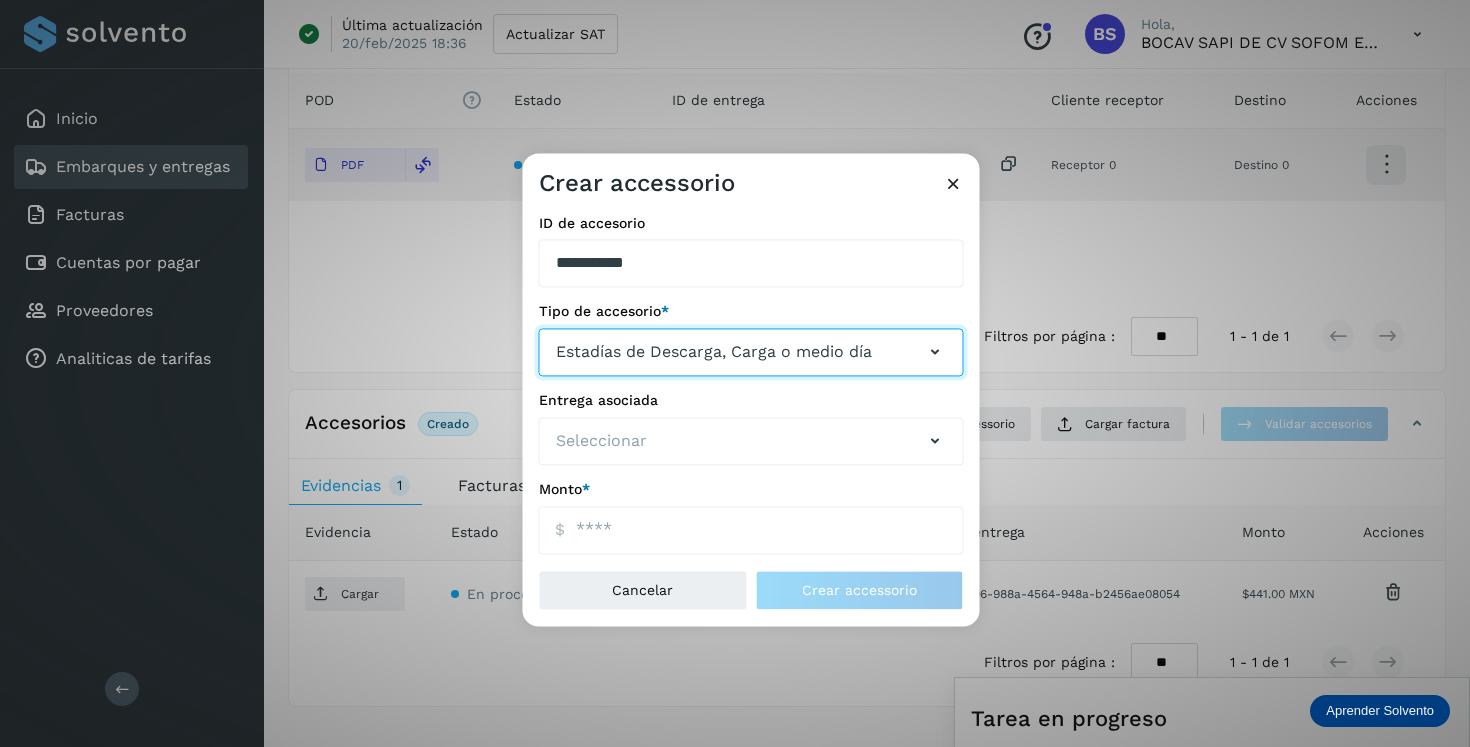 click on "Estadías de Descarga, Carga o medio día" at bounding box center [751, 353] 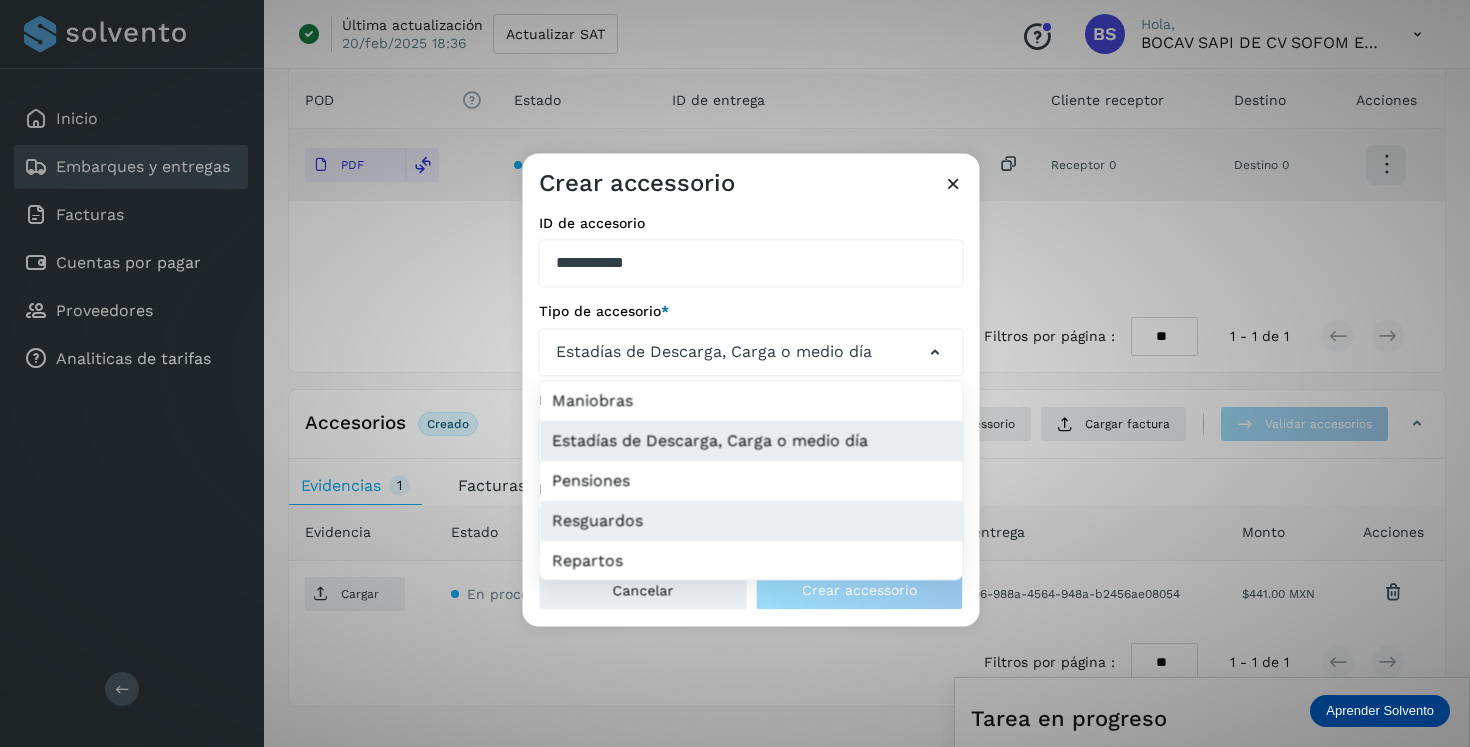 click on "Resguardos" 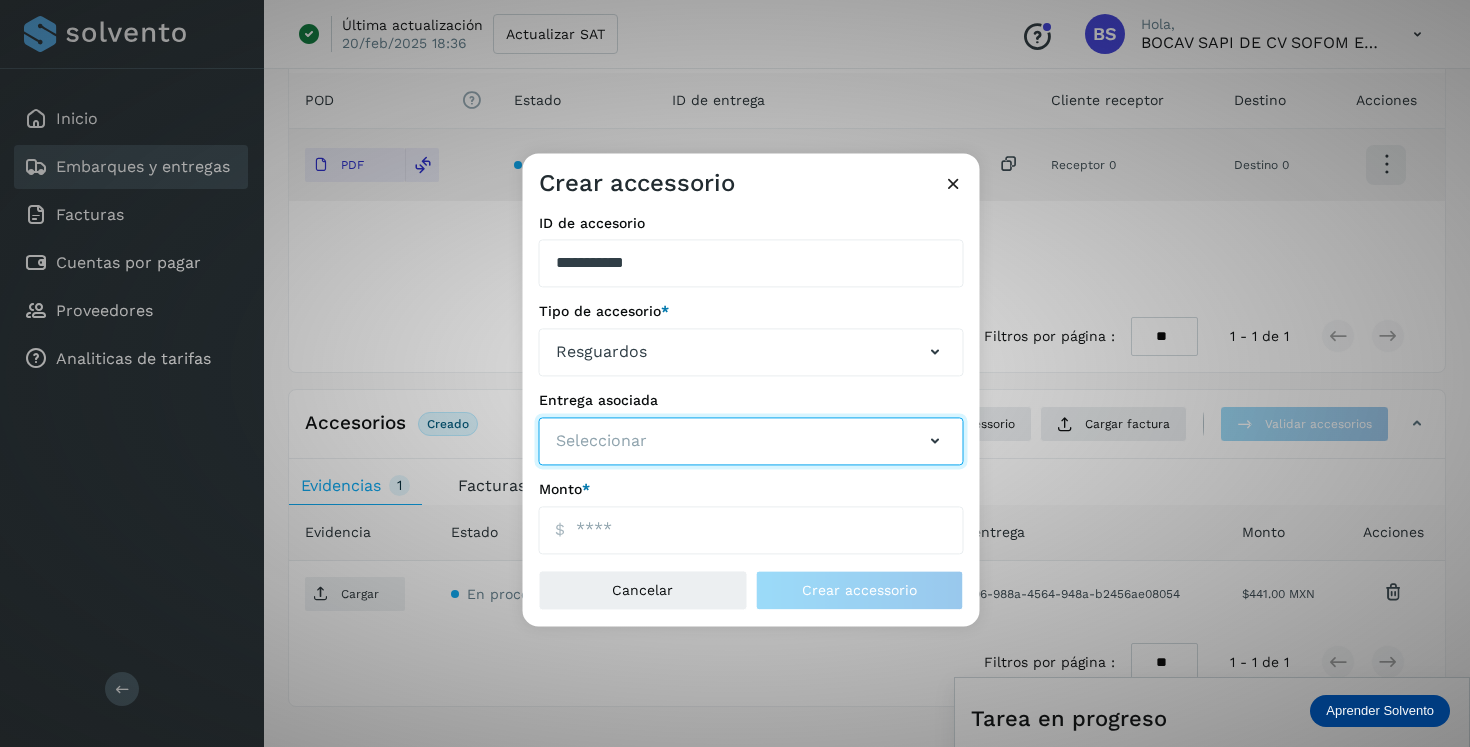 click on "Seleccionar" at bounding box center (751, 441) 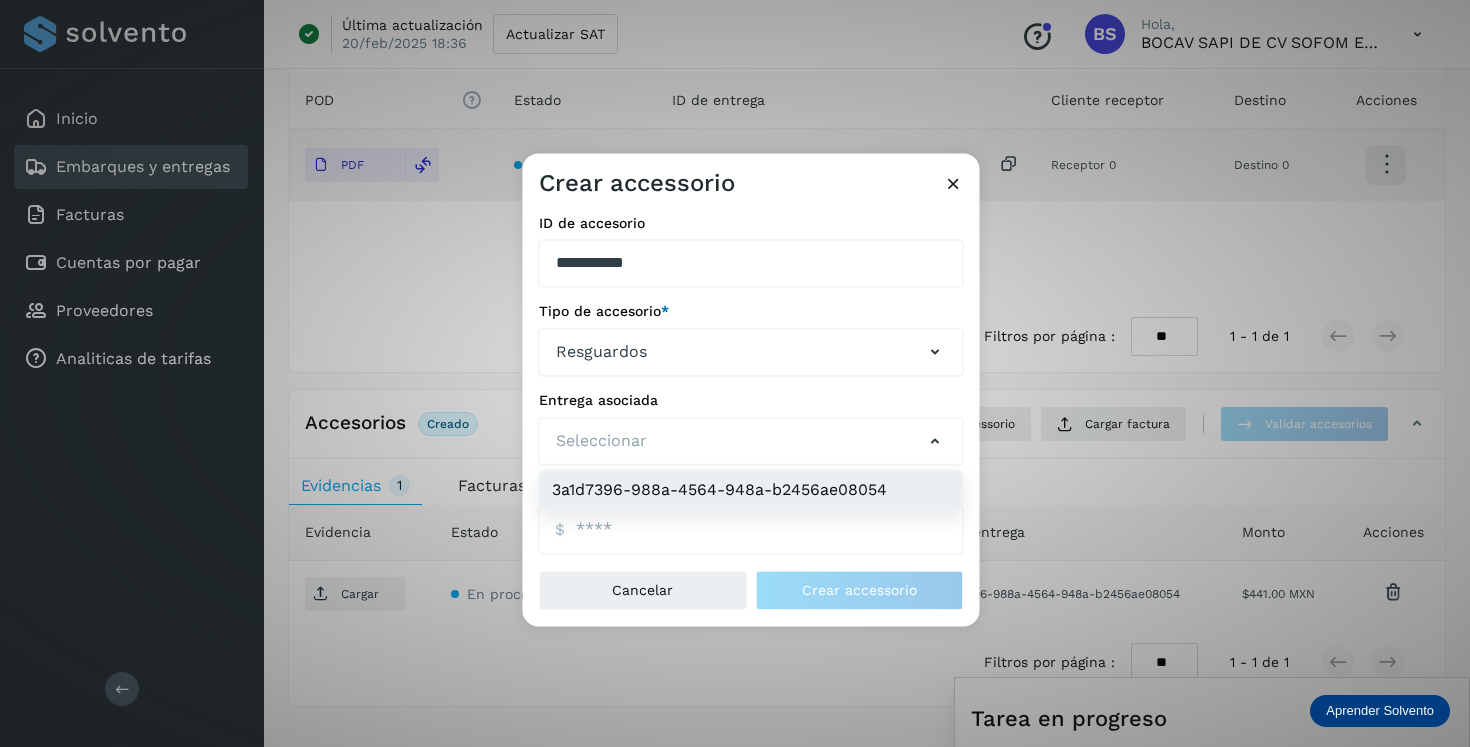 click on "3a1d7396-988a-4564-948a-b2456ae08054" 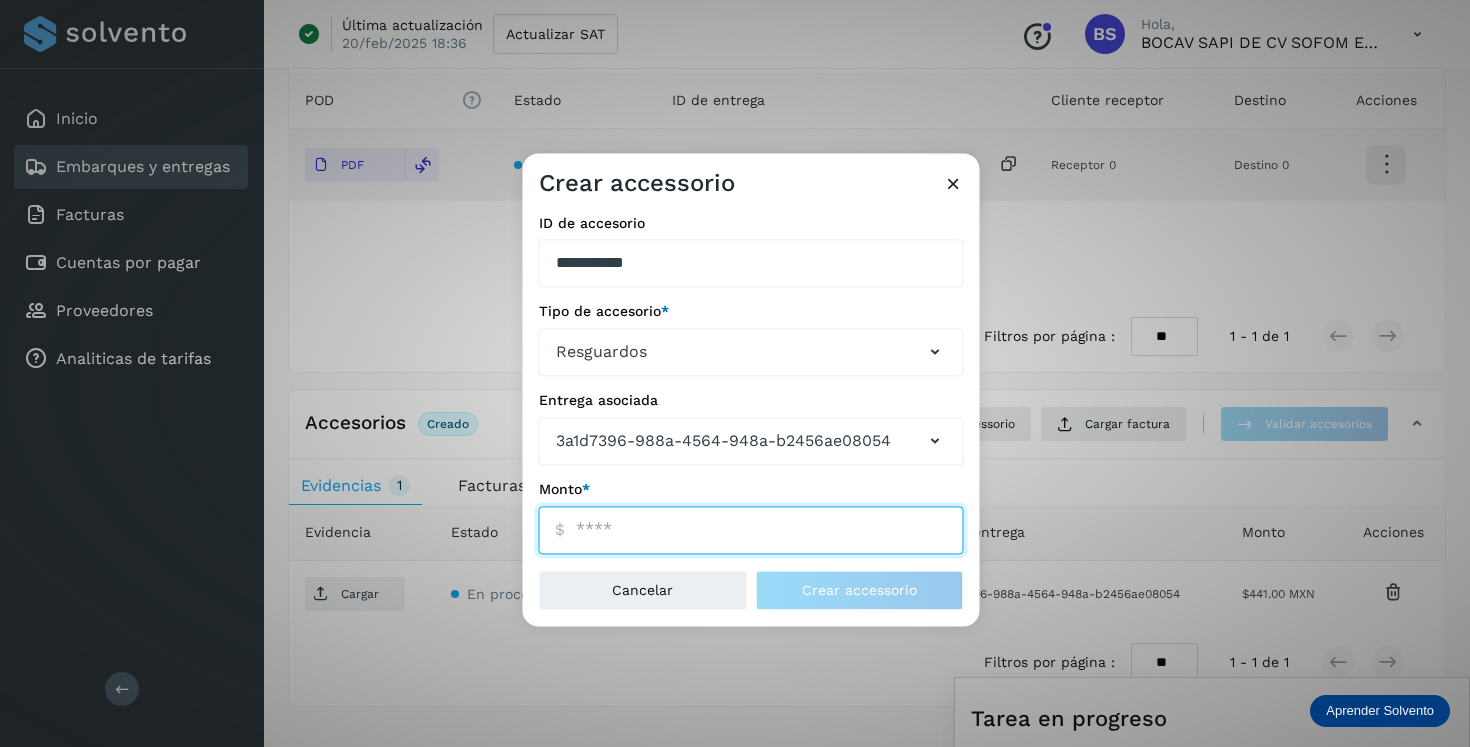 click on "ID de embarque" at bounding box center [751, 530] 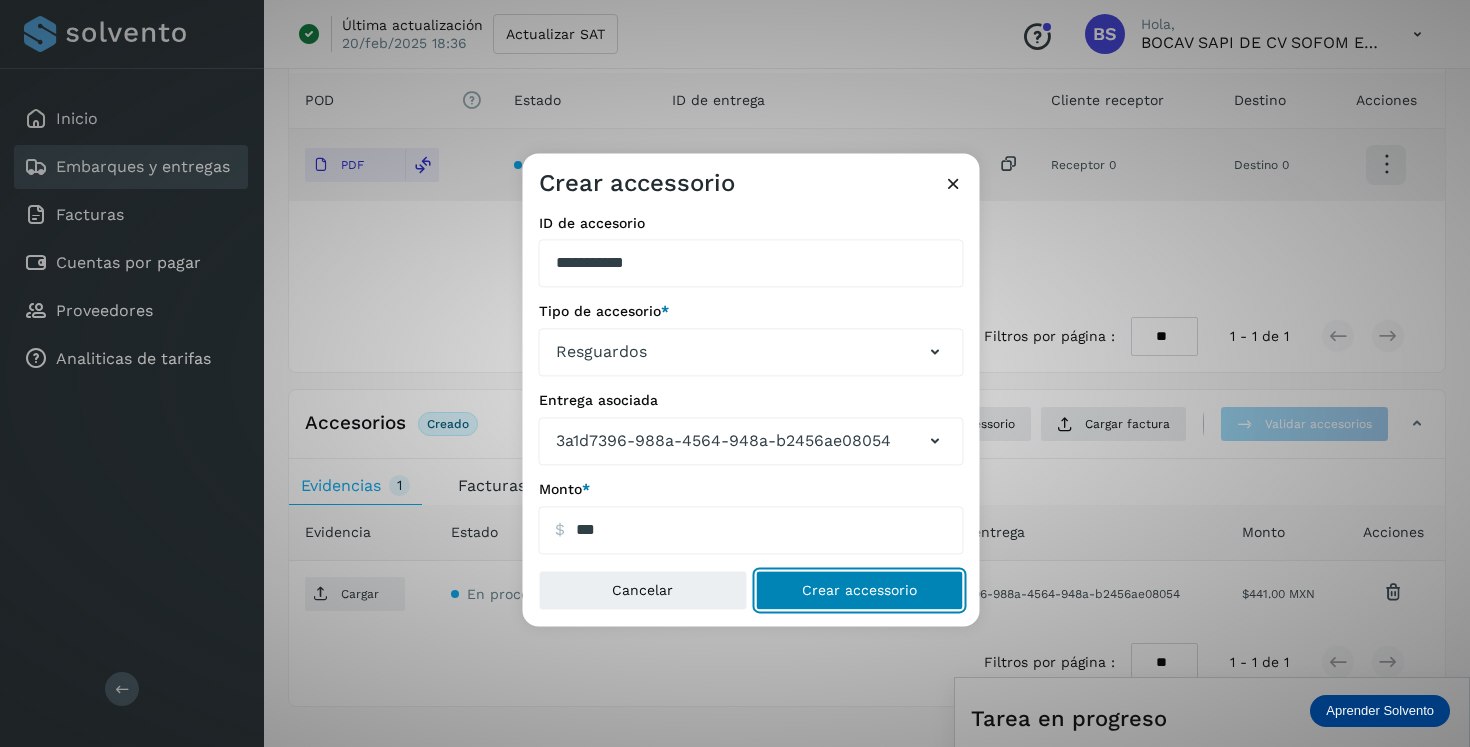 type on "******" 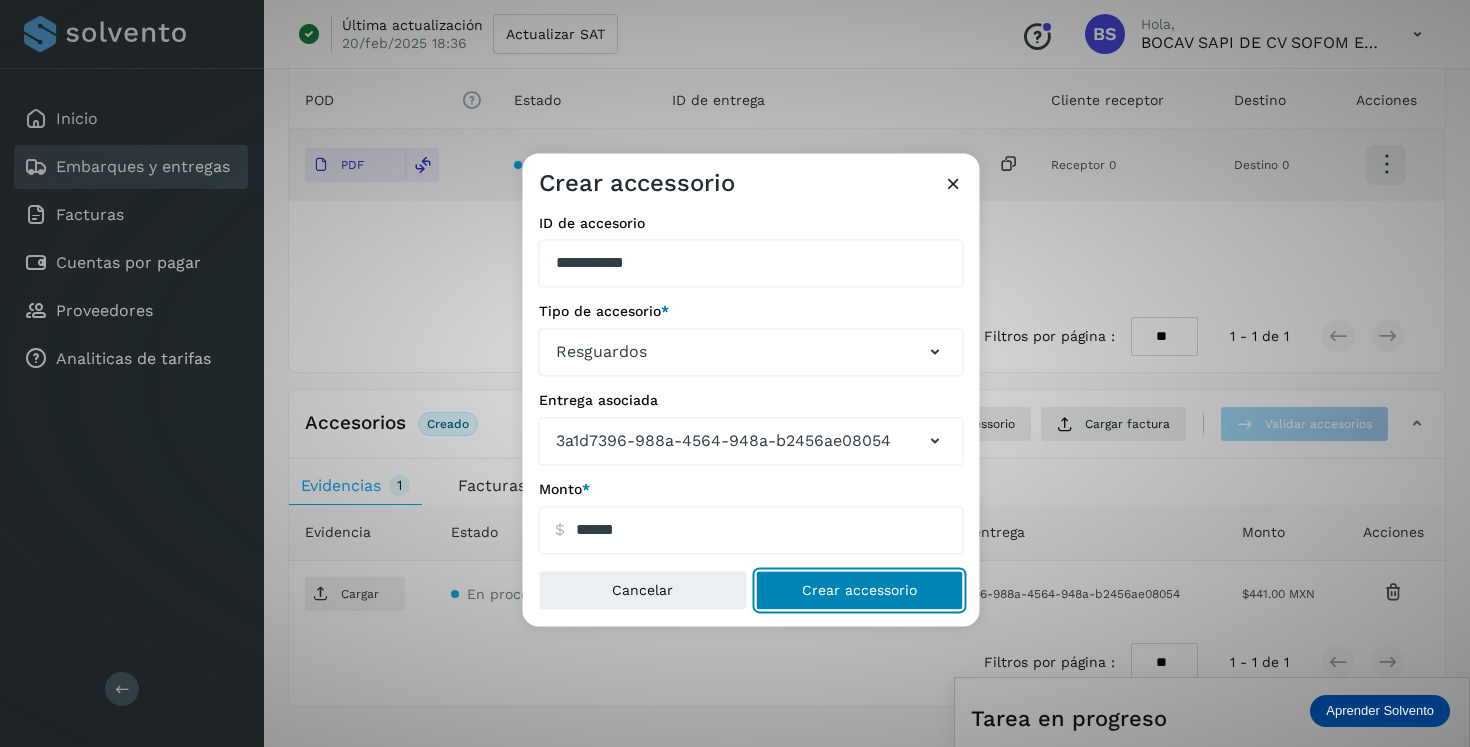 click on "Crear accessorio" 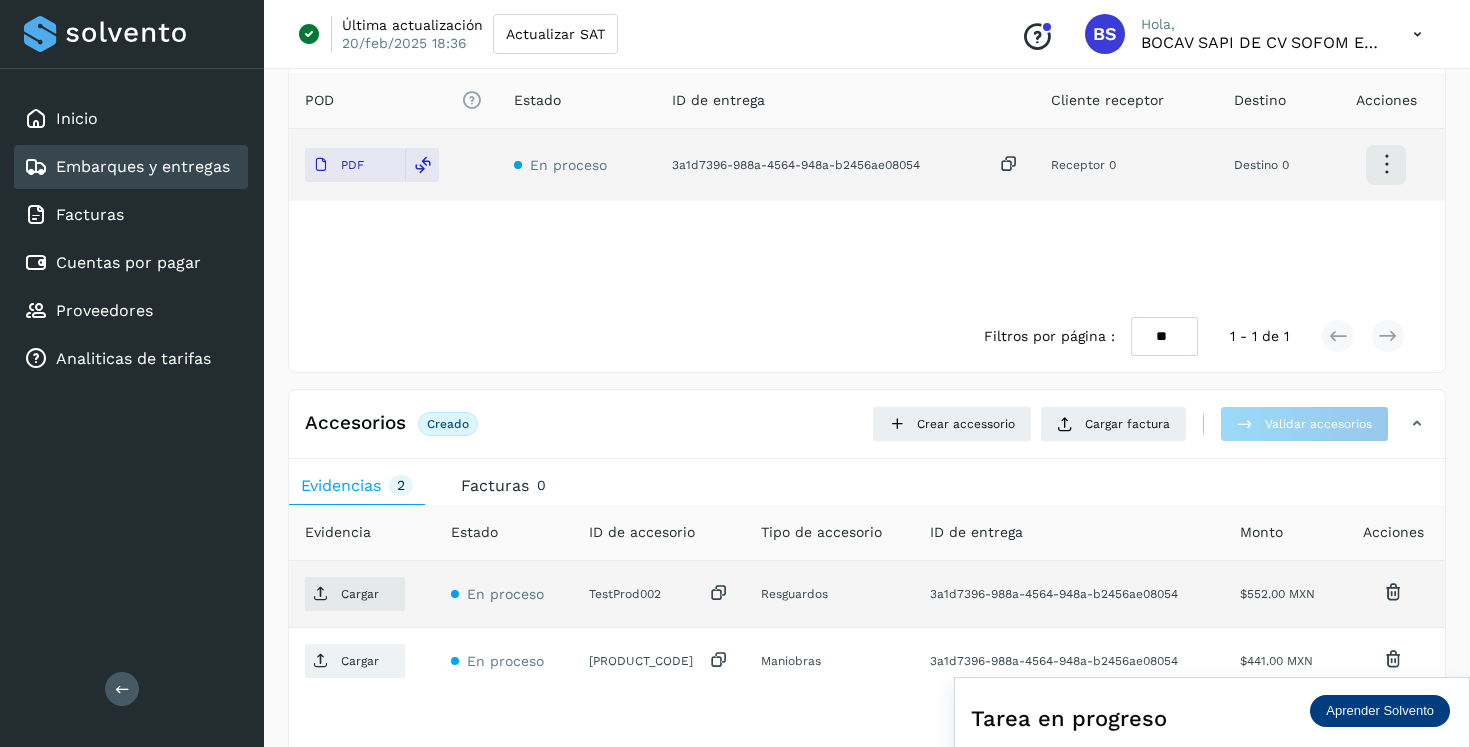 scroll, scrollTop: 682, scrollLeft: 0, axis: vertical 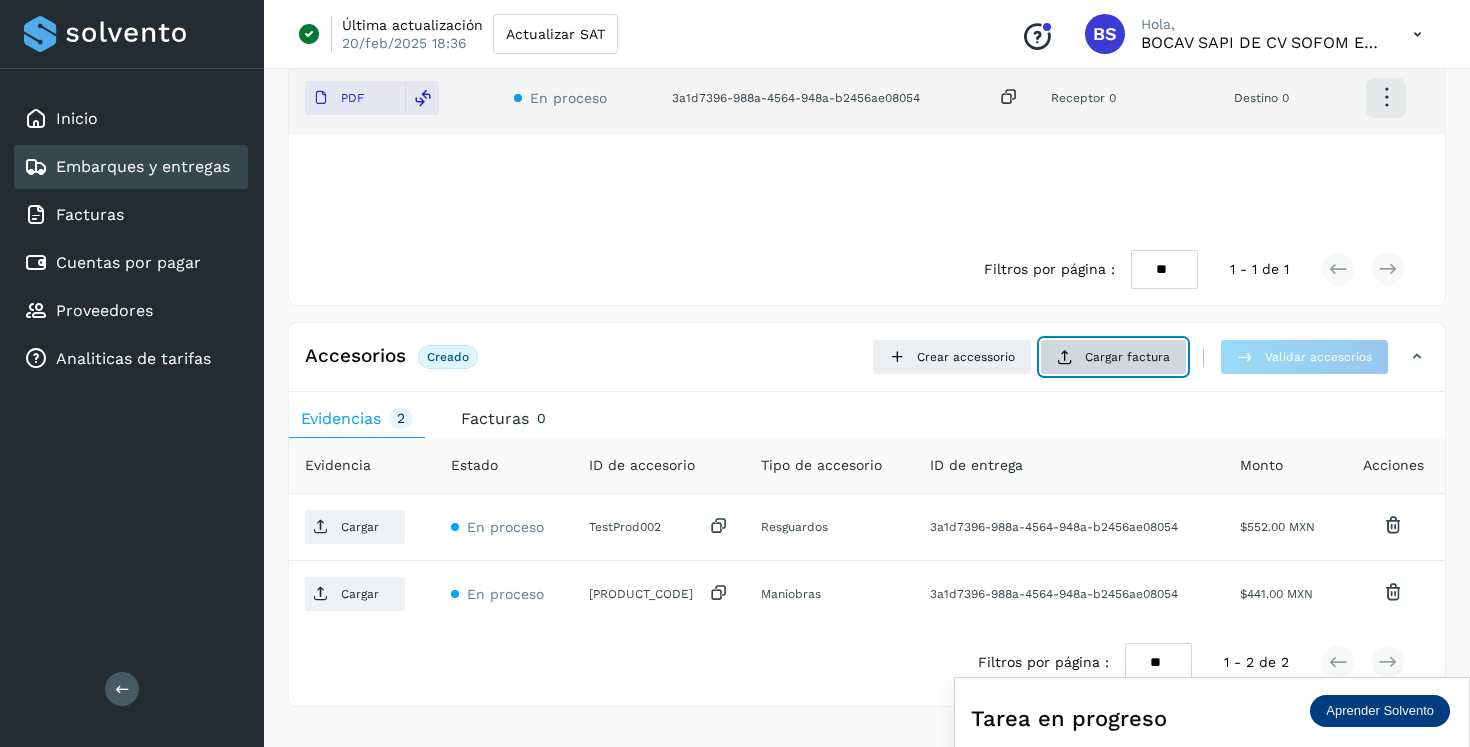 click on "Cargar factura" 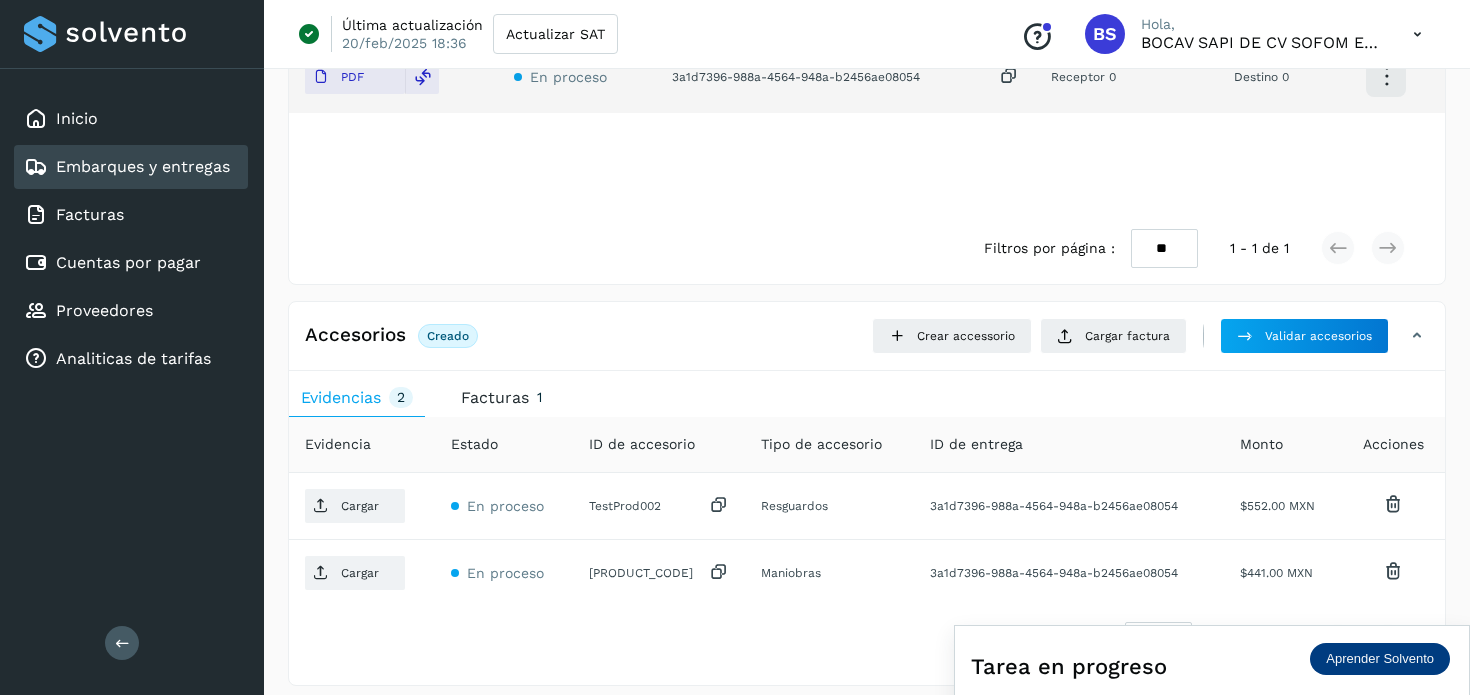 scroll, scrollTop: 734, scrollLeft: 0, axis: vertical 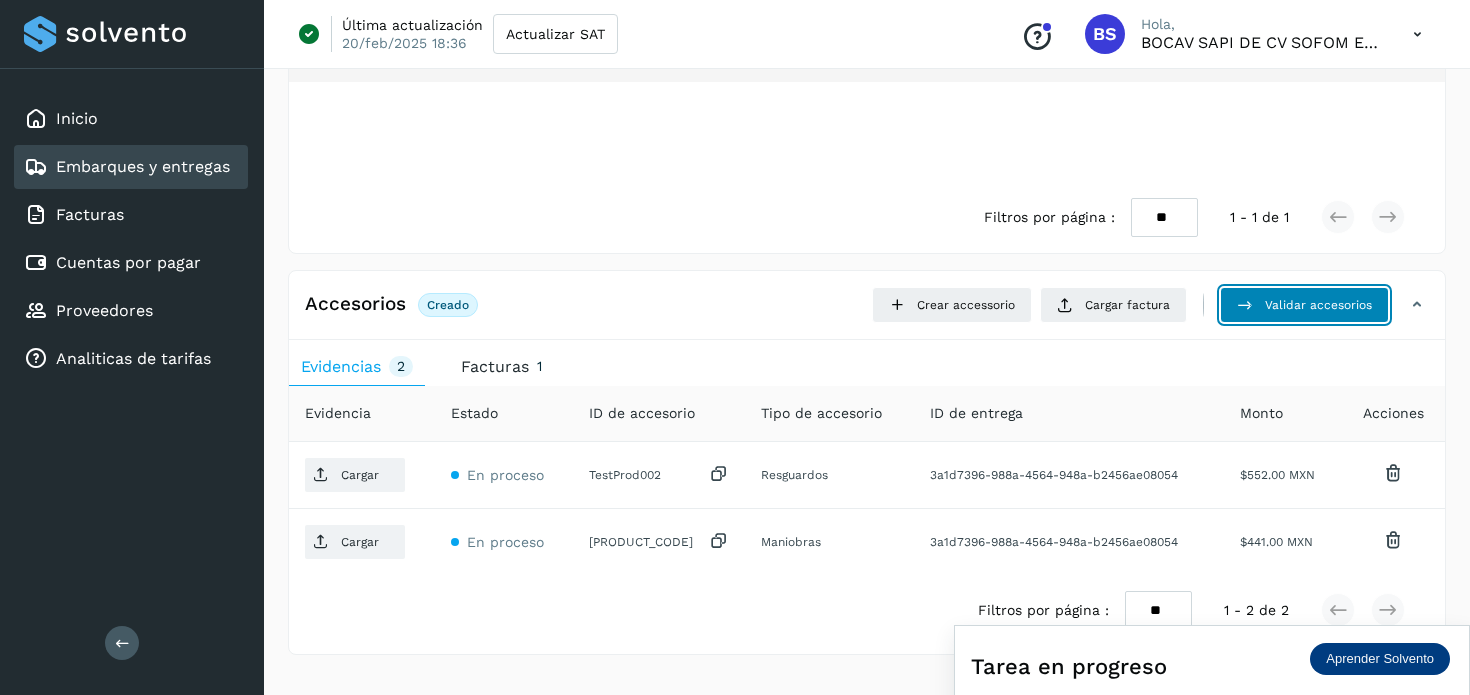 click on "Validar accesorios" 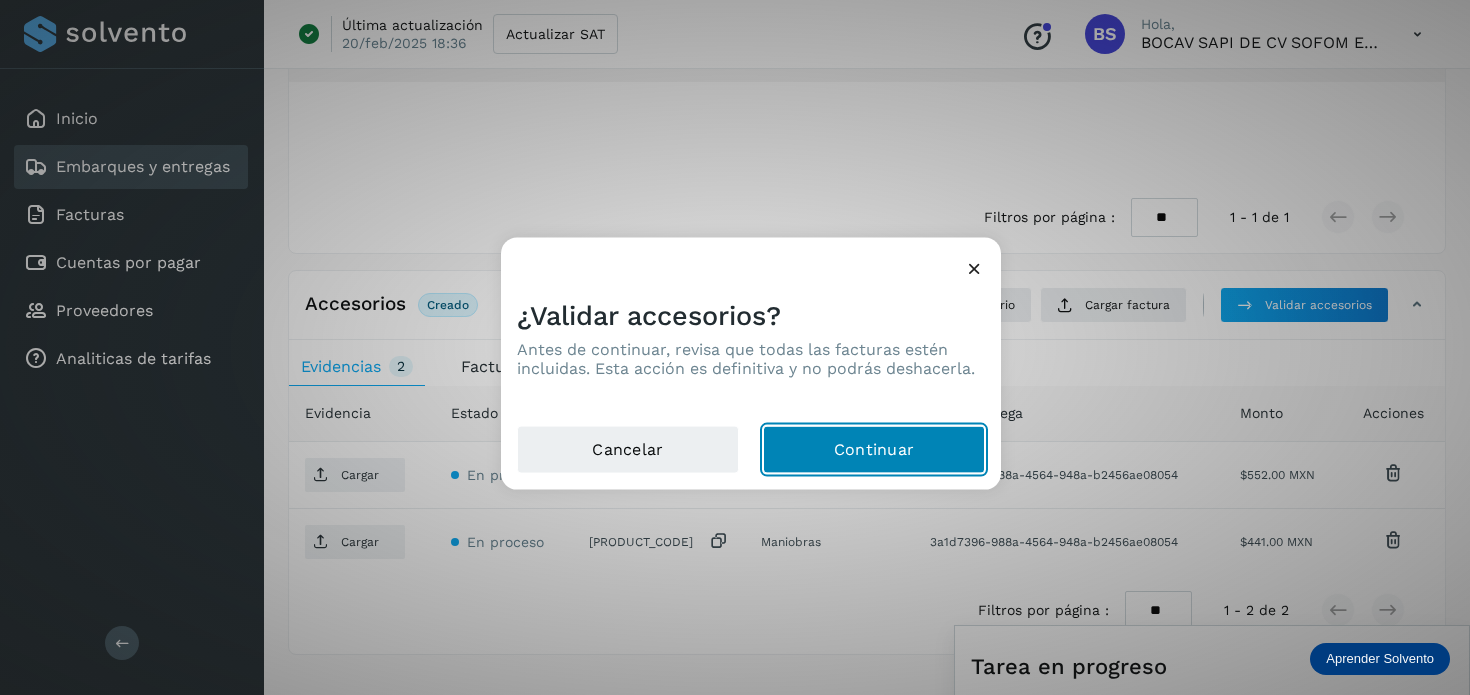 click on "Continuar" 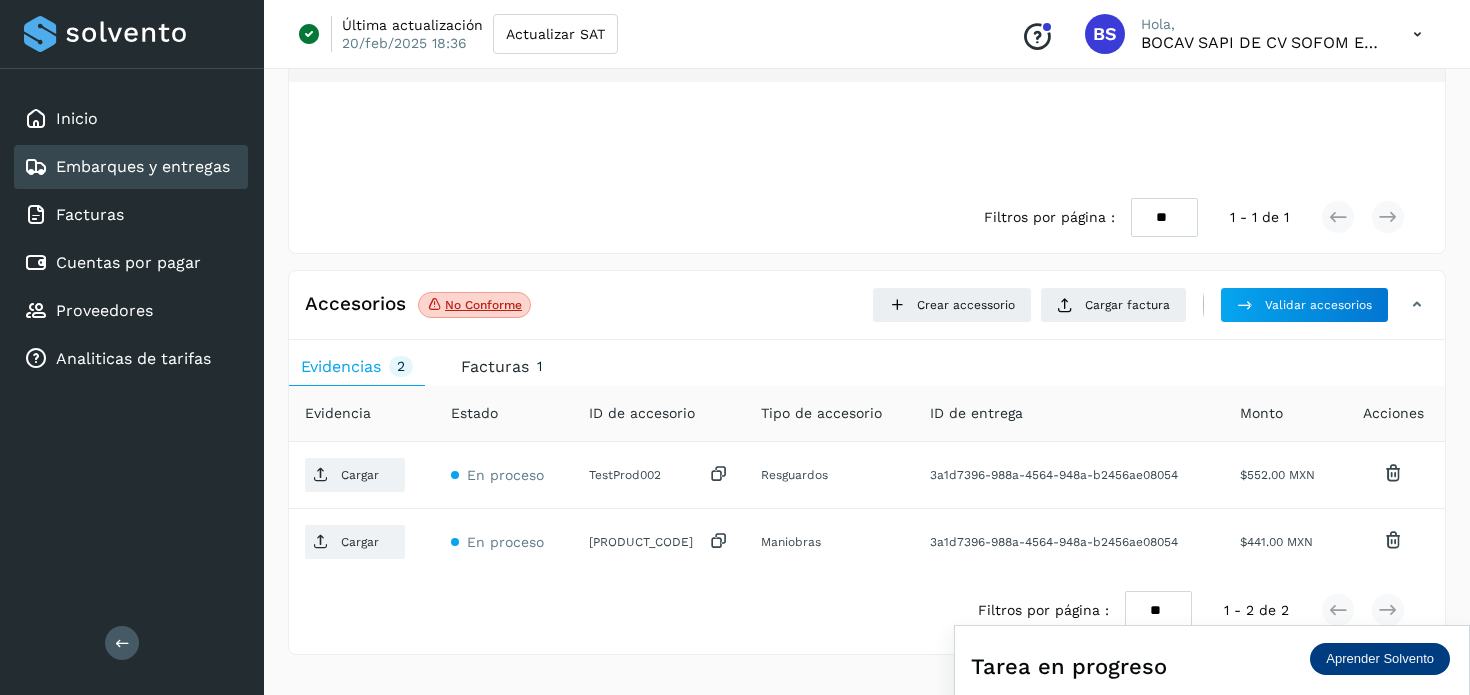 scroll, scrollTop: 0, scrollLeft: 0, axis: both 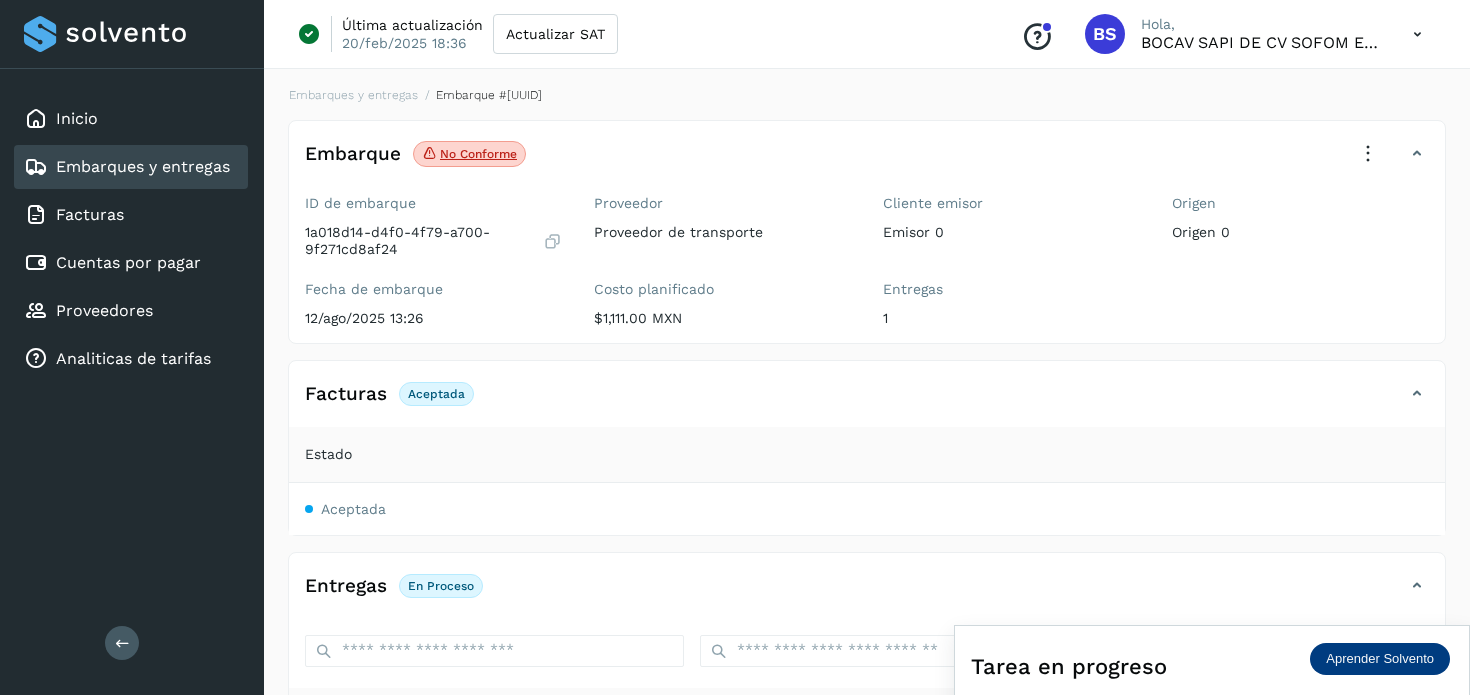 click at bounding box center (1368, 154) 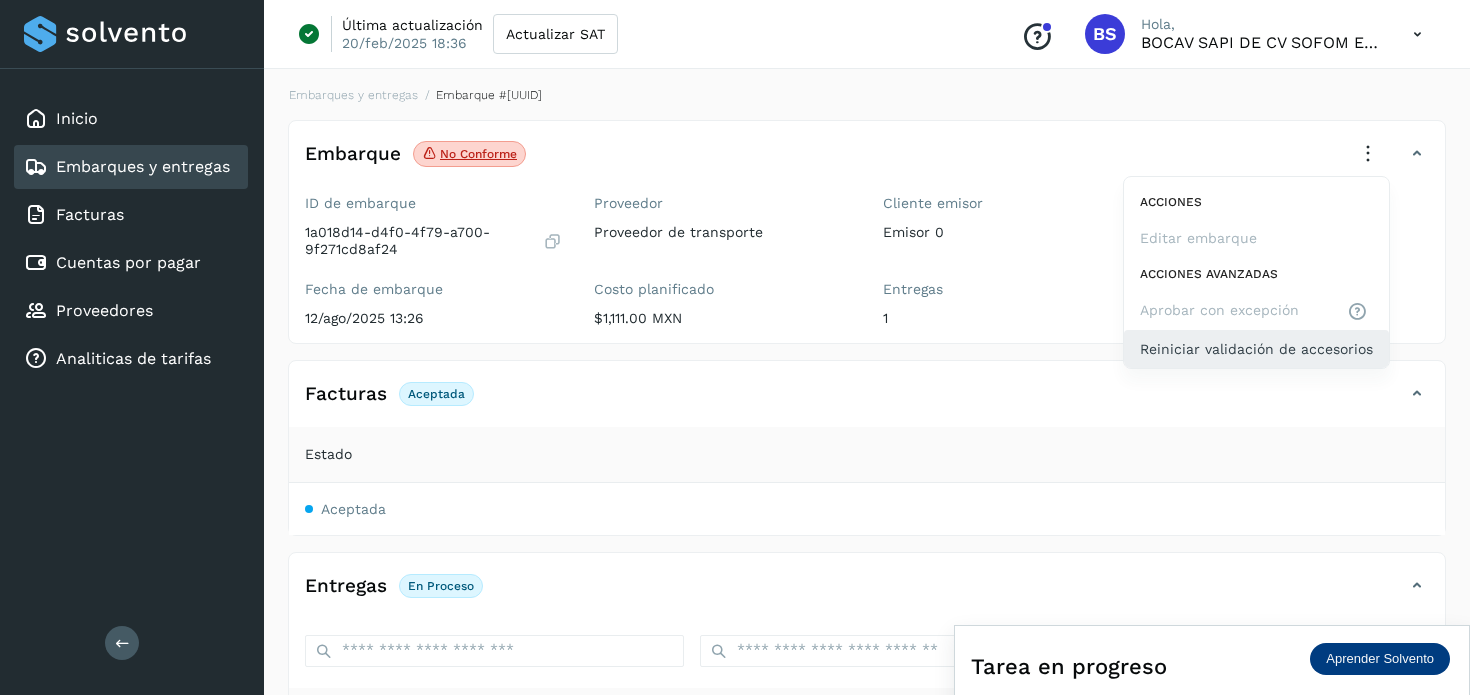 click on "Reiniciar validación de accesorios" at bounding box center [1256, 349] 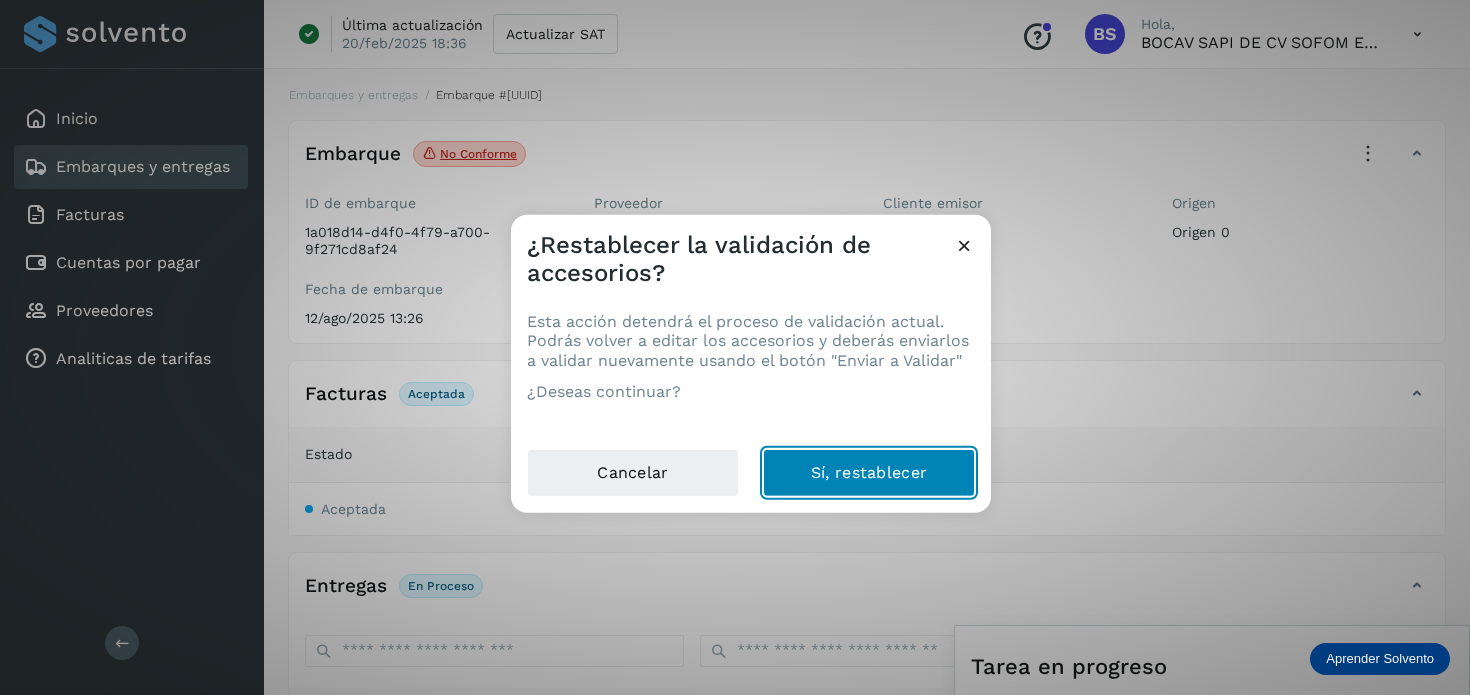 click on "Sí, restablecer" 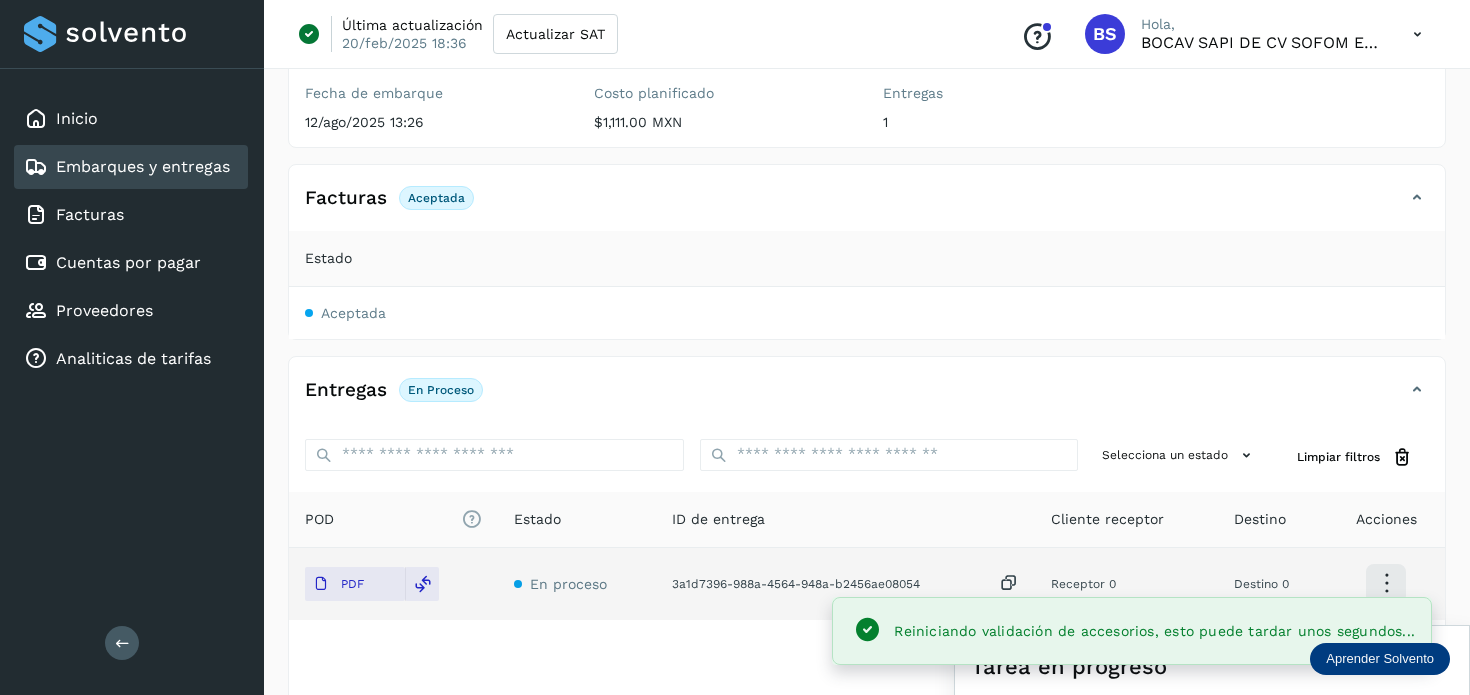 scroll, scrollTop: 734, scrollLeft: 0, axis: vertical 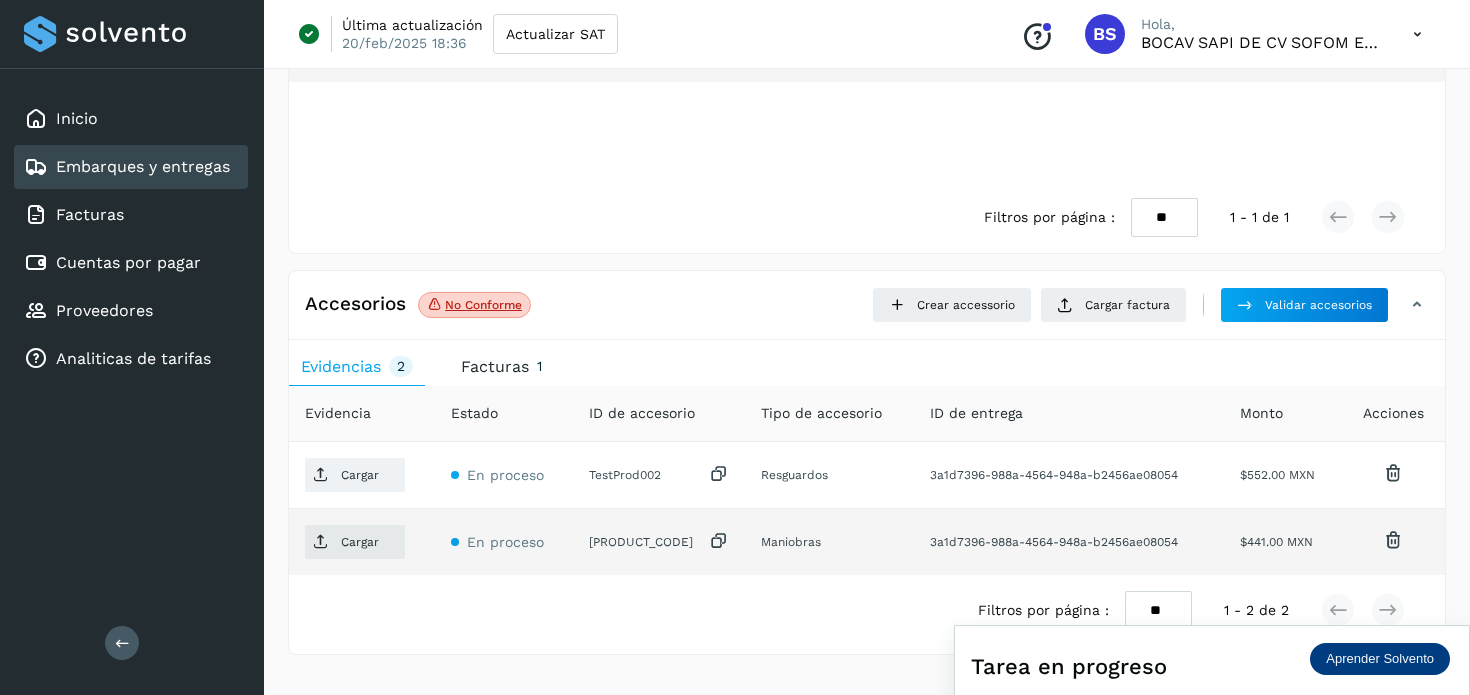 click at bounding box center [1393, 539] 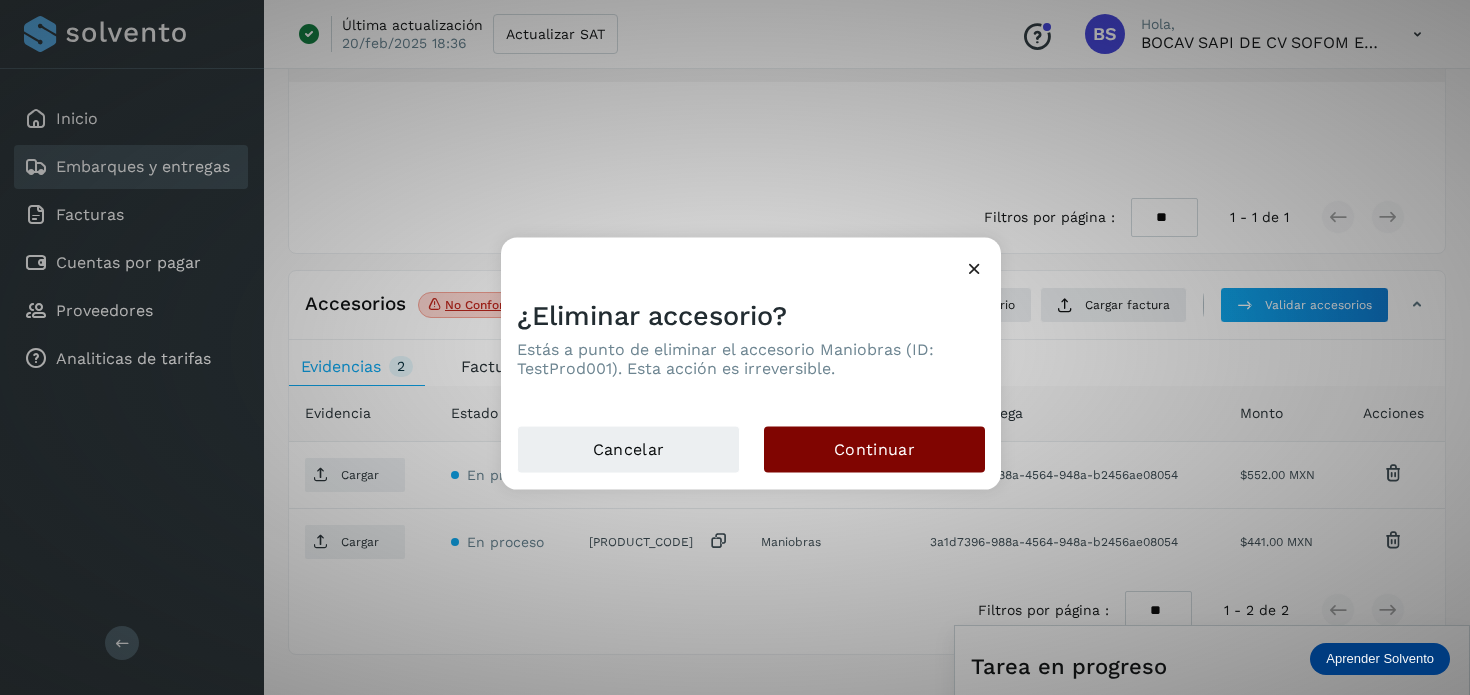 click on "Continuar" 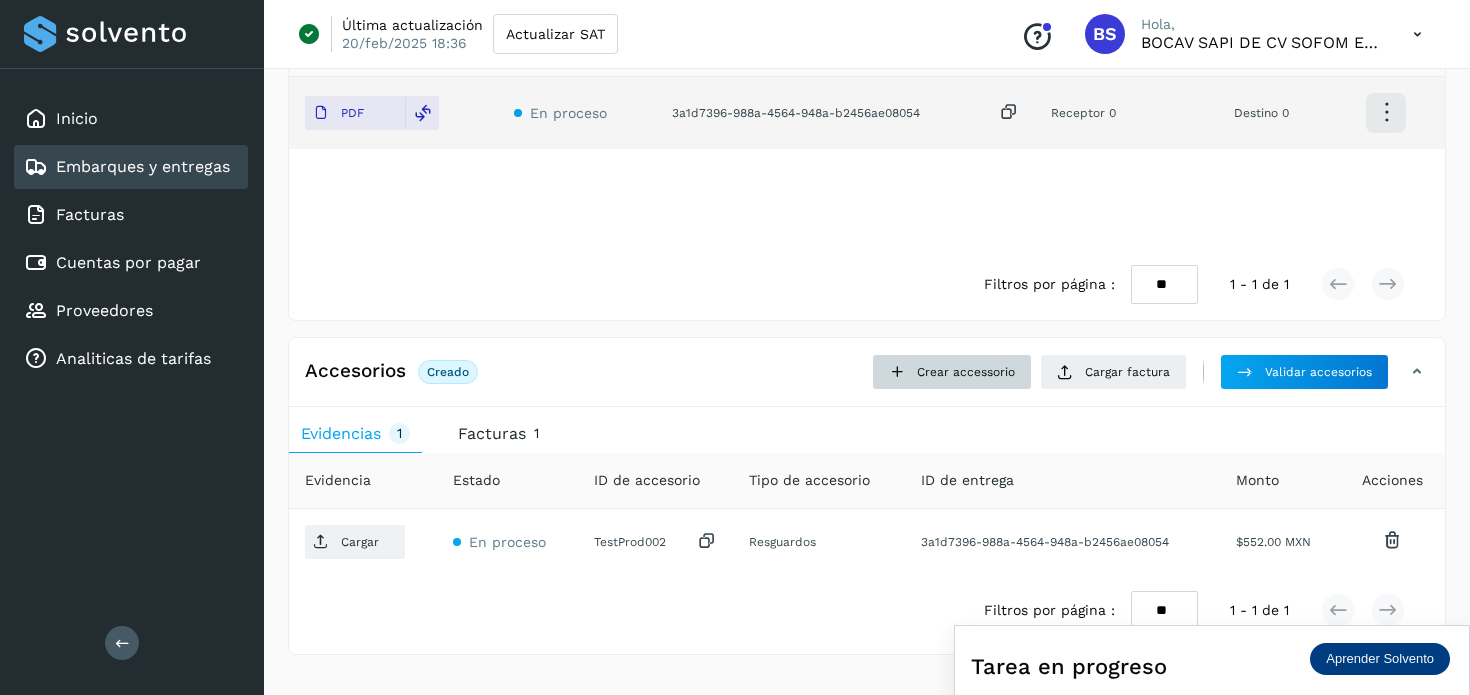 scroll, scrollTop: 667, scrollLeft: 0, axis: vertical 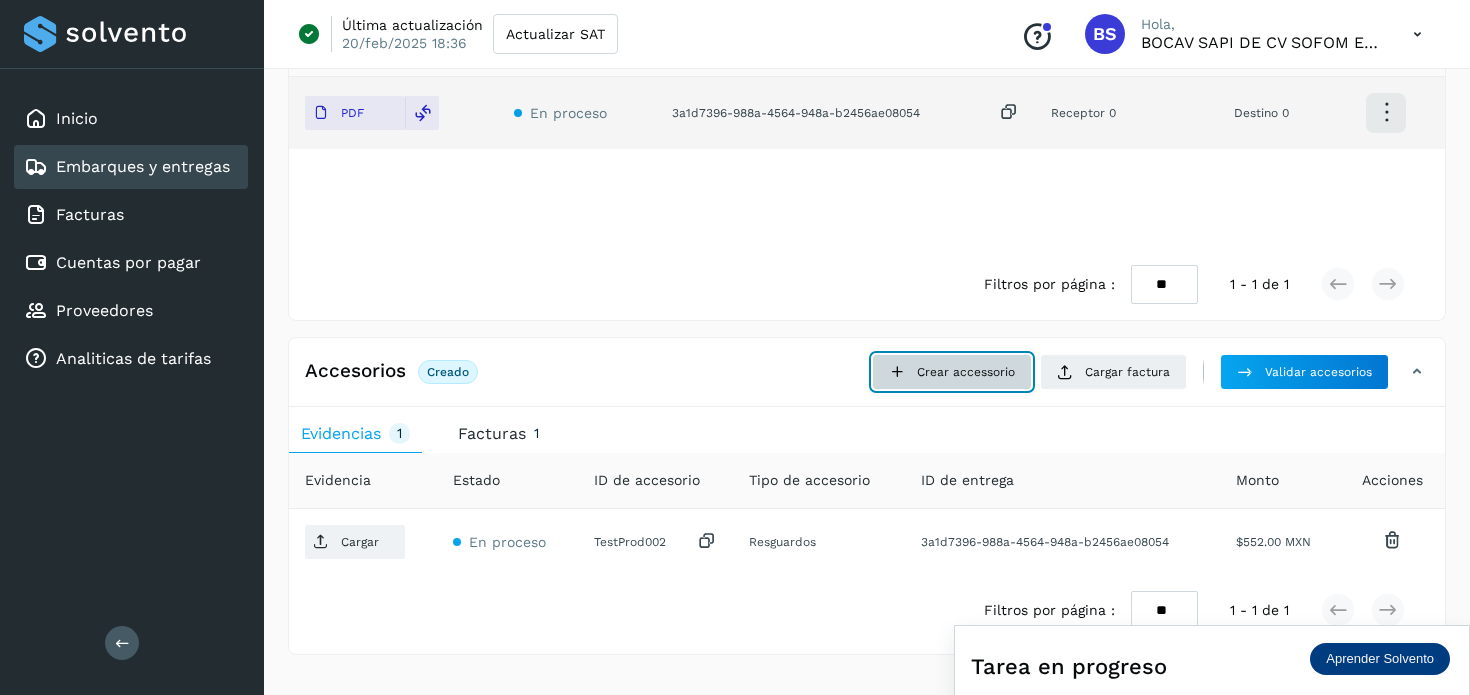 click on "Crear accessorio" 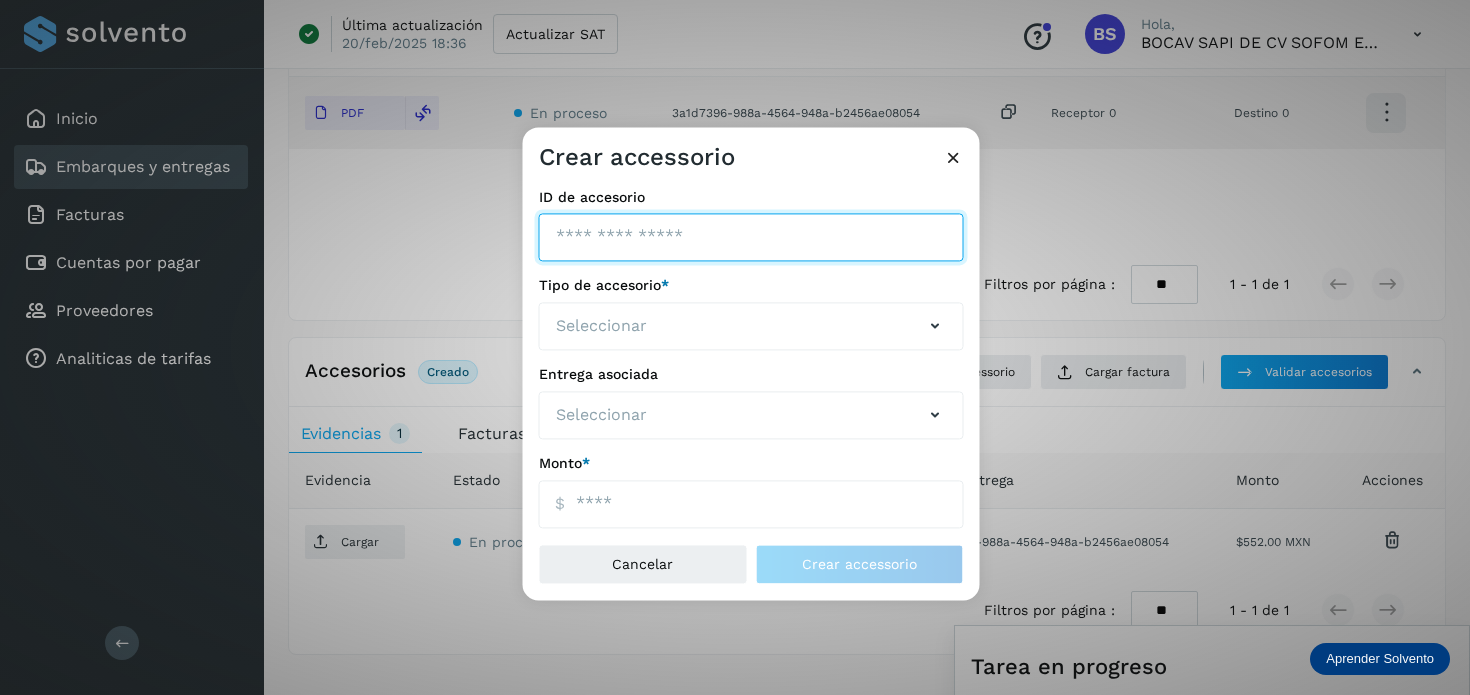 click on "ID de embarque" at bounding box center (751, 238) 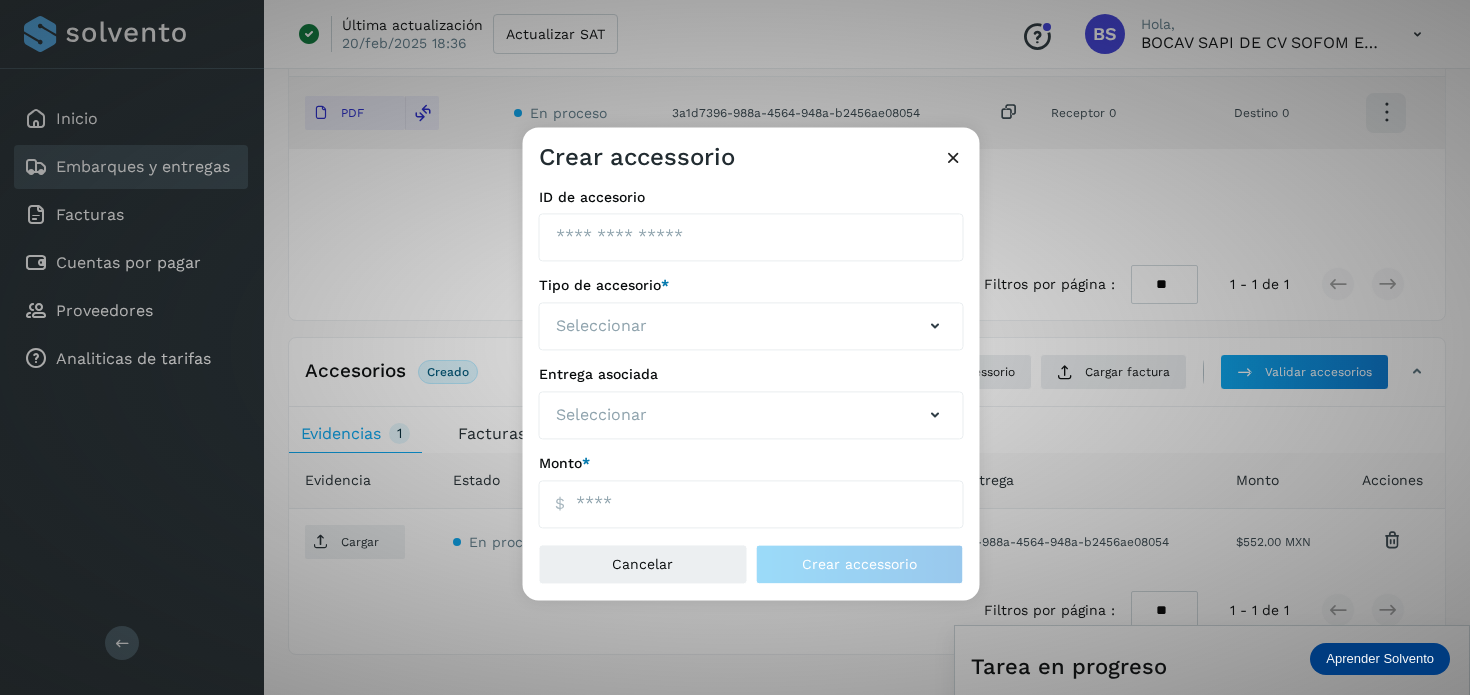 click at bounding box center [953, 157] 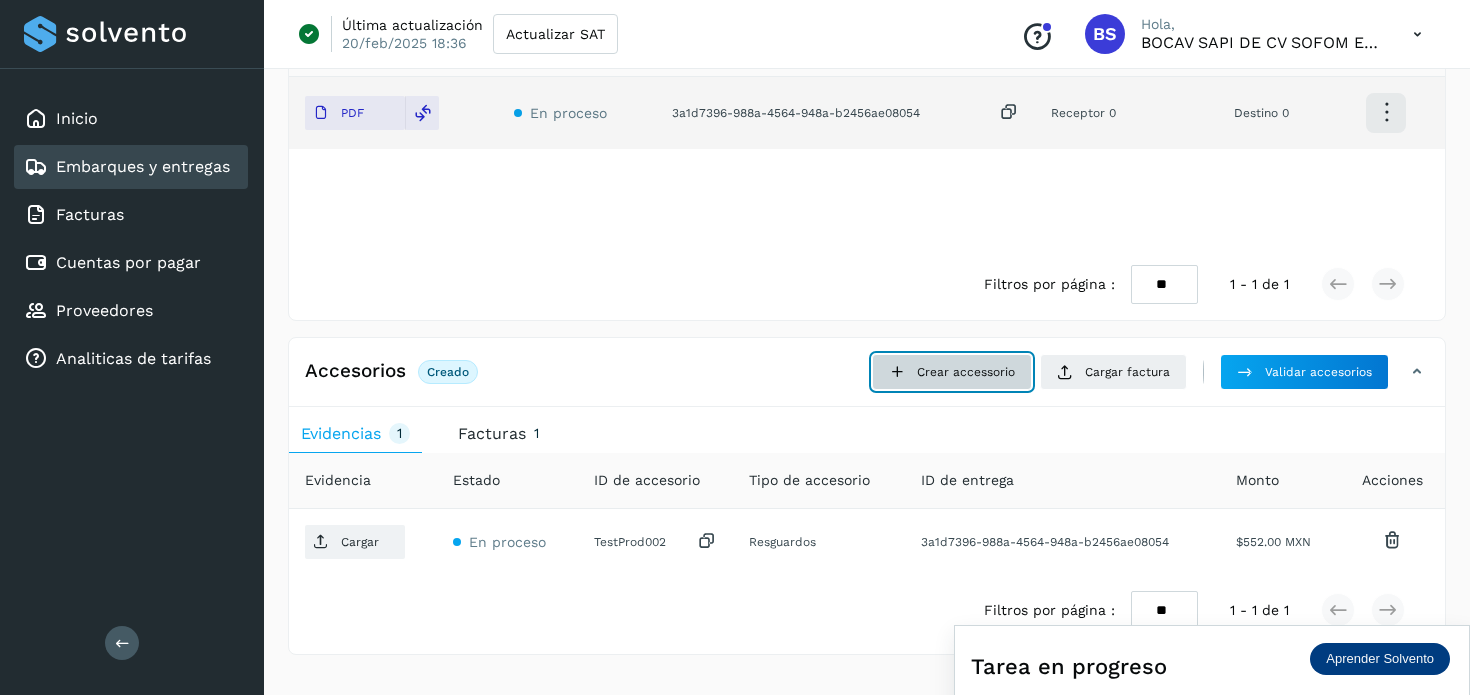click on "Crear accessorio" 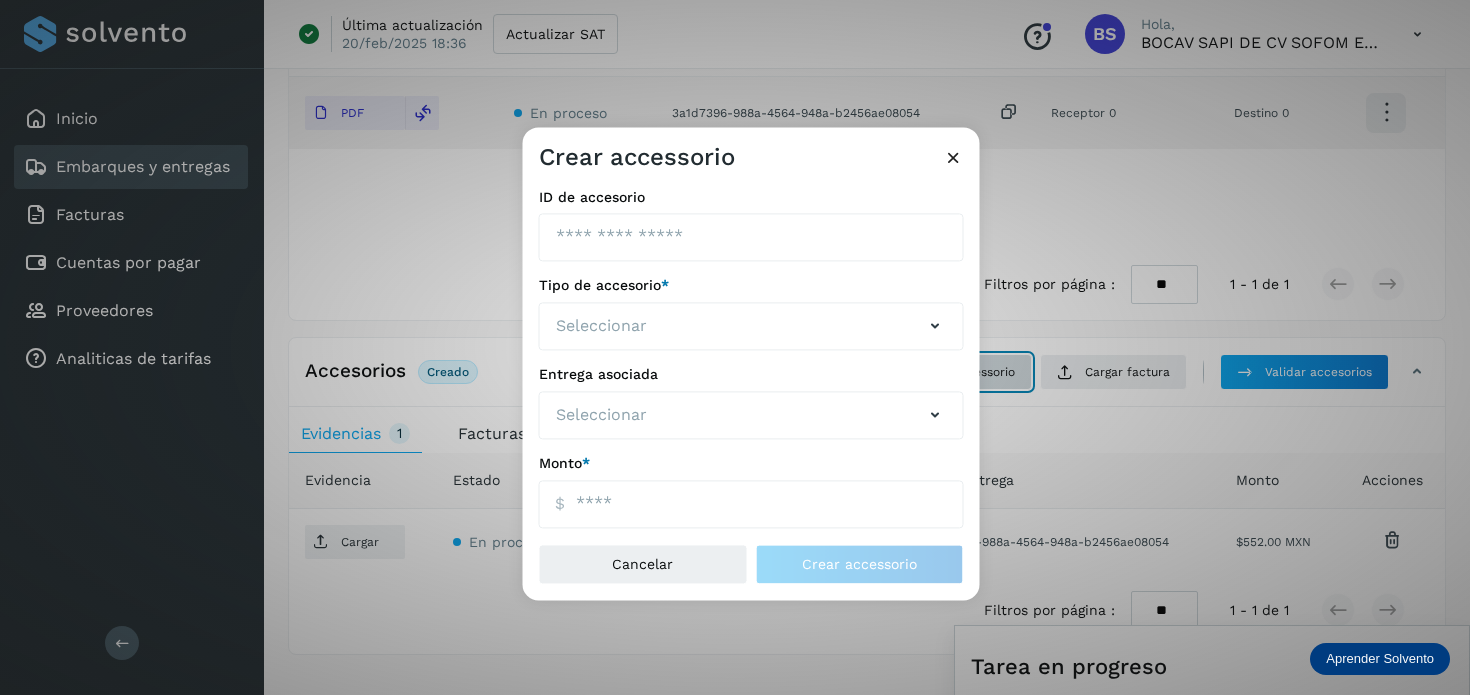 type 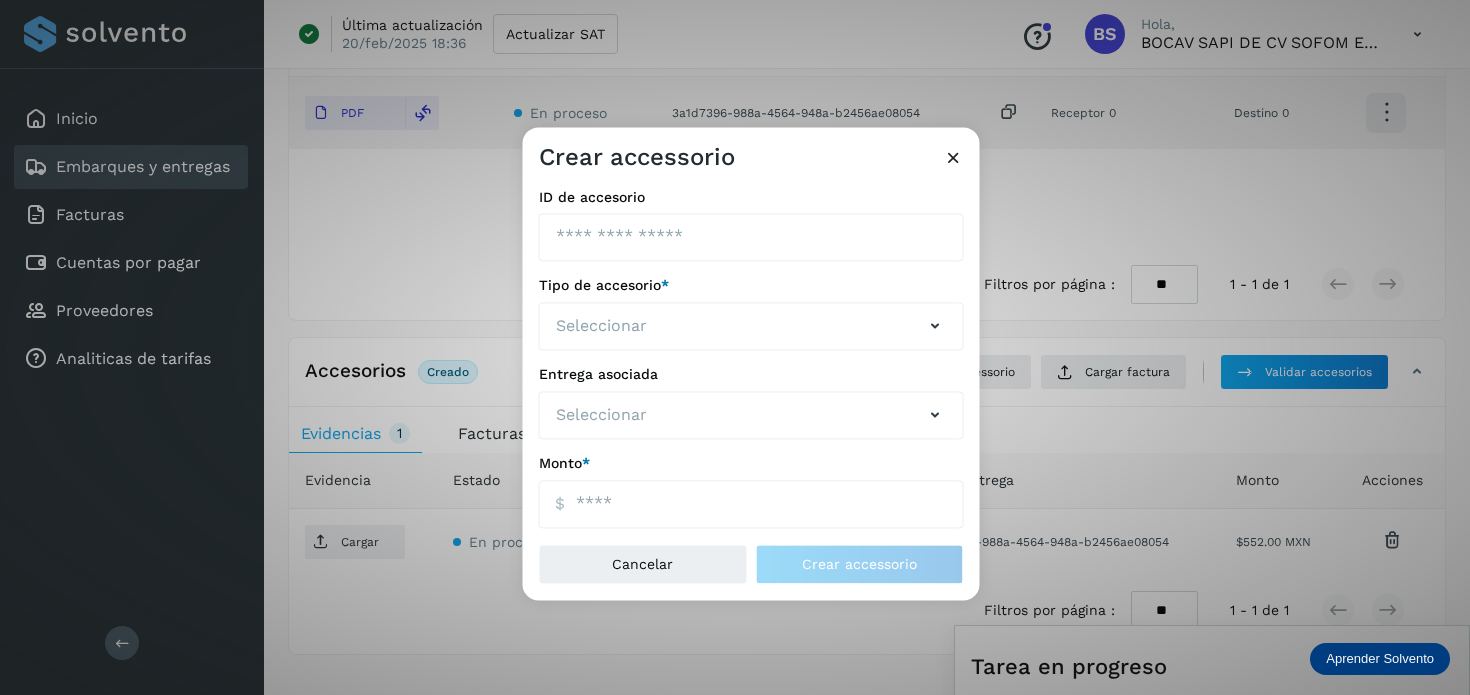 click at bounding box center [953, 157] 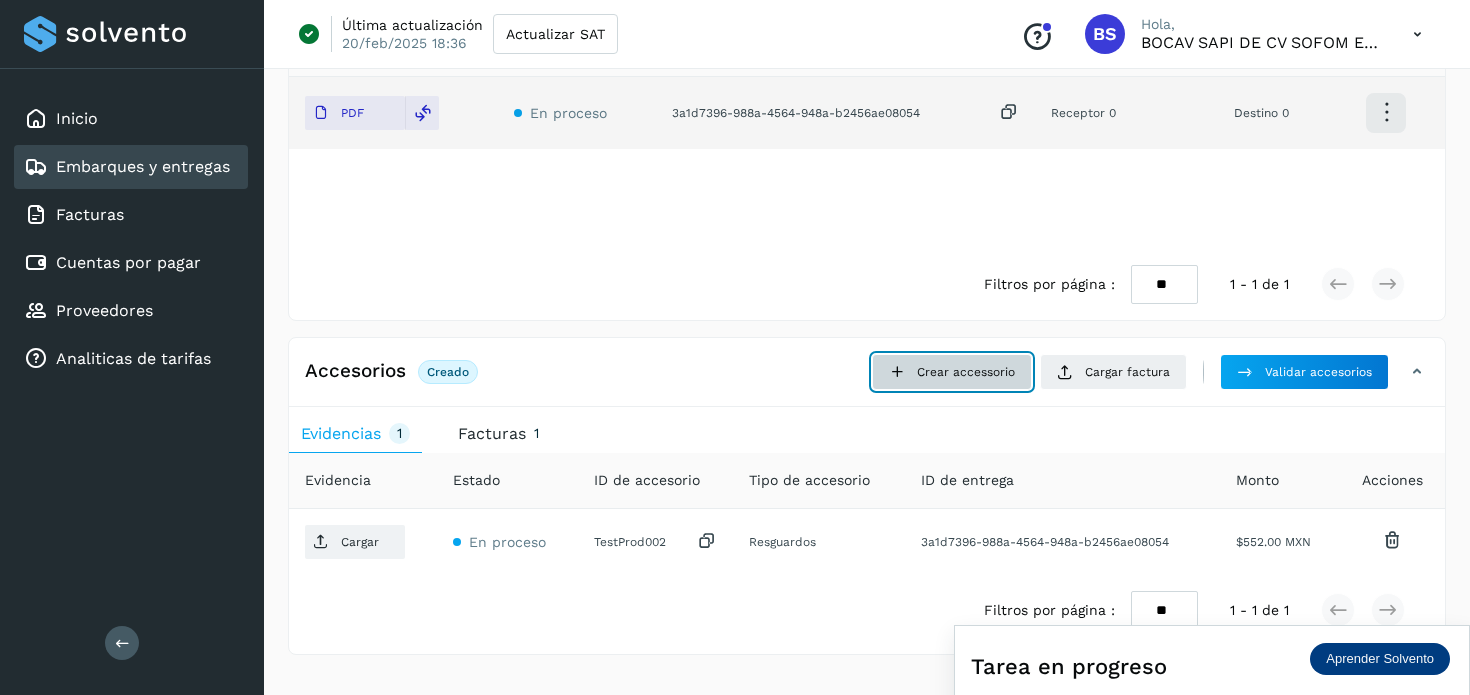 click on "Crear accessorio" 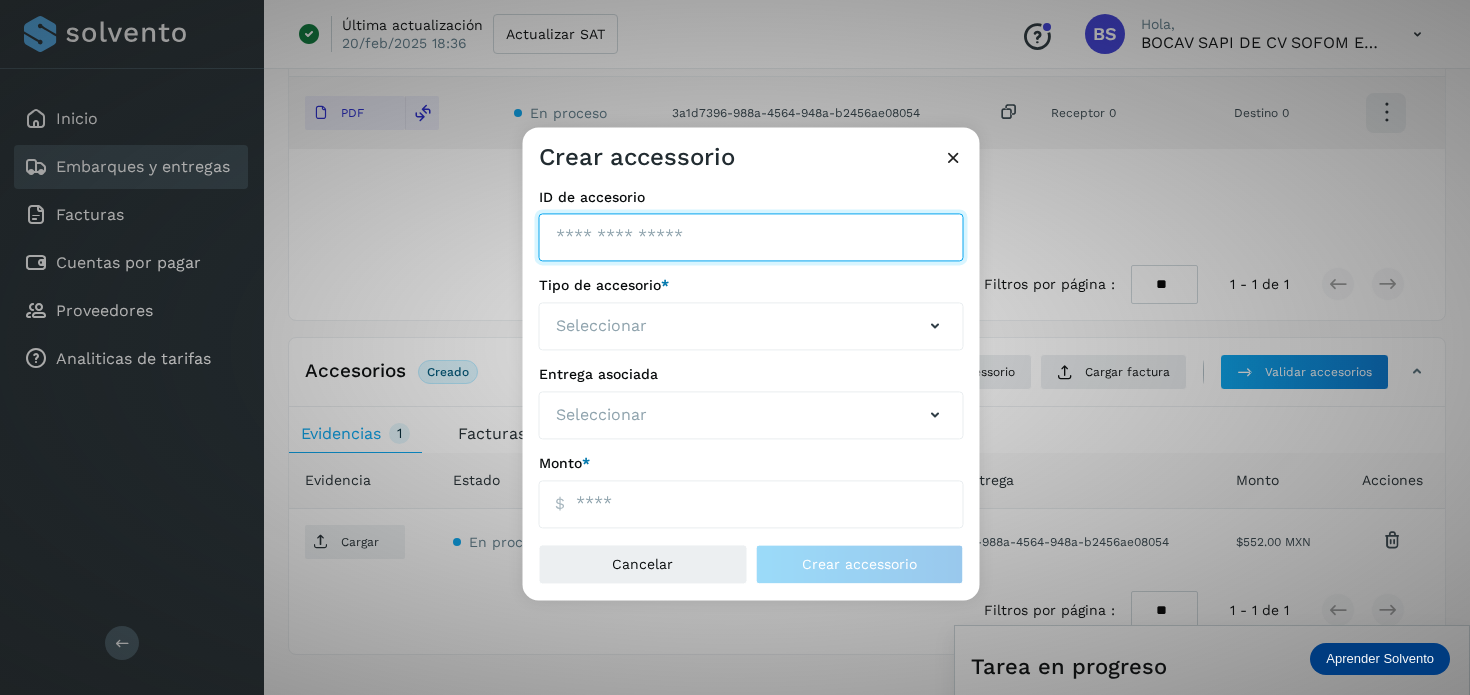 click on "ID de embarque" at bounding box center (751, 238) 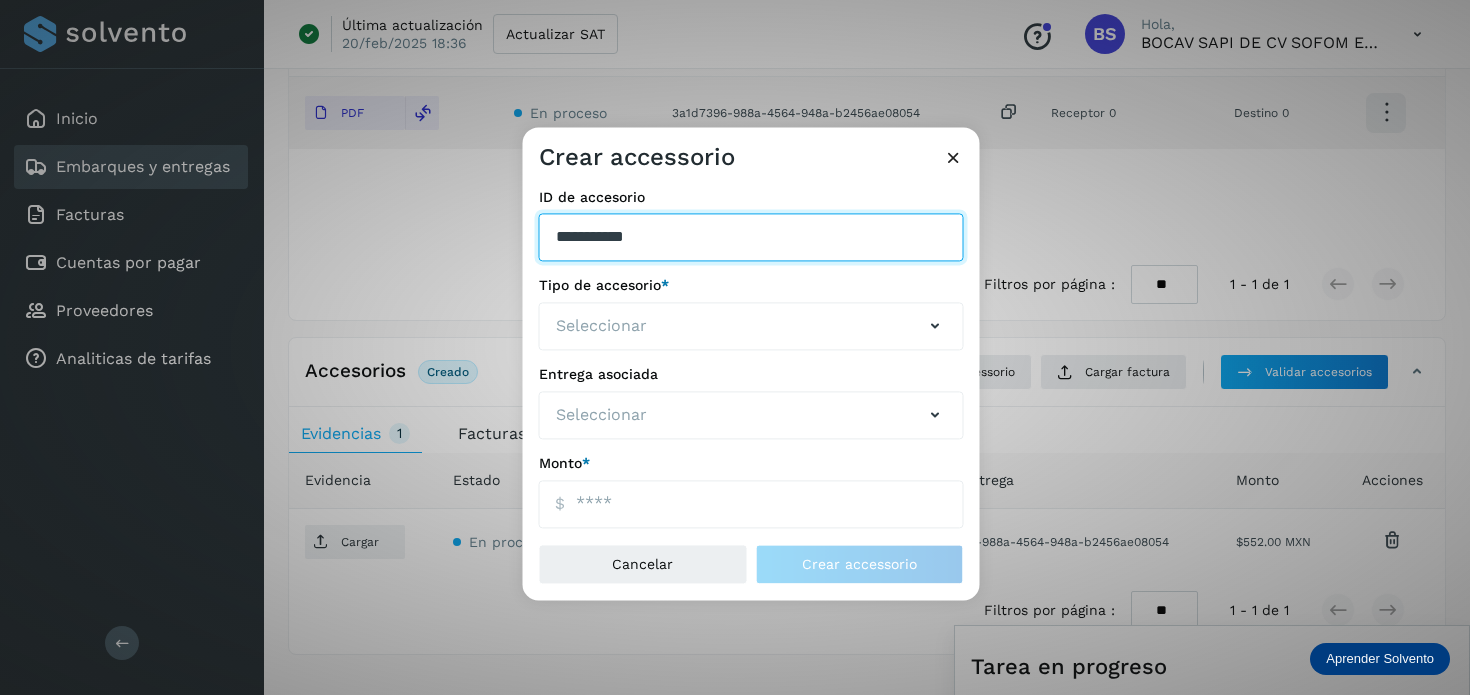 type on "**********" 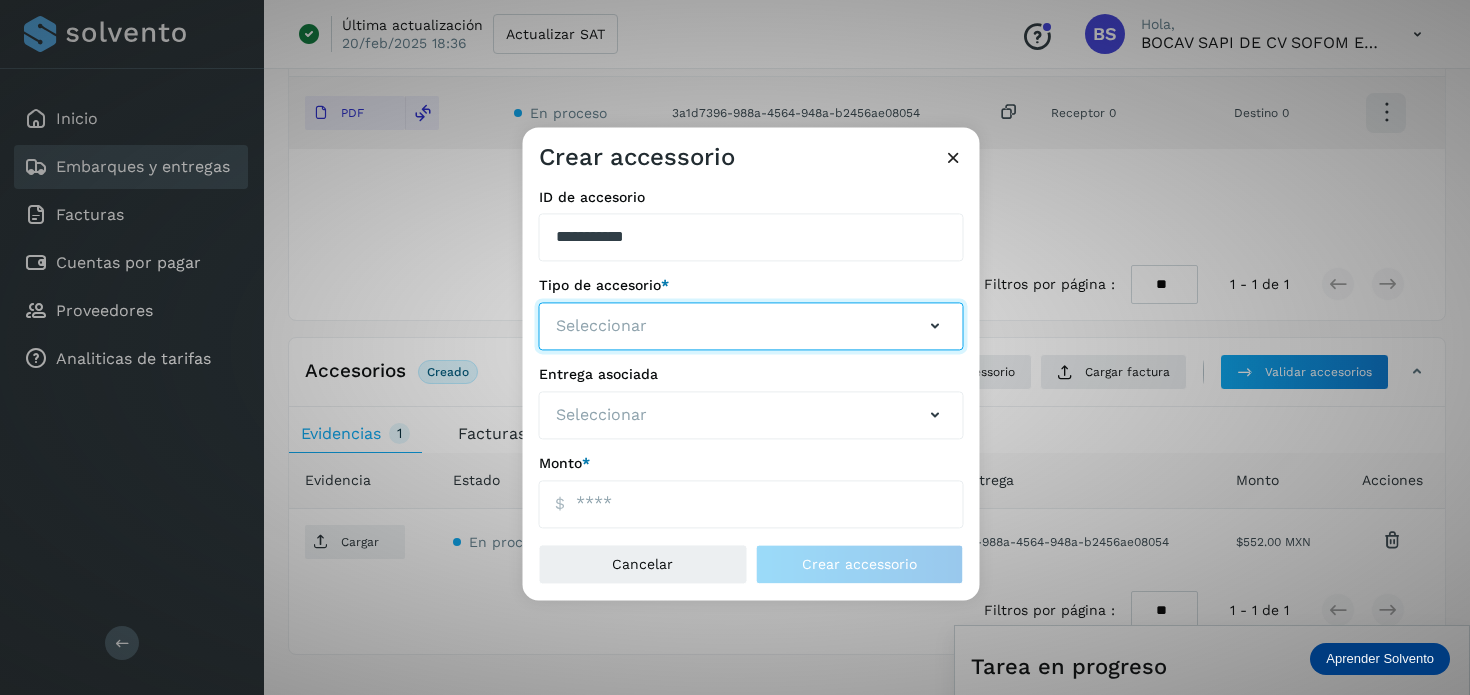 click on "Seleccionar" at bounding box center [751, 327] 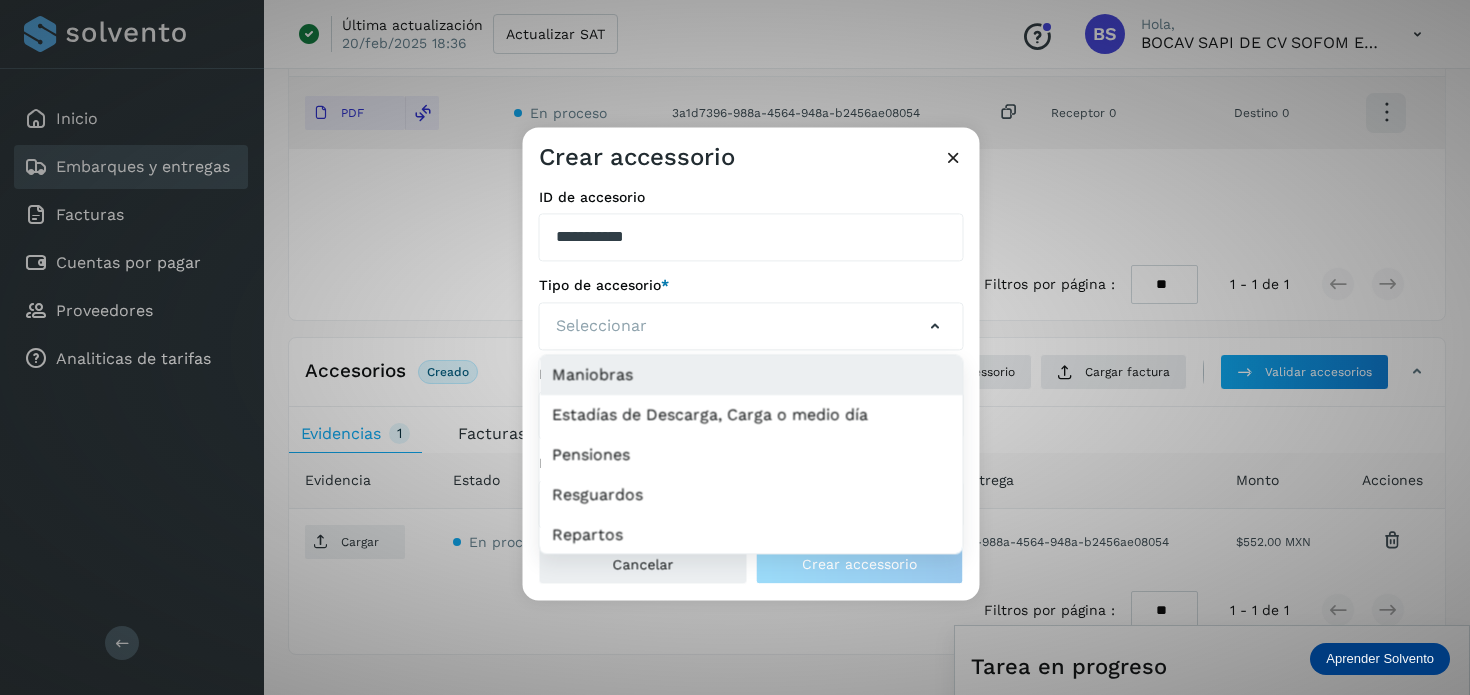 click on "Maniobras" 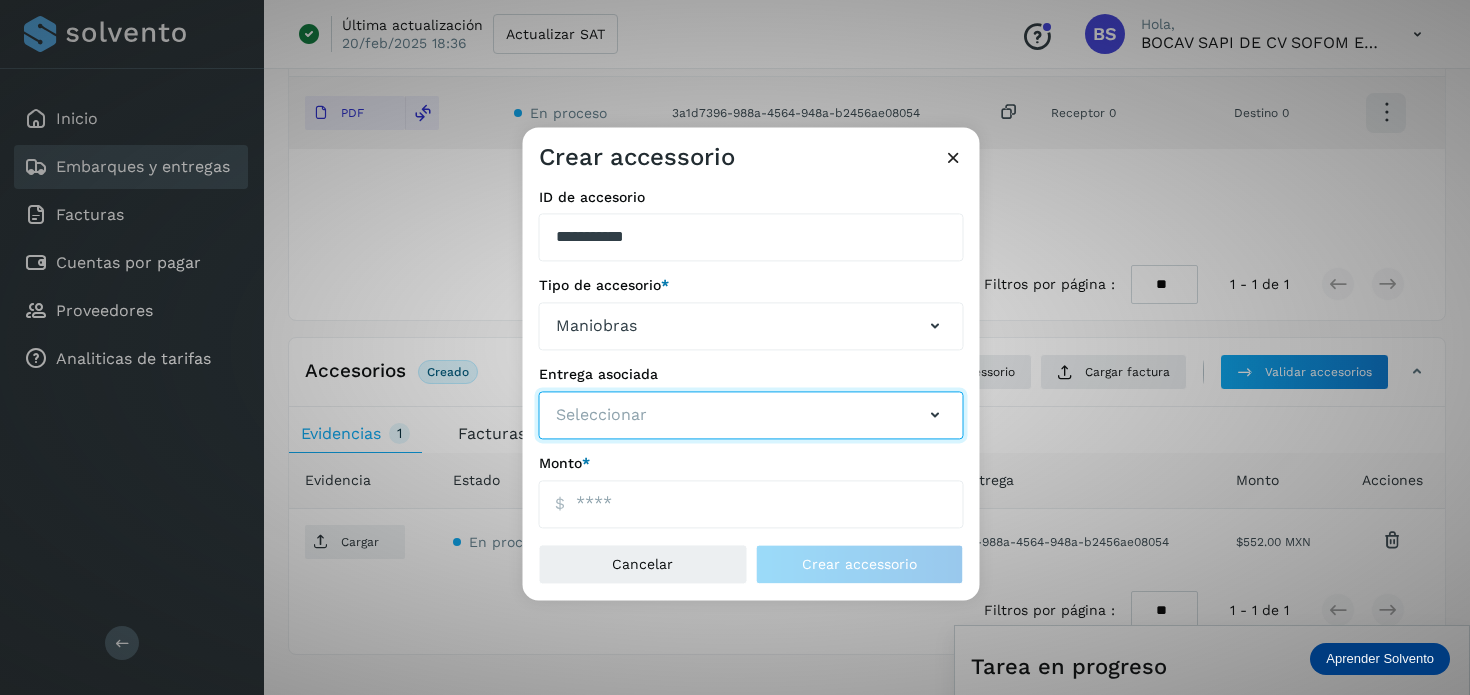 click on "Seleccionar" at bounding box center [751, 415] 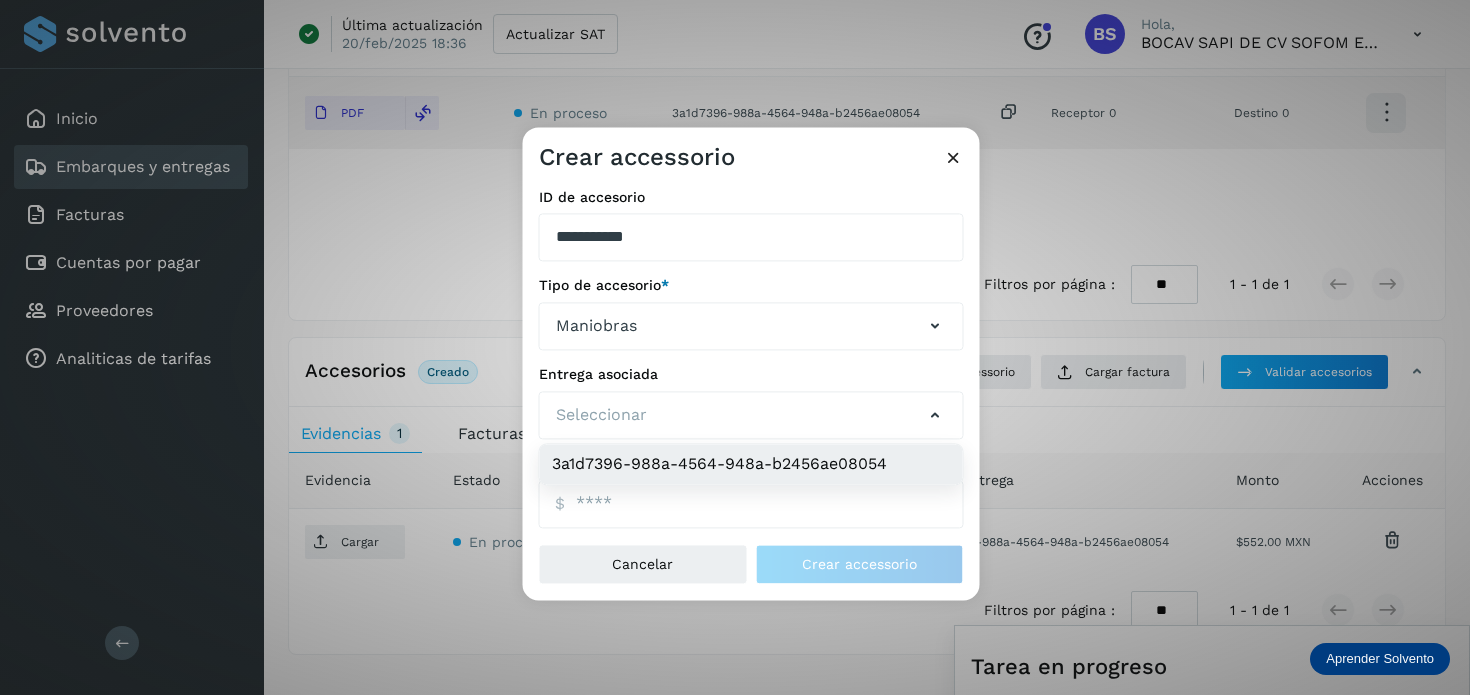 click on "3a1d7396-988a-4564-948a-b2456ae08054" 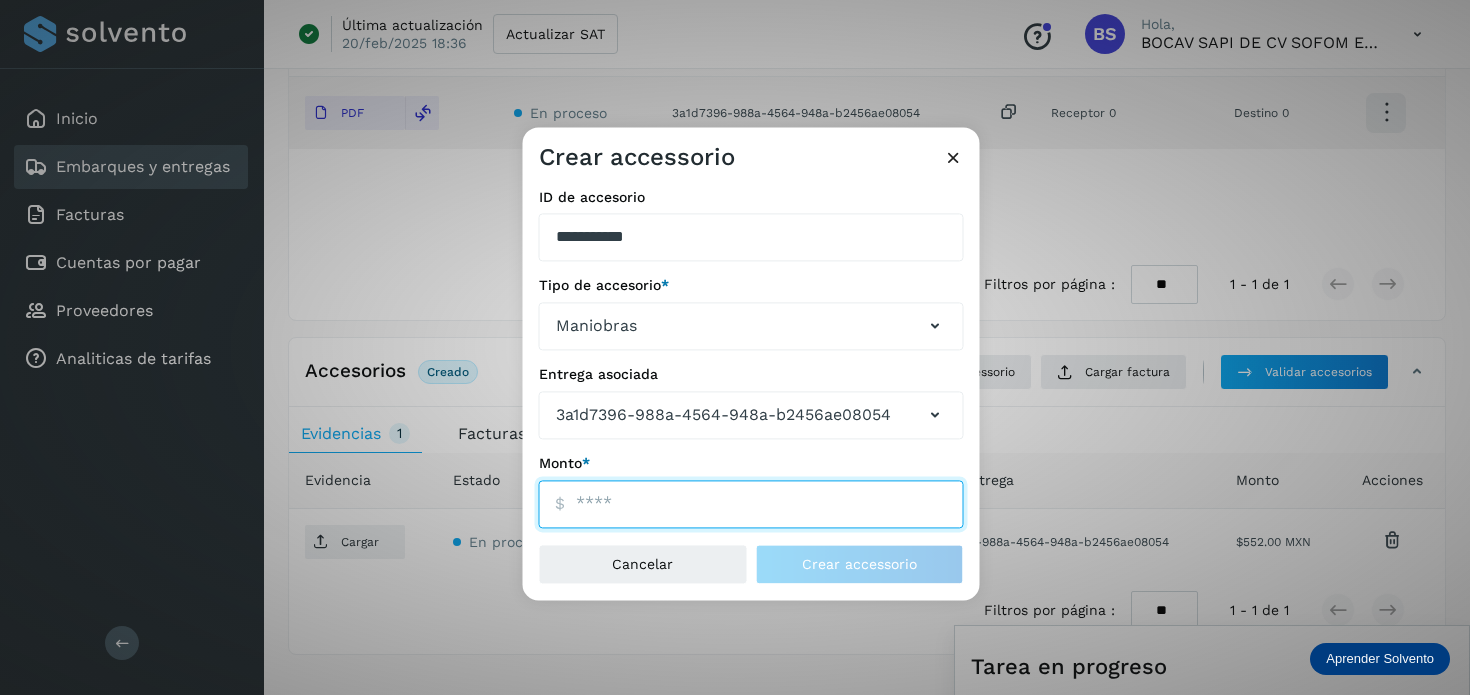 click on "ID de embarque" at bounding box center [751, 504] 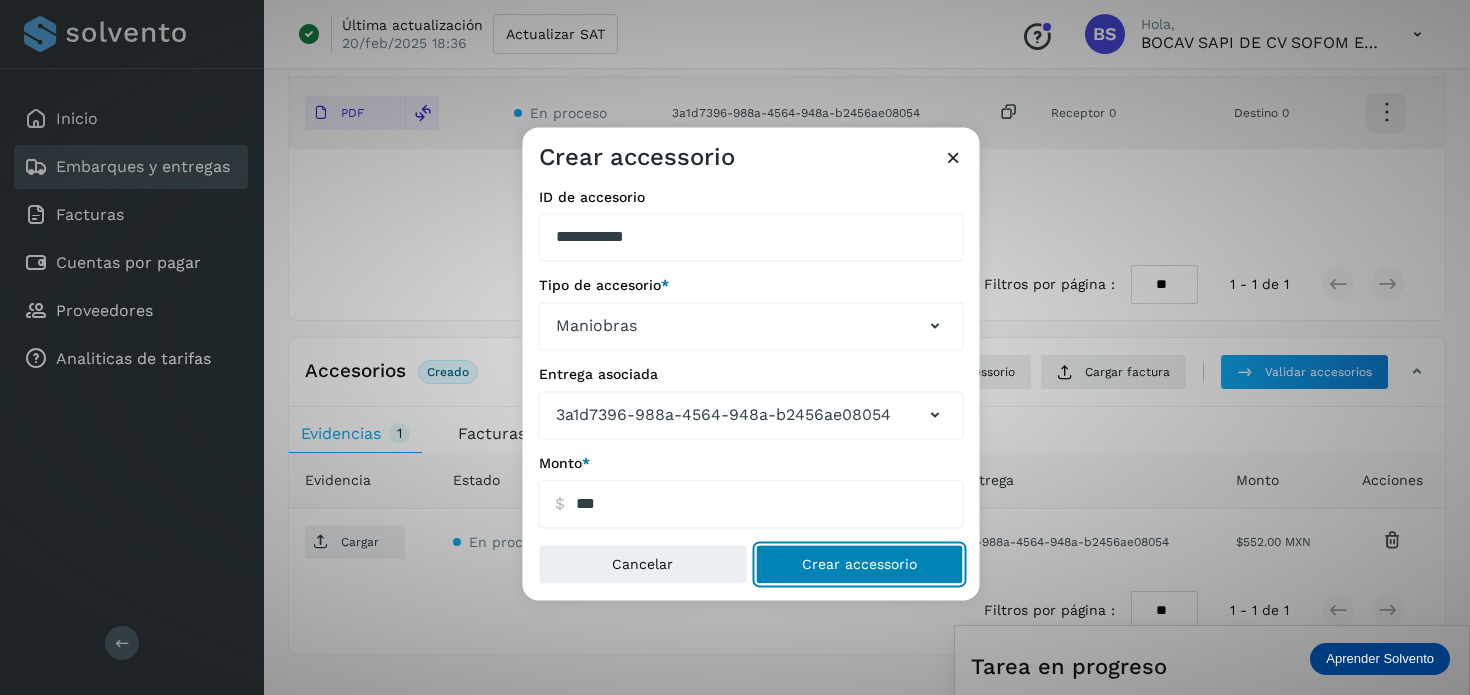 type on "******" 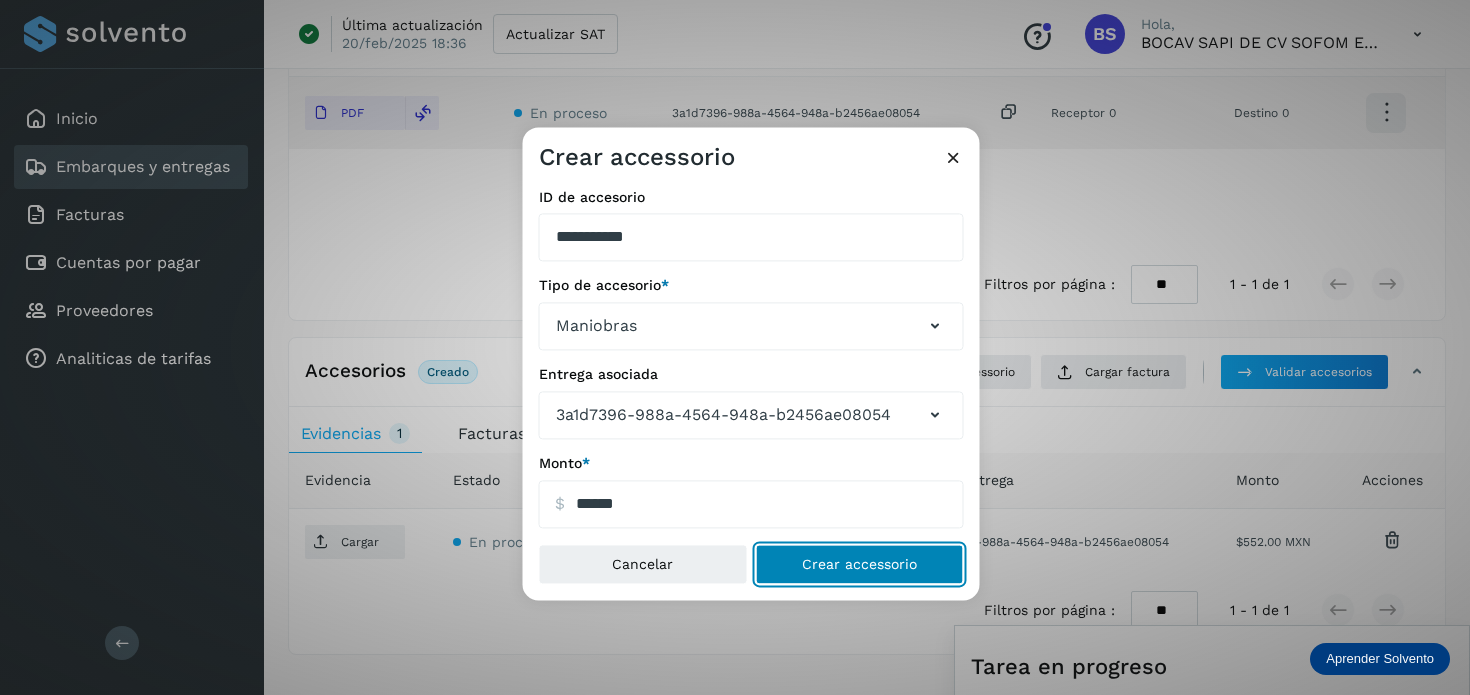 click on "Crear accessorio" at bounding box center (859, 564) 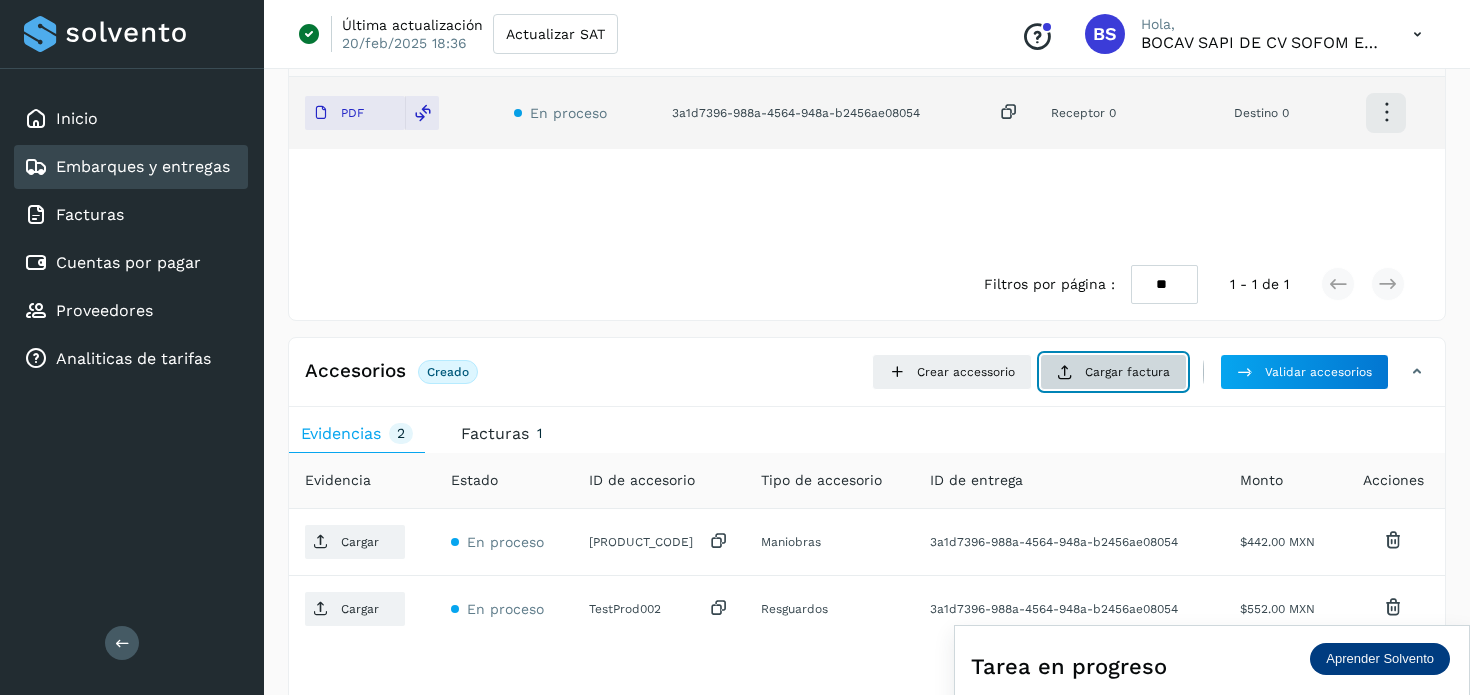 click on "Cargar factura" at bounding box center (1113, 372) 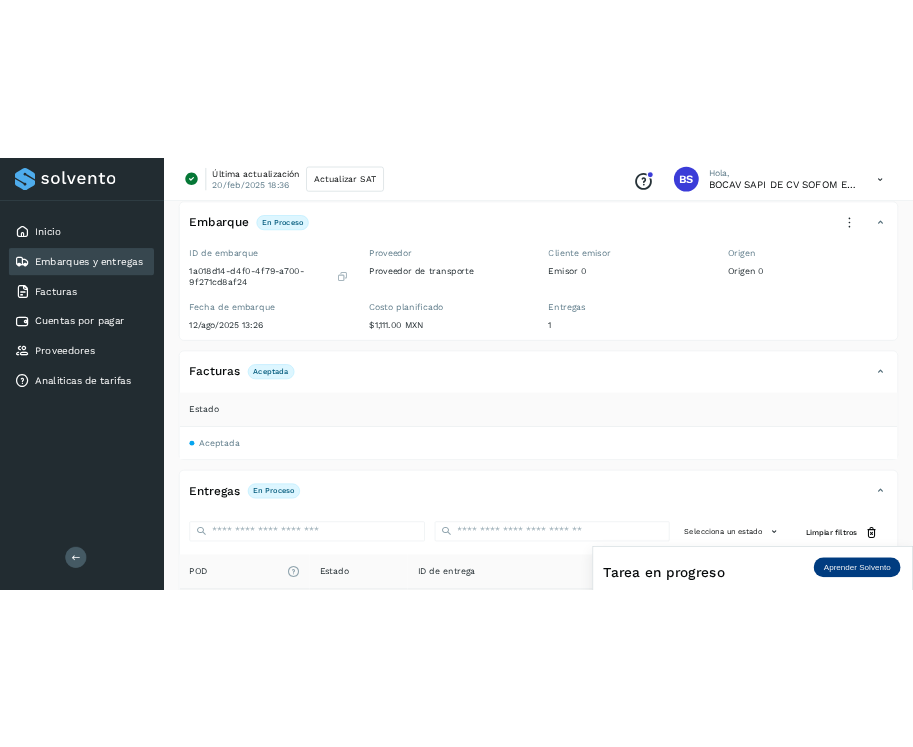 scroll, scrollTop: 0, scrollLeft: 0, axis: both 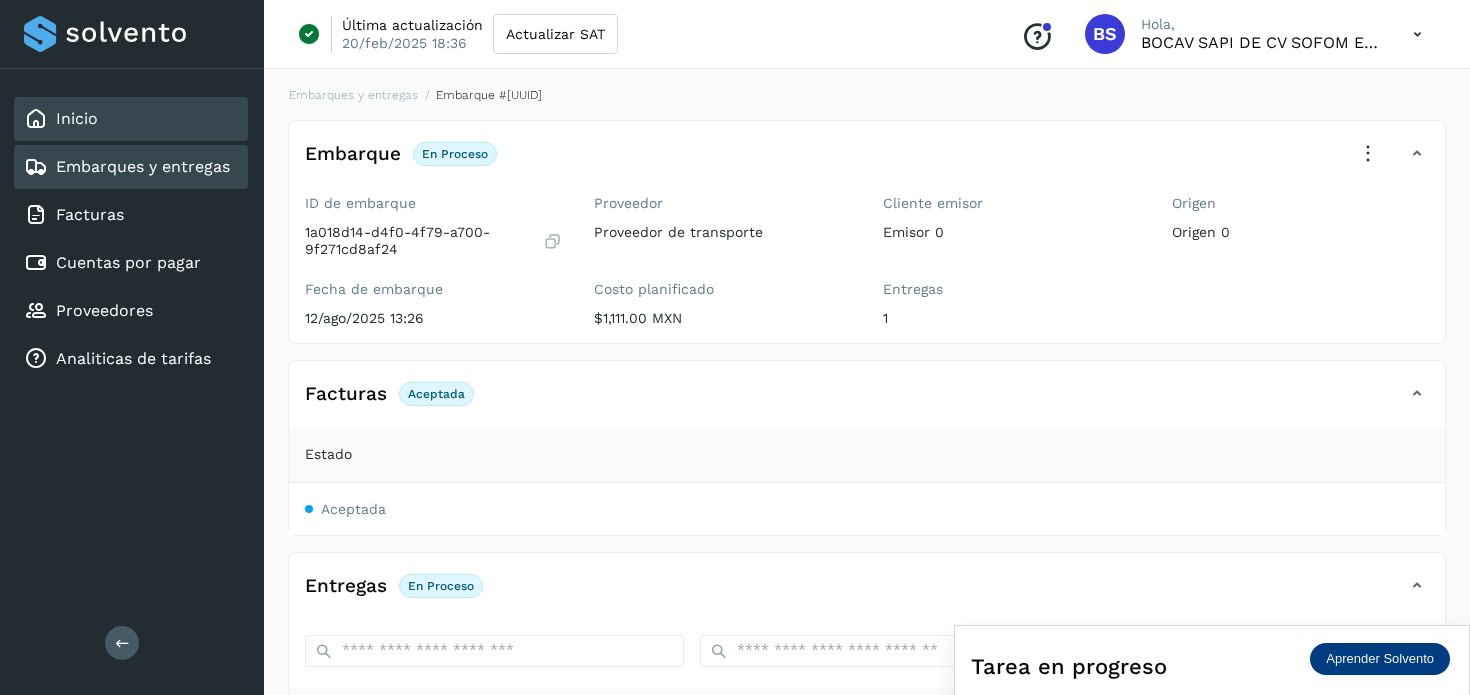 click on "Inicio" 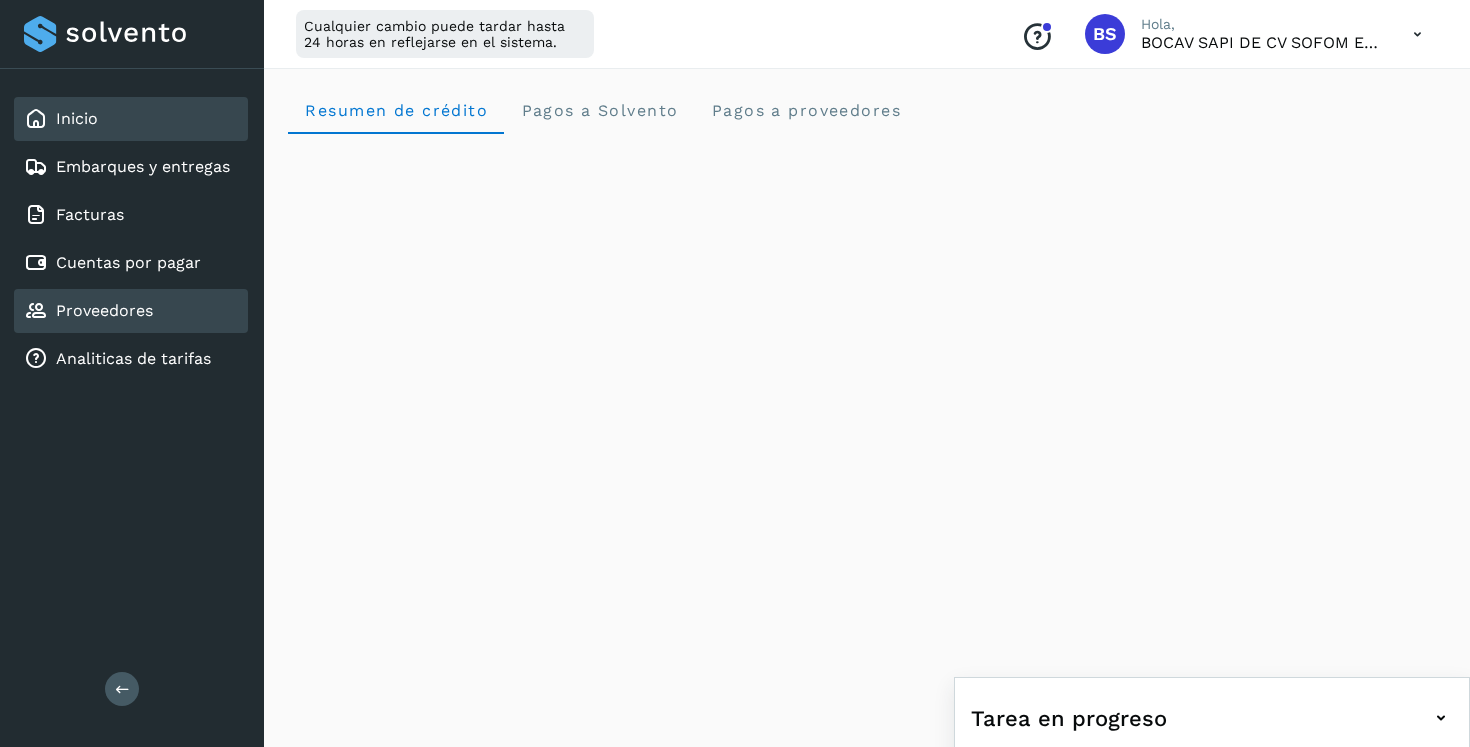 click on "Proveedores" 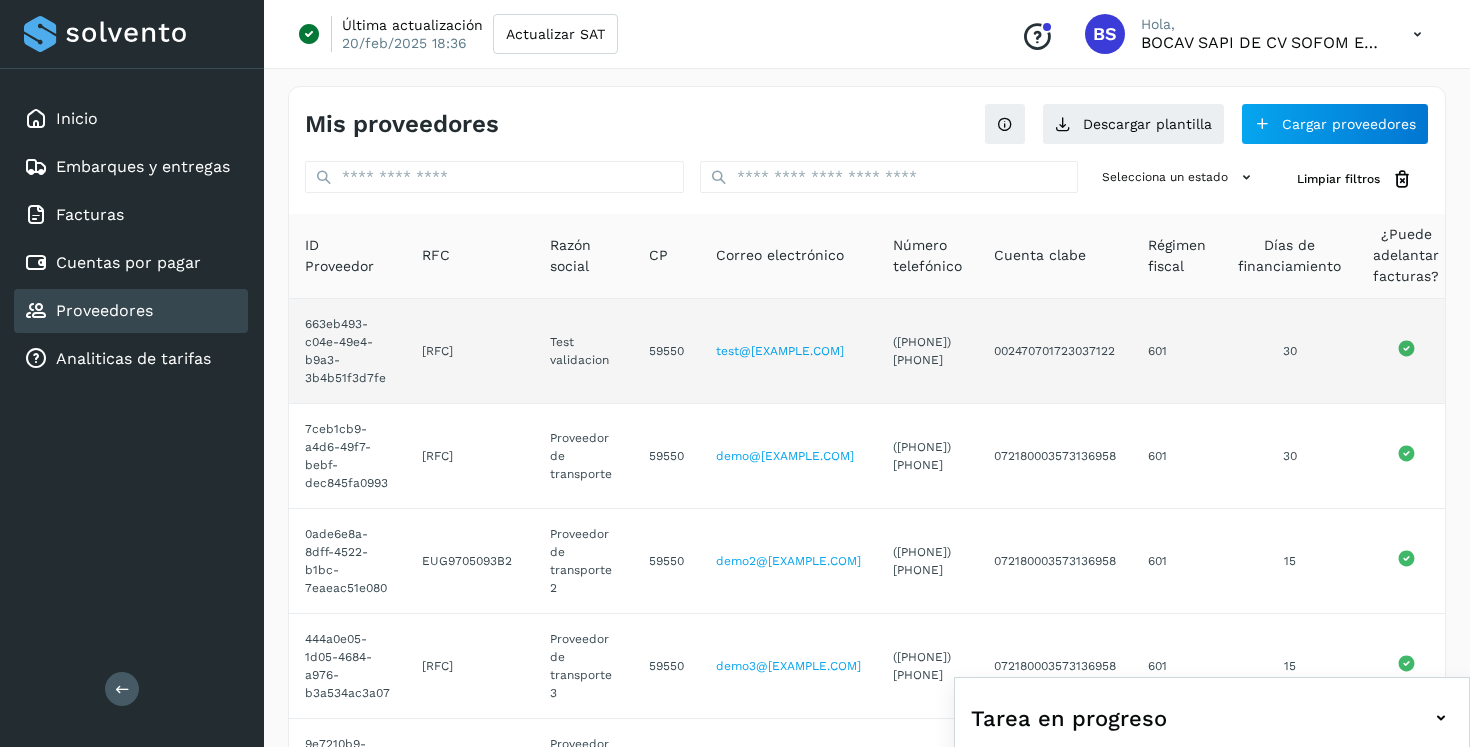 drag, startPoint x: 423, startPoint y: 351, endPoint x: 514, endPoint y: 353, distance: 91.02197 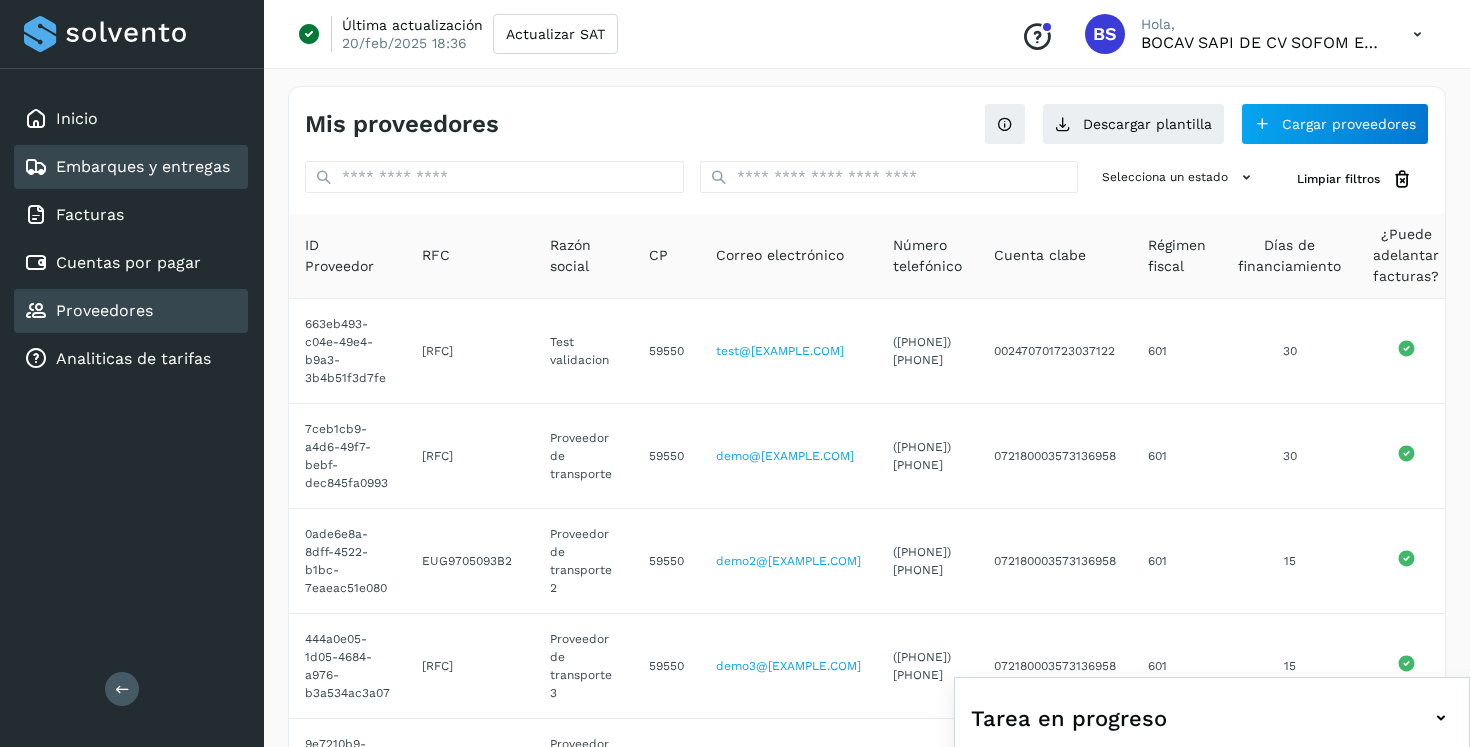 click on "Embarques y entregas" at bounding box center [127, 167] 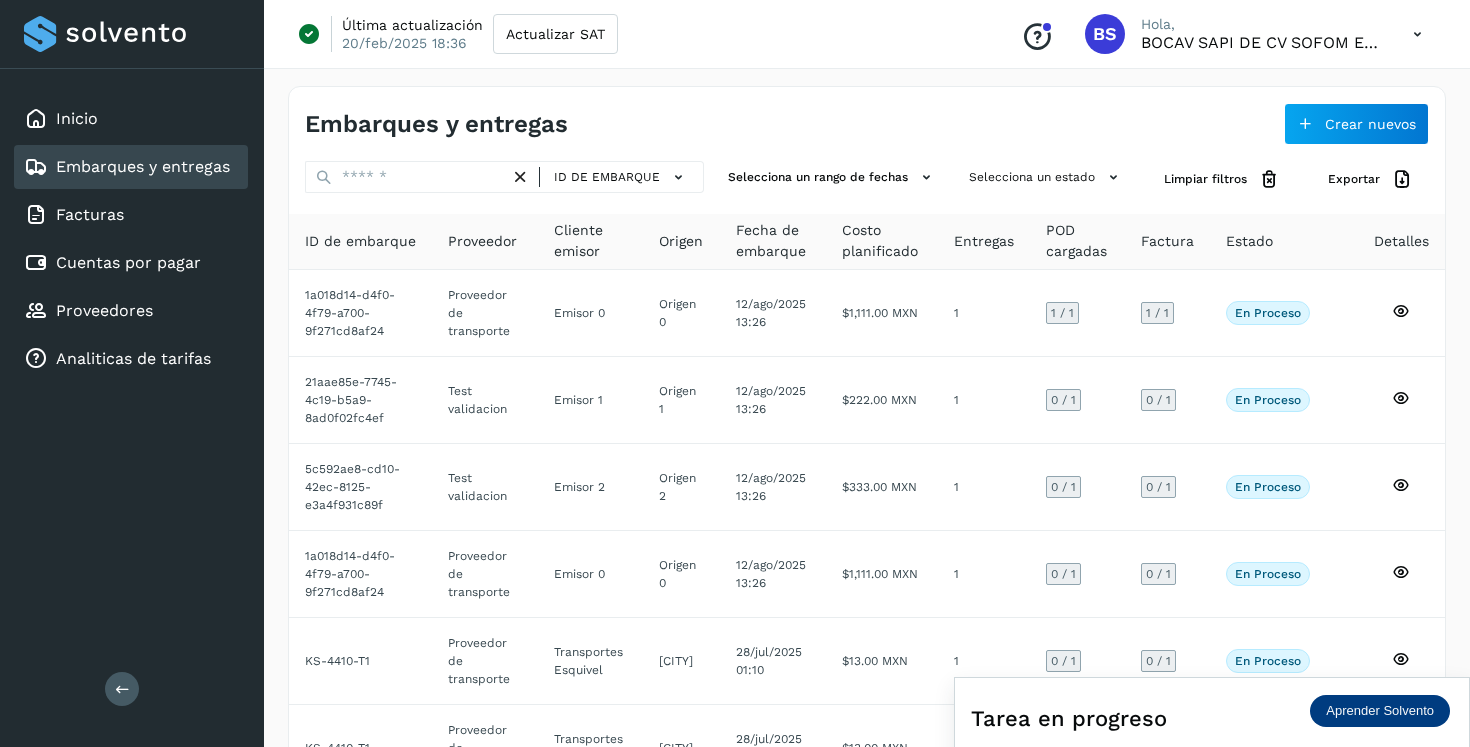 click on "Embarques y entregas" at bounding box center (586, 124) 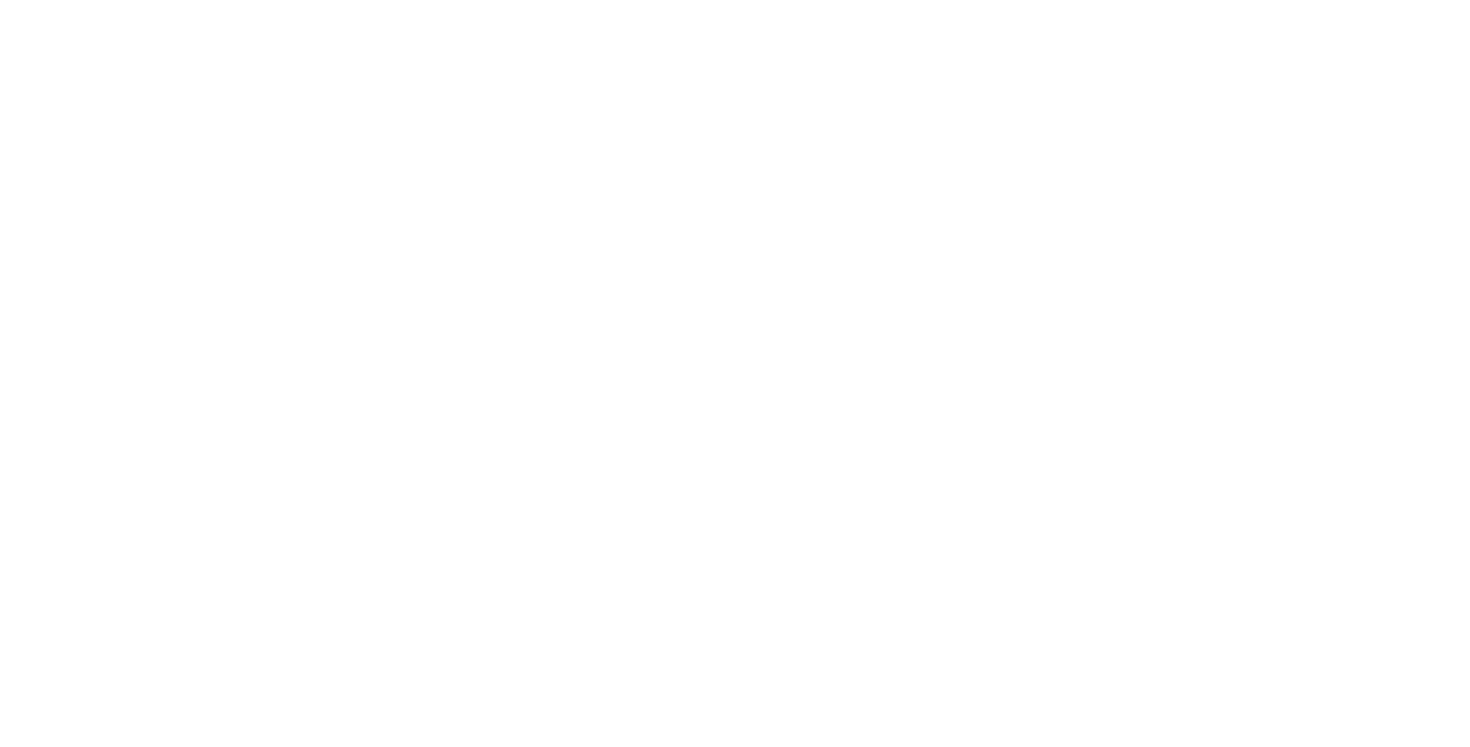 scroll, scrollTop: 0, scrollLeft: 0, axis: both 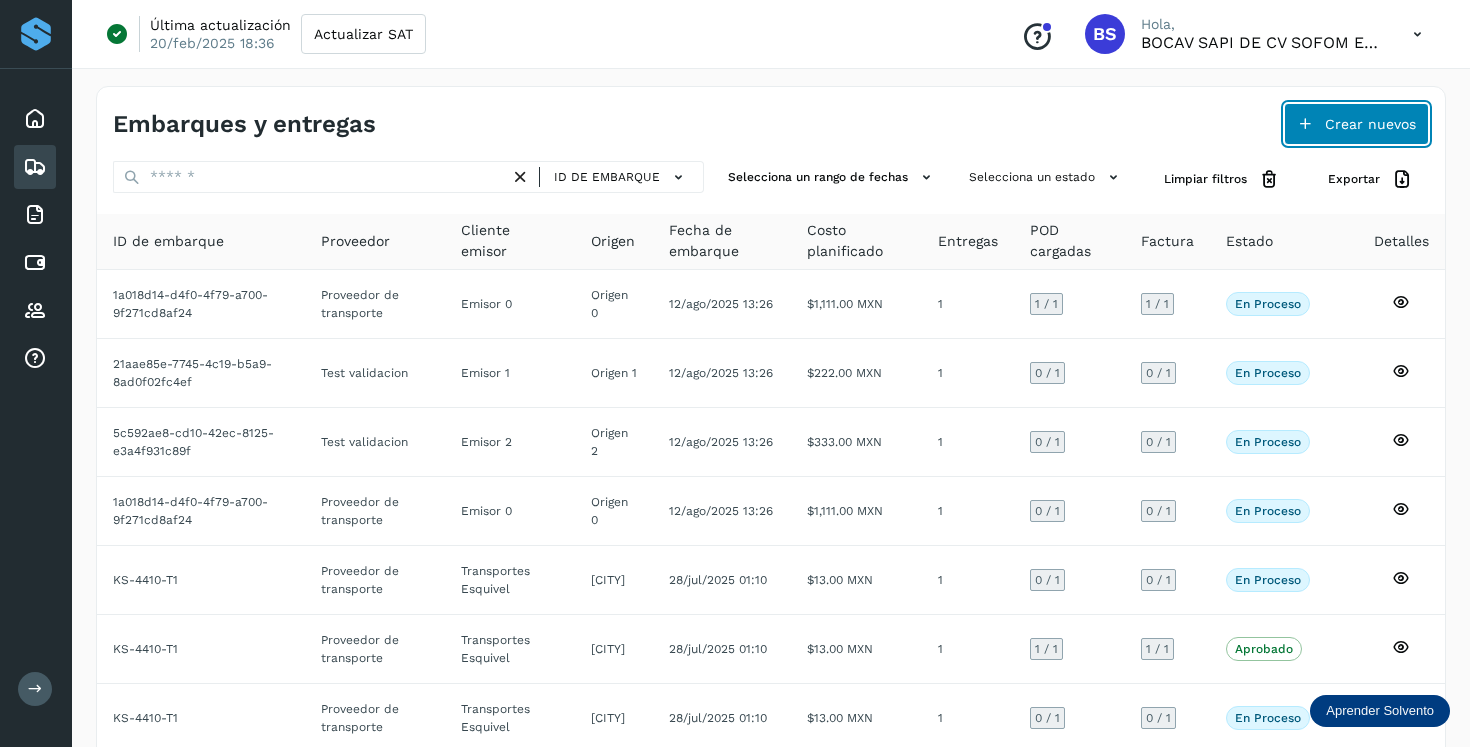 click on "Crear nuevos" at bounding box center [1356, 124] 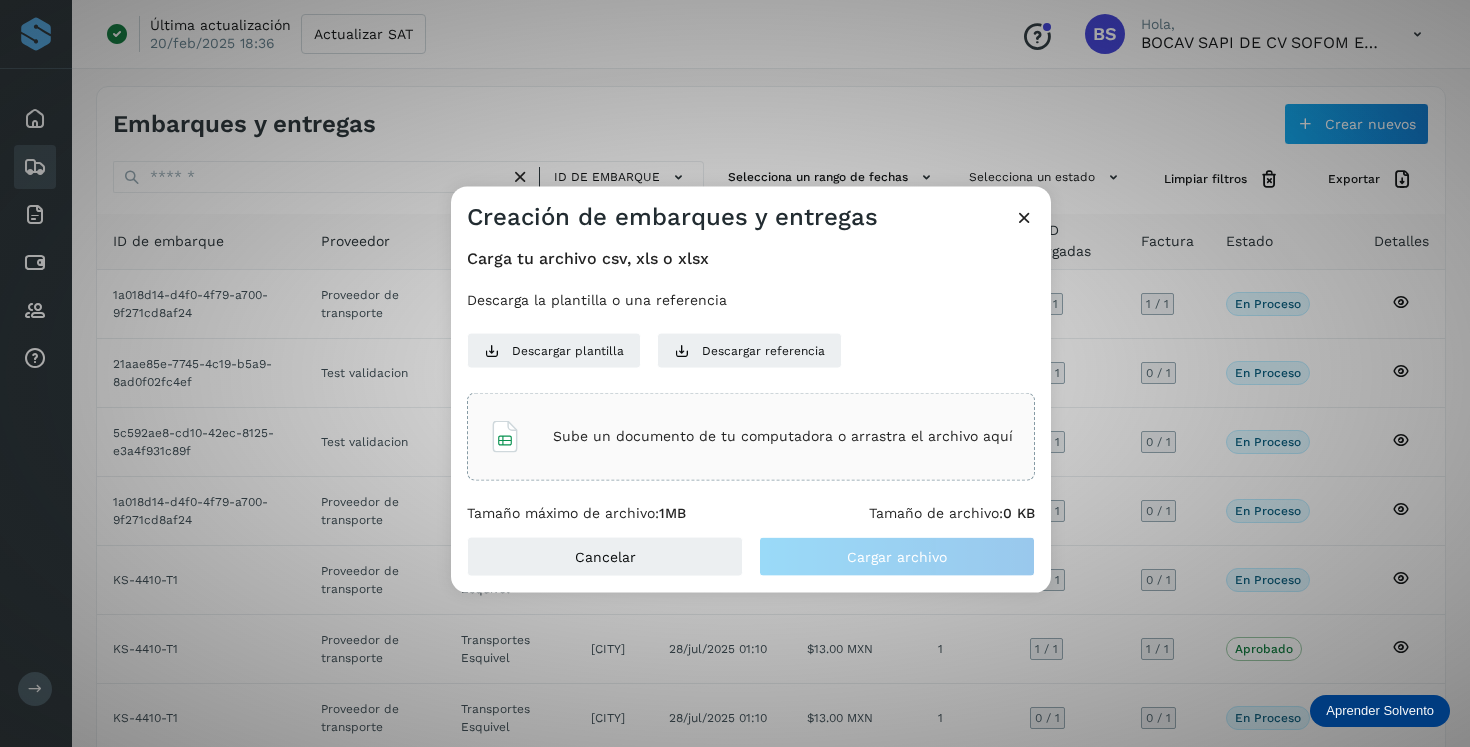 click on "Sube un documento de tu computadora o arrastra el archivo aquí" at bounding box center (783, 436) 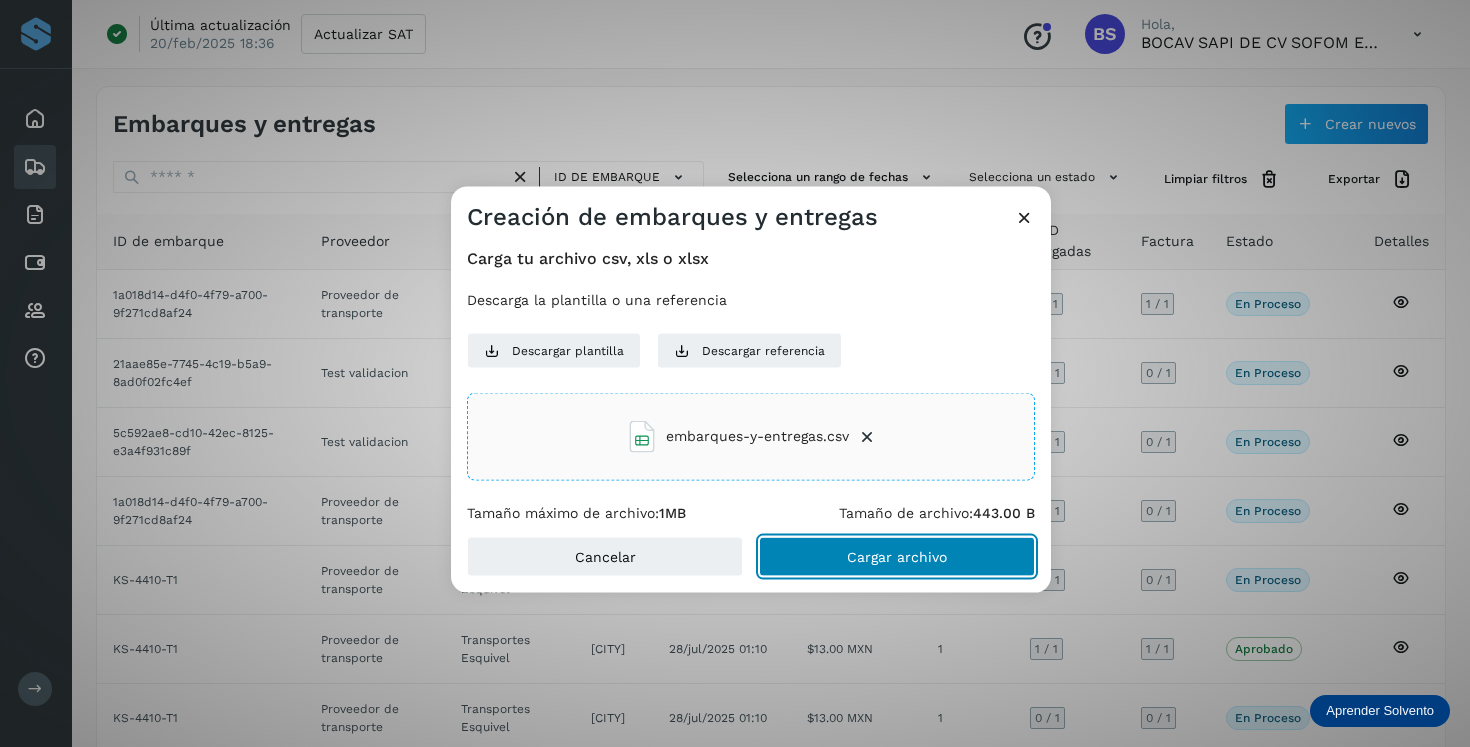 click on "Cargar archivo" 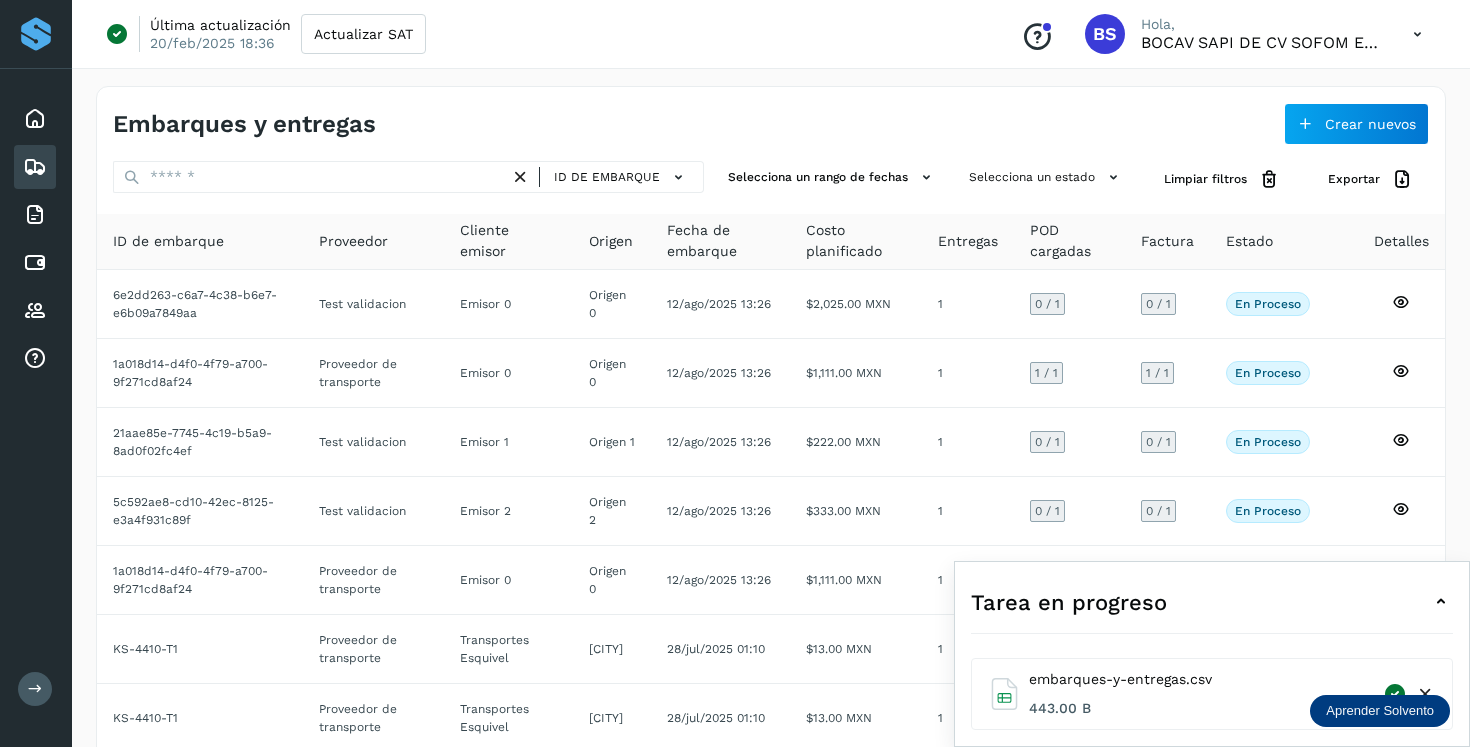 click at bounding box center [35, 689] 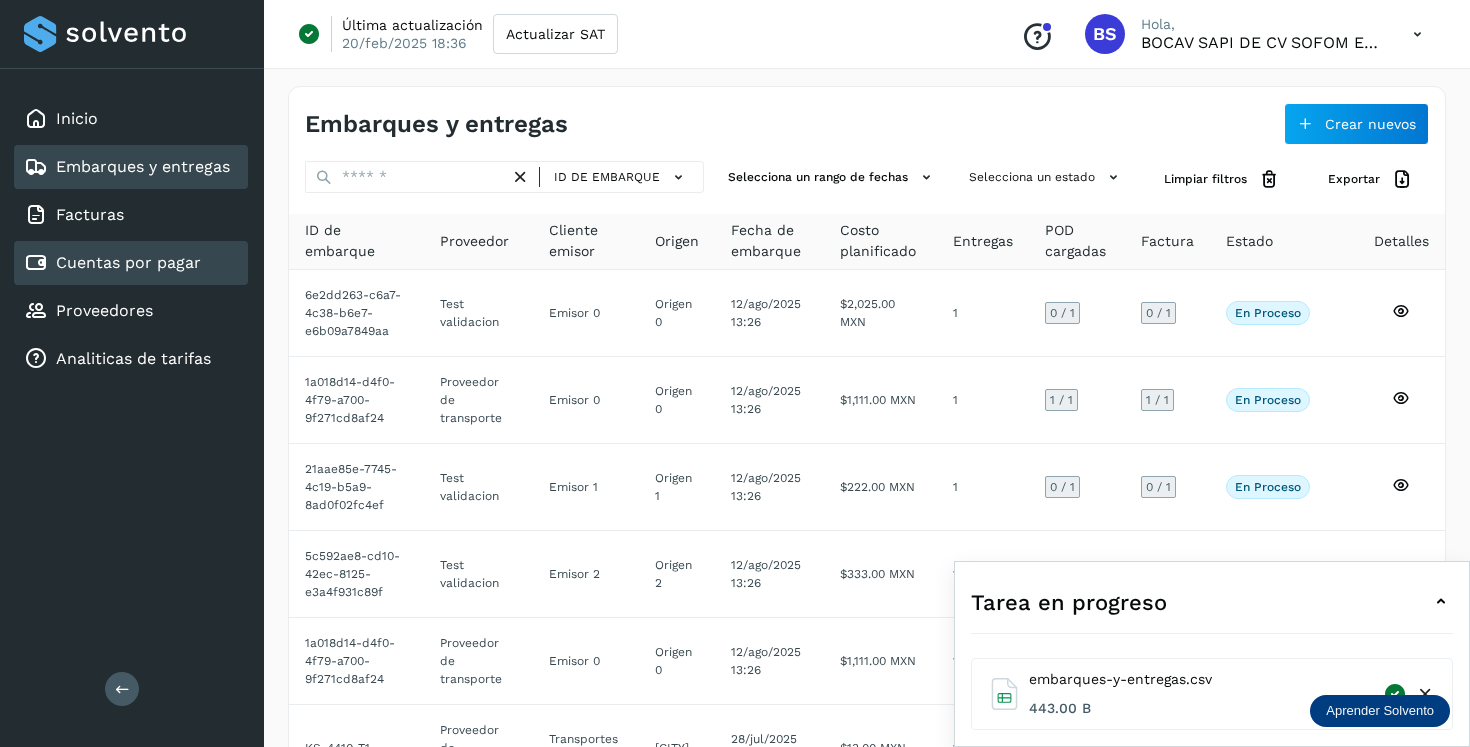 click on "Cuentas por pagar" at bounding box center (128, 262) 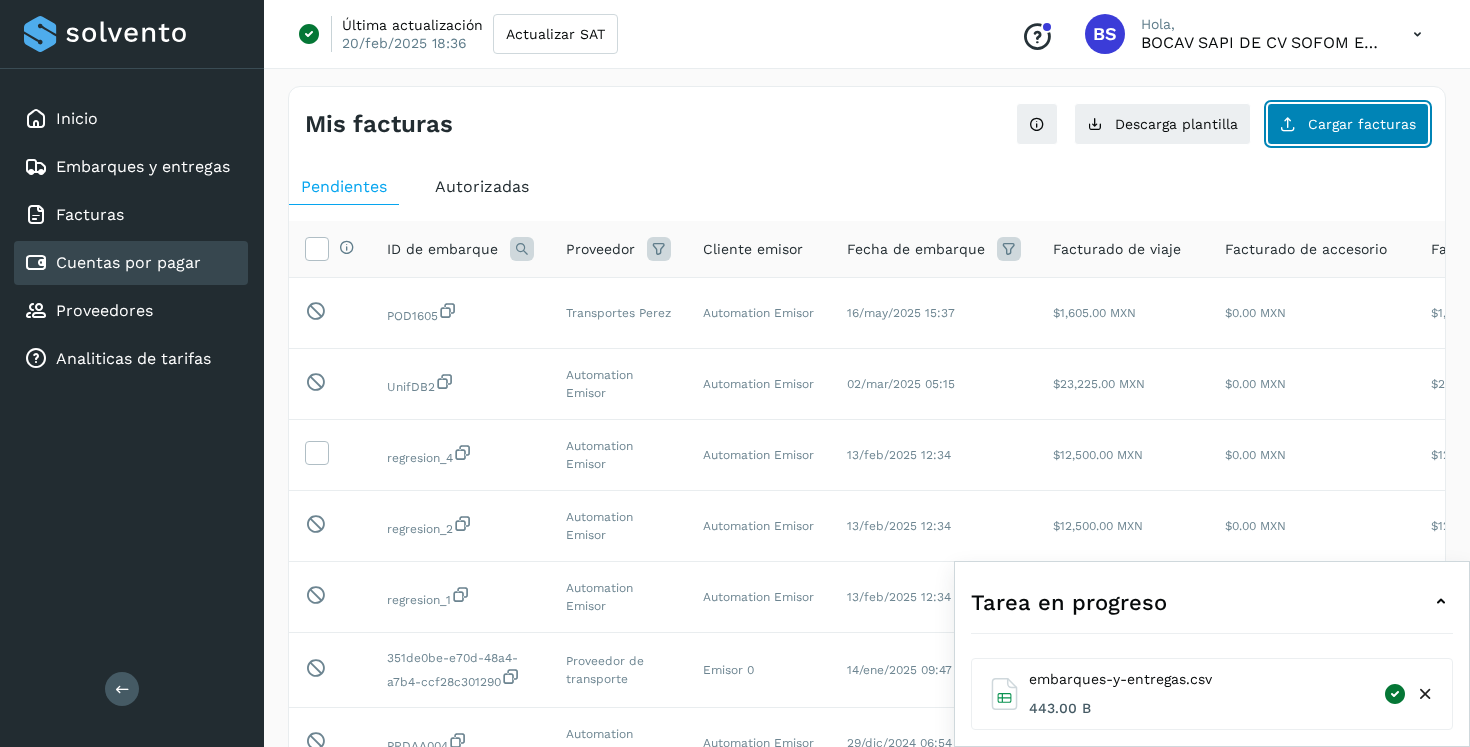 click on "Cargar facturas" 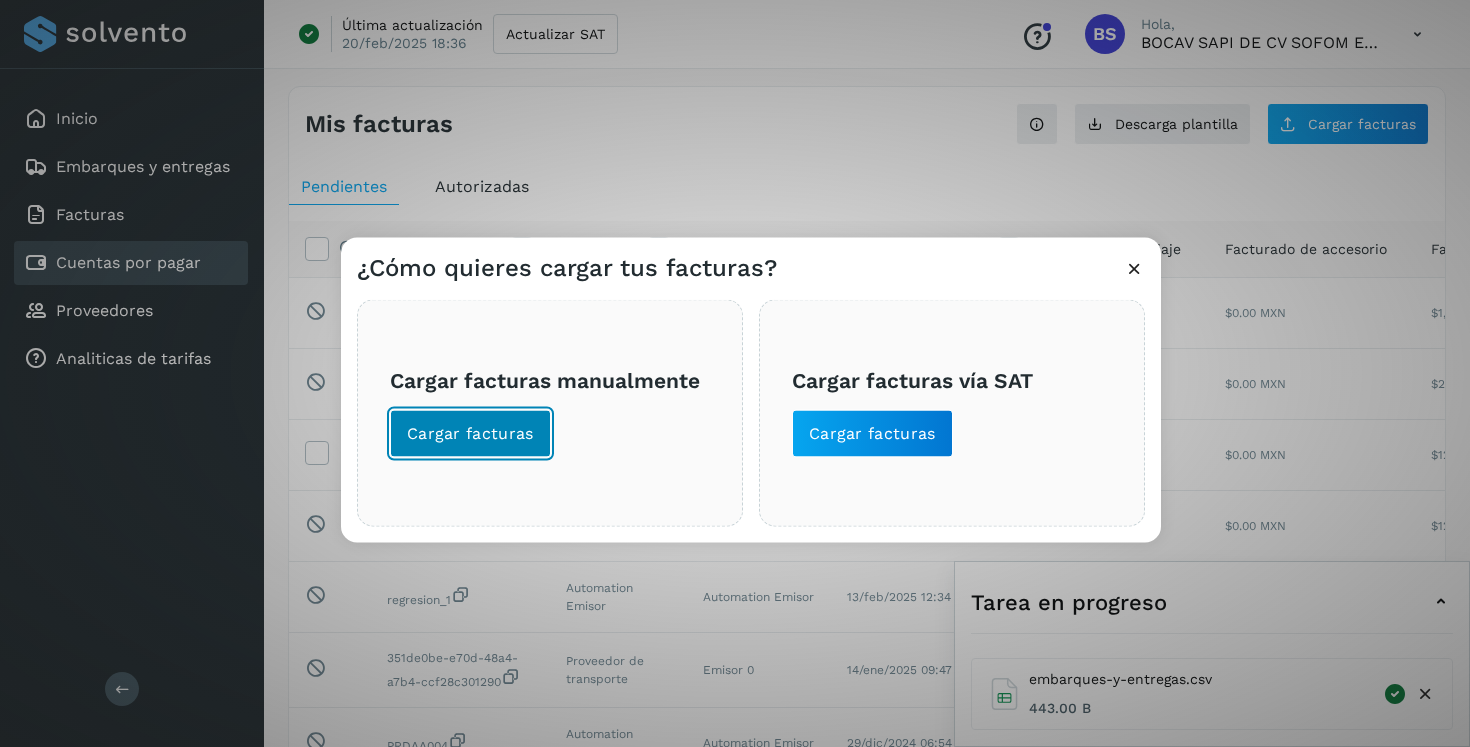 click on "Cargar facturas" 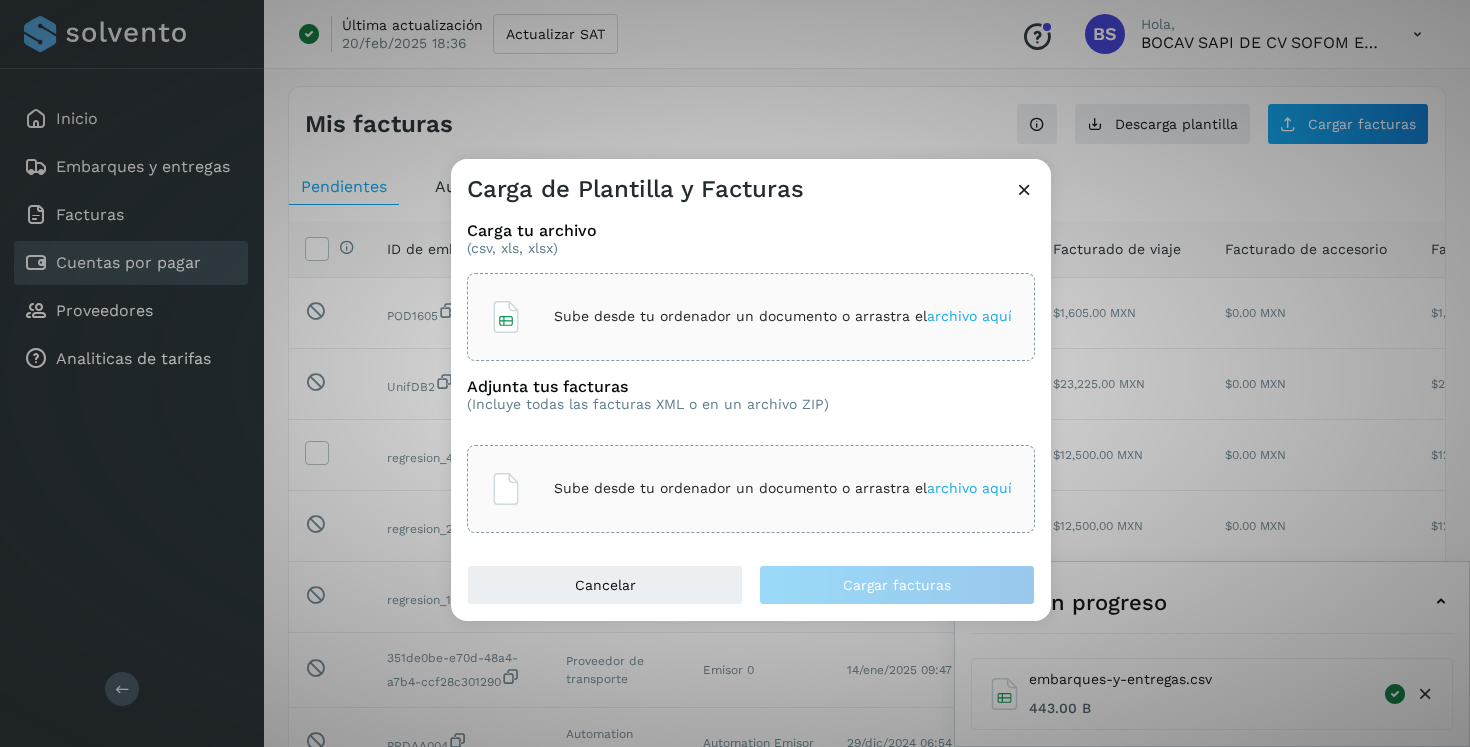 click on "Sube desde tu ordenador un documento o arrastra el  archivo aquí" at bounding box center [783, 316] 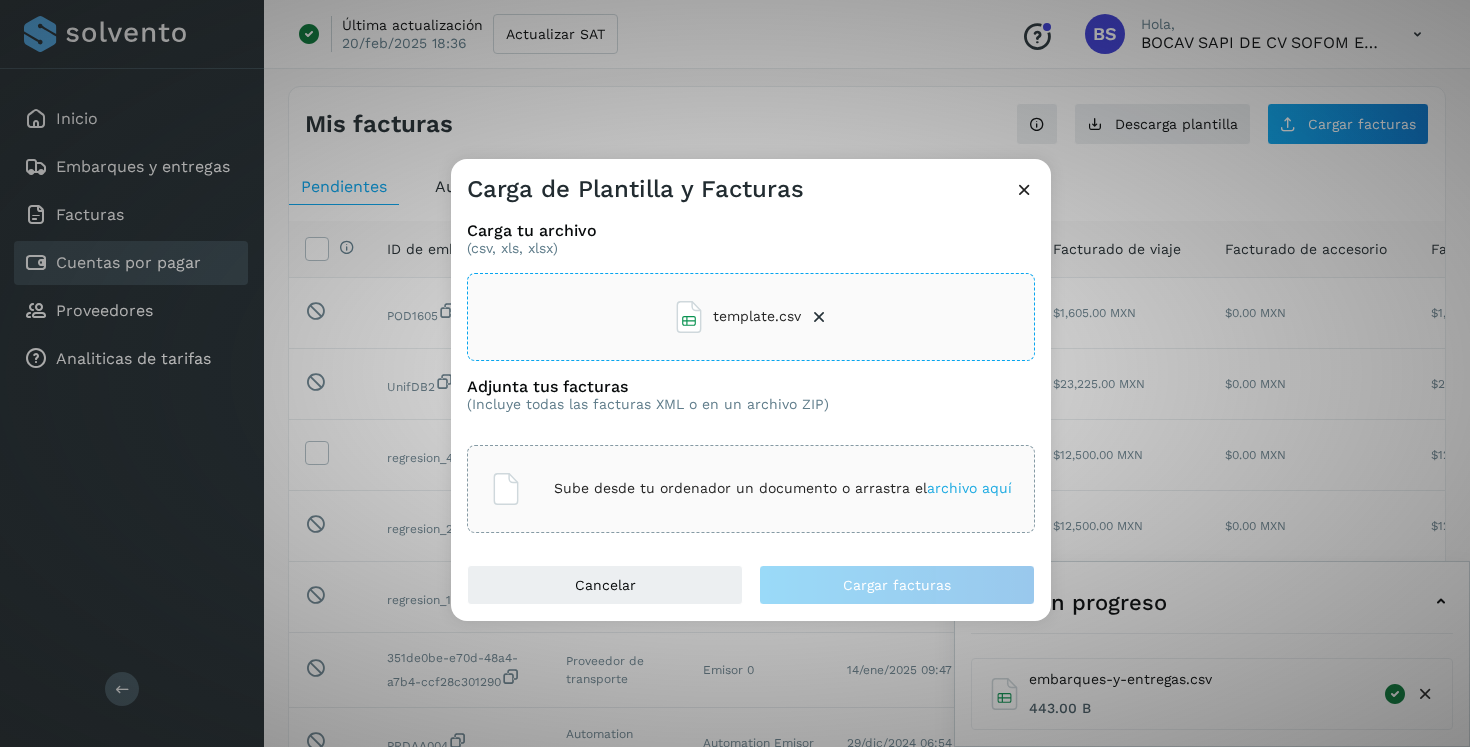 click on "Sube desde tu ordenador un documento o arrastra el  archivo aquí" at bounding box center (783, 488) 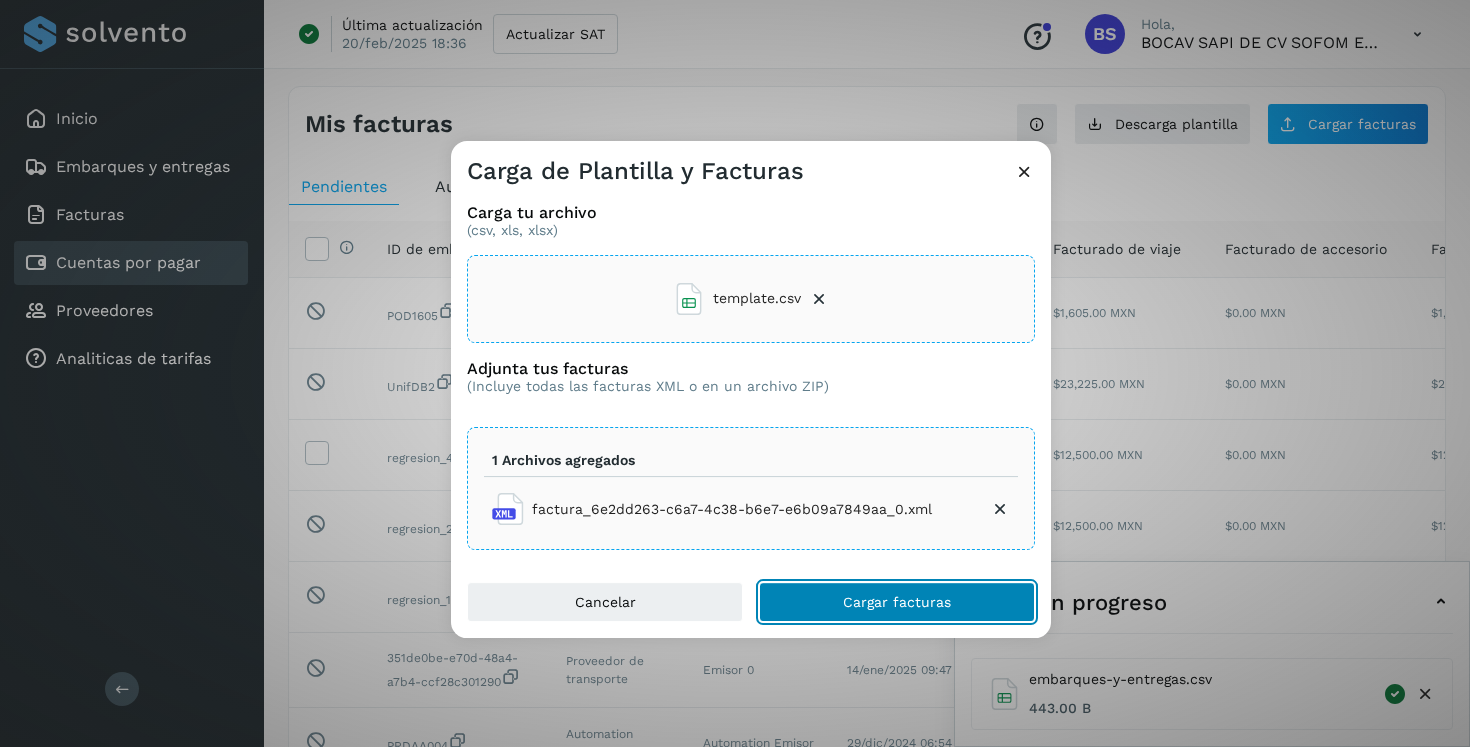 click on "Cargar facturas" 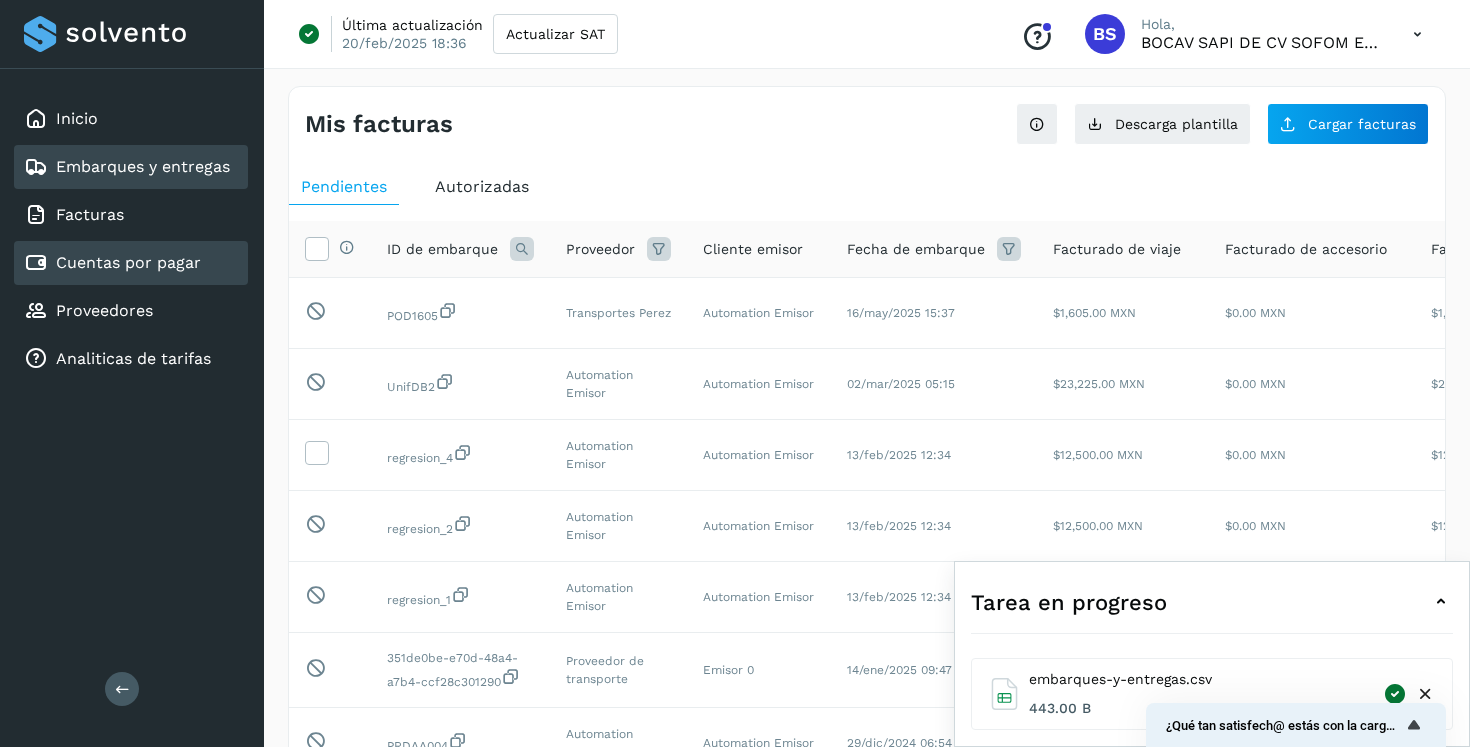 click on "Embarques y entregas" at bounding box center (143, 166) 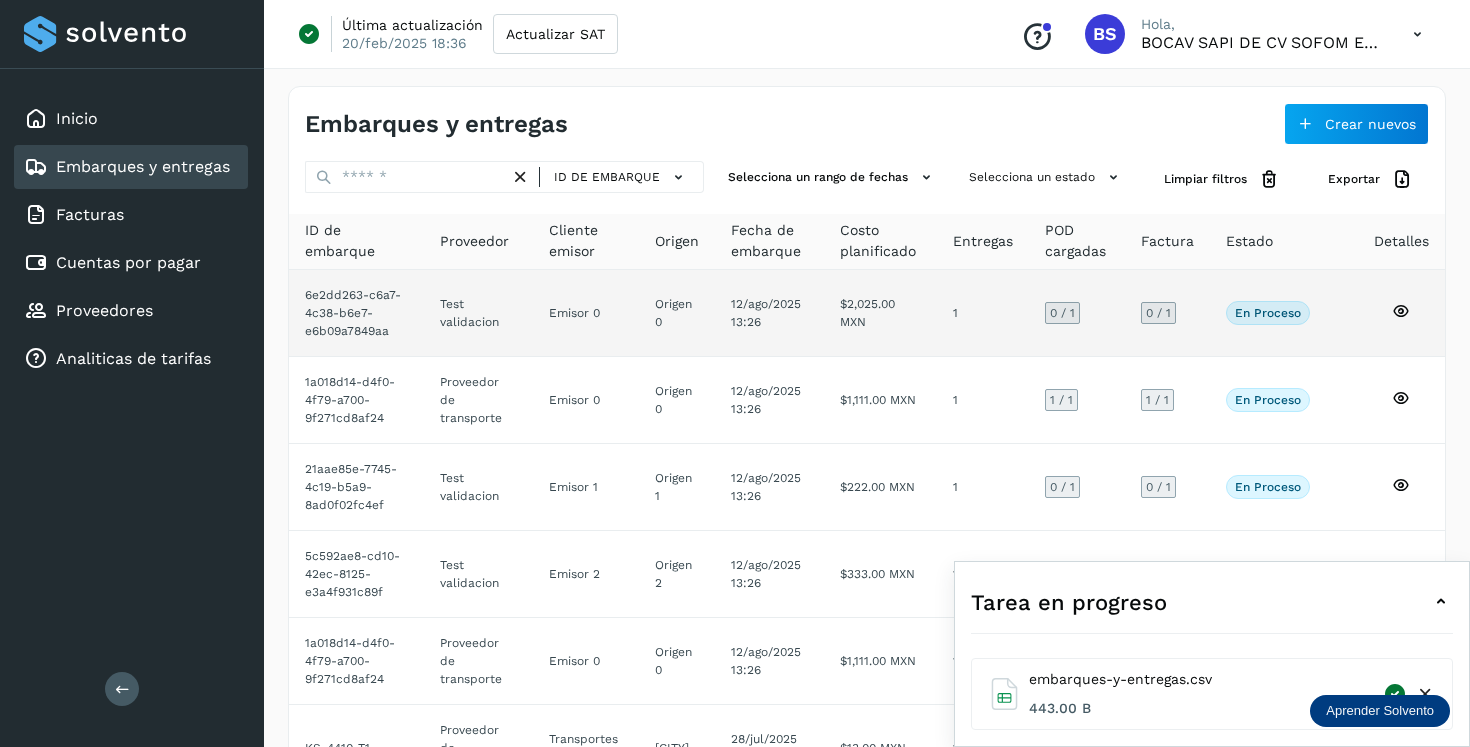 click on "Origen 0" 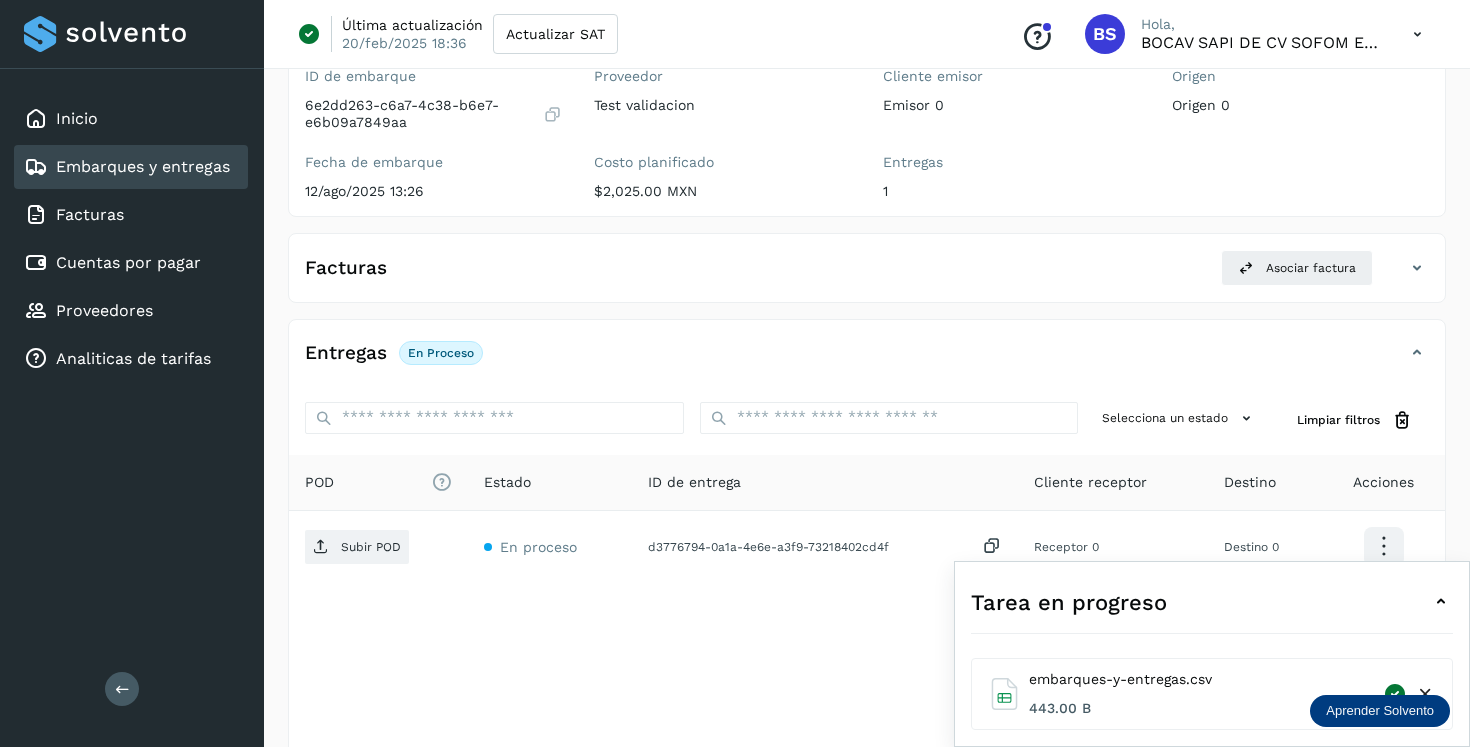 scroll, scrollTop: 122, scrollLeft: 0, axis: vertical 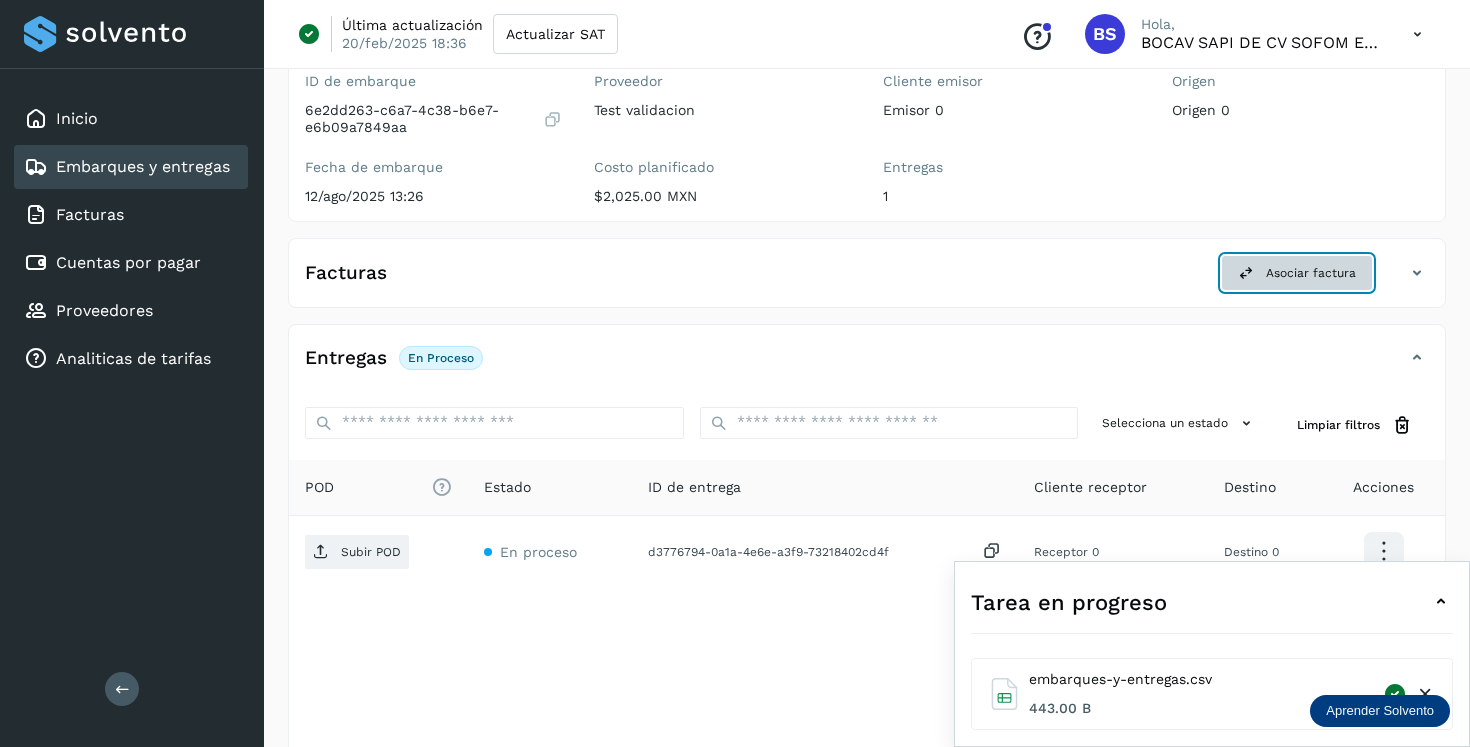 click on "Asociar factura" 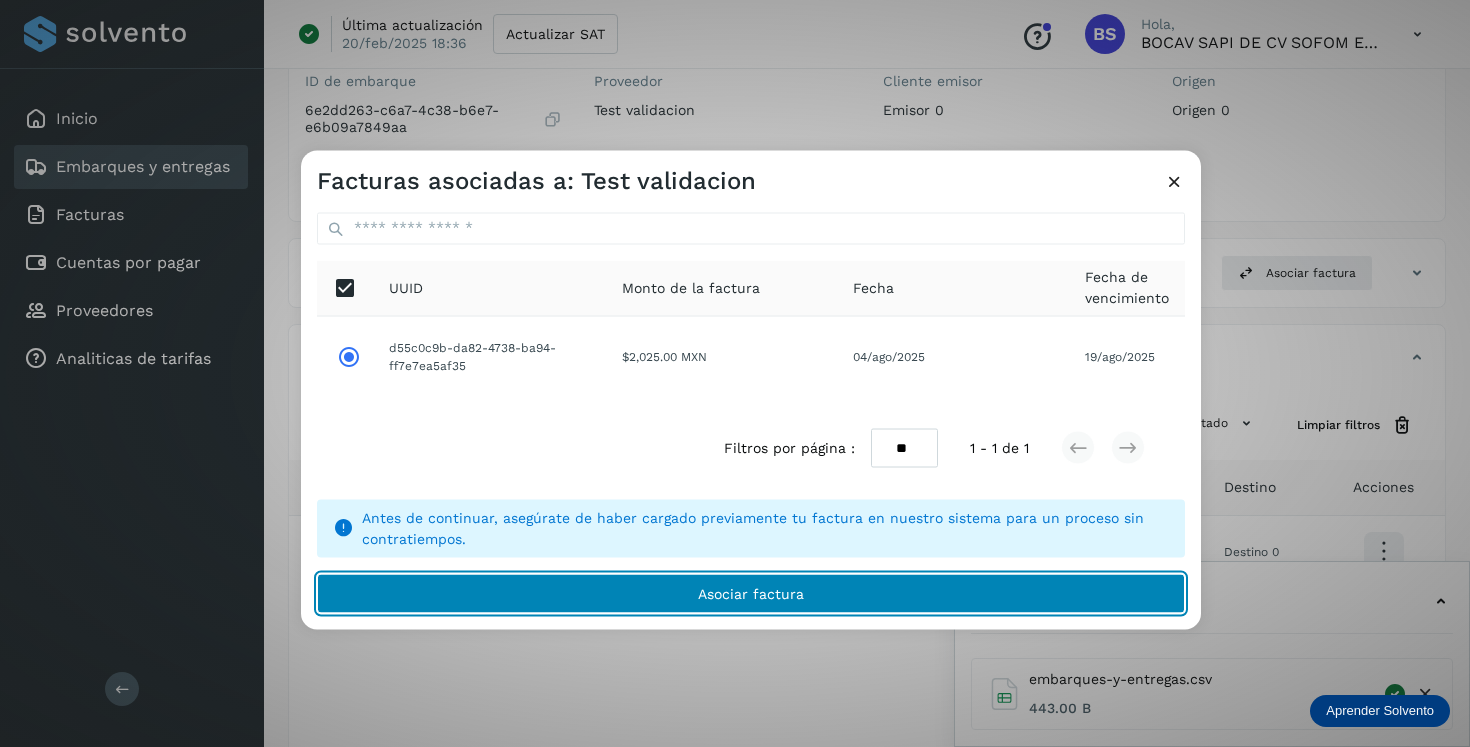 click on "Asociar factura" 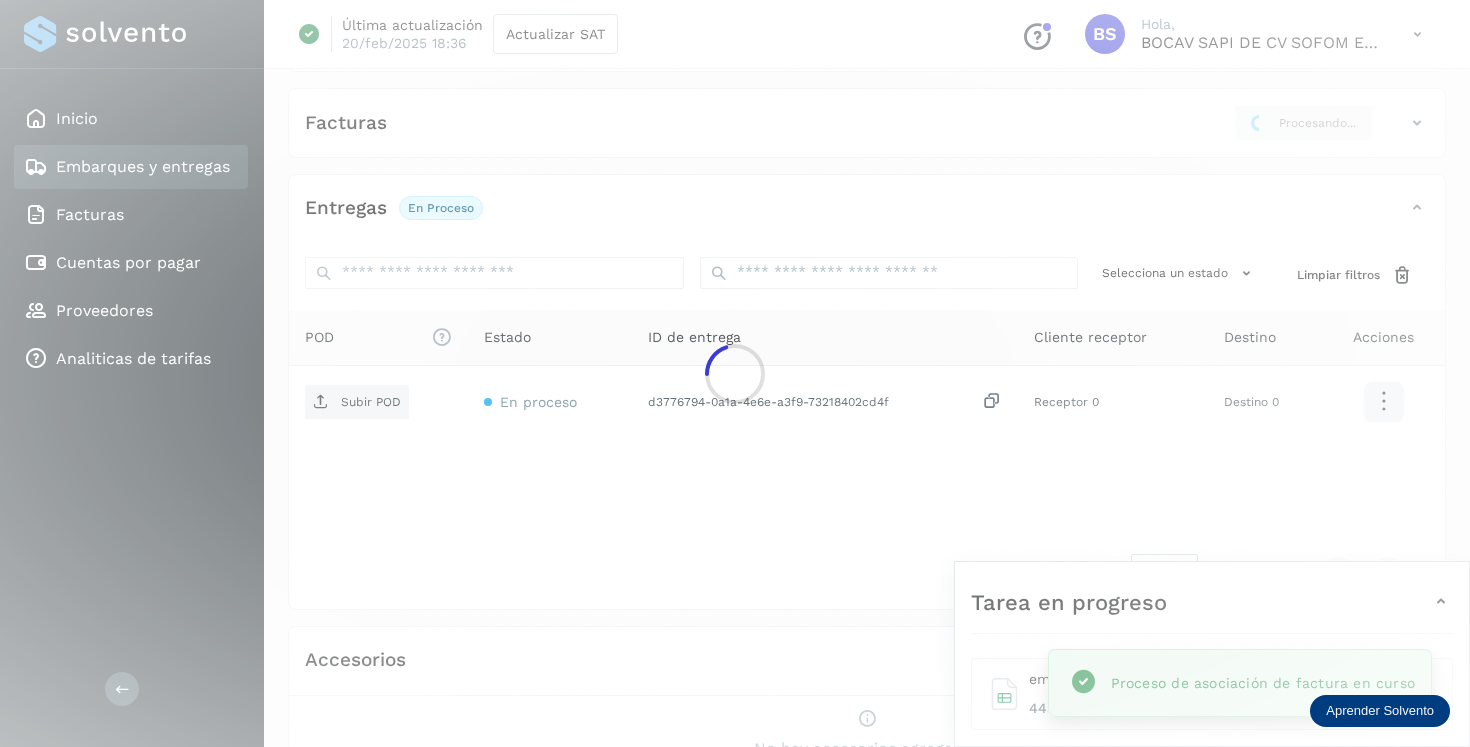 scroll, scrollTop: 269, scrollLeft: 0, axis: vertical 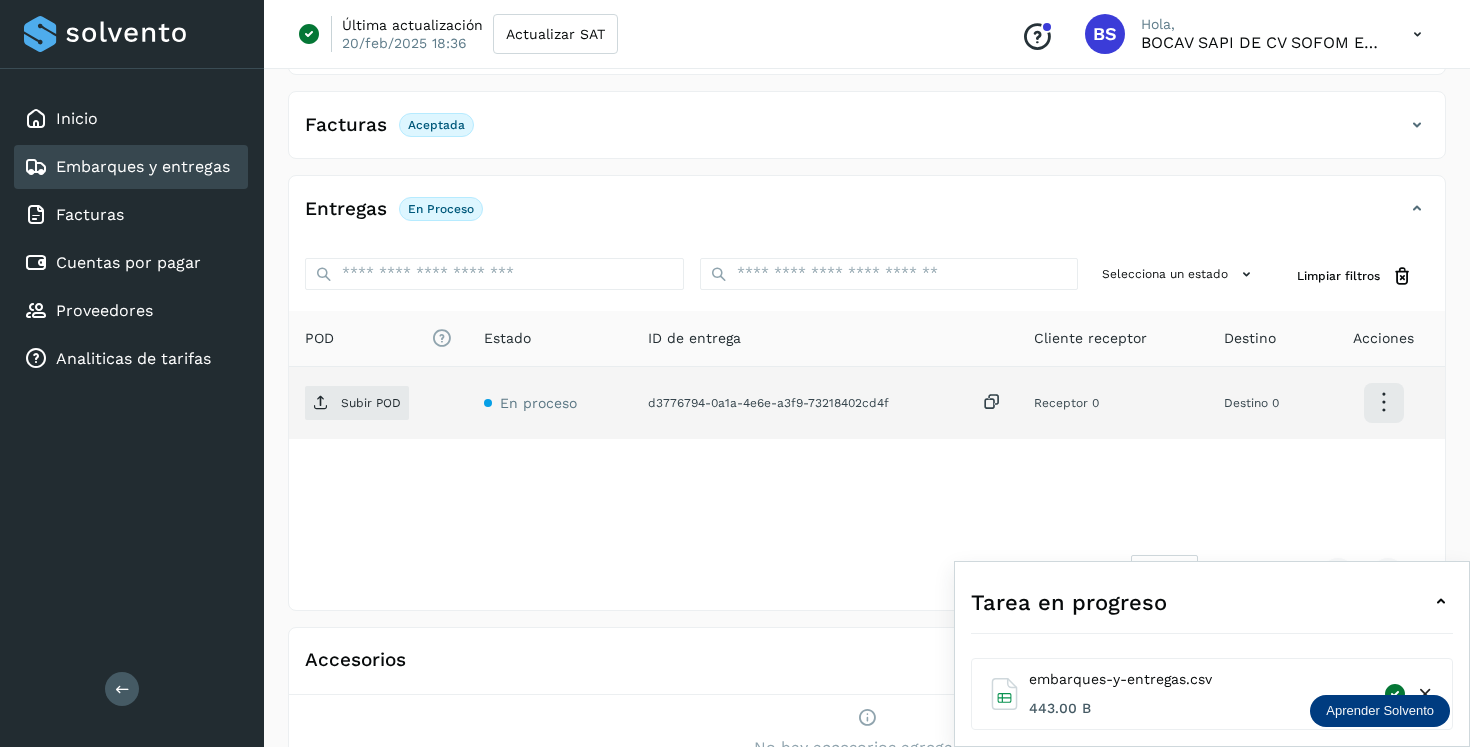 click on "Subir POD" 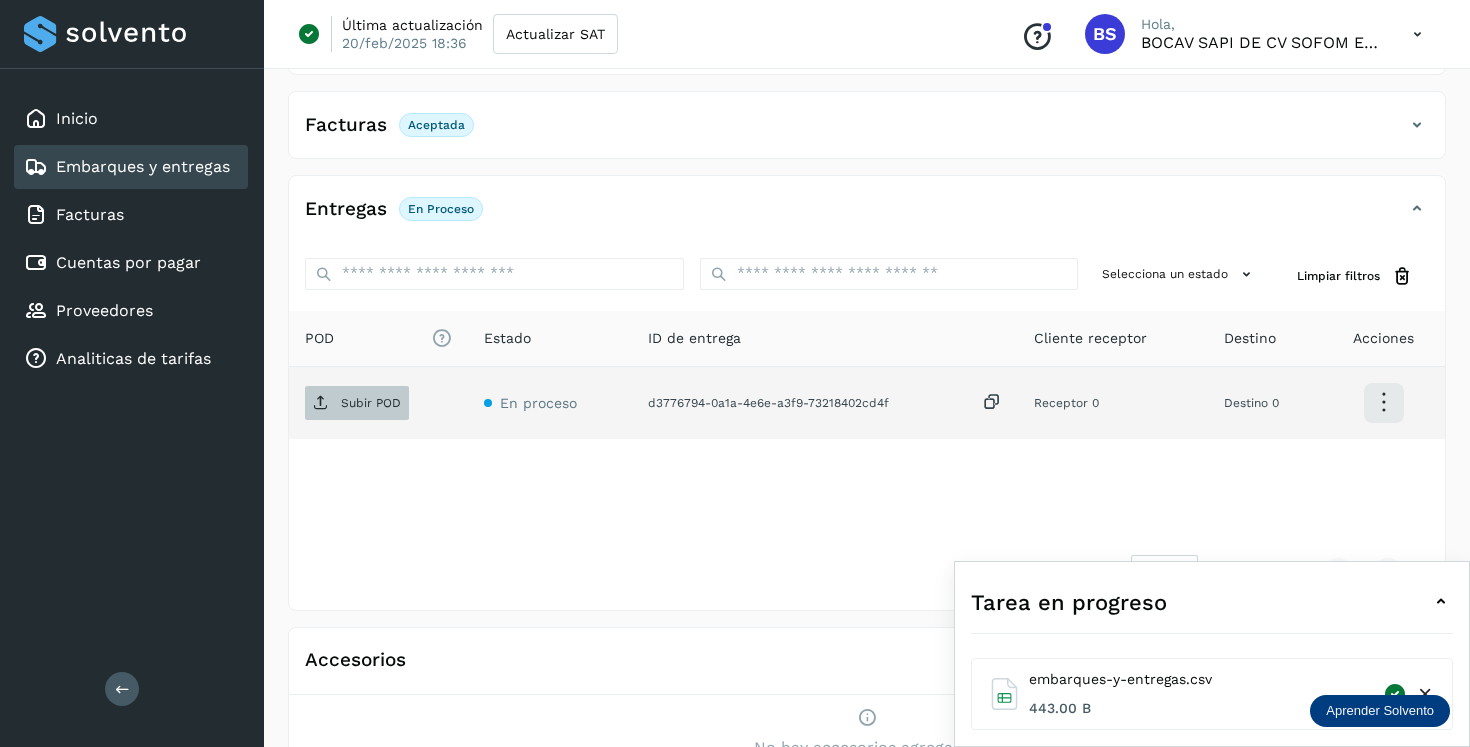 click on "Subir POD" at bounding box center (357, 403) 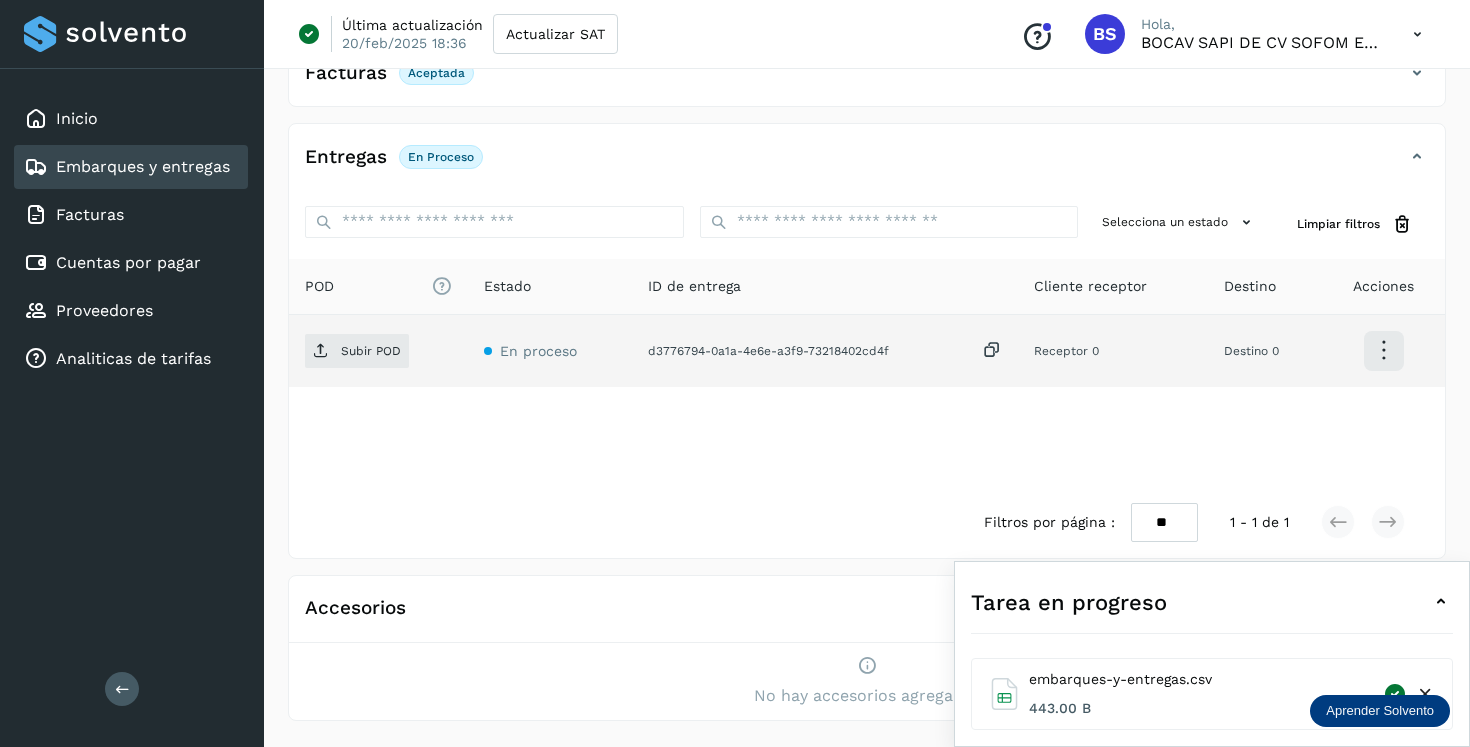 scroll, scrollTop: 334, scrollLeft: 0, axis: vertical 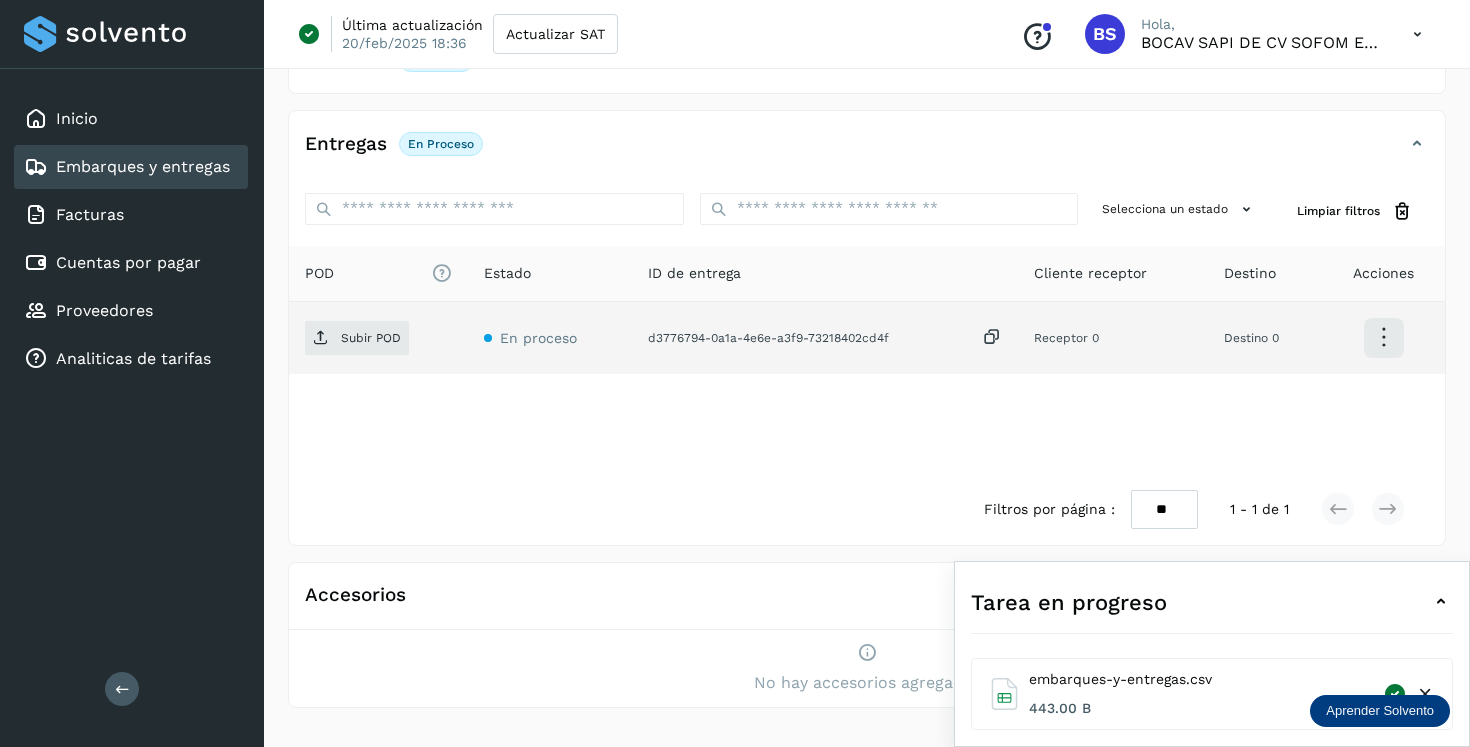 click at bounding box center [1441, 602] 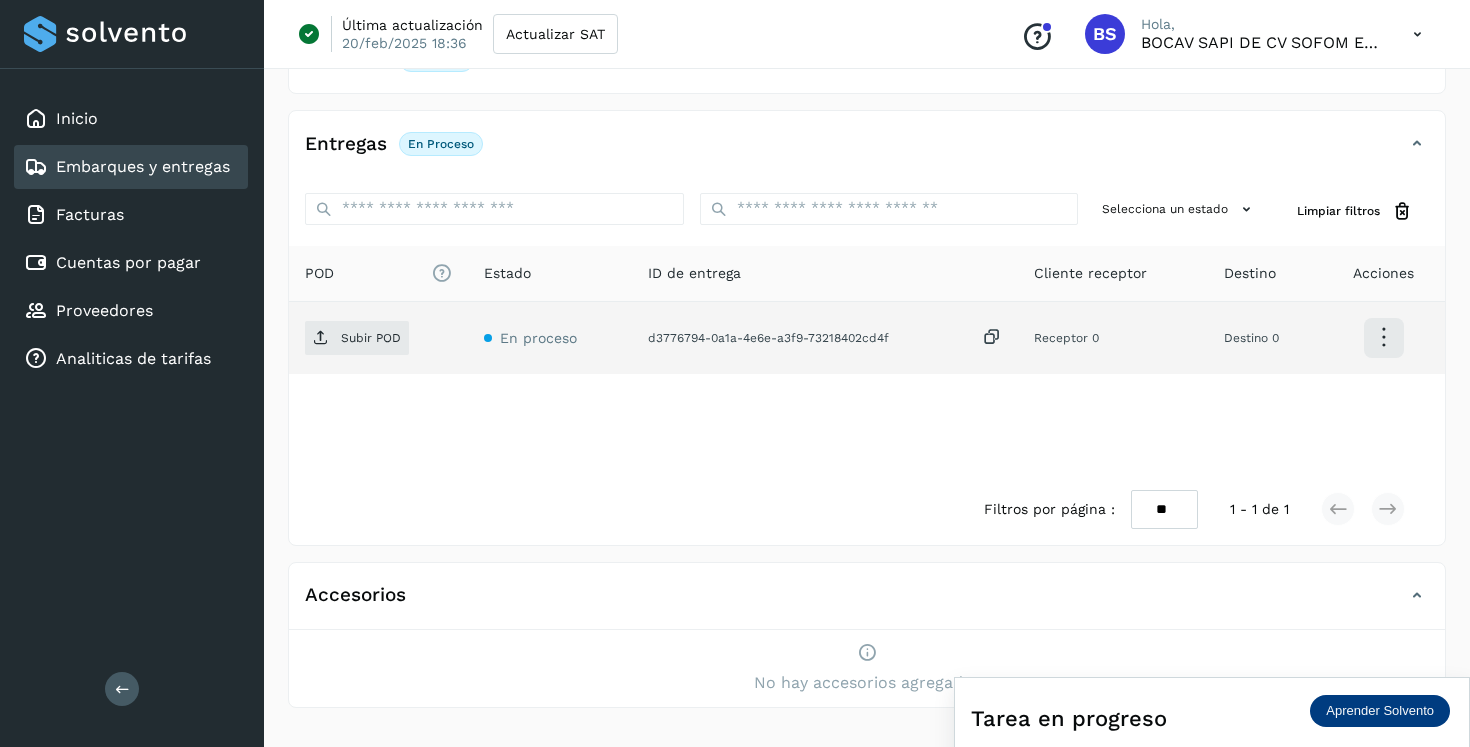 click at bounding box center [1417, 596] 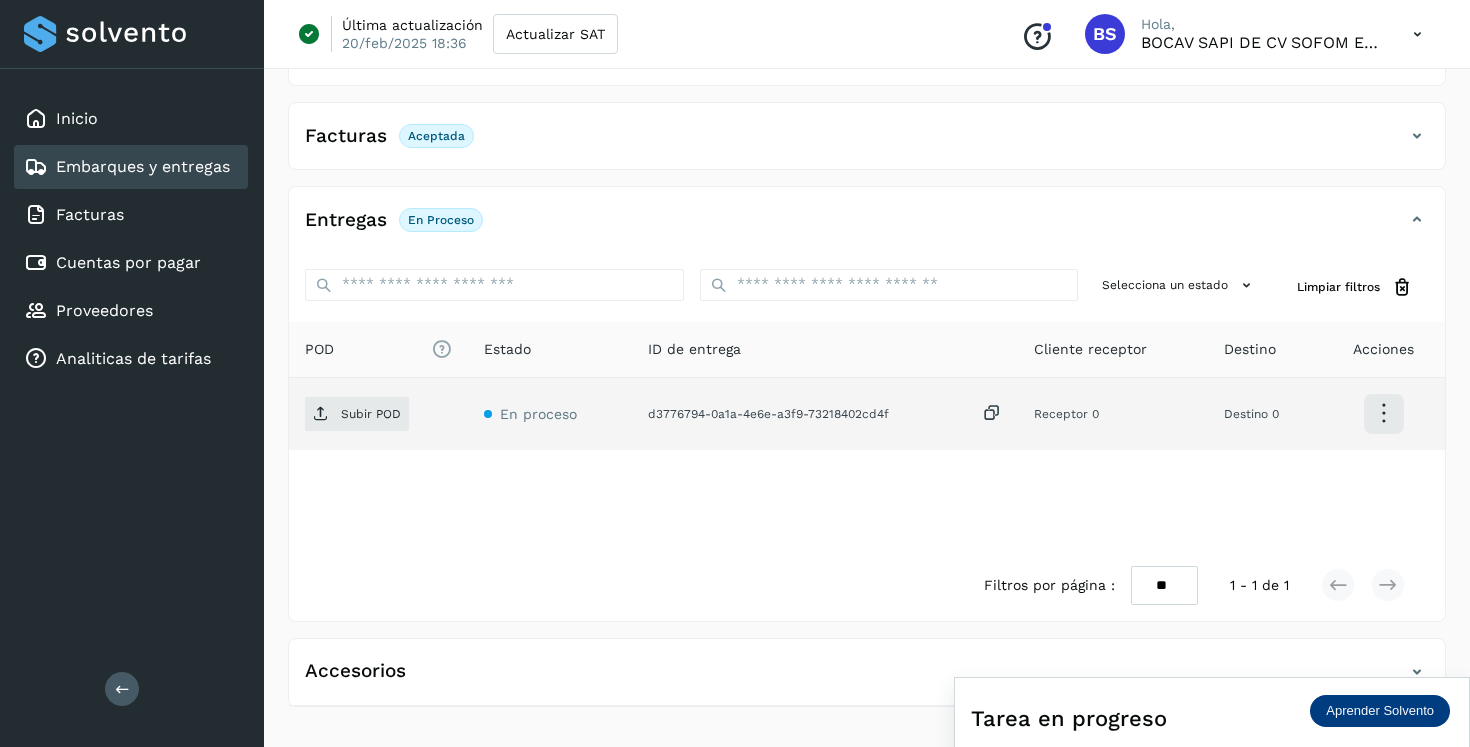 scroll, scrollTop: 258, scrollLeft: 0, axis: vertical 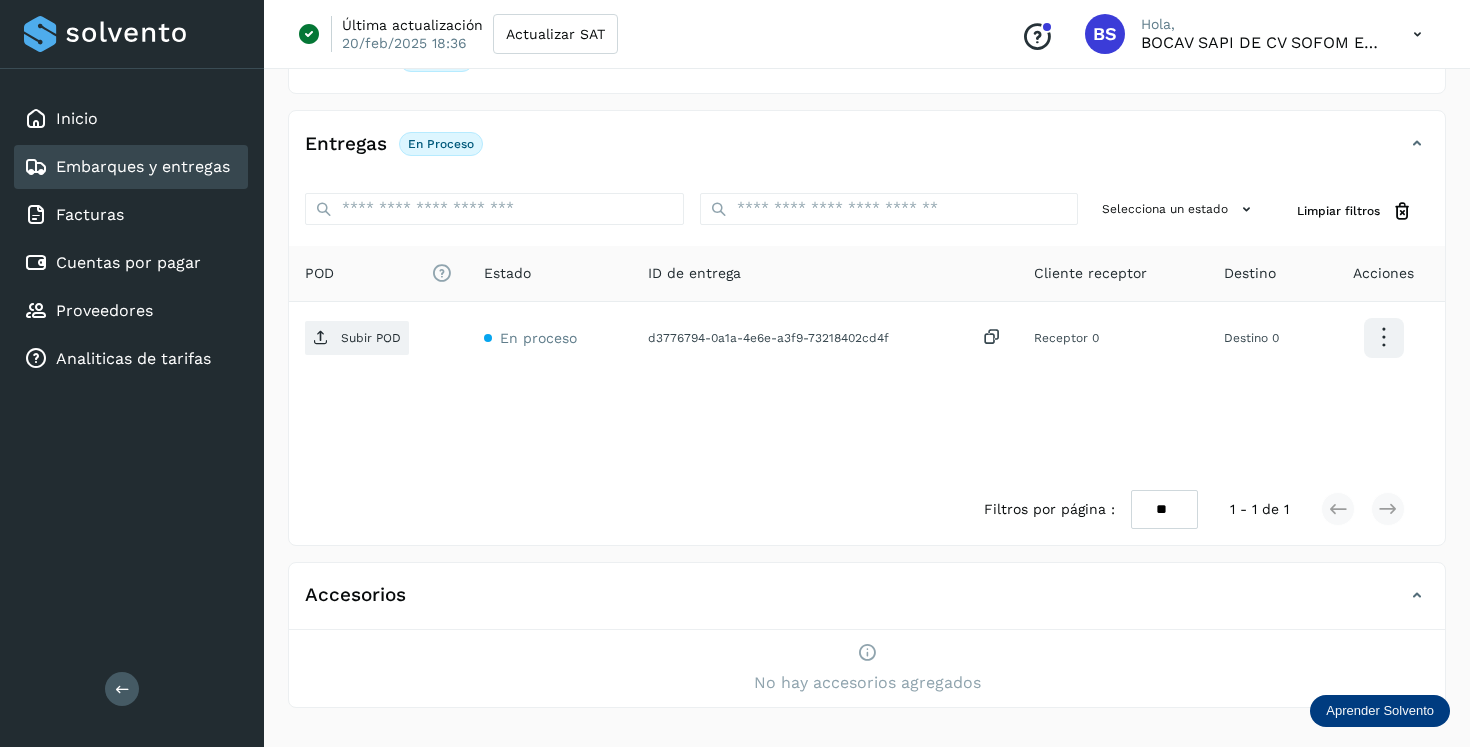 click at bounding box center [1417, 596] 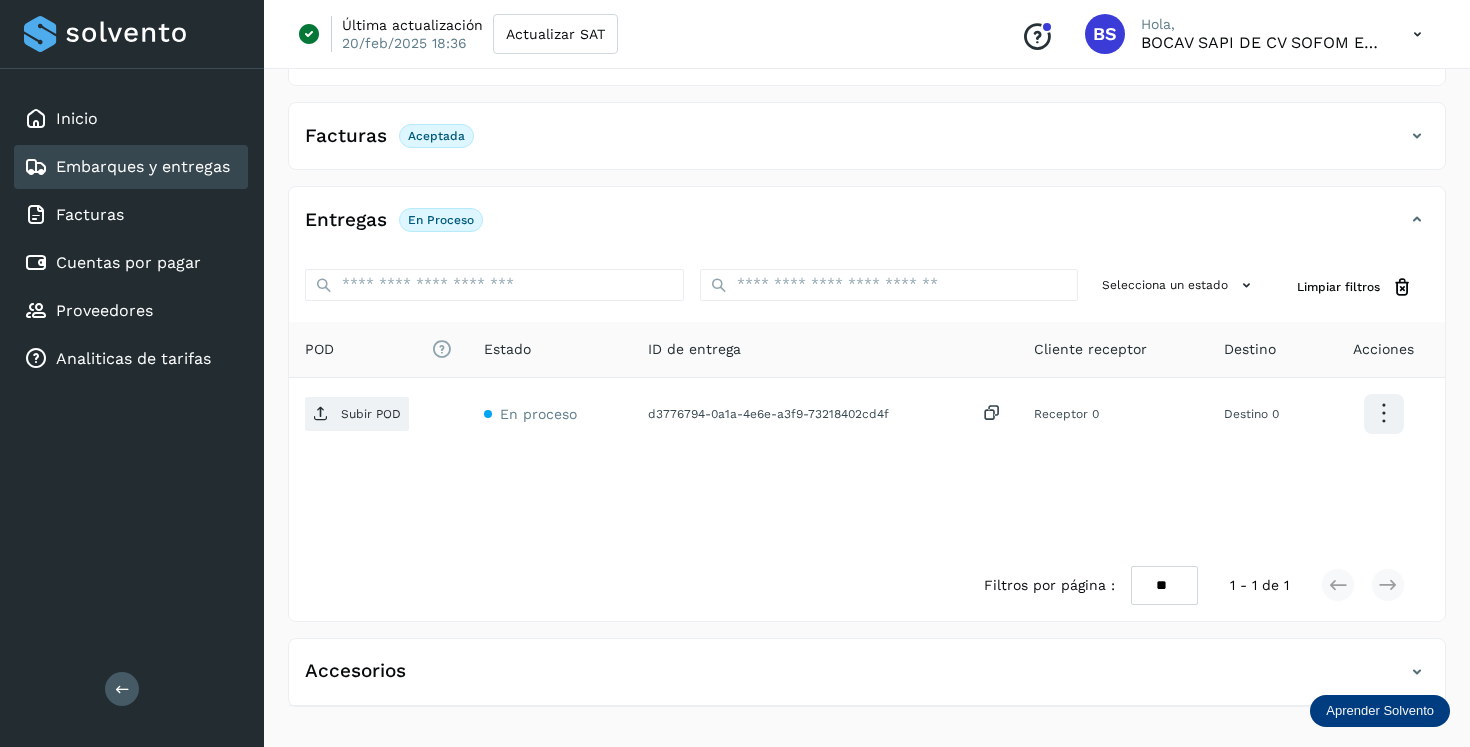 scroll, scrollTop: 258, scrollLeft: 0, axis: vertical 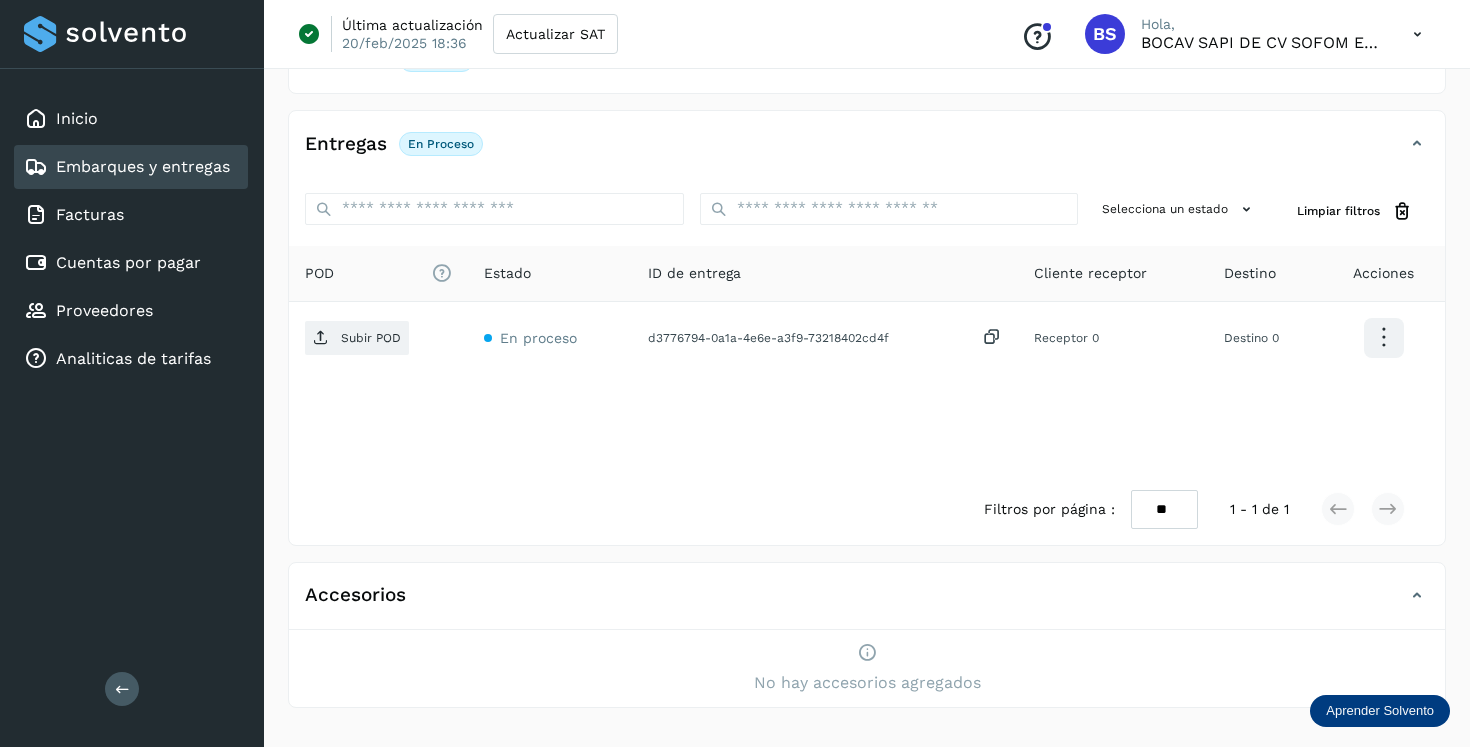 click at bounding box center (1417, 596) 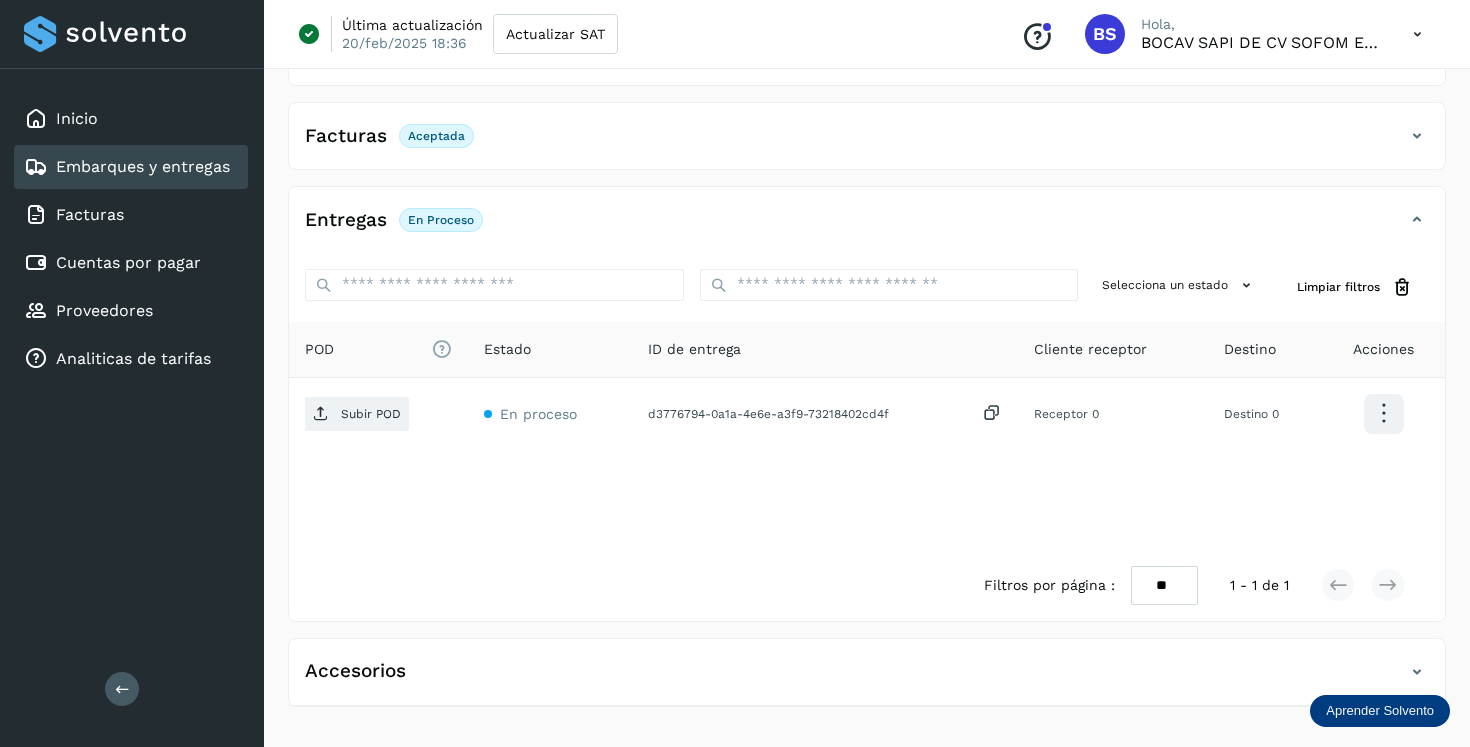 click at bounding box center (1417, 672) 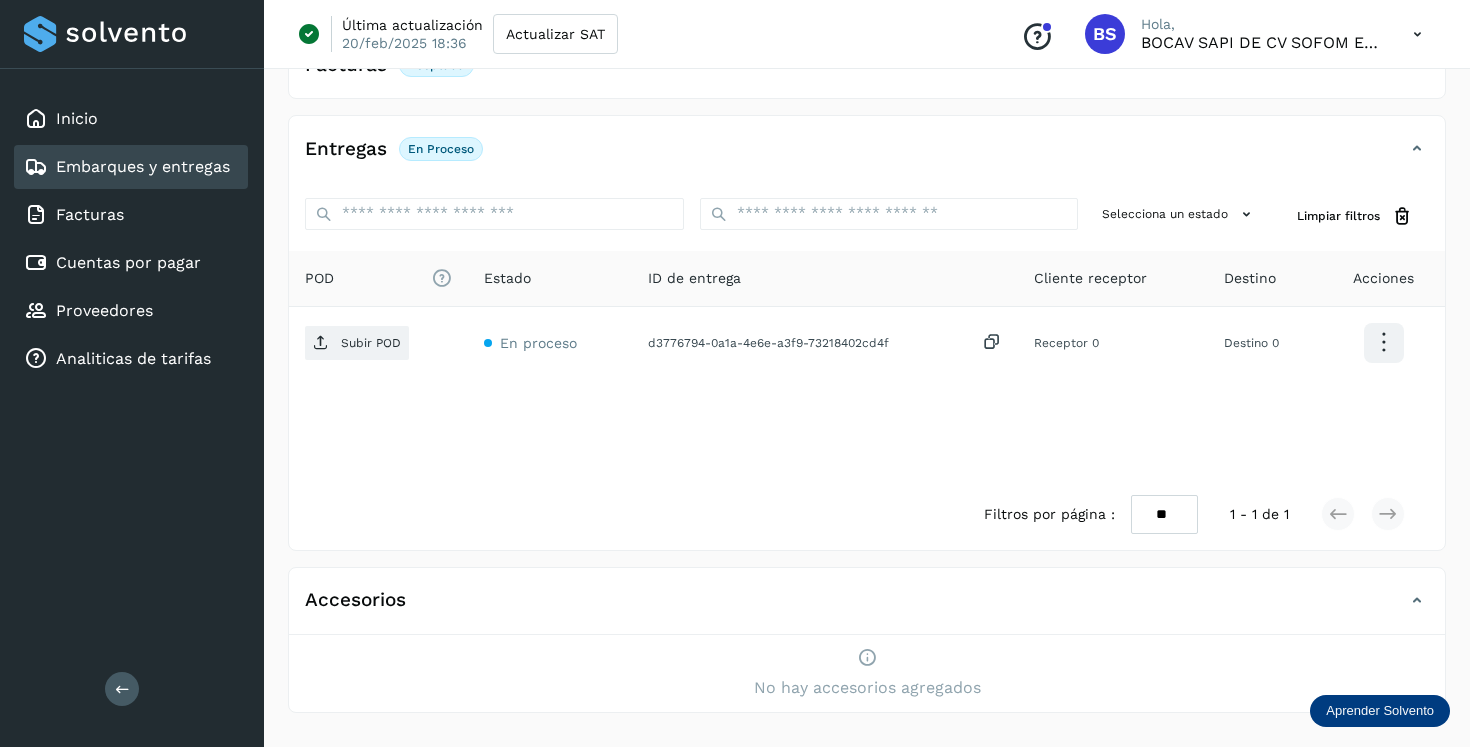 scroll, scrollTop: 334, scrollLeft: 0, axis: vertical 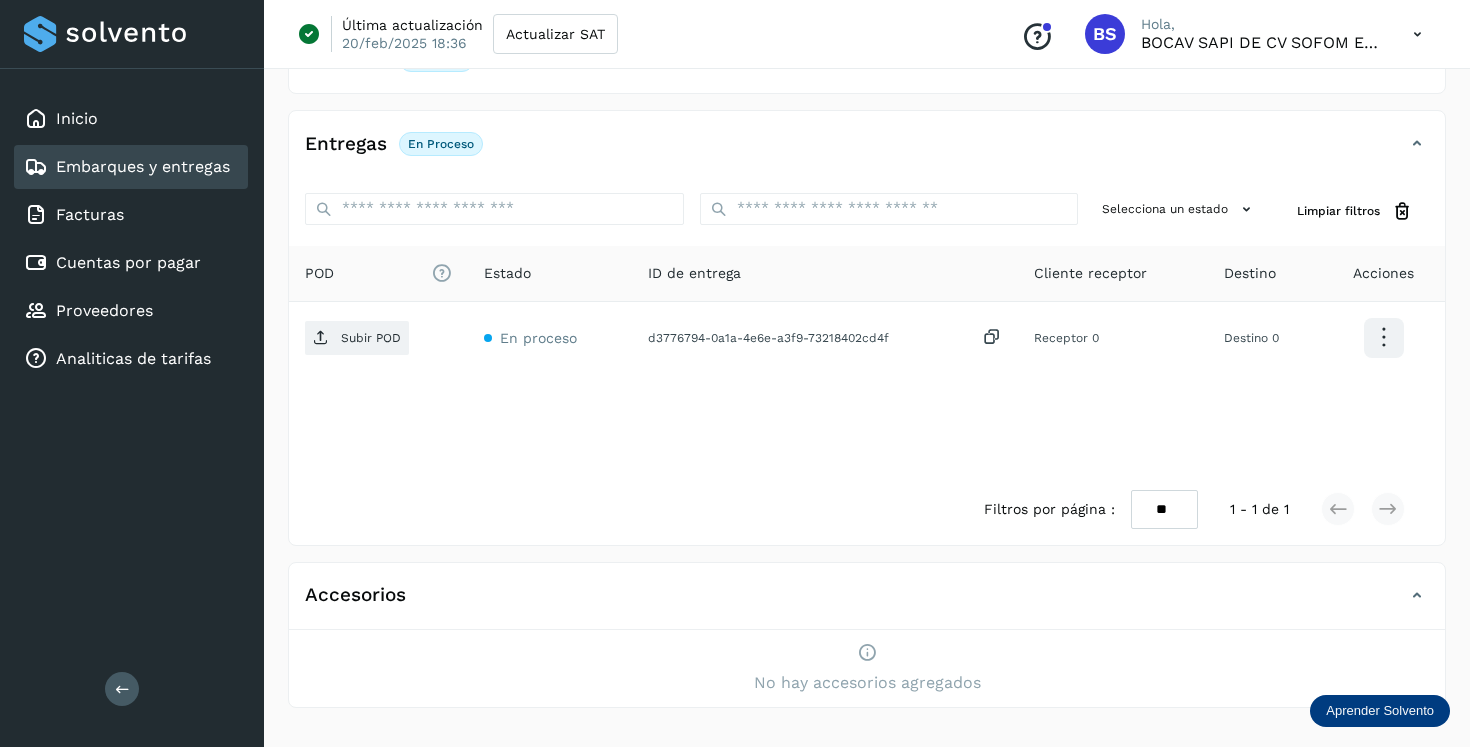 click at bounding box center [1417, 596] 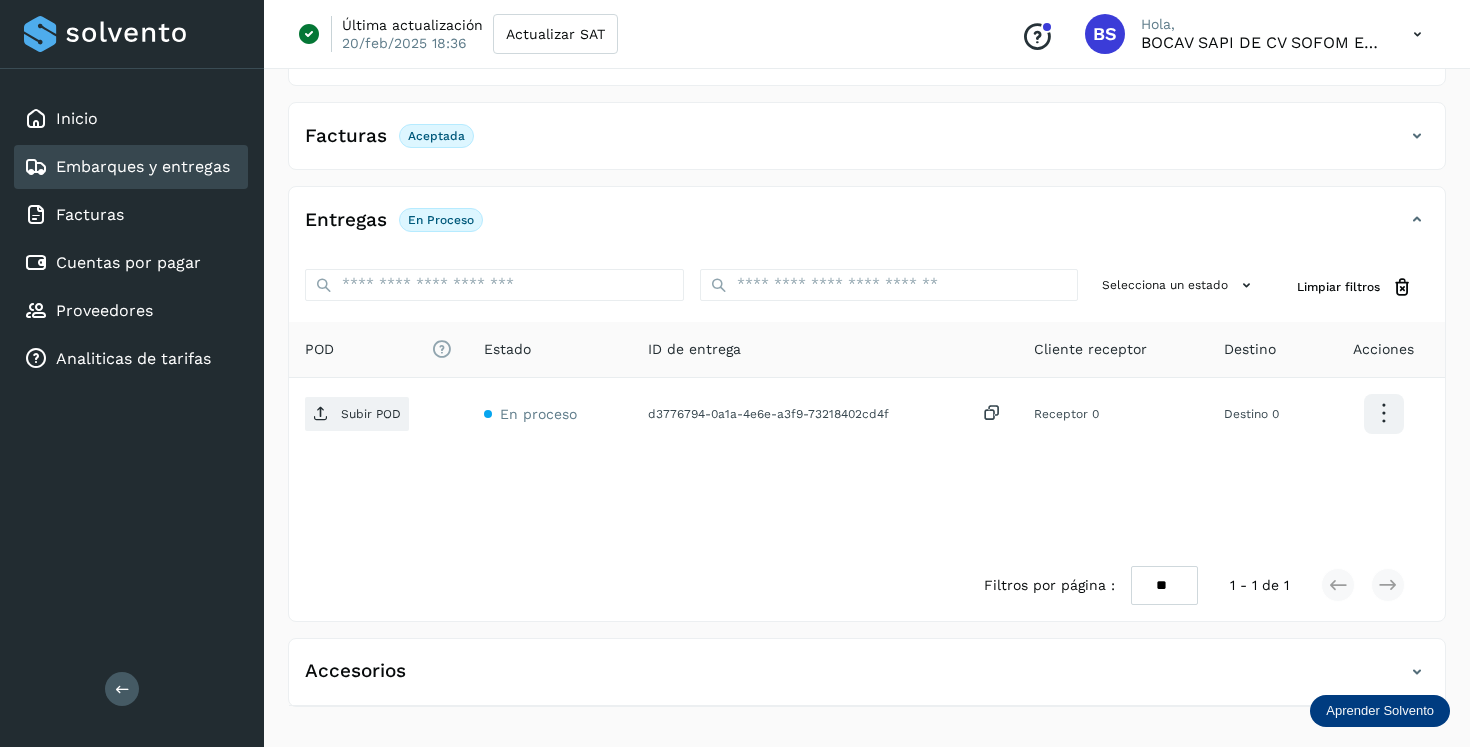 click at bounding box center [1417, 672] 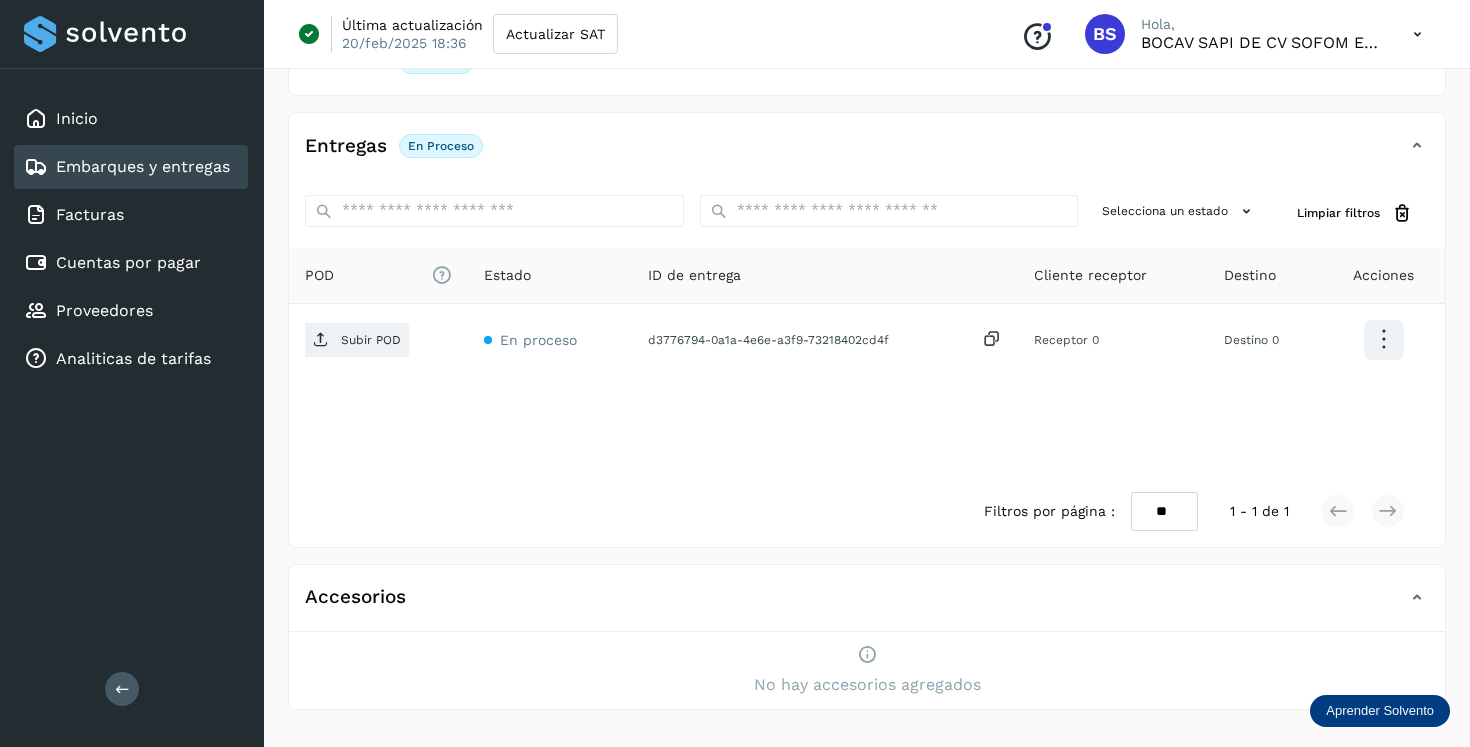 scroll, scrollTop: 334, scrollLeft: 0, axis: vertical 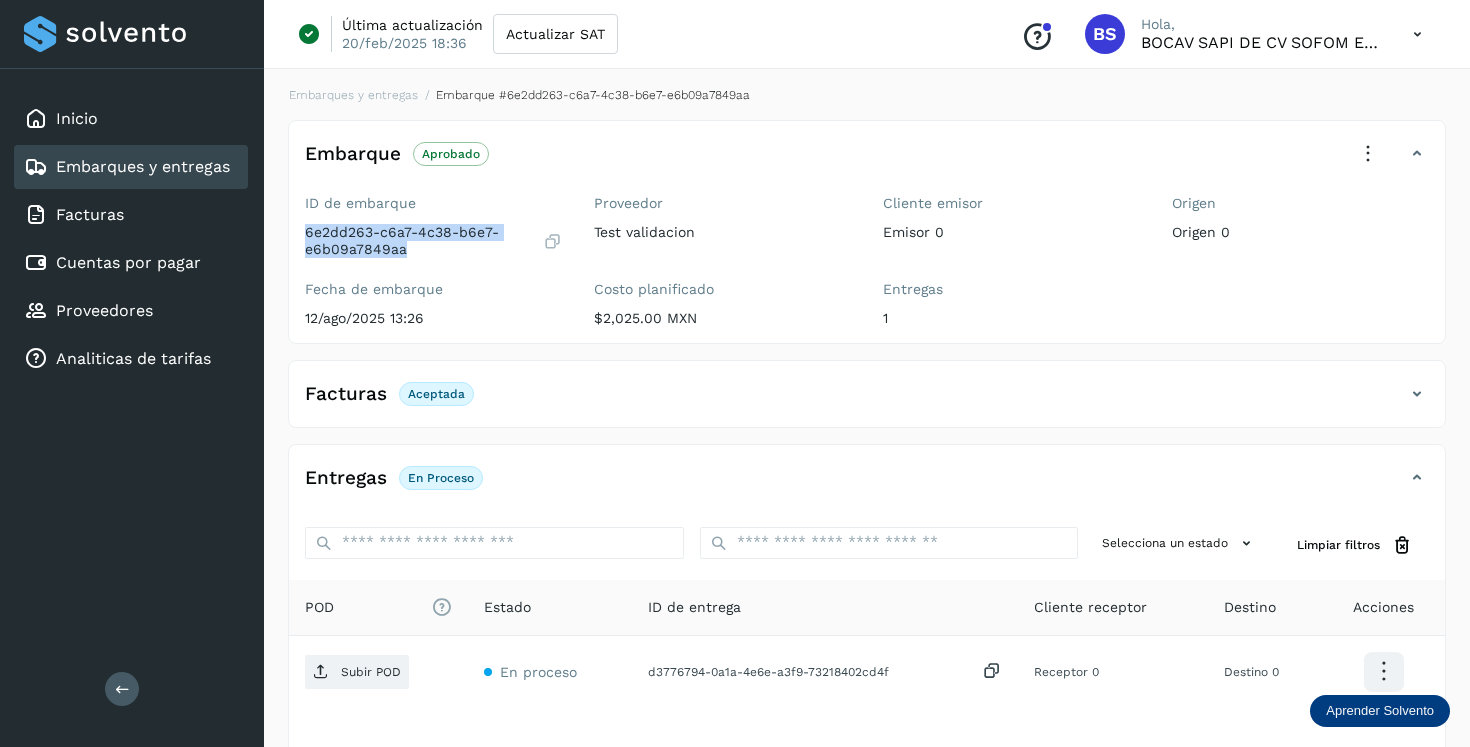 drag, startPoint x: 308, startPoint y: 232, endPoint x: 406, endPoint y: 249, distance: 99.46356 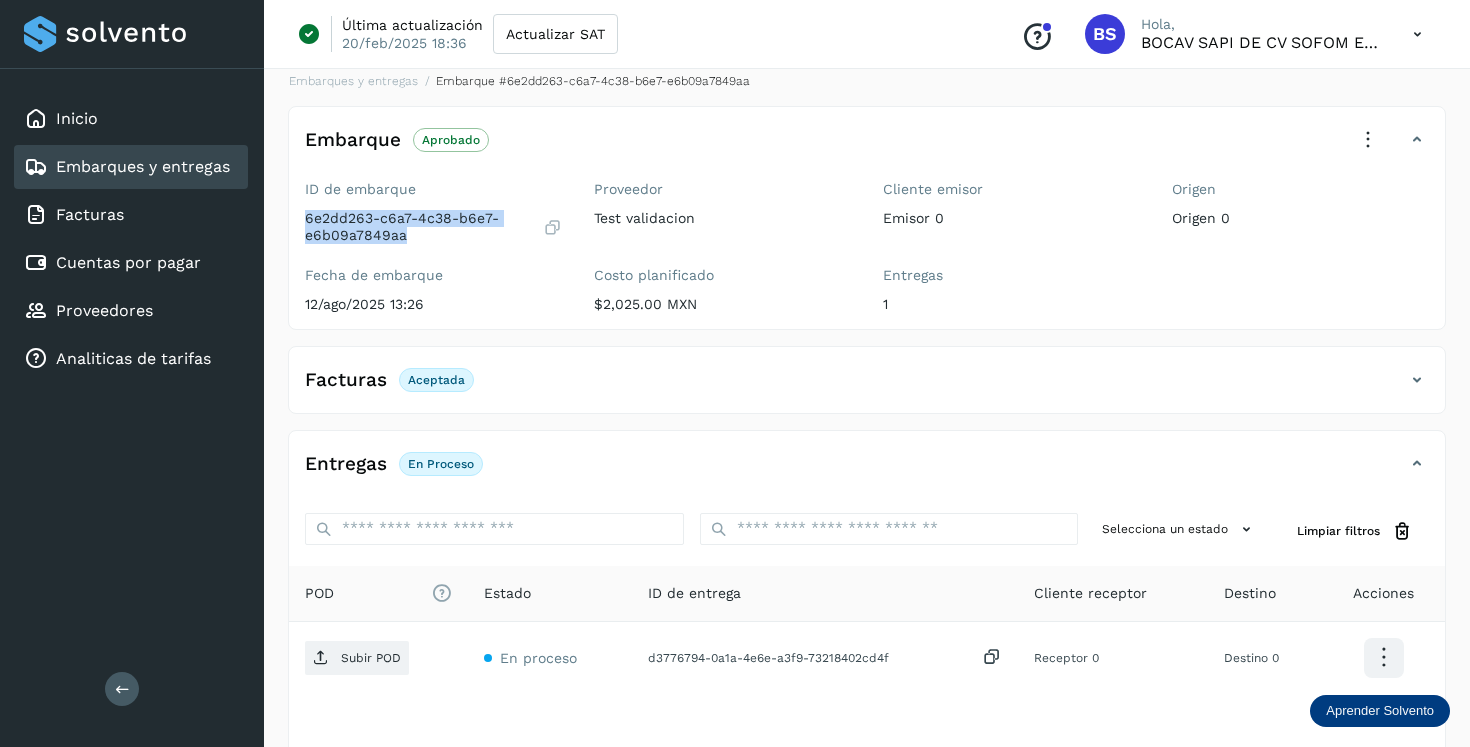 scroll, scrollTop: 0, scrollLeft: 0, axis: both 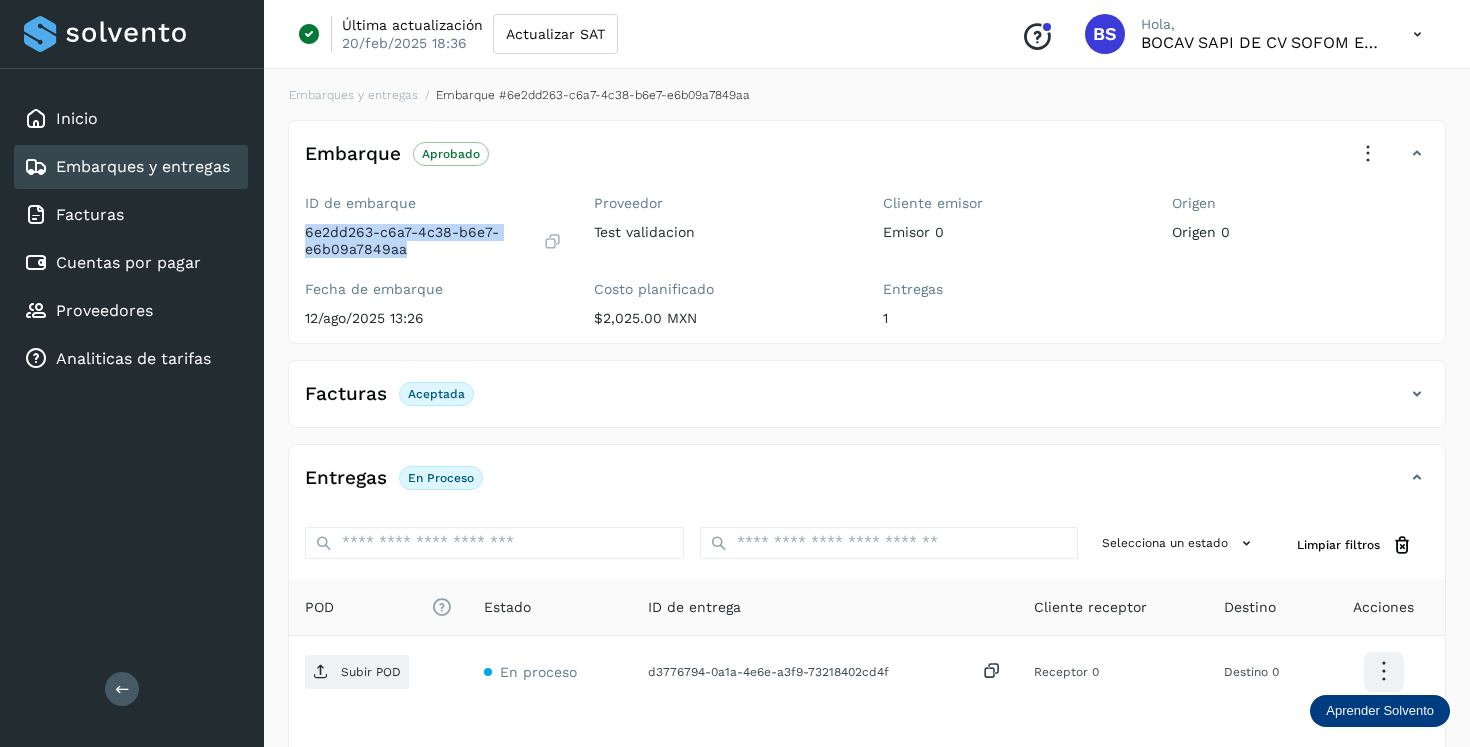 click on "Embarques y entregas" at bounding box center (143, 166) 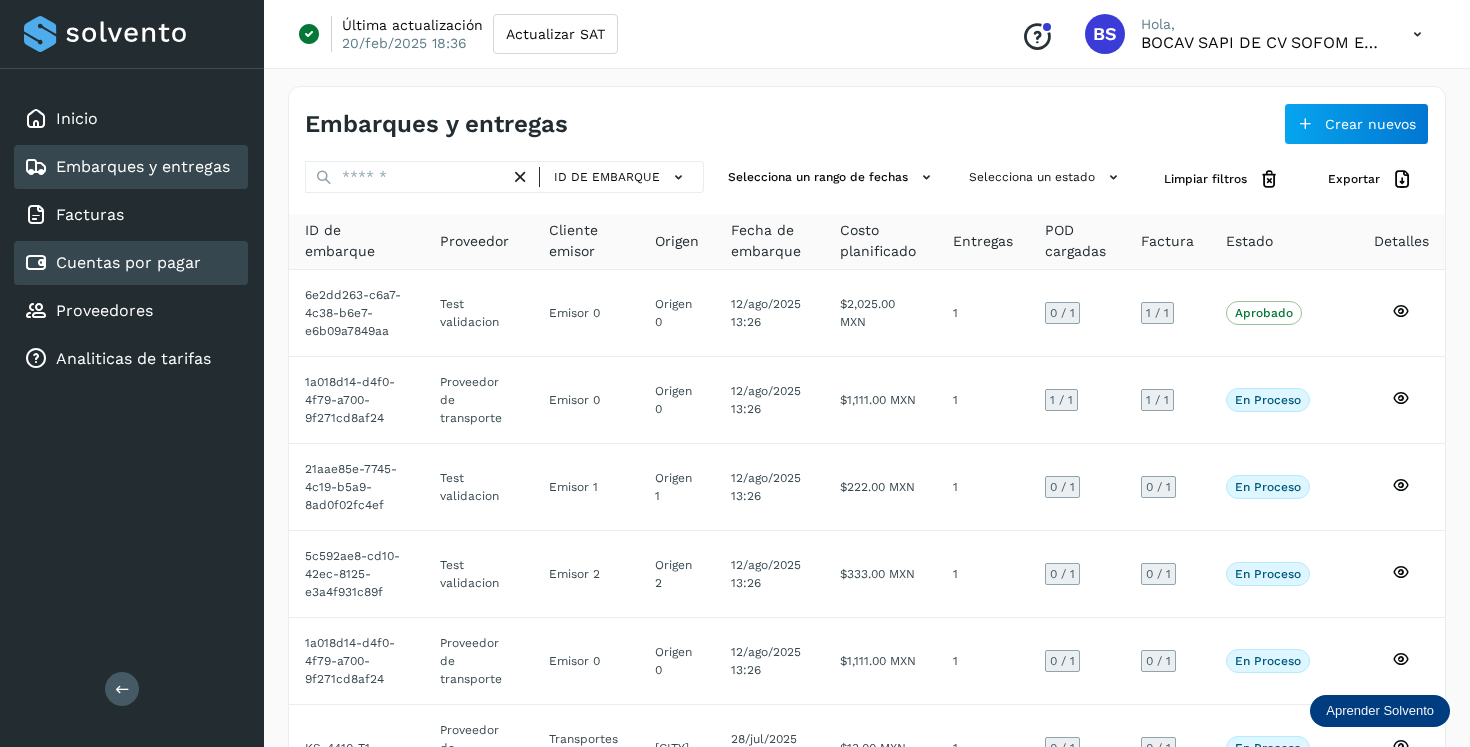 click on "Cuentas por pagar" 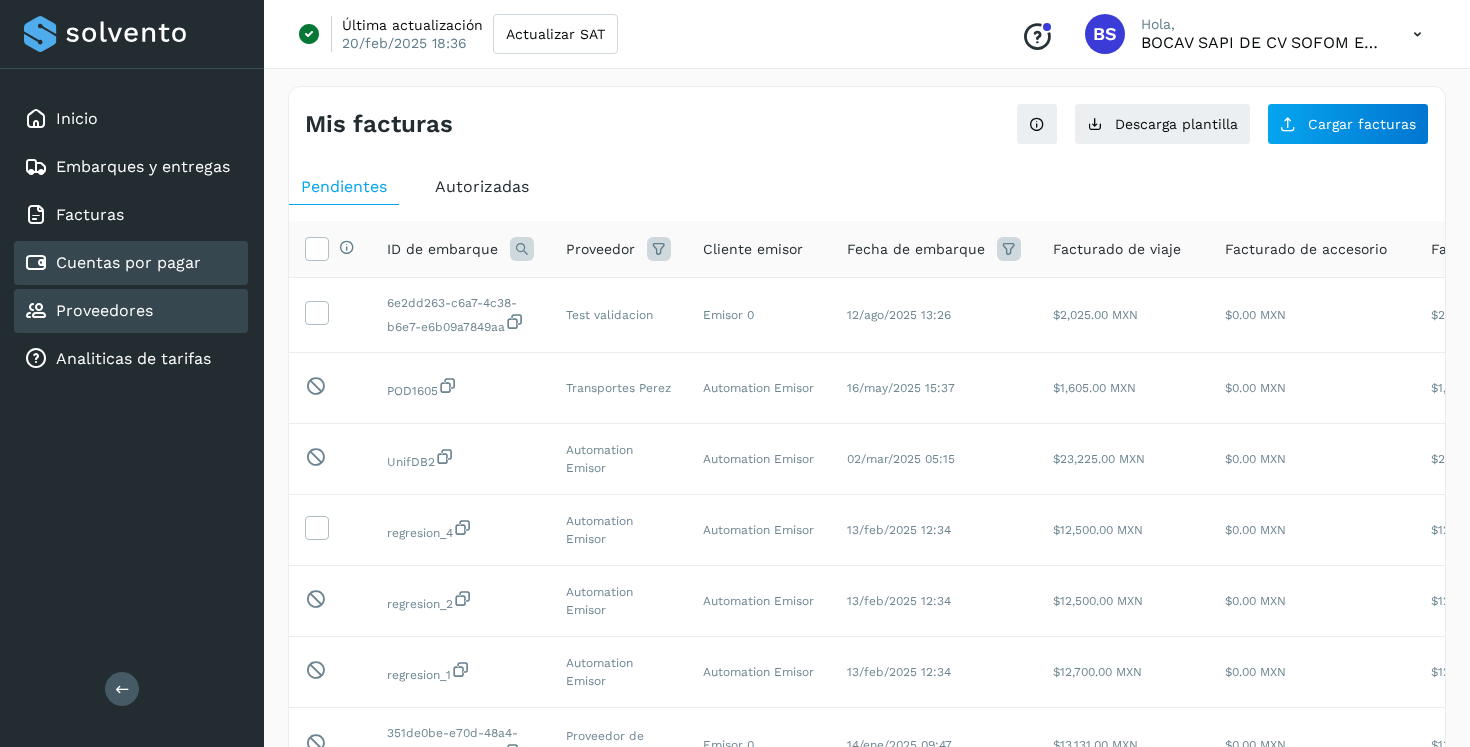 click on "Proveedores" 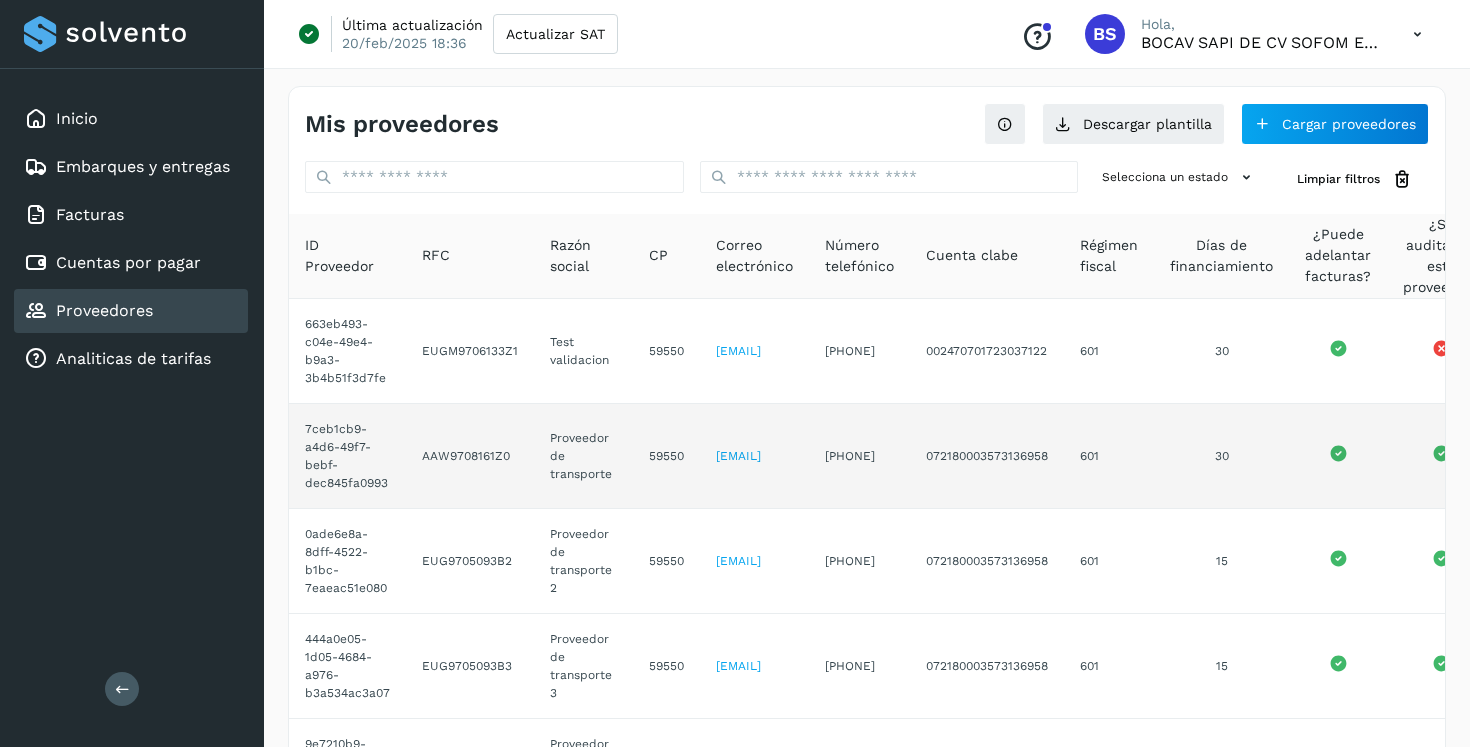 click on "AAW9708161Z0" 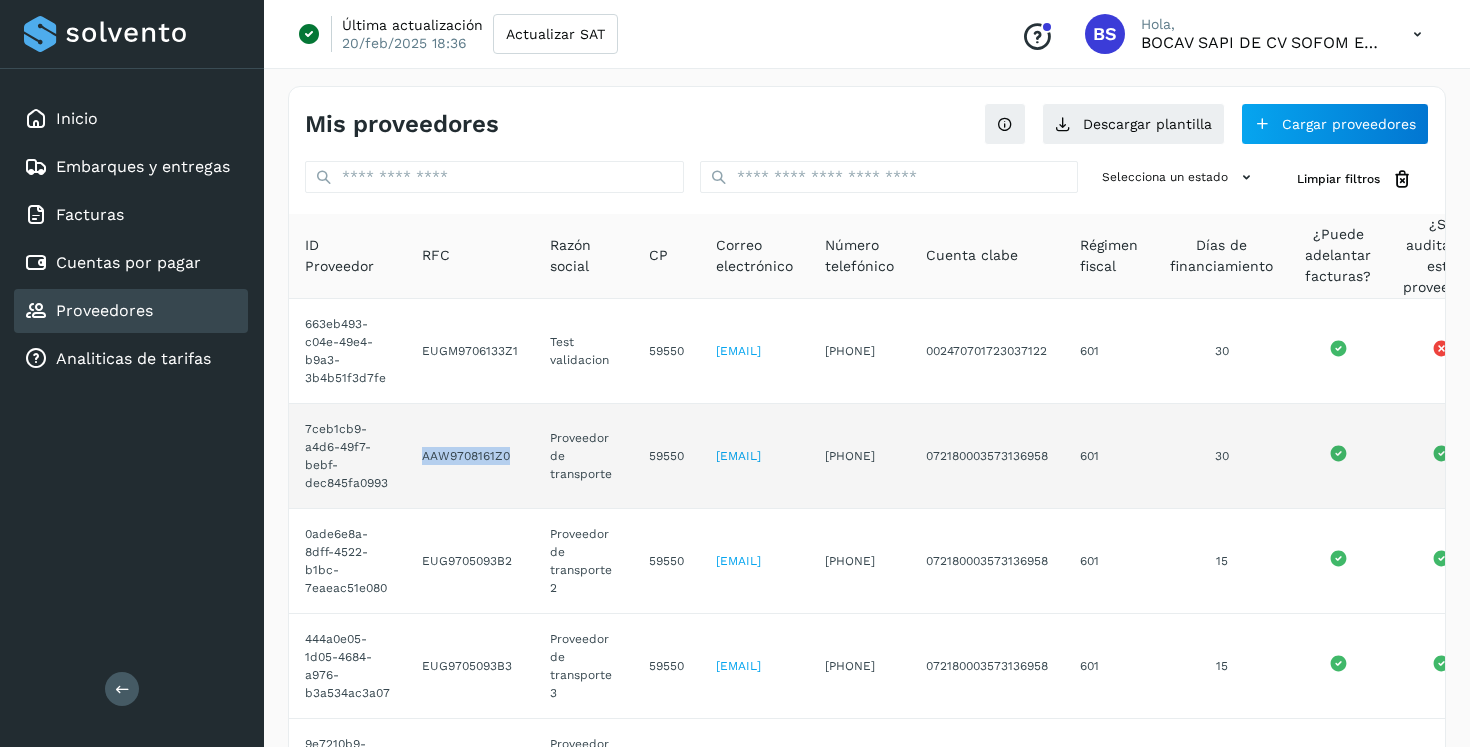 drag, startPoint x: 421, startPoint y: 457, endPoint x: 505, endPoint y: 449, distance: 84.38009 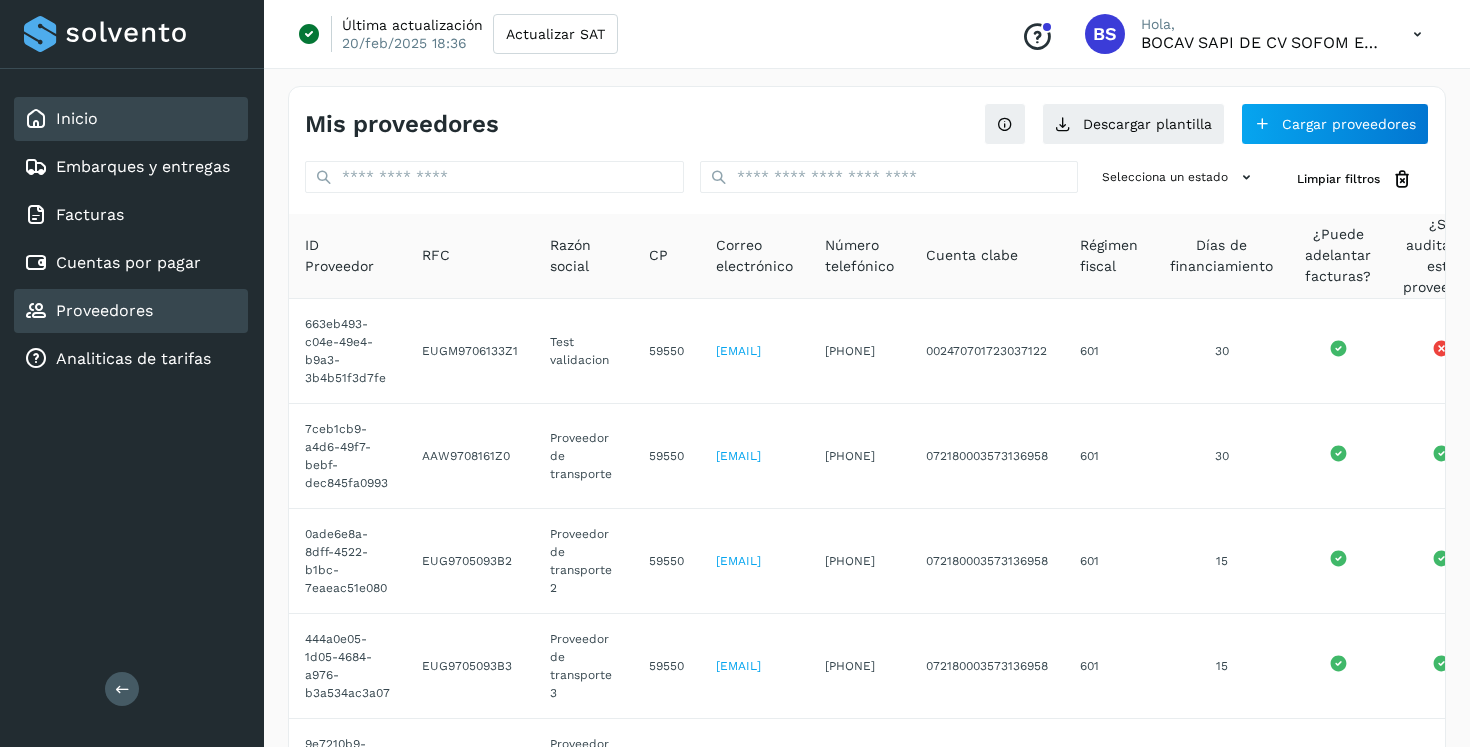 click on "Inicio" 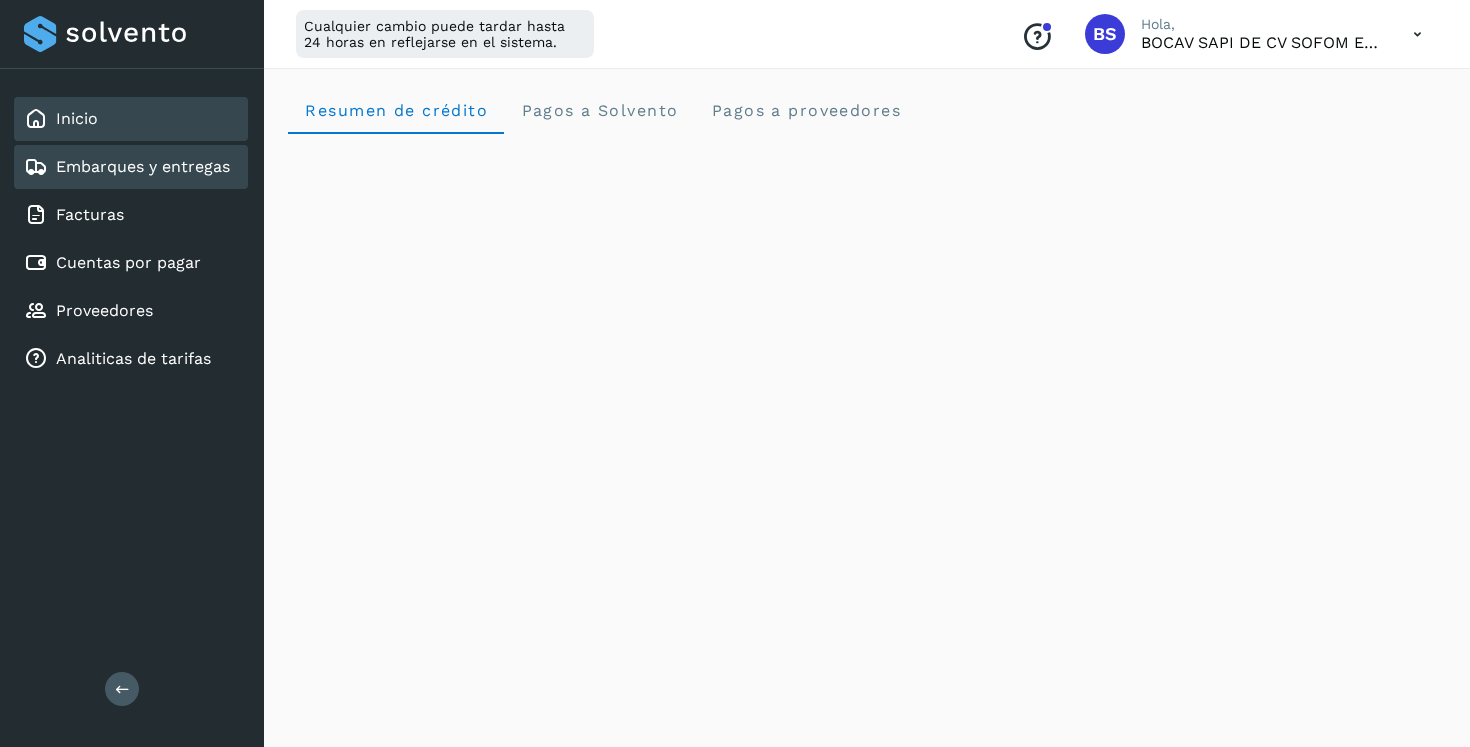 click on "Embarques y entregas" at bounding box center [127, 167] 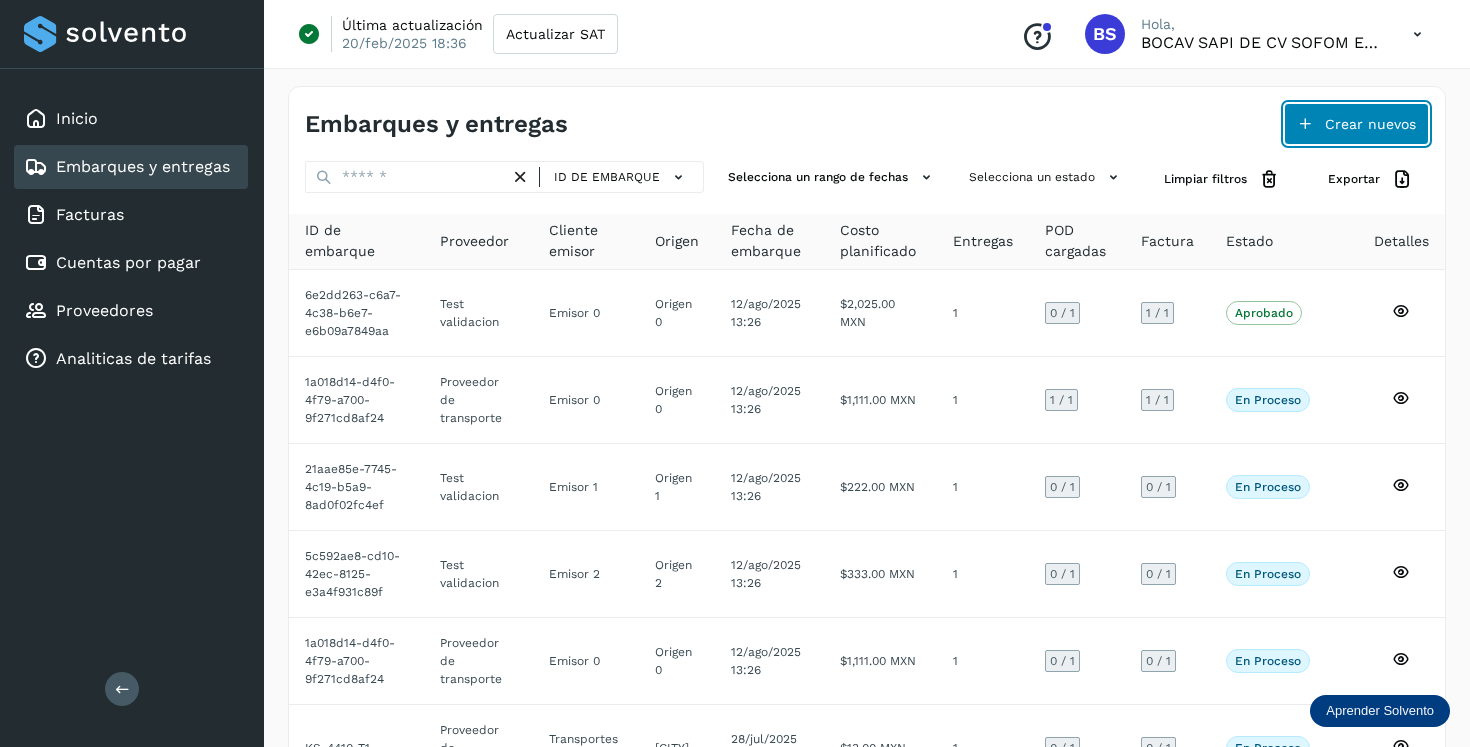click on "Crear nuevos" 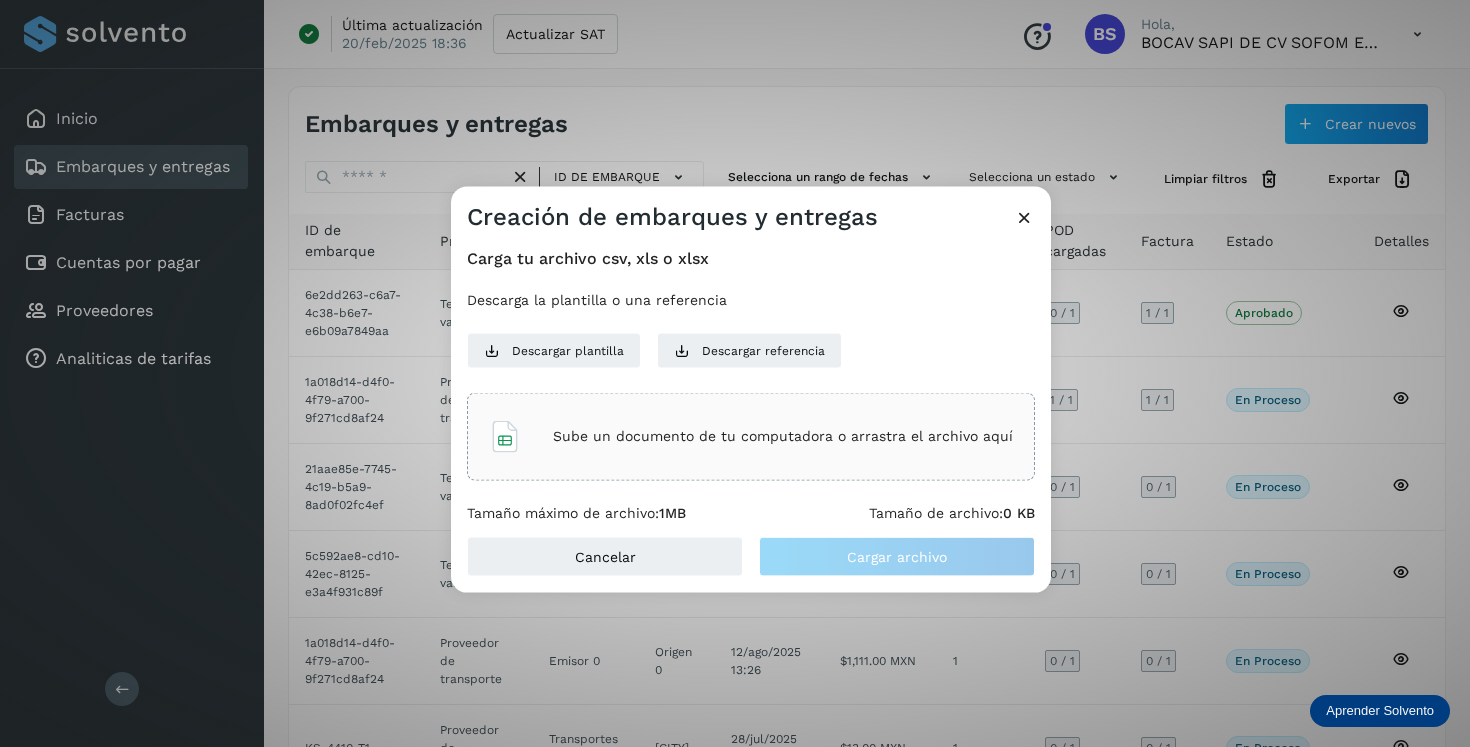 click on "Sube un documento de tu computadora o arrastra el archivo aquí" at bounding box center (783, 436) 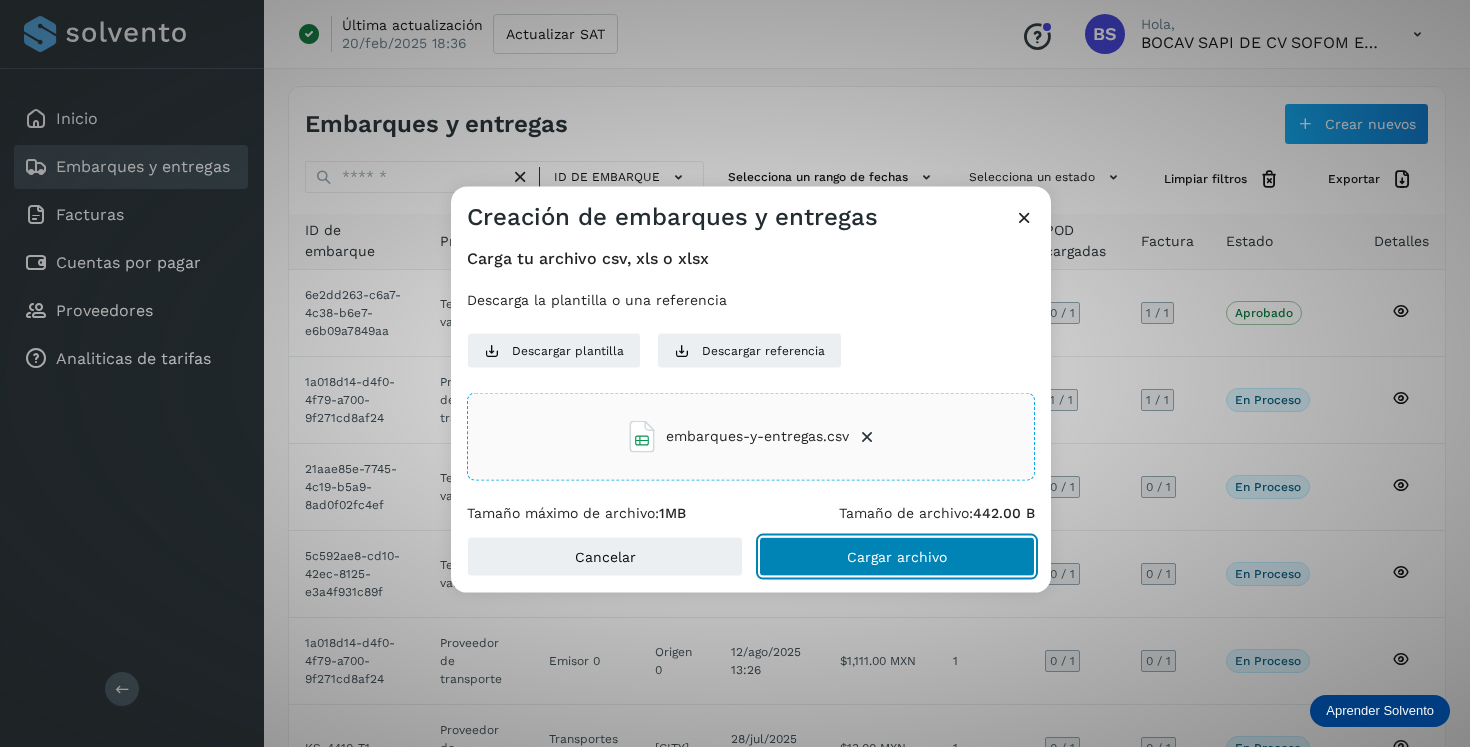 click on "Cargar archivo" 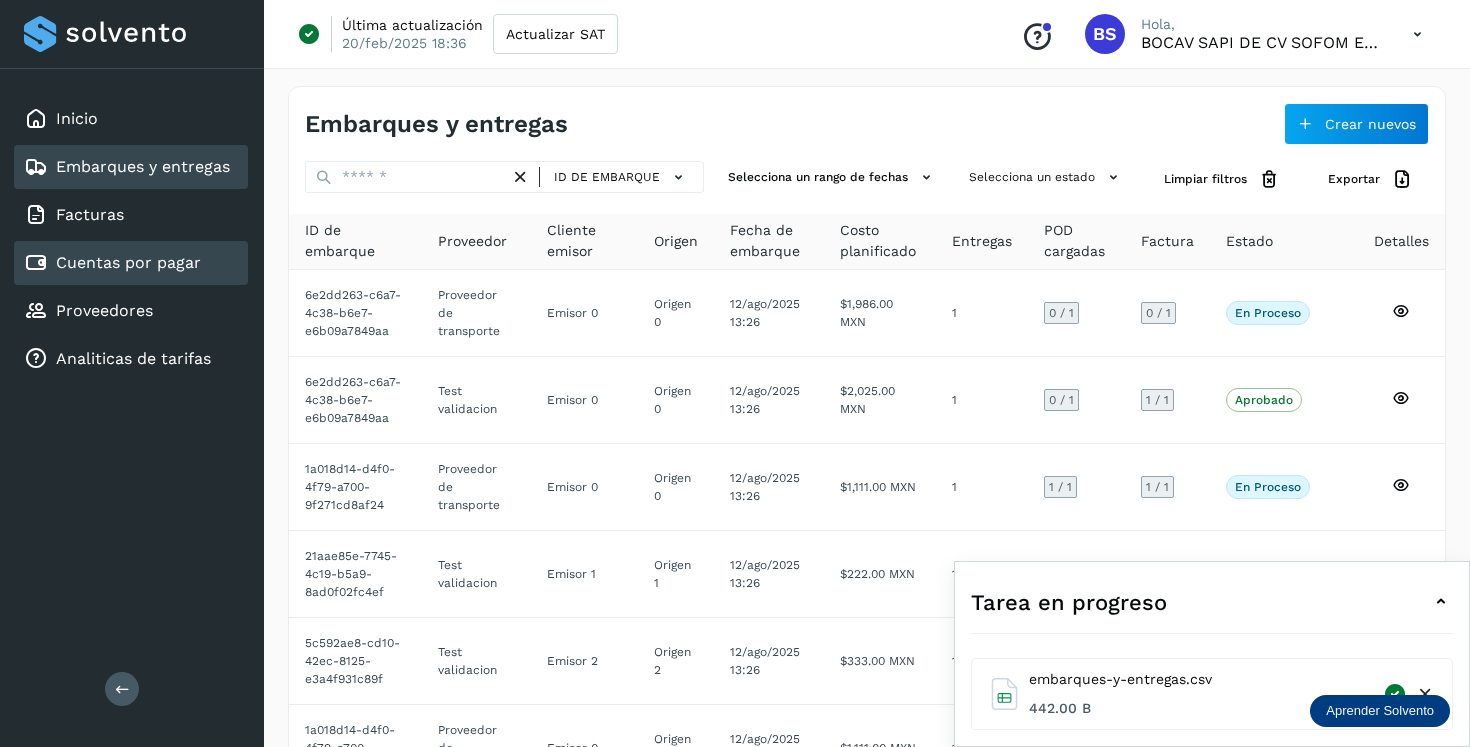 click on "Cuentas por pagar" 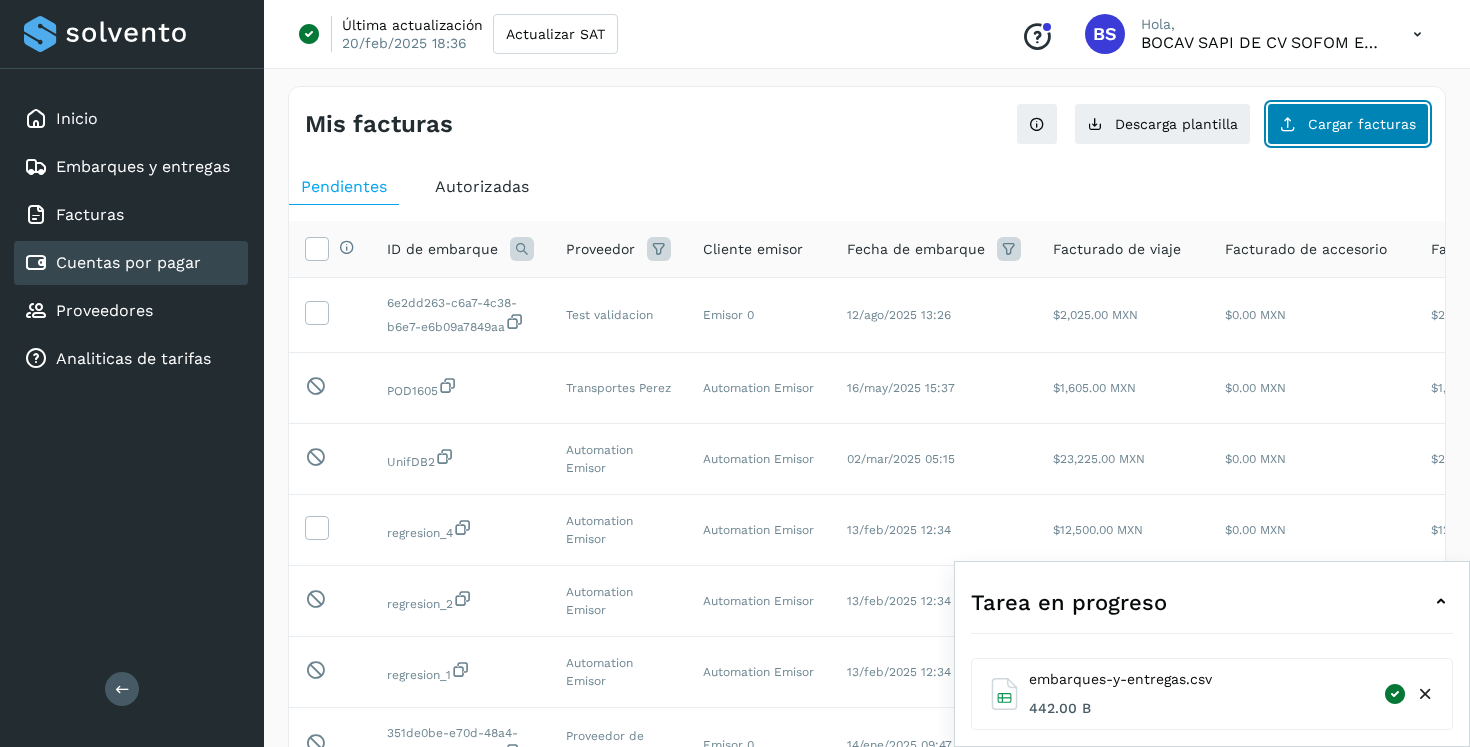 click on "Cargar facturas" 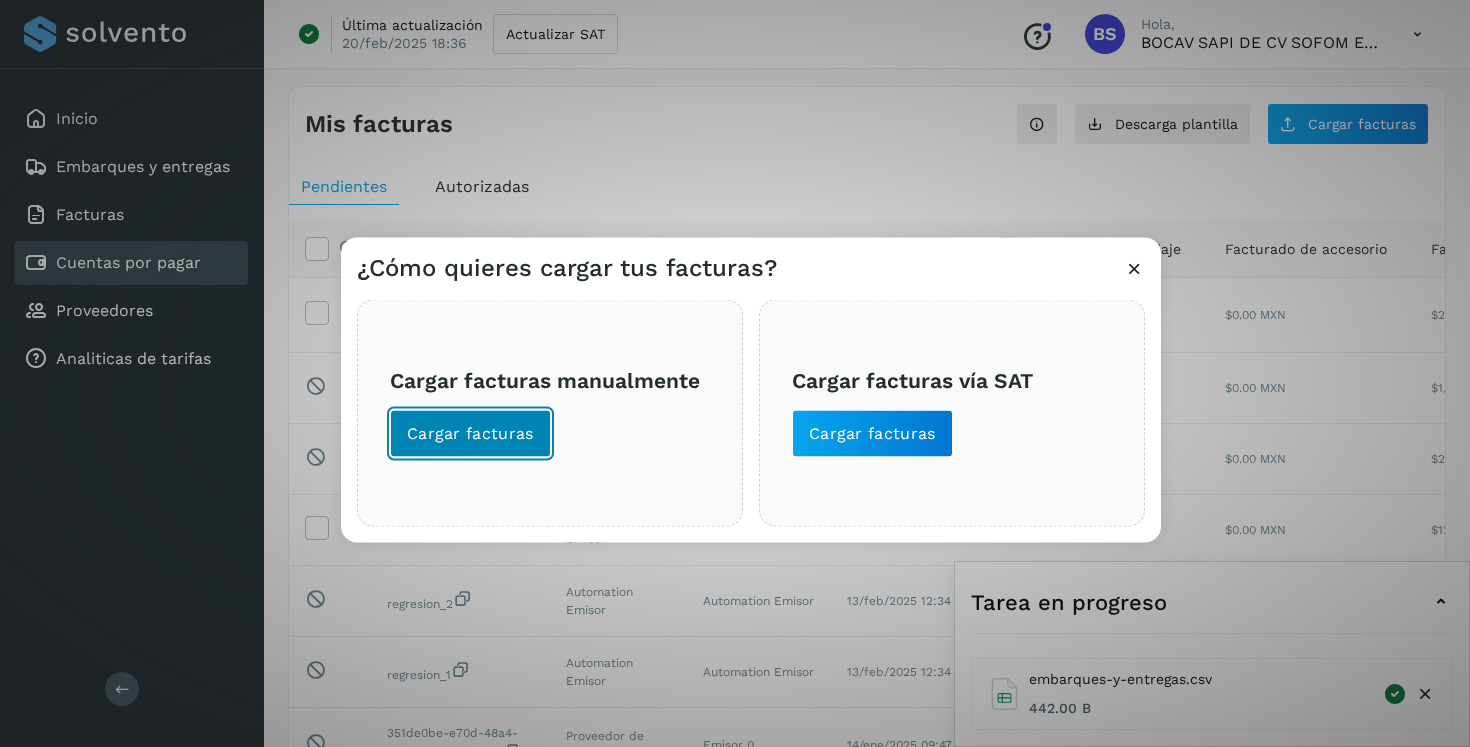 click on "Cargar facturas" at bounding box center [470, 433] 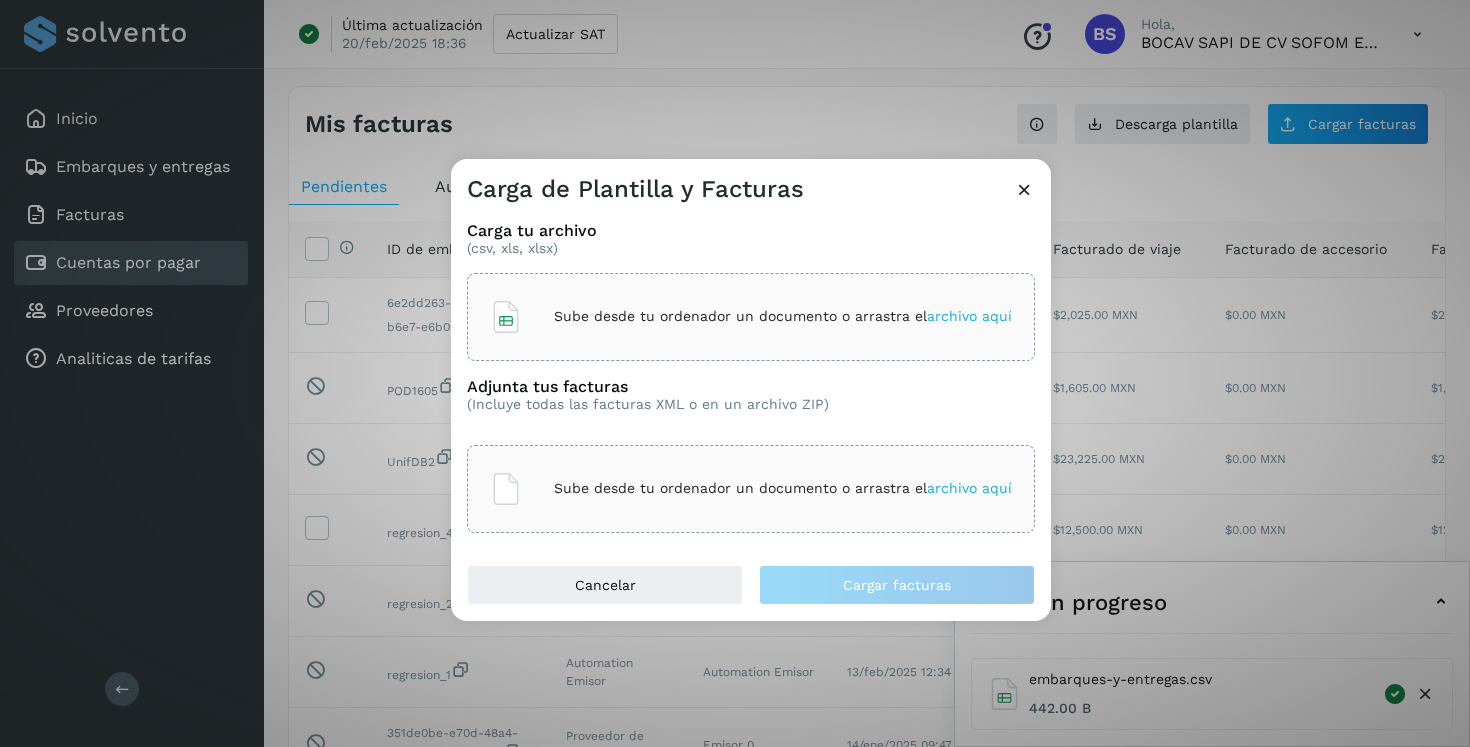 click on "Sube desde tu ordenador un documento o arrastra el  archivo aquí" at bounding box center (783, 316) 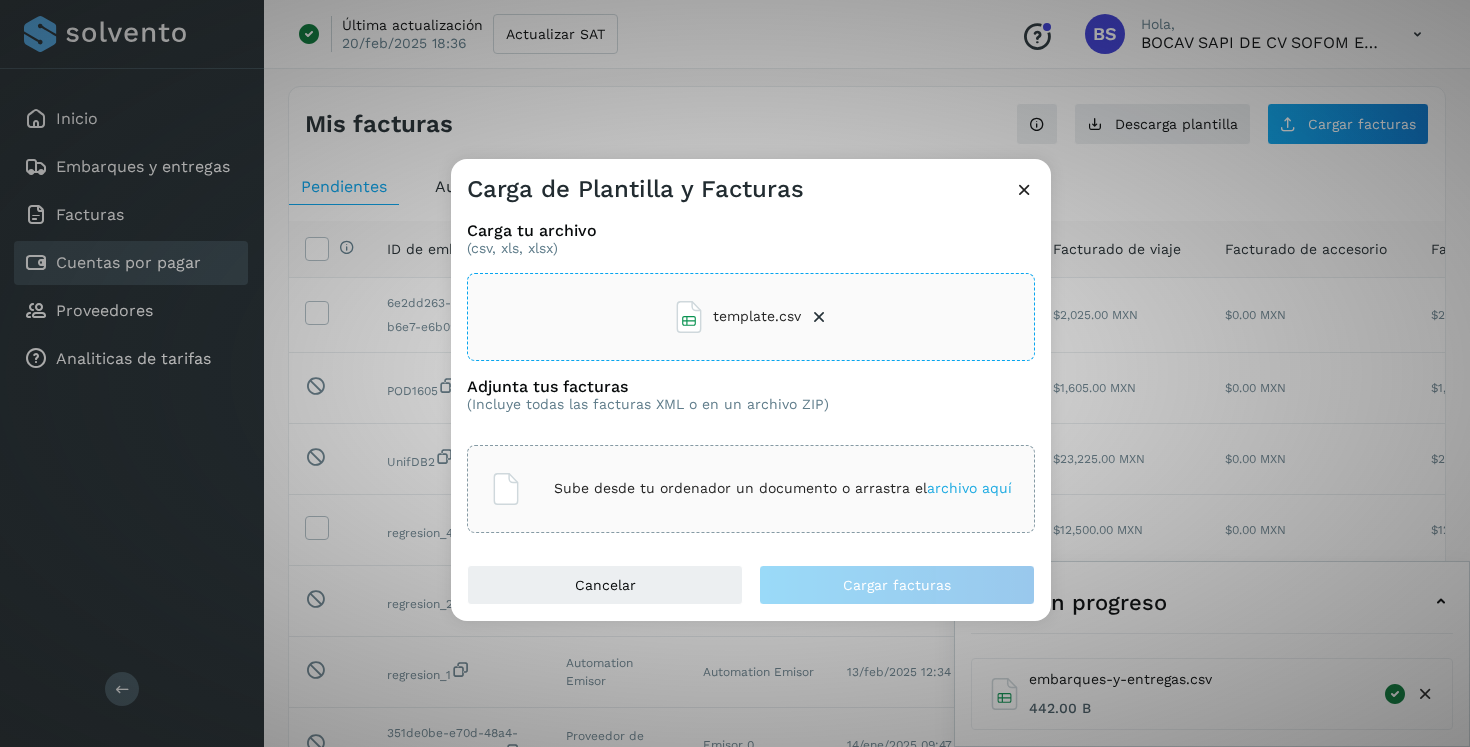 click on "Sube desde tu ordenador un documento o arrastra el  archivo aquí" at bounding box center [783, 488] 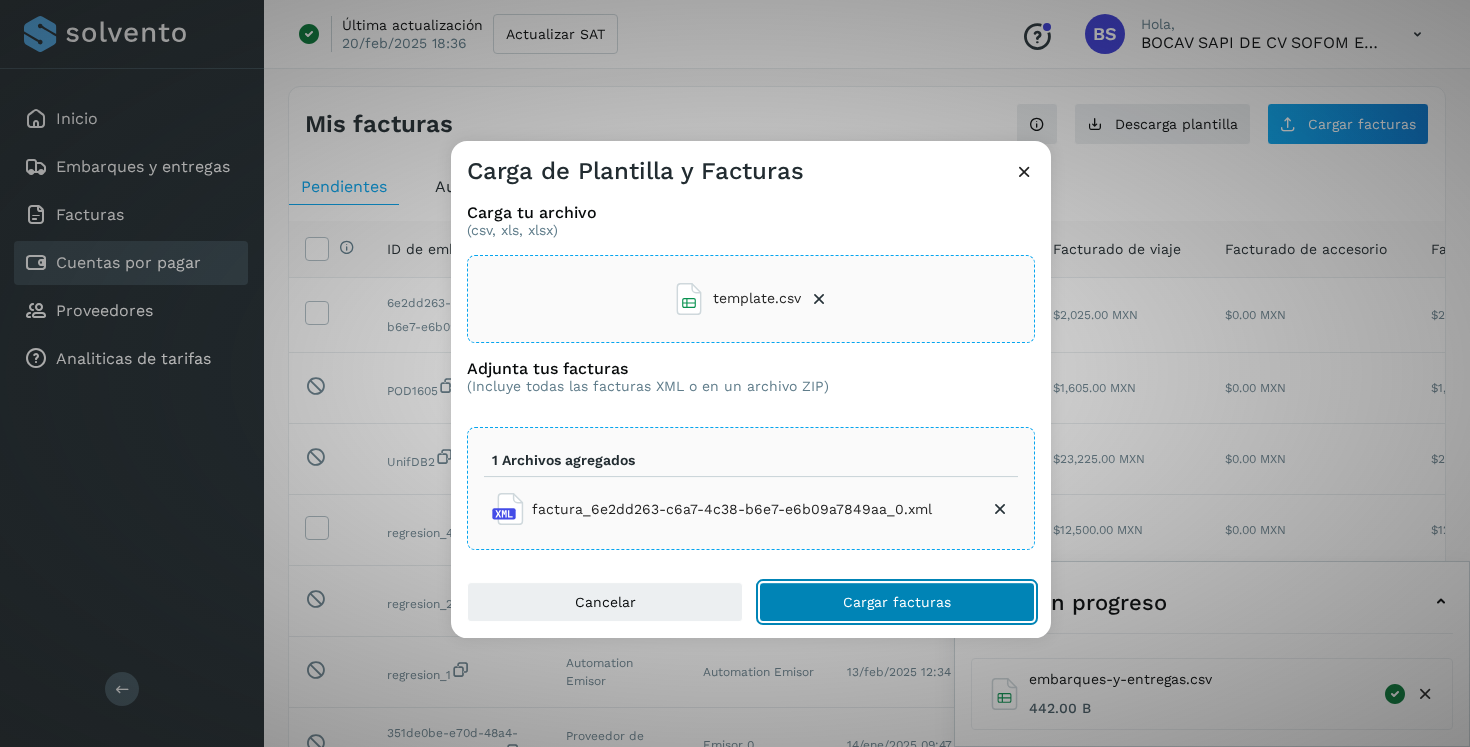 click on "Cargar facturas" 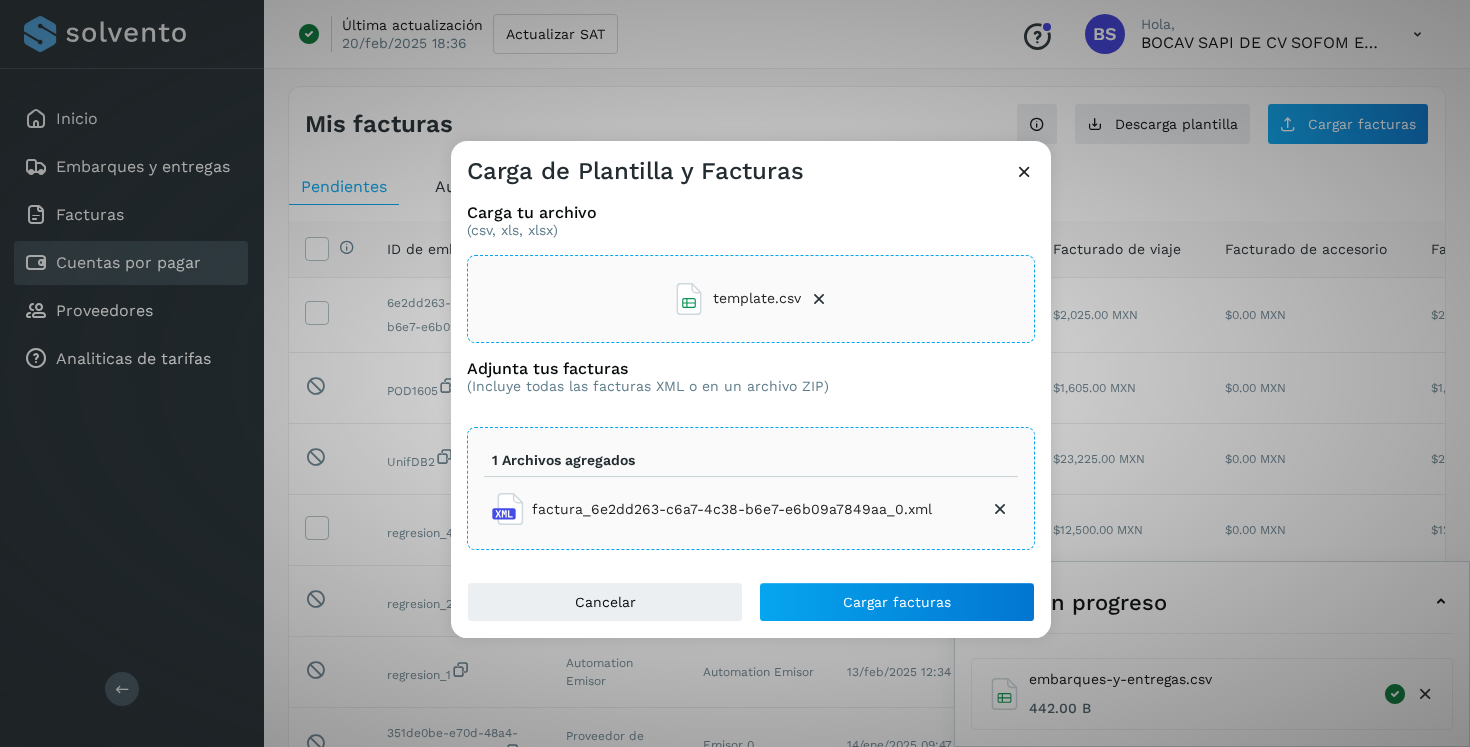 click at bounding box center [1024, 171] 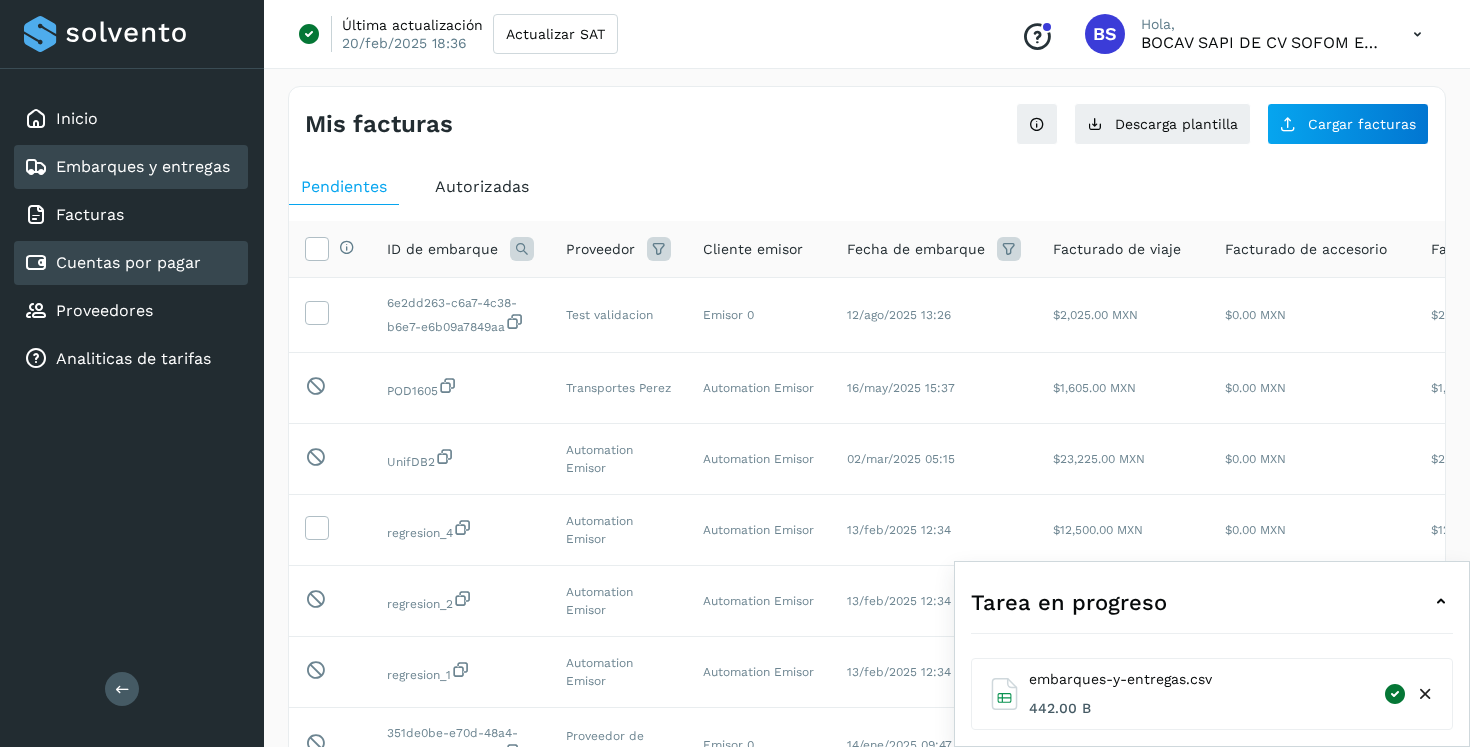 click on "Embarques y entregas" at bounding box center (143, 166) 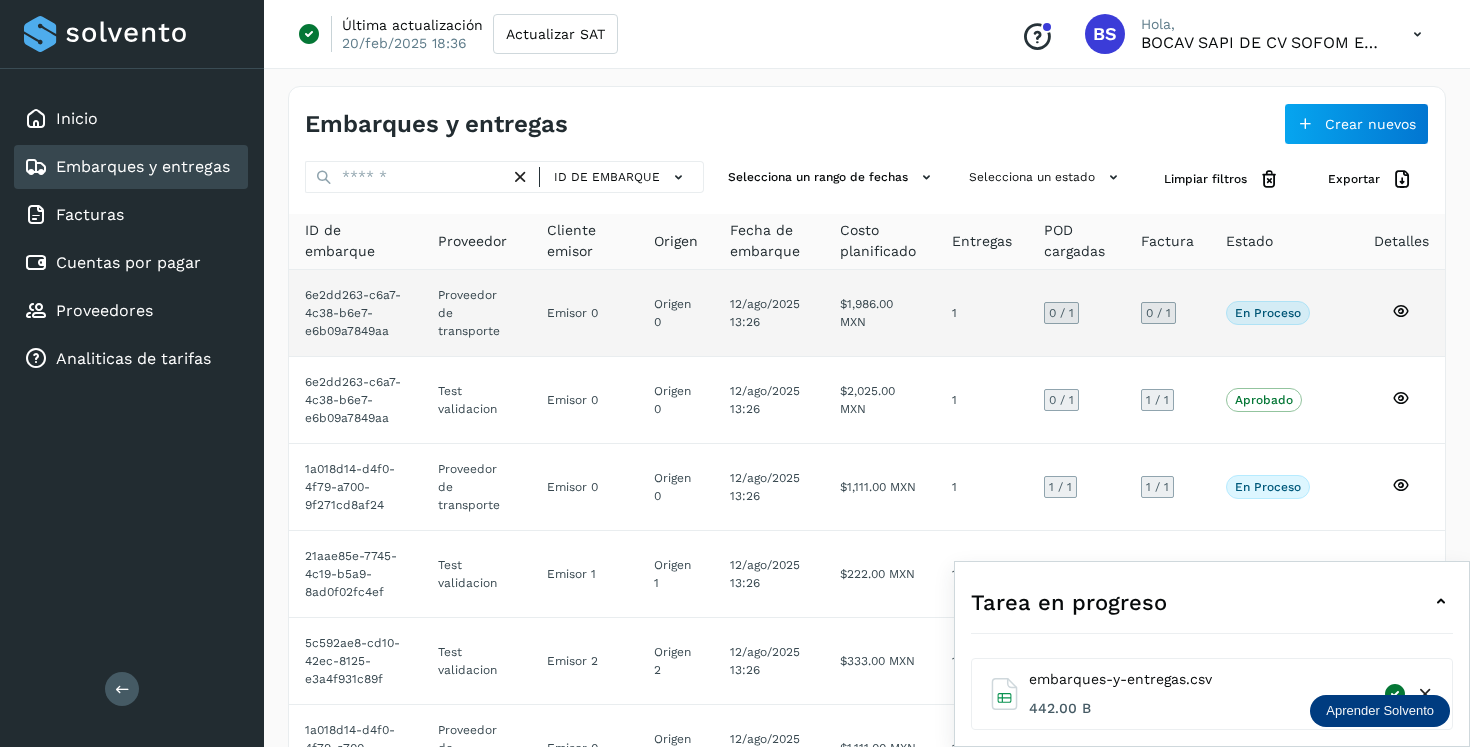 click on "12/ago/2025 13:26" 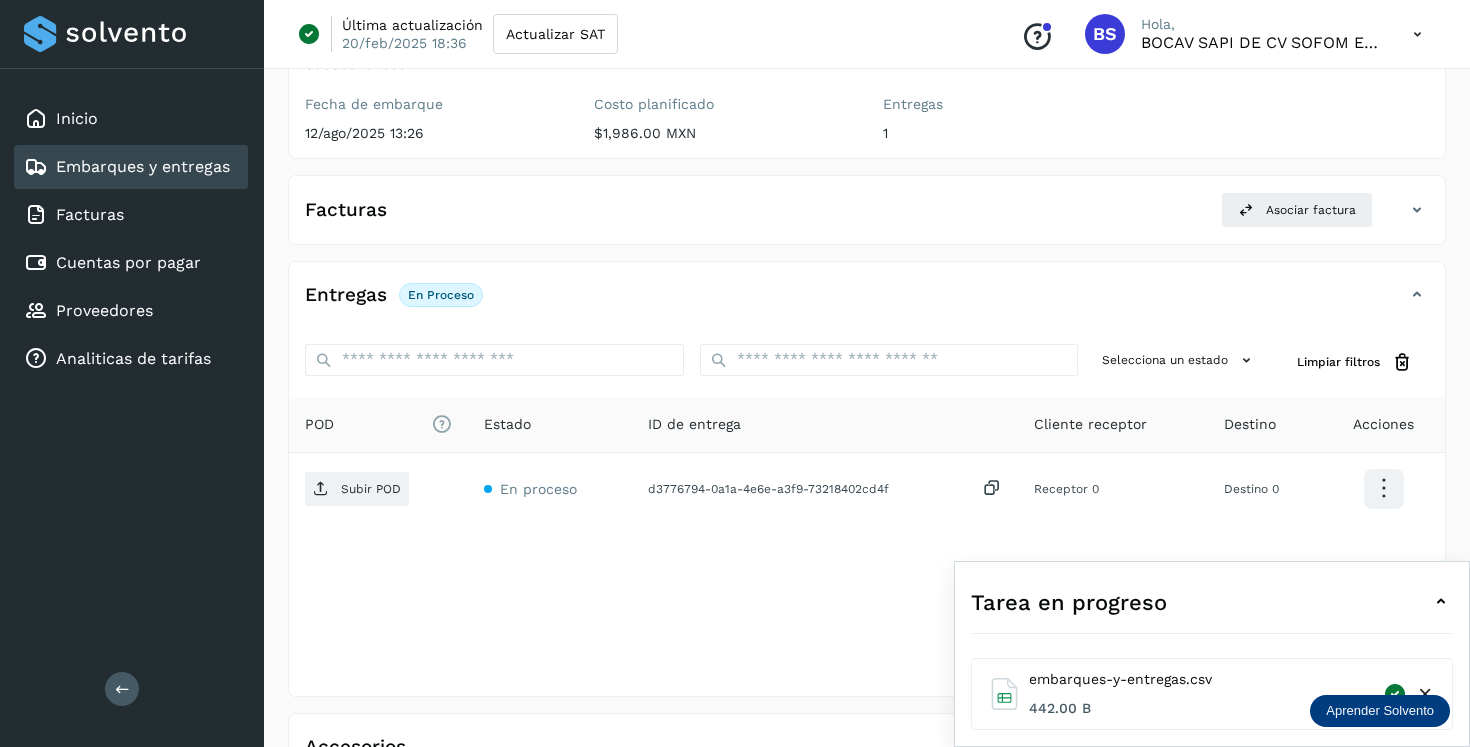 scroll, scrollTop: 262, scrollLeft: 0, axis: vertical 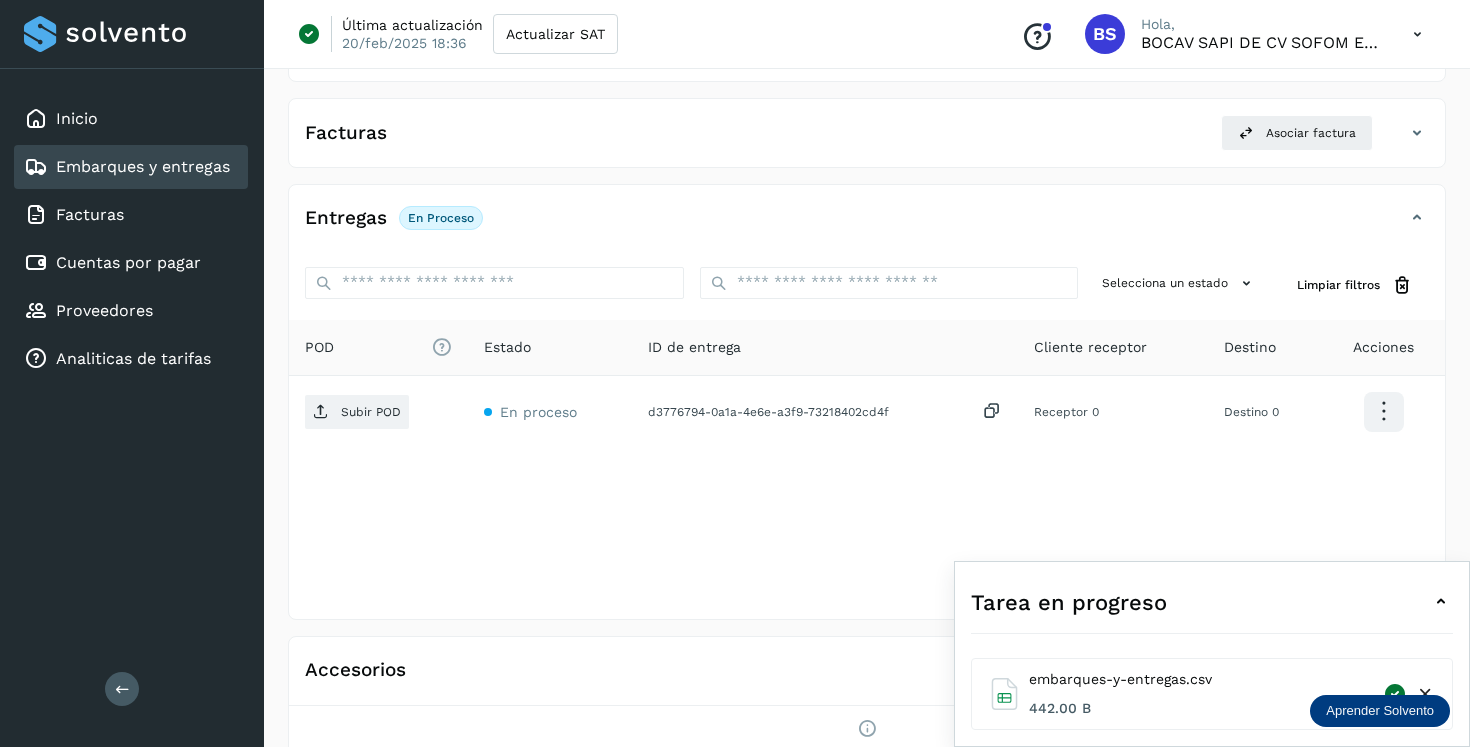 click at bounding box center [1441, 602] 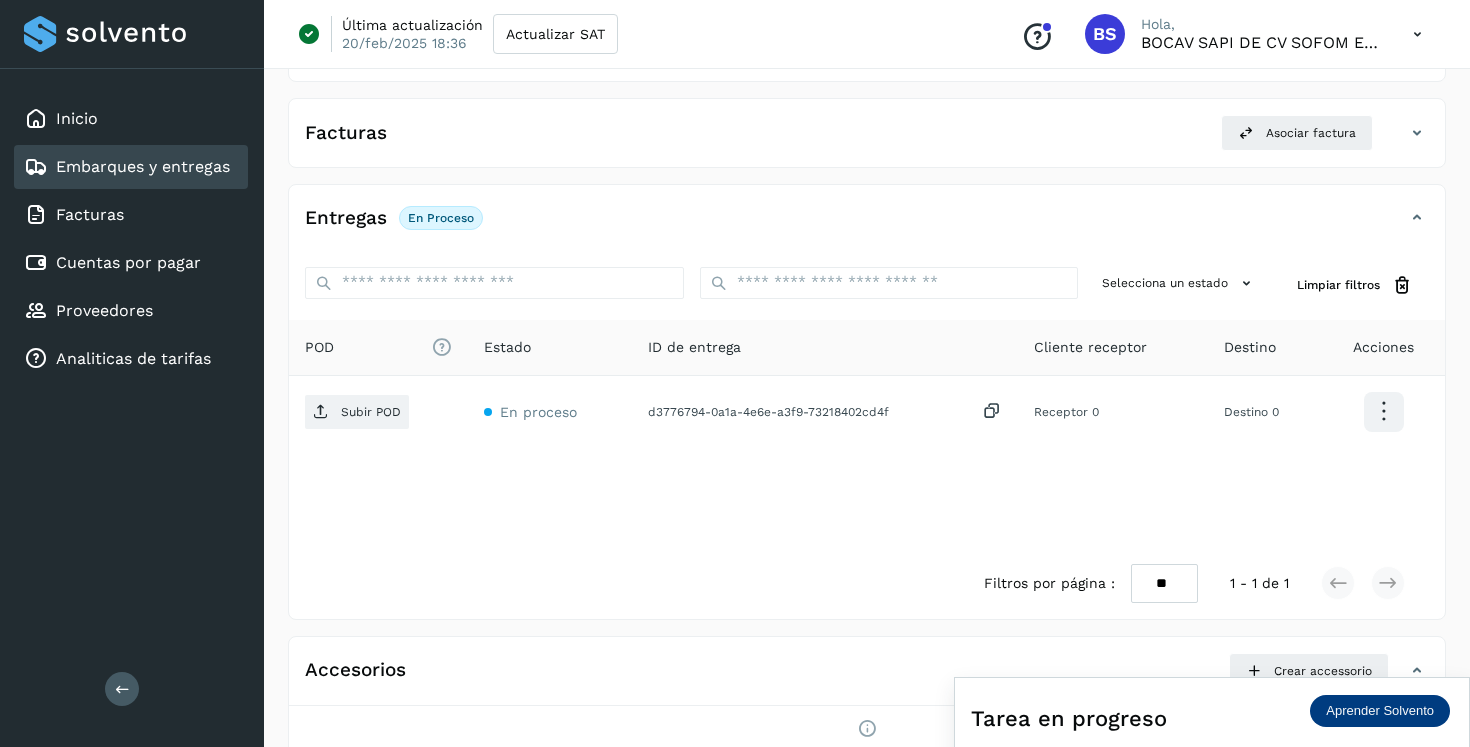 scroll, scrollTop: 338, scrollLeft: 0, axis: vertical 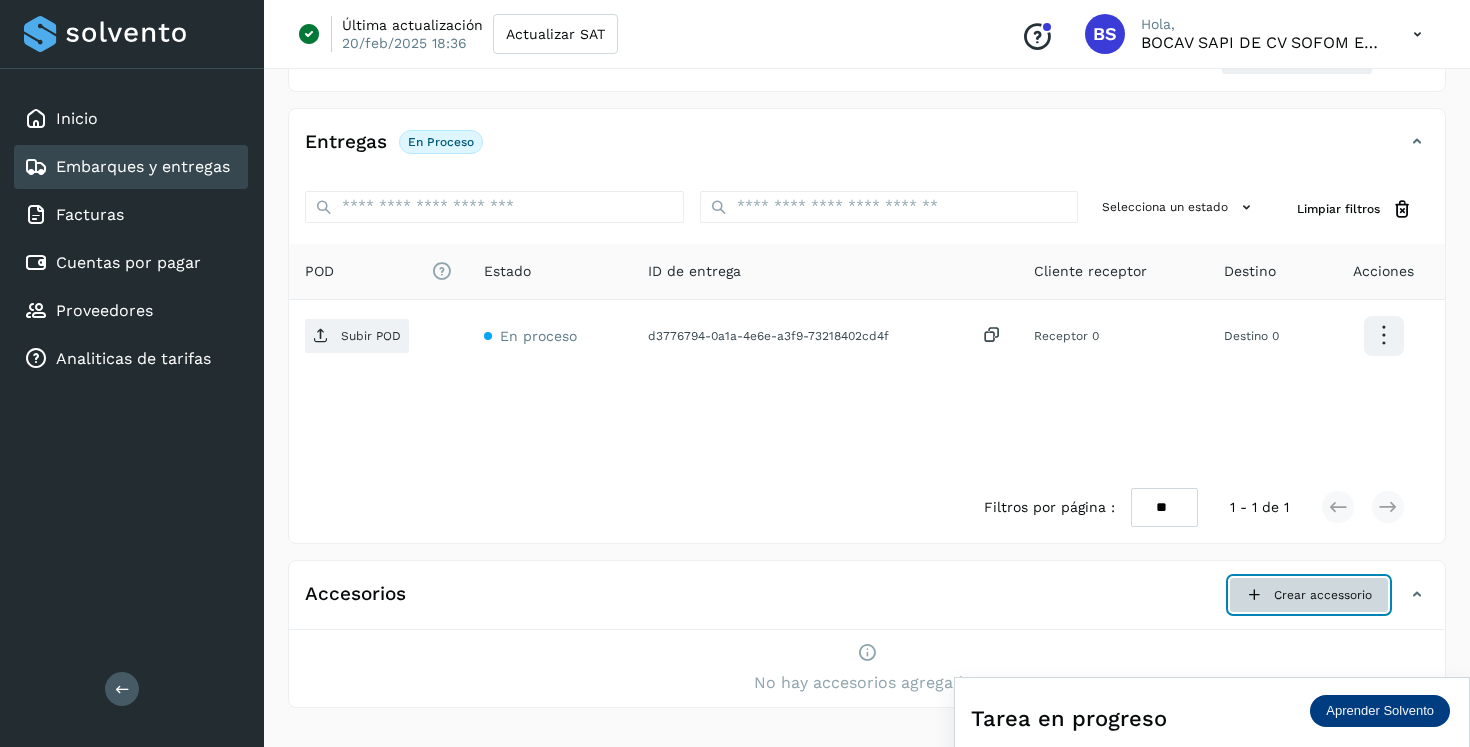 click at bounding box center [1254, 595] 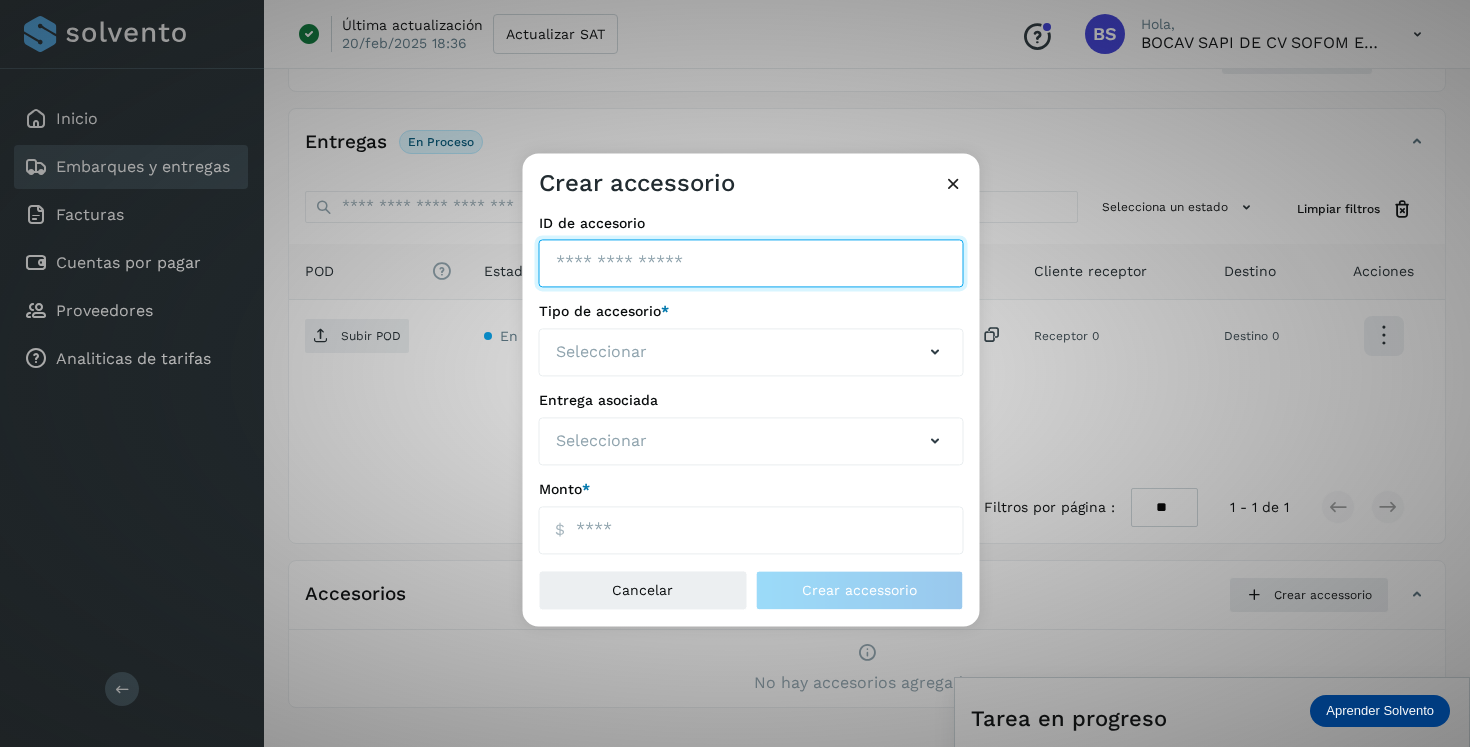 click on "ID de embarque" at bounding box center [751, 264] 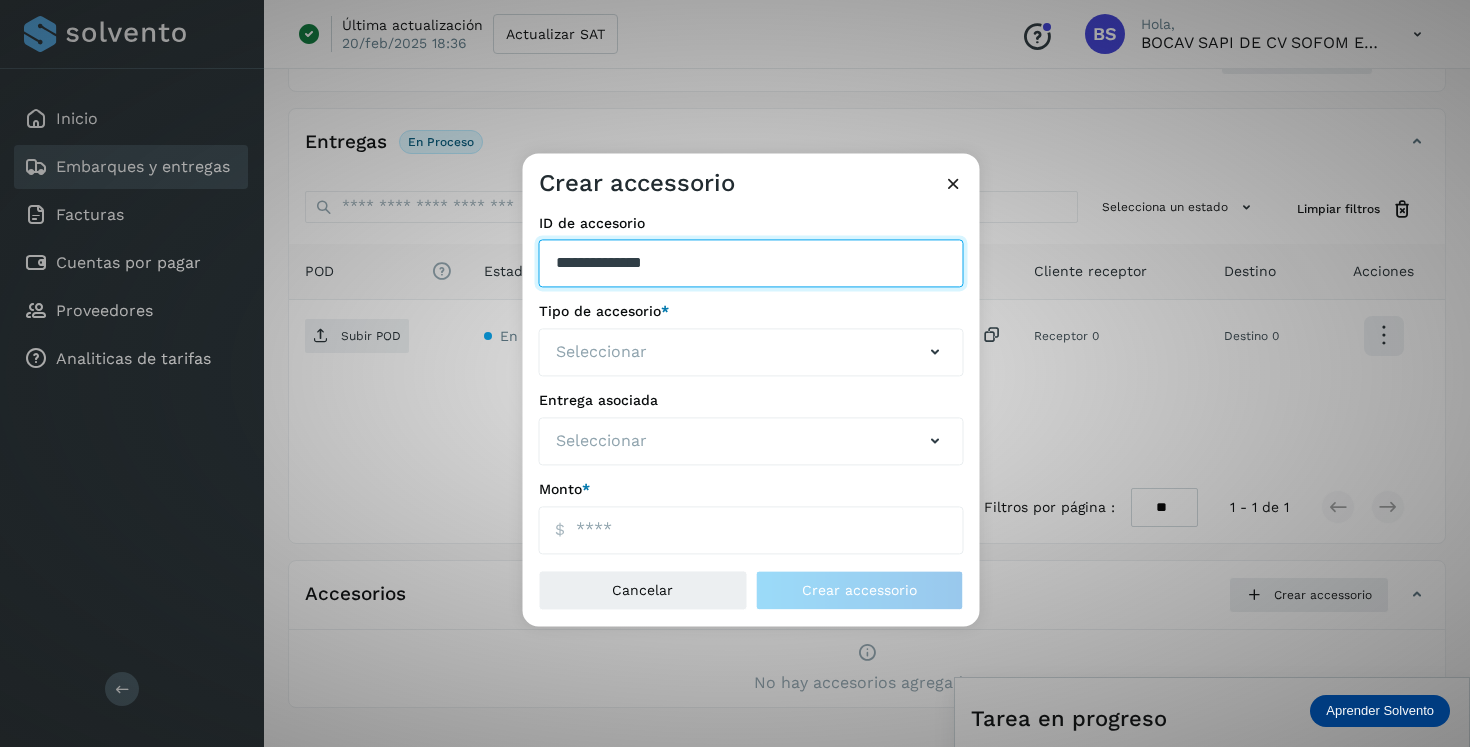 type on "**********" 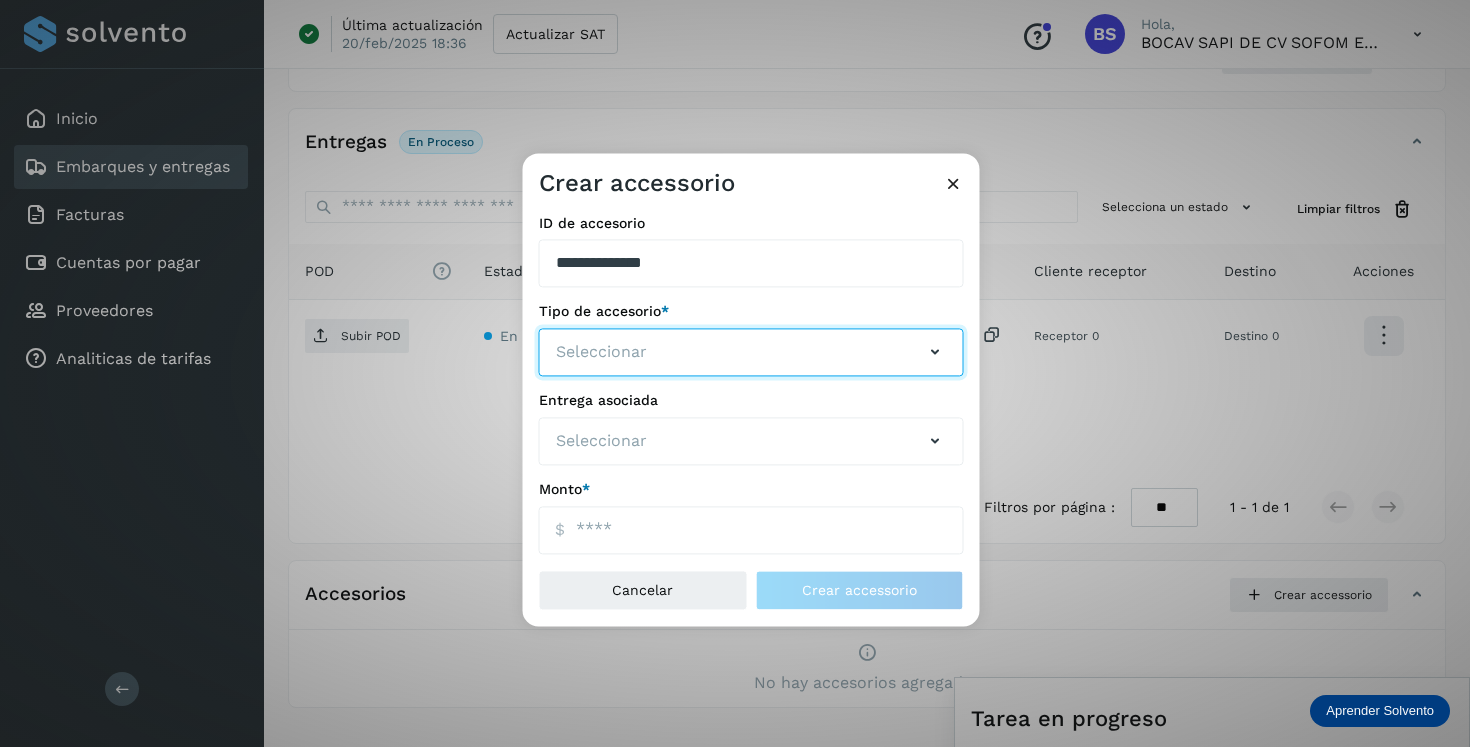 click on "Seleccionar" at bounding box center [751, 353] 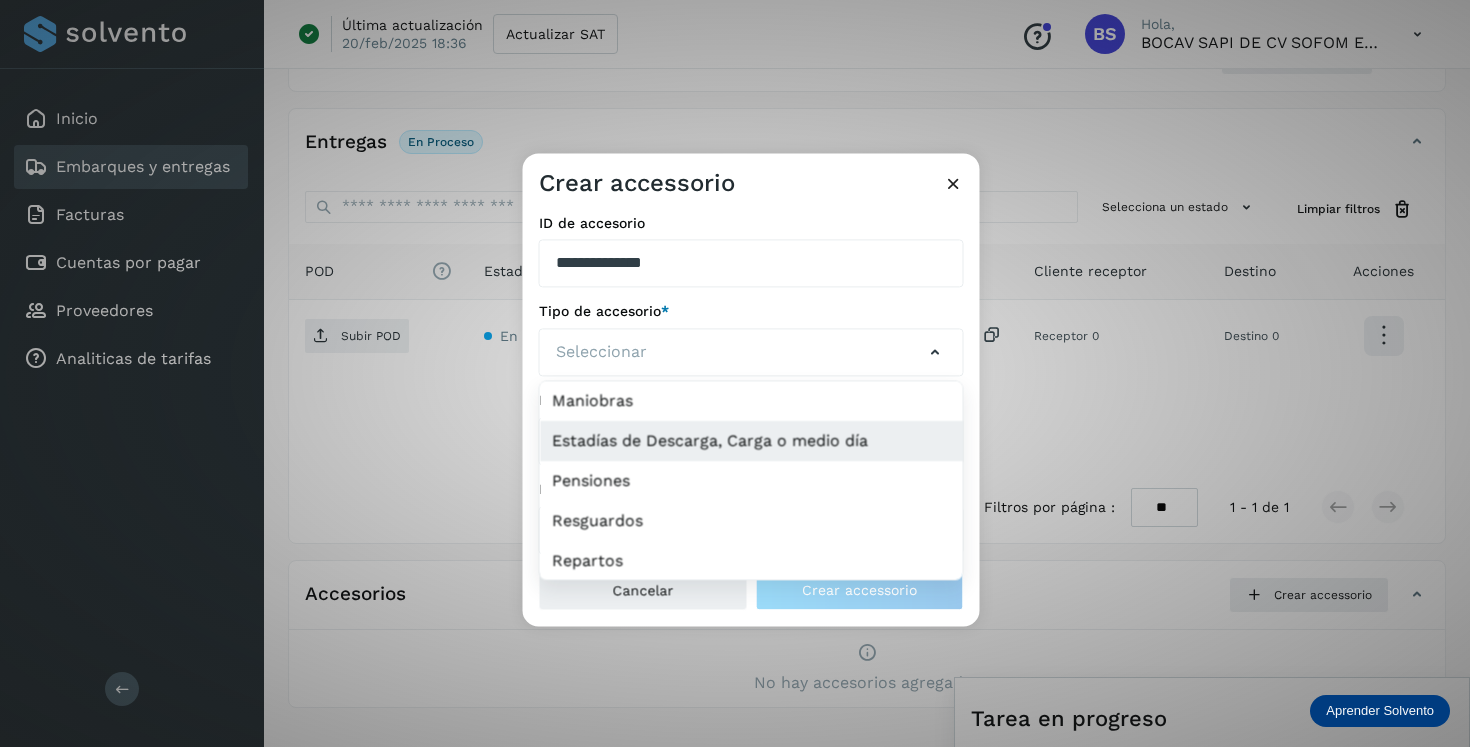 click on "Estadías de Descarga, Carga o medio día" 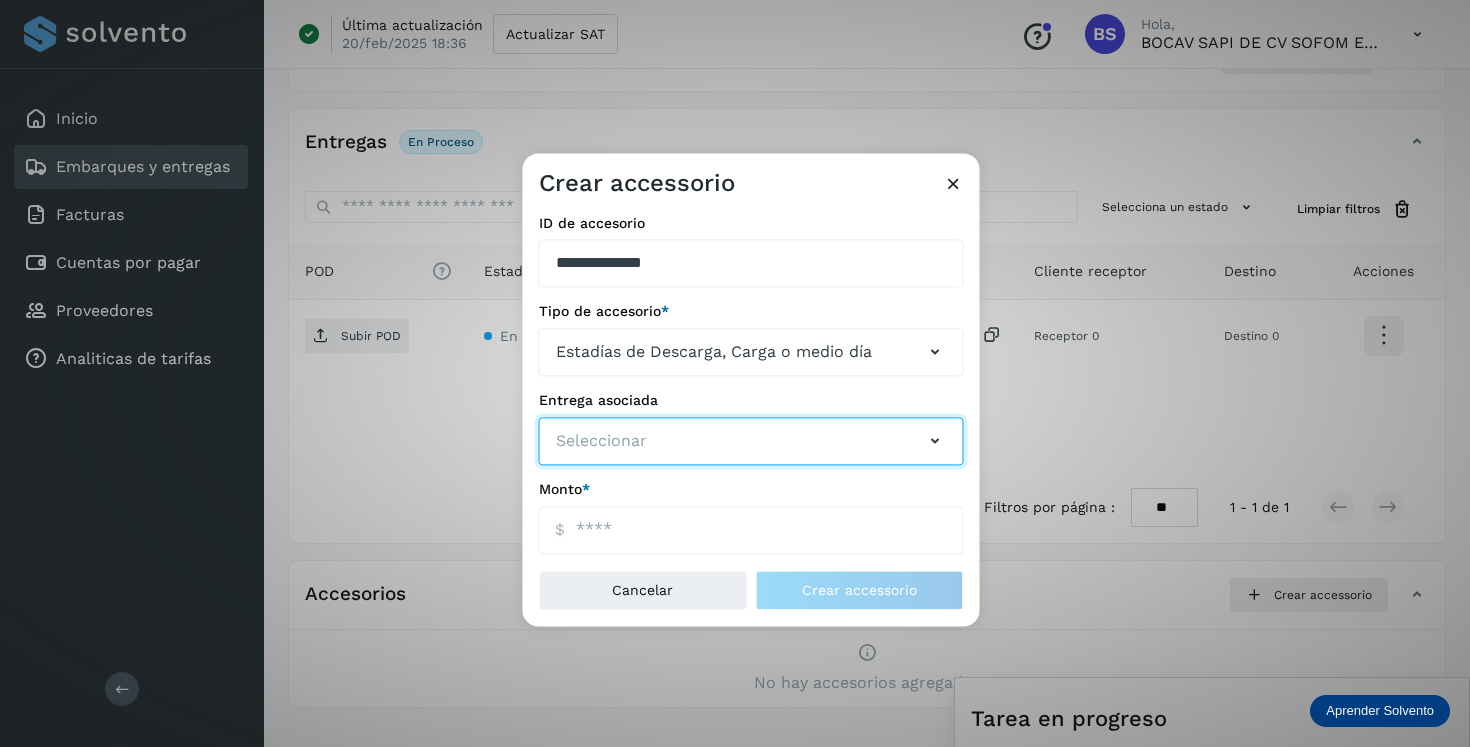 click on "Seleccionar" at bounding box center [751, 441] 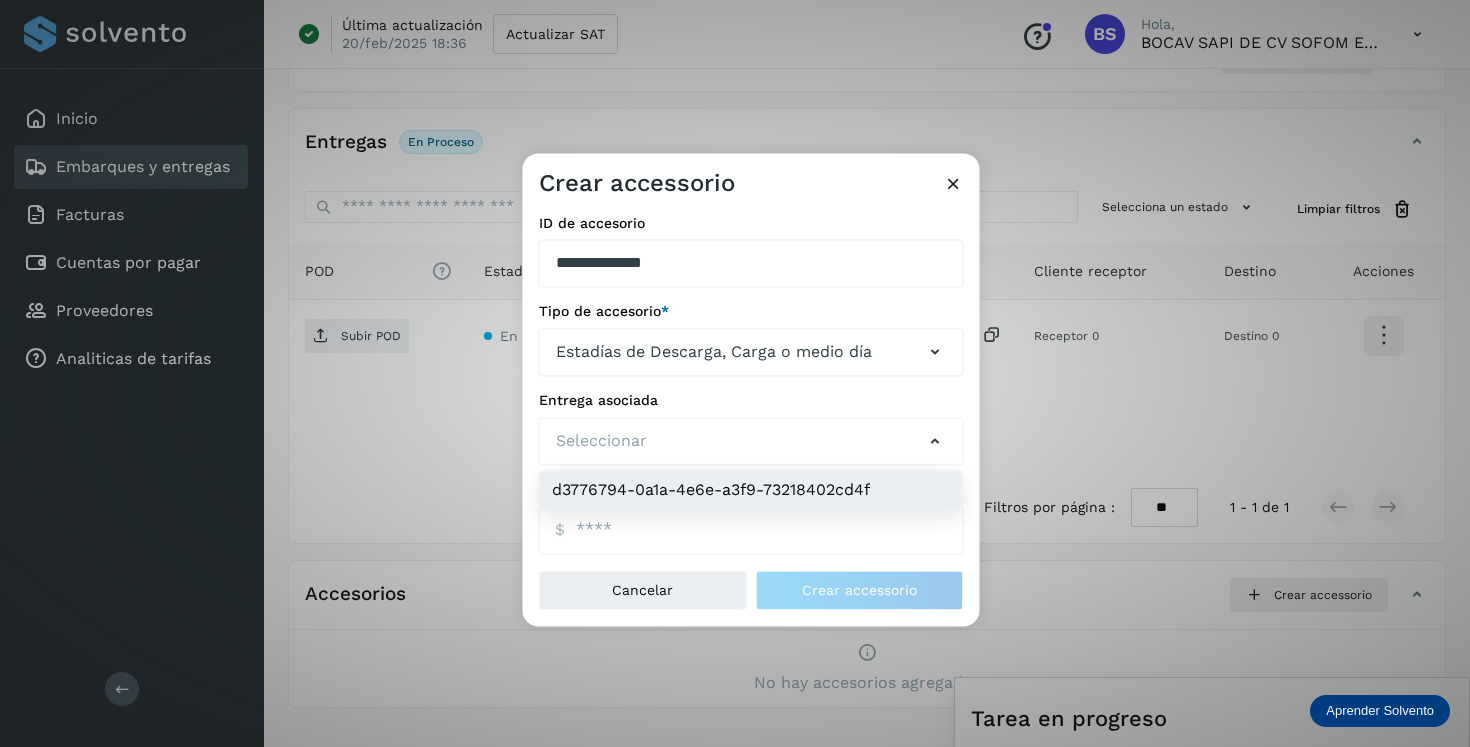 click on "d3776794-0a1a-4e6e-a3f9-73218402cd4f" 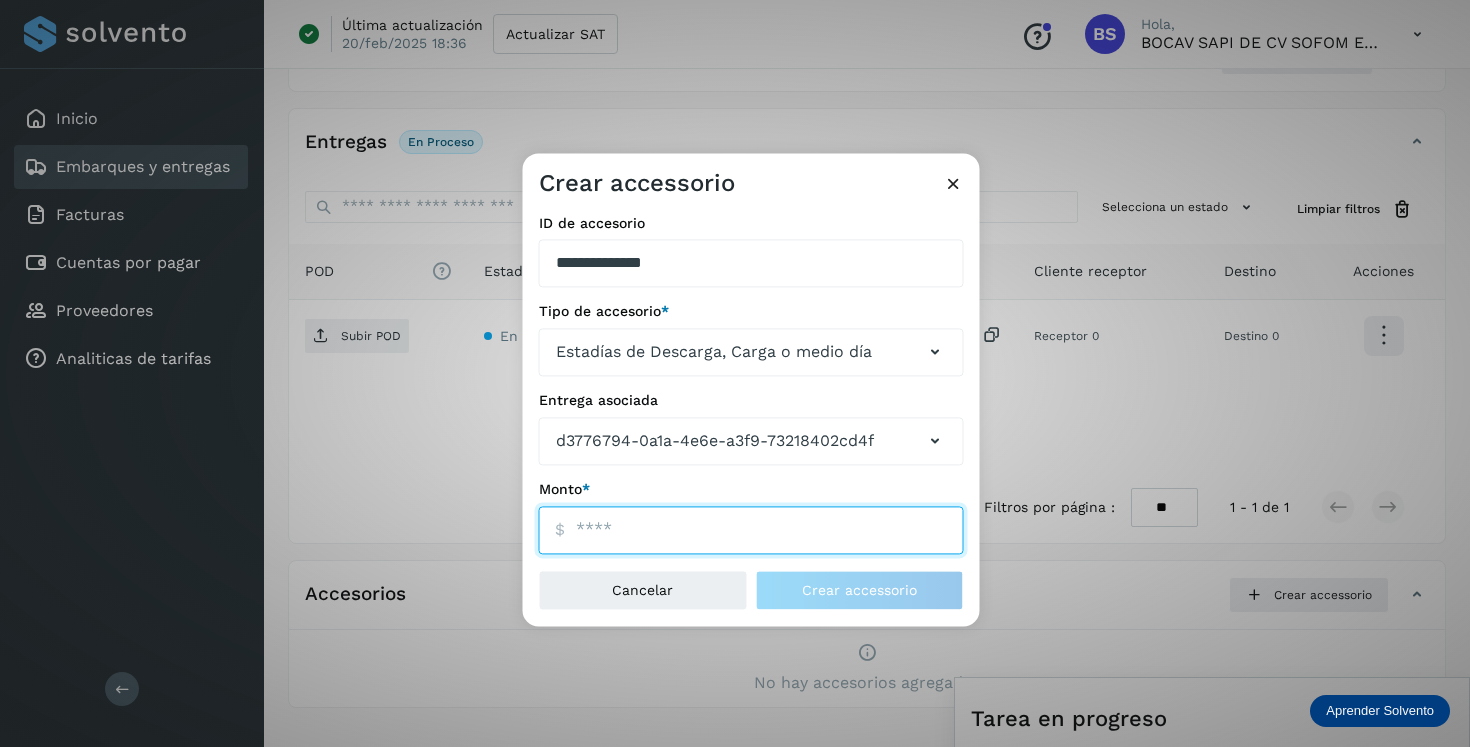 click on "ID de embarque" at bounding box center (751, 530) 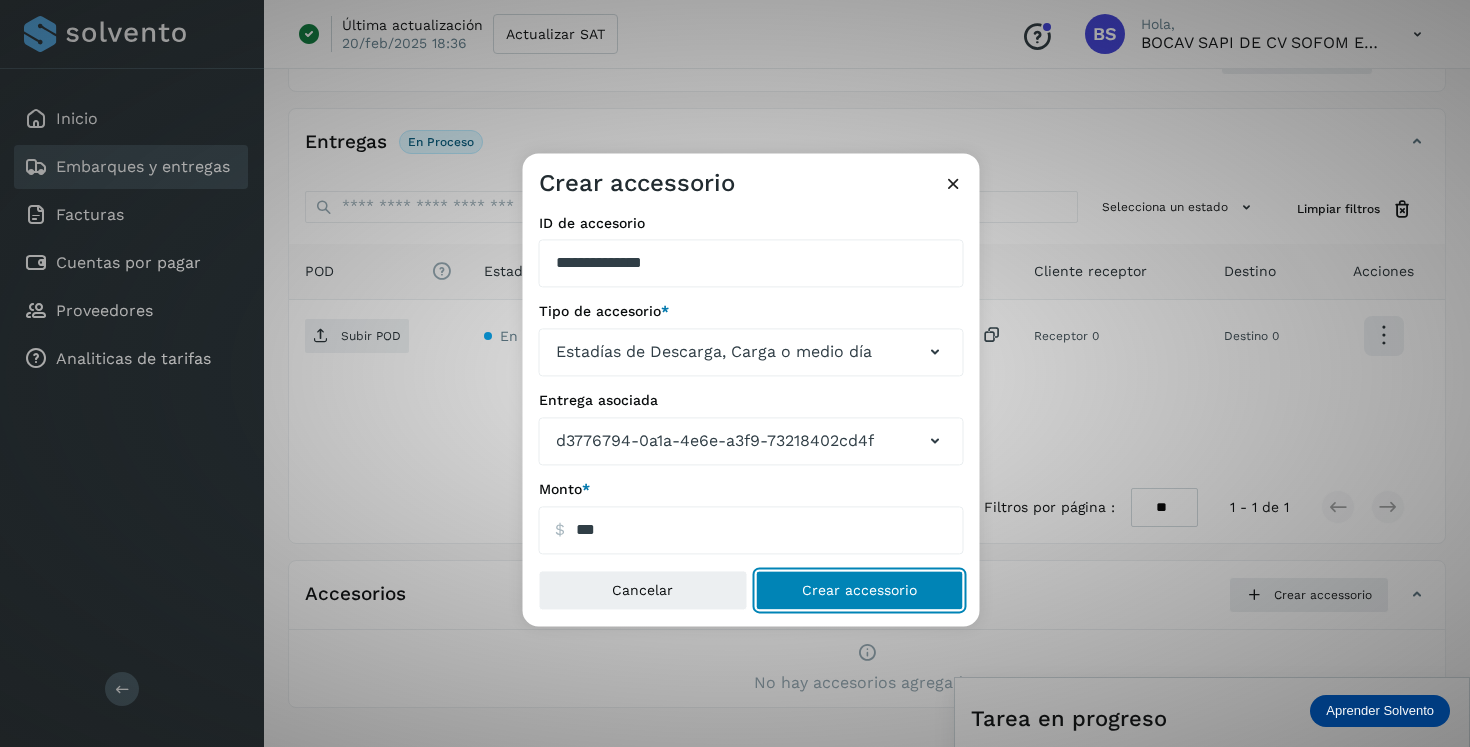 type on "******" 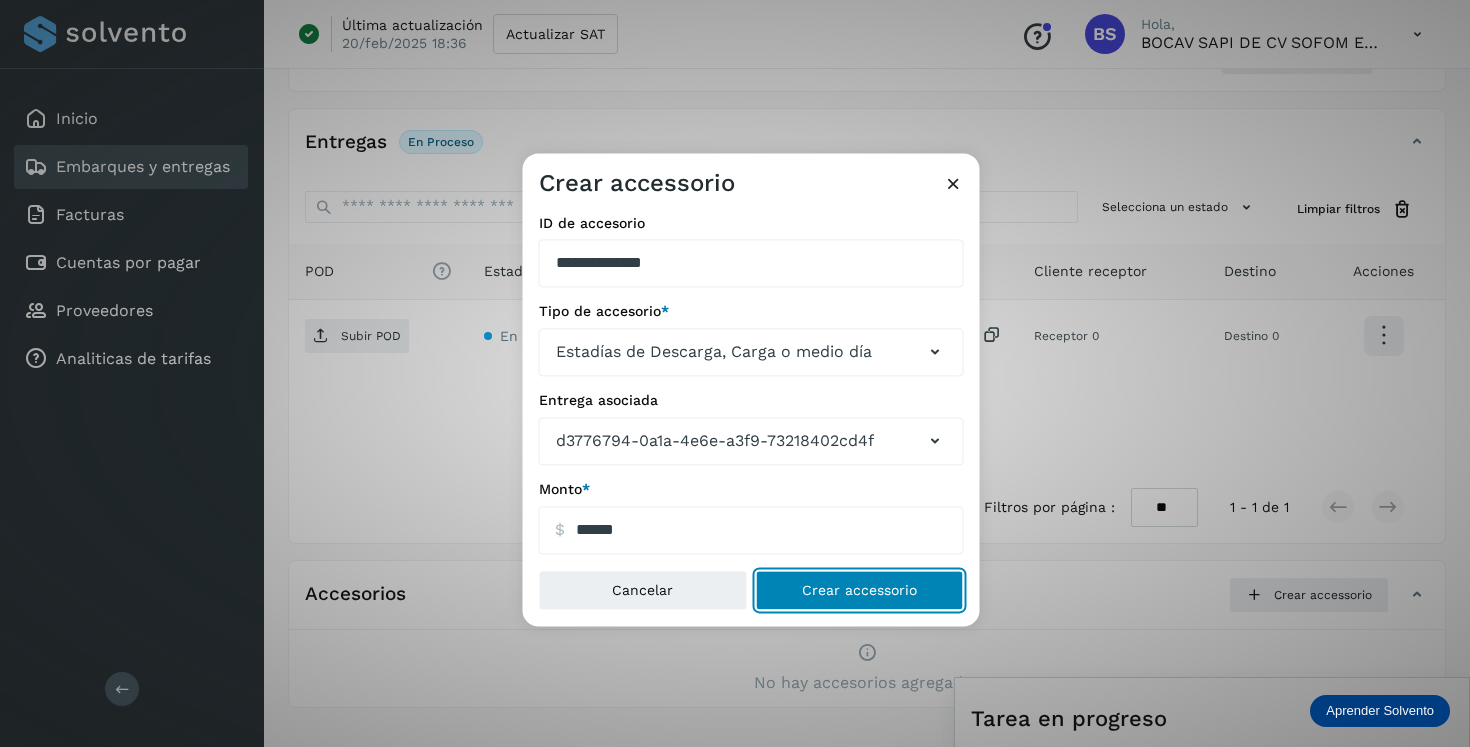 click on "Crear accessorio" 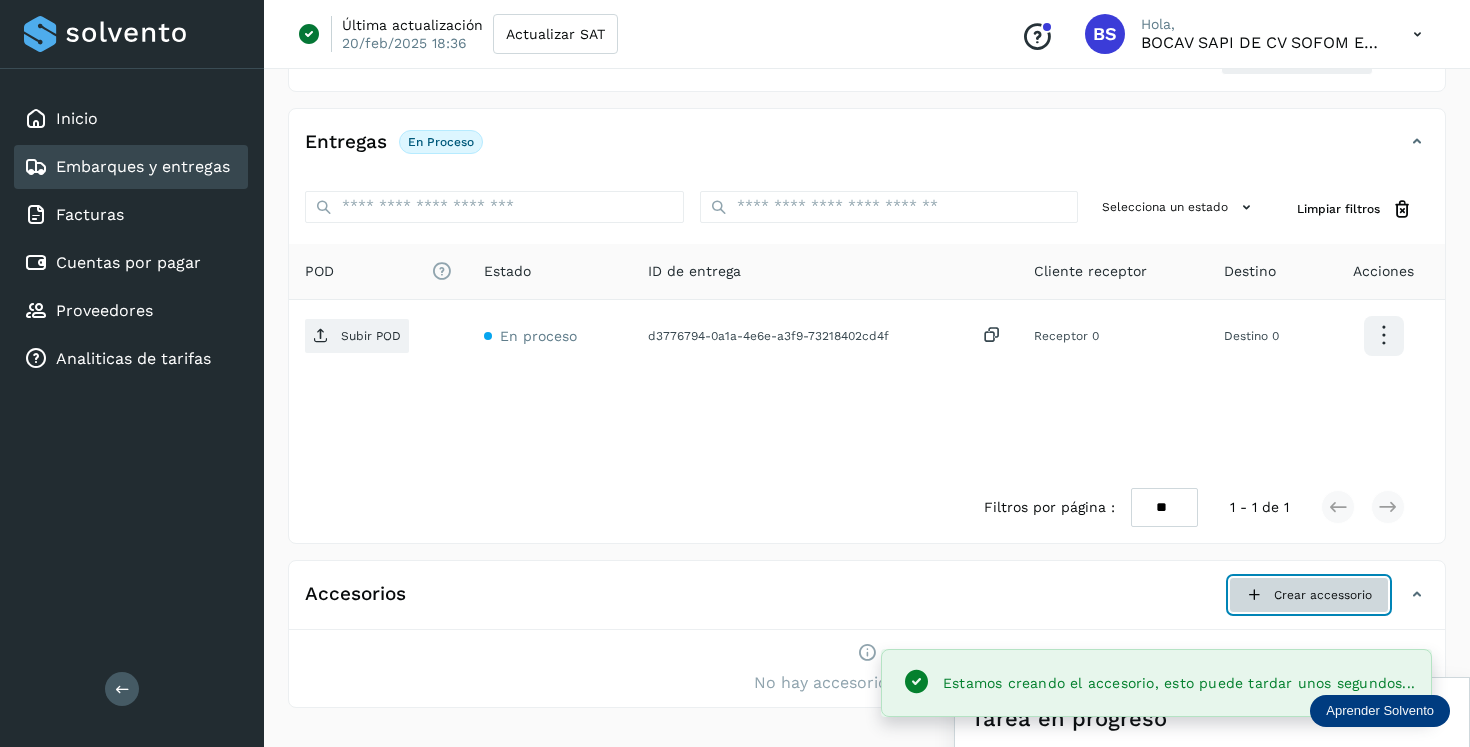 click on "Crear accessorio" at bounding box center [1309, 595] 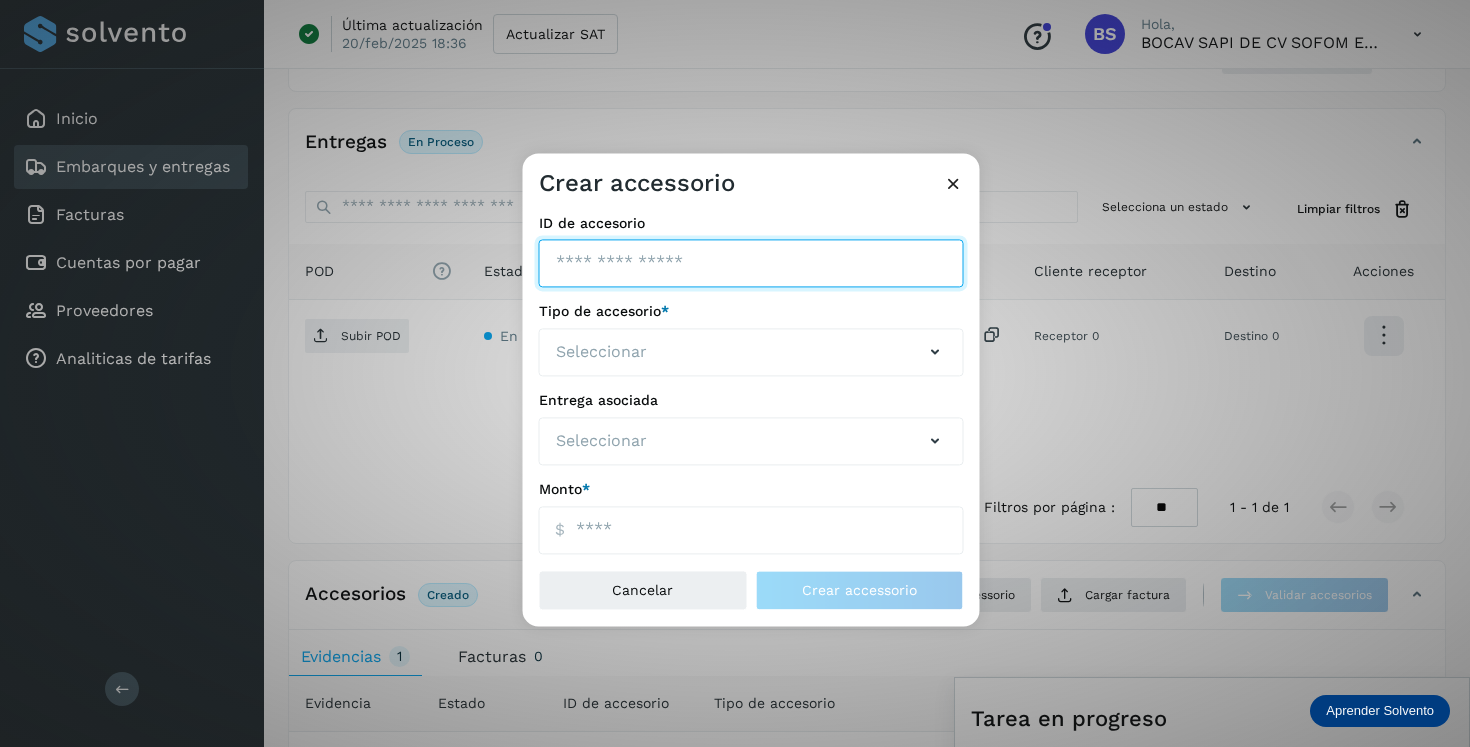 click on "ID de embarque" at bounding box center [751, 264] 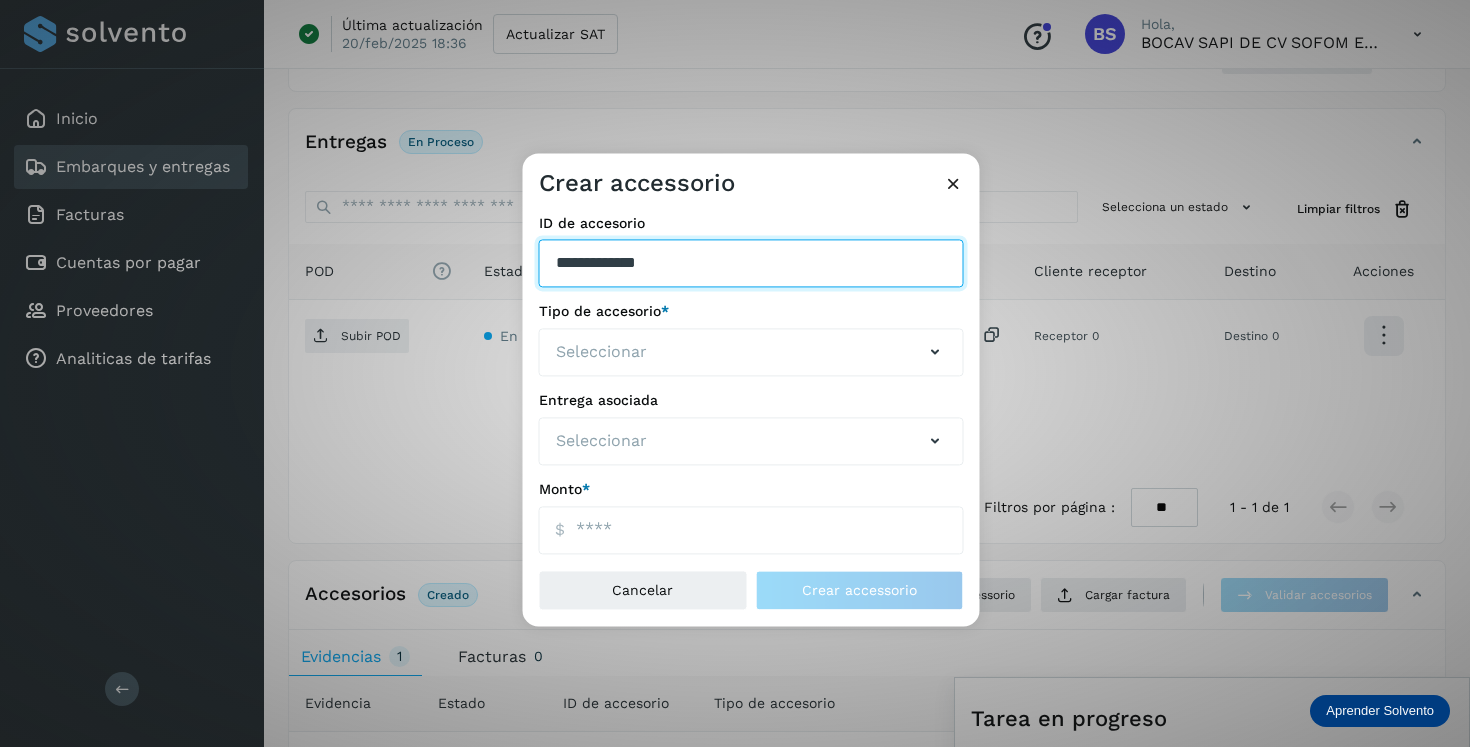 type on "**********" 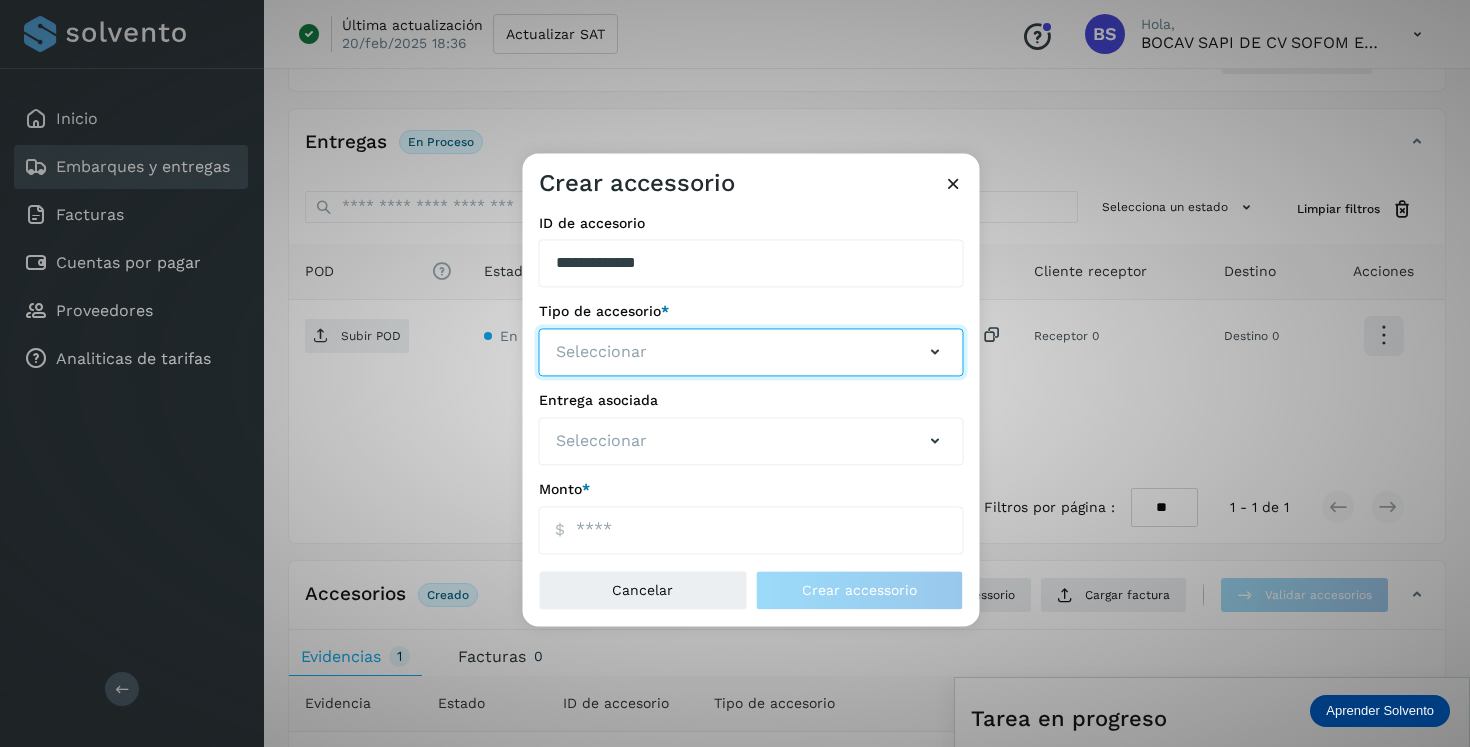 click on "Seleccionar" at bounding box center (751, 353) 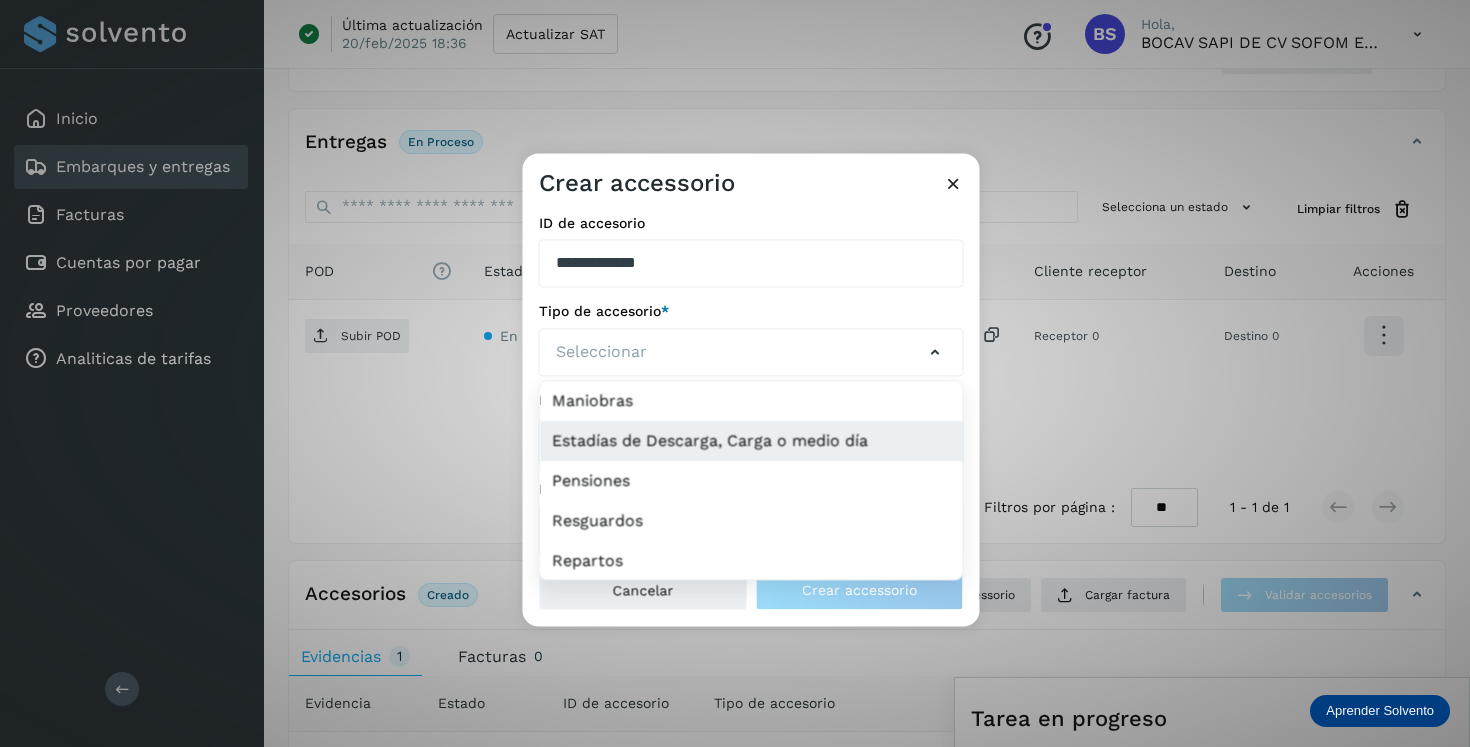click on "Estadías de Descarga, Carga o medio día" 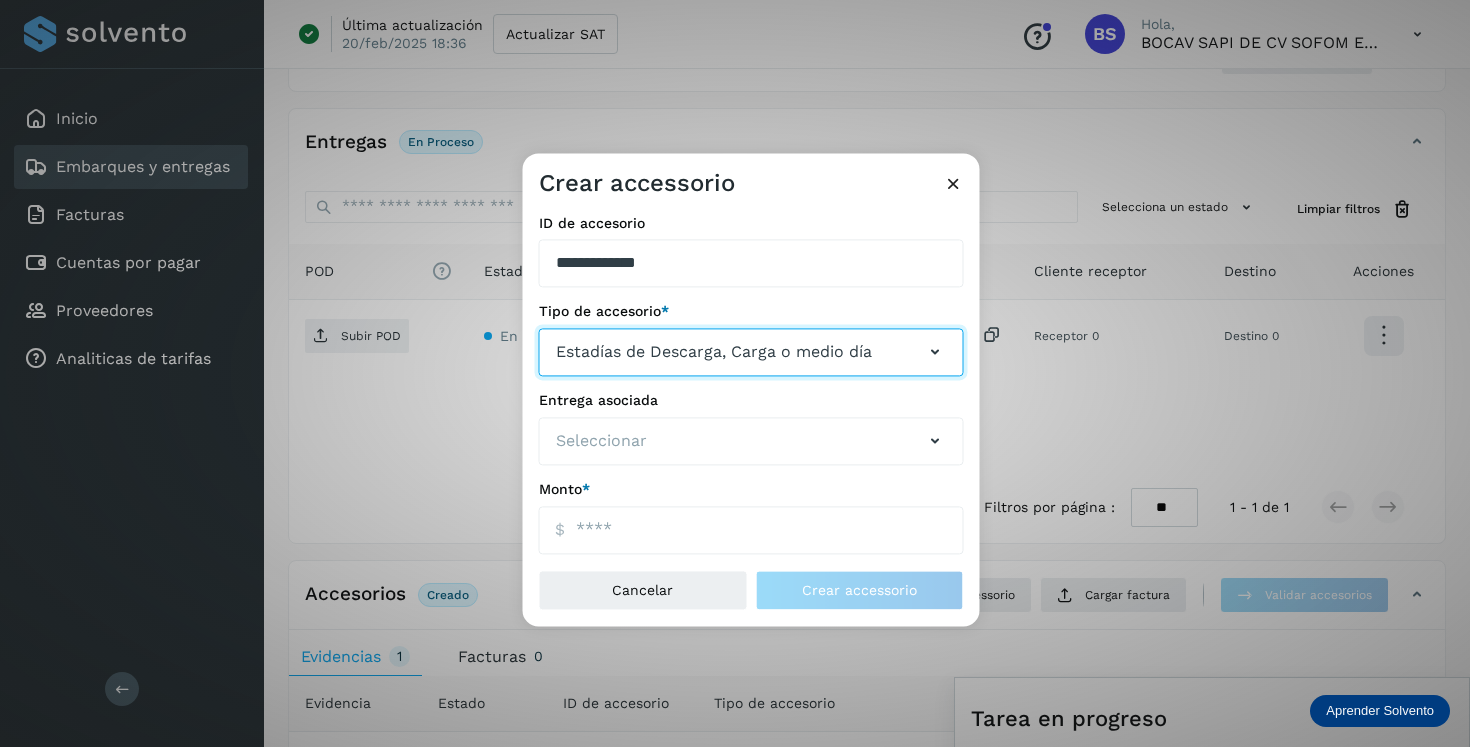 click on "Estadías de Descarga, Carga o medio día" at bounding box center (714, 353) 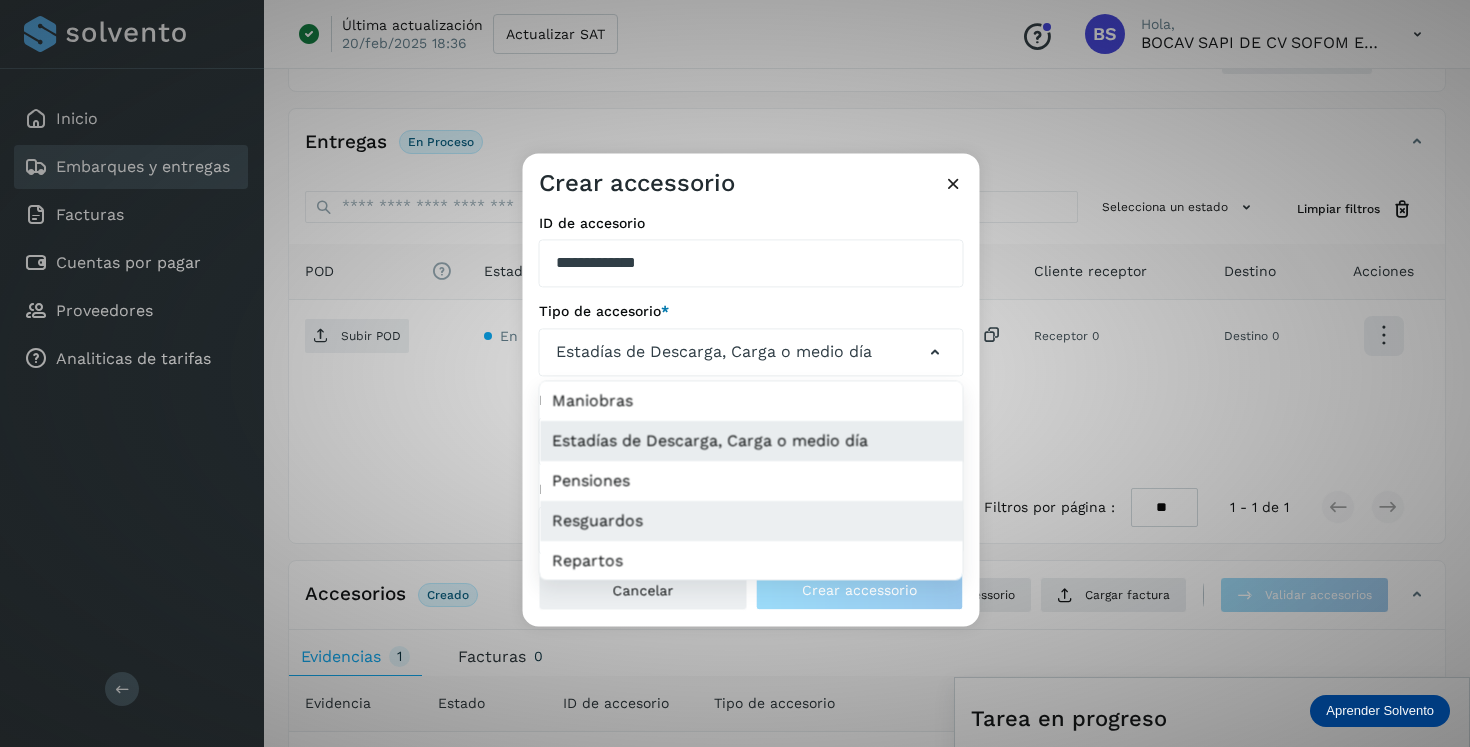click on "Resguardos" 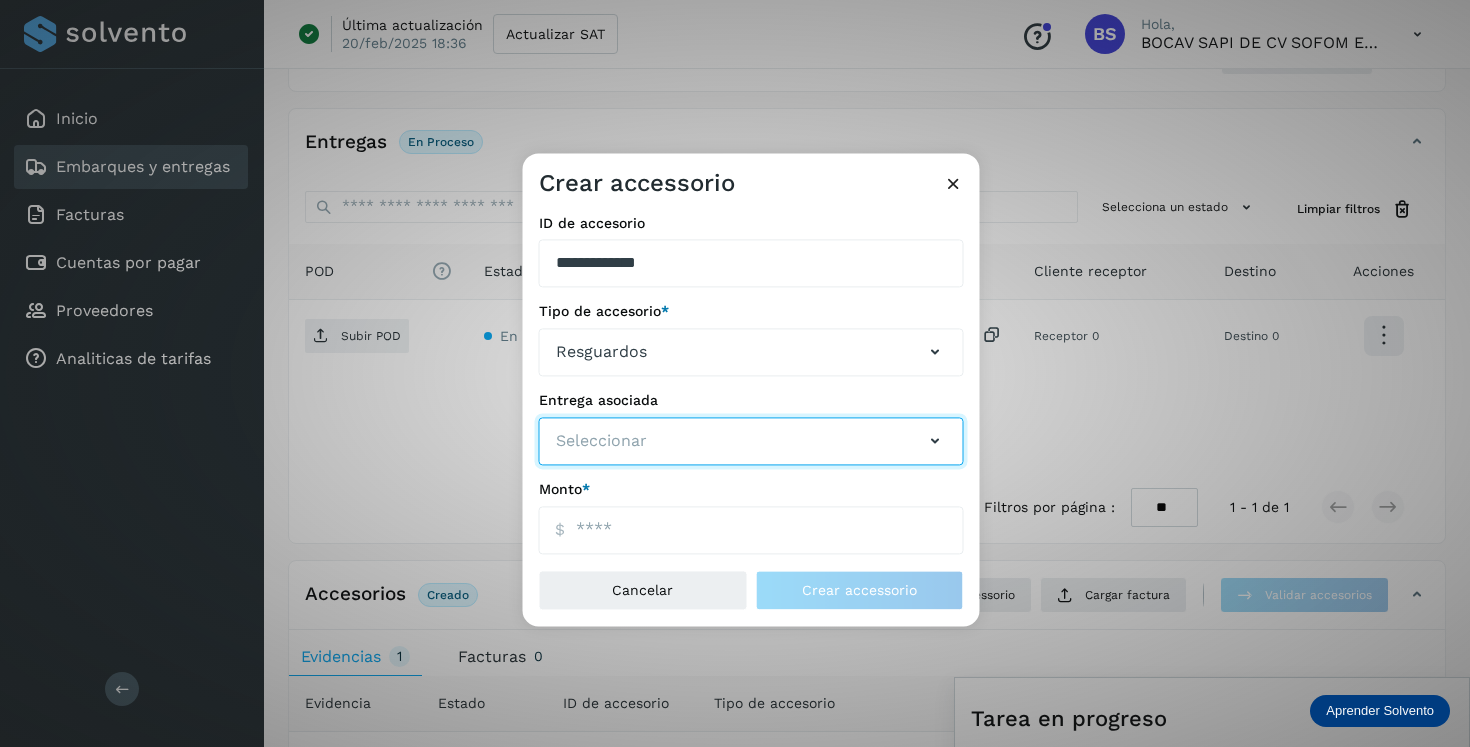 click on "Seleccionar" at bounding box center (751, 441) 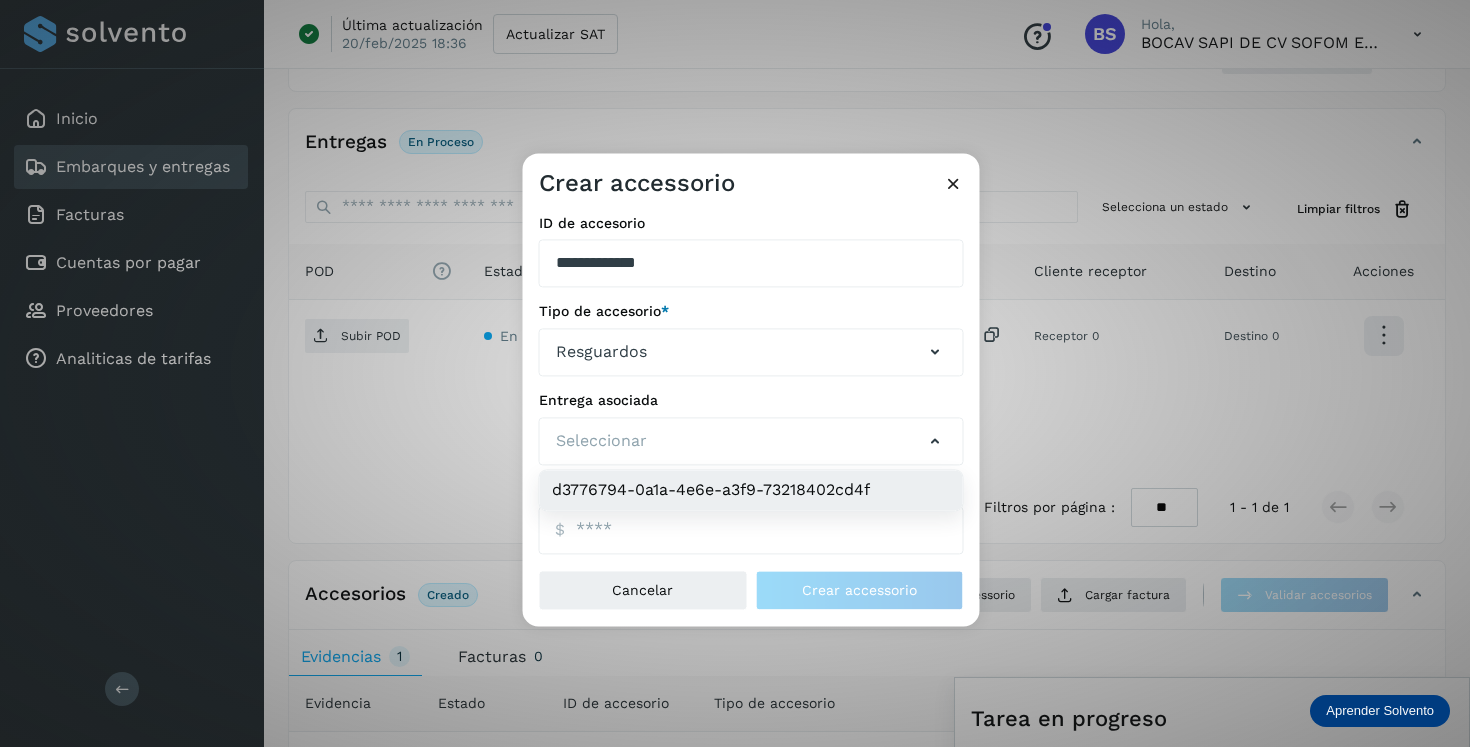 click on "d3776794-0a1a-4e6e-a3f9-73218402cd4f" 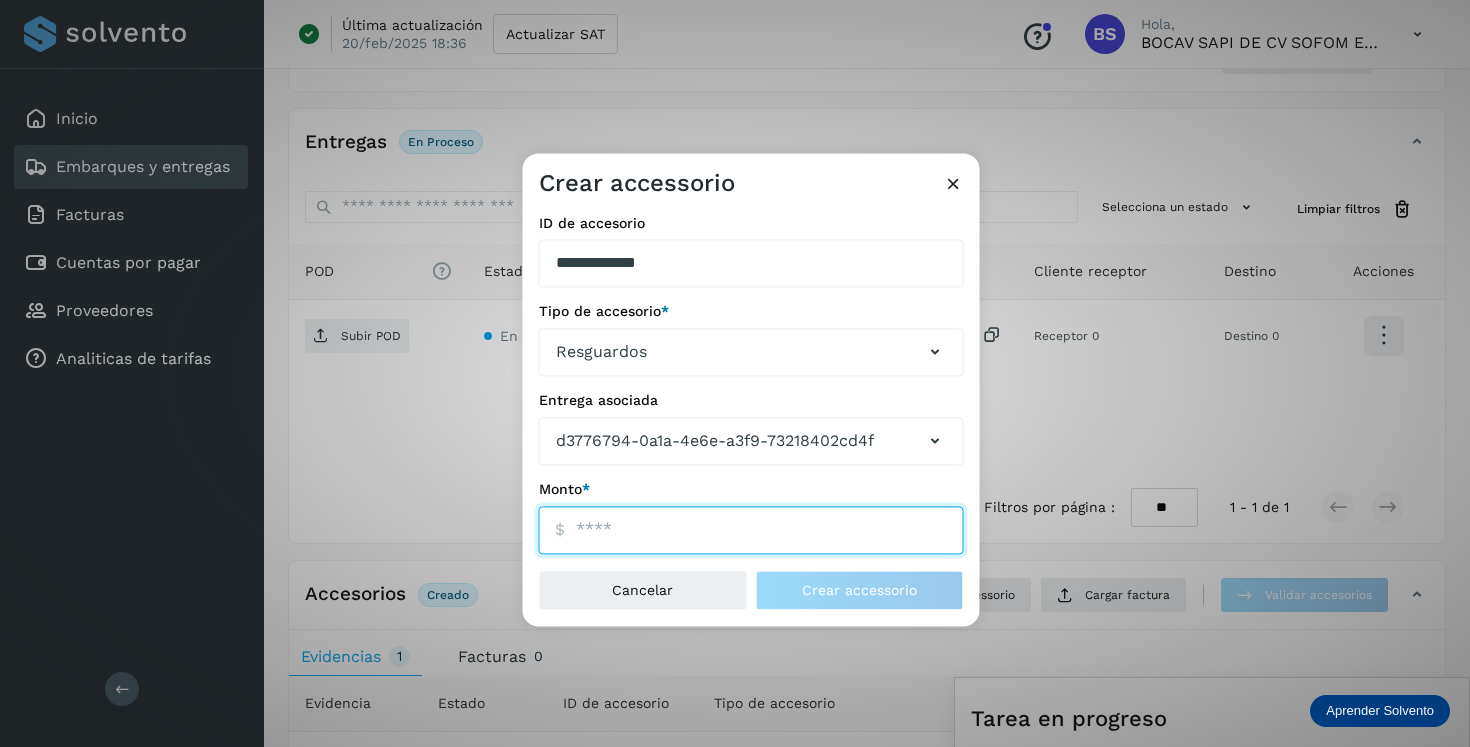 click on "ID de embarque" at bounding box center [751, 530] 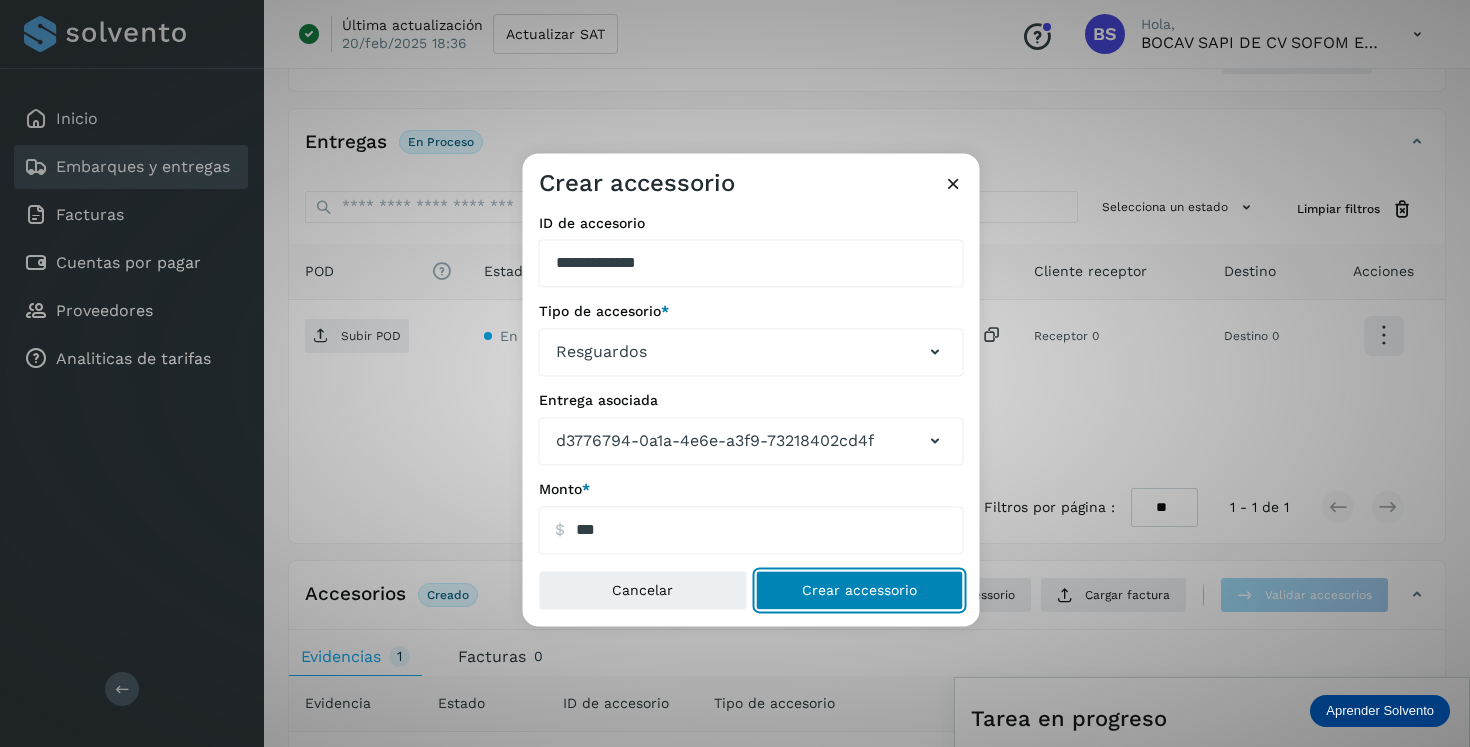 type on "******" 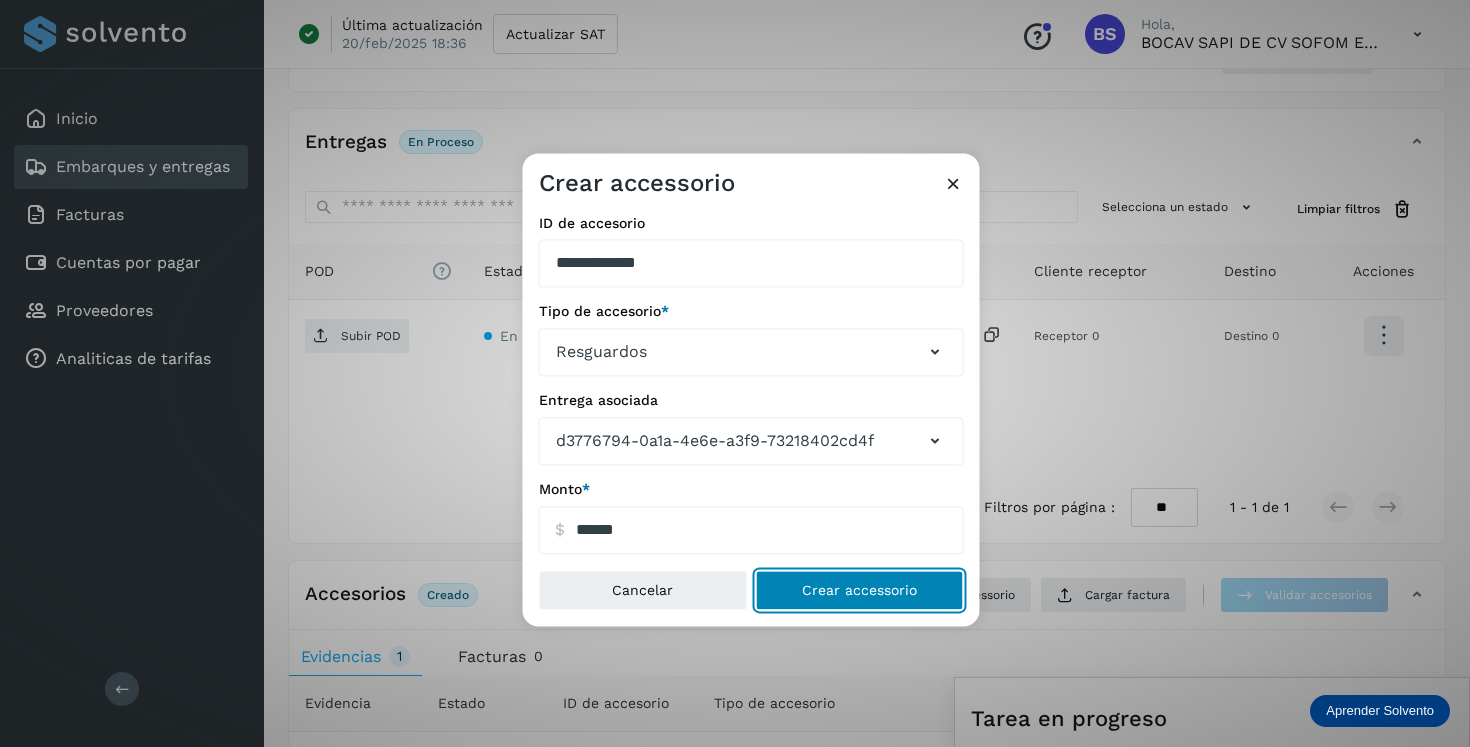 click on "Crear accessorio" 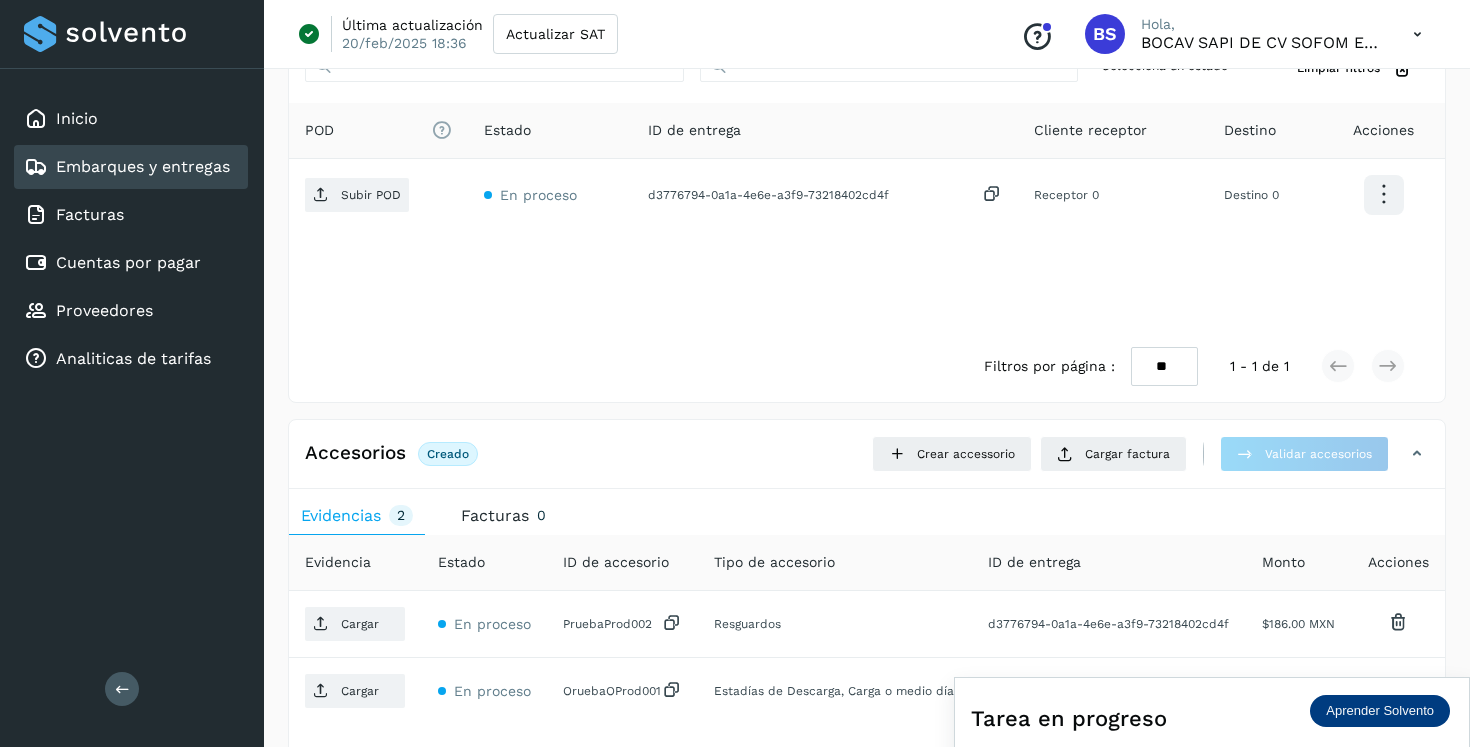 scroll, scrollTop: 576, scrollLeft: 0, axis: vertical 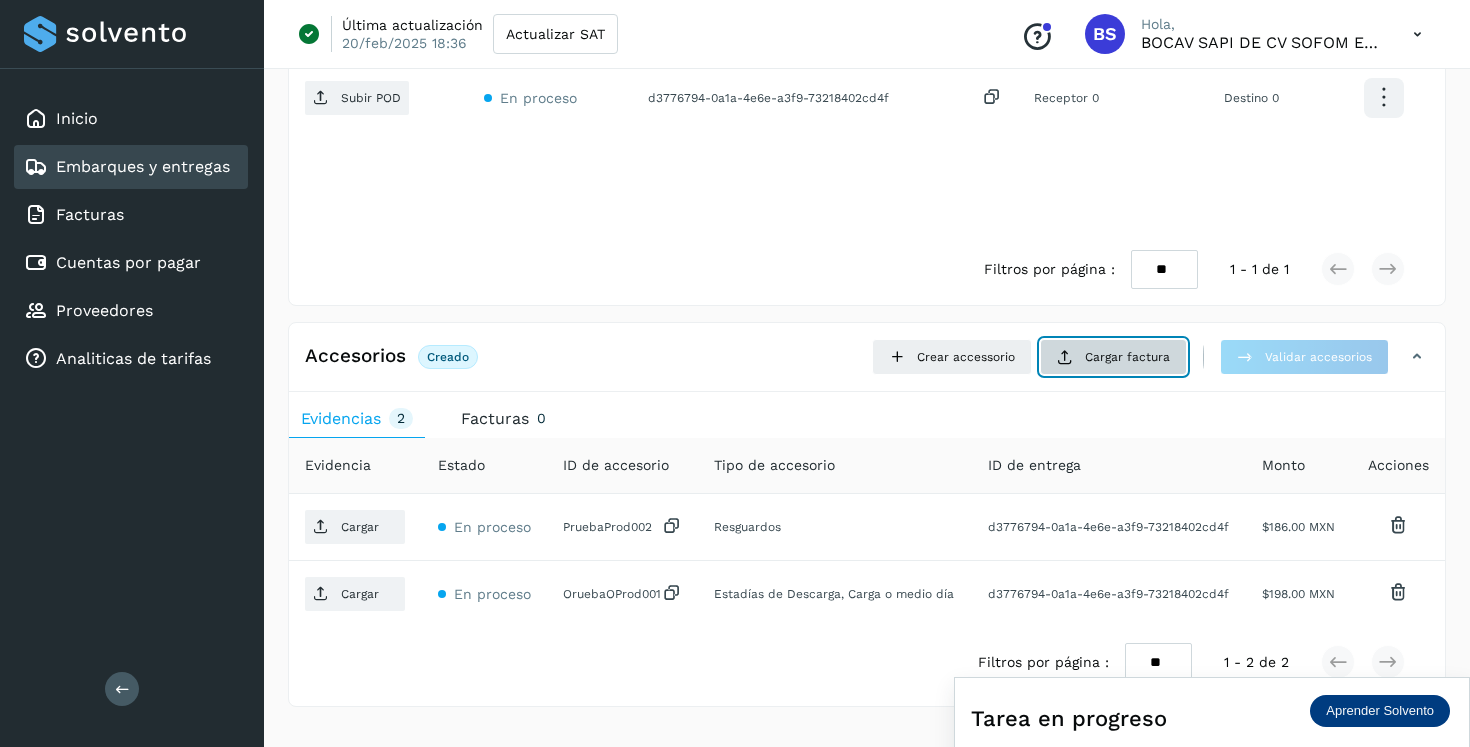 click on "Cargar factura" 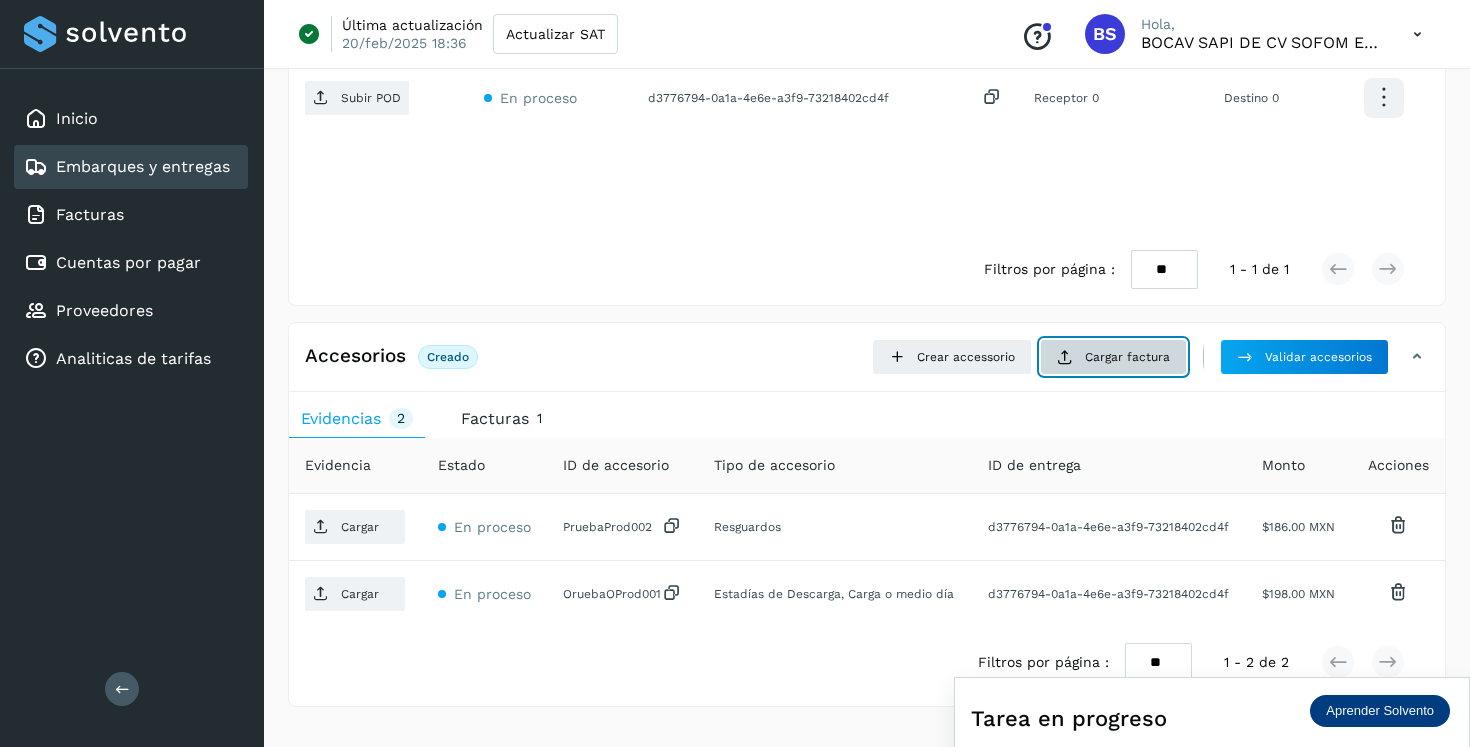 click on "Cargar factura" 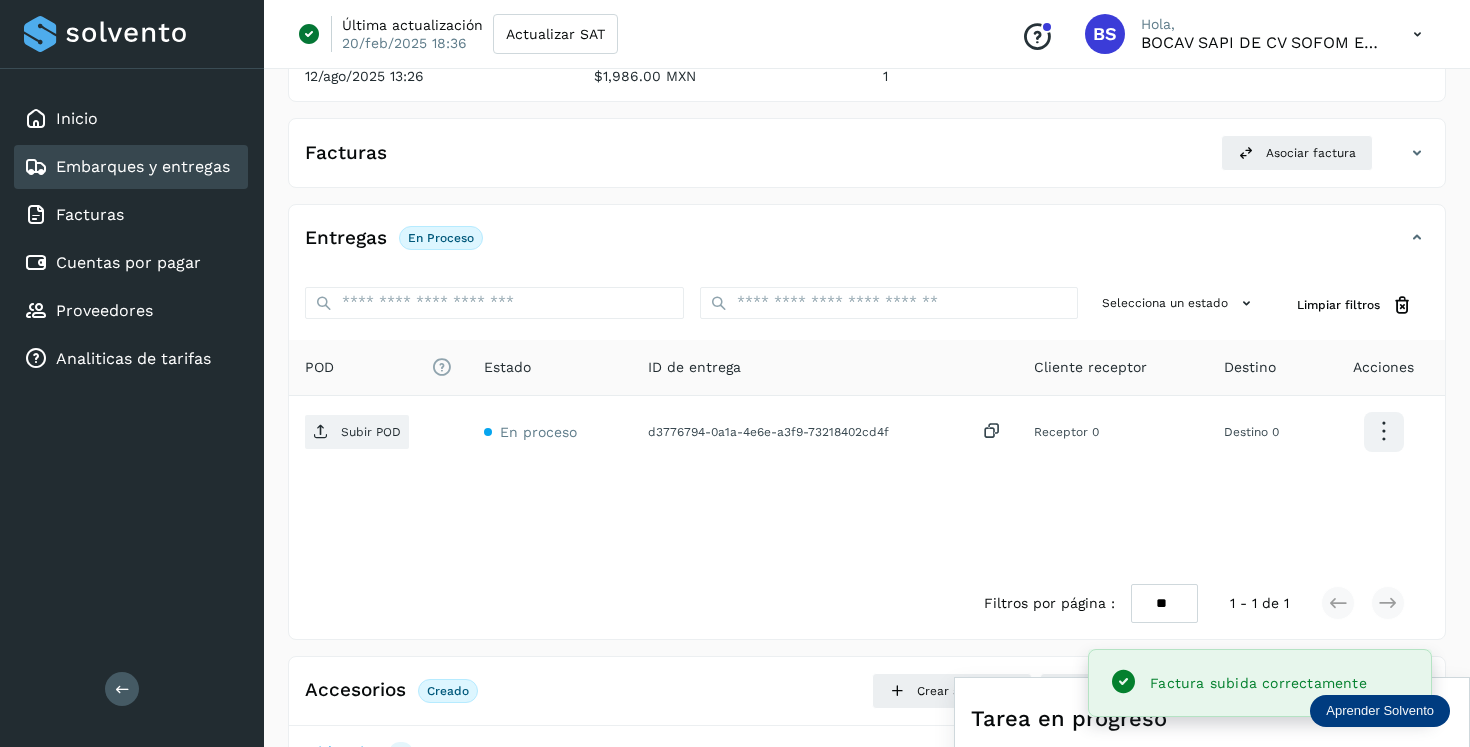 scroll, scrollTop: 236, scrollLeft: 0, axis: vertical 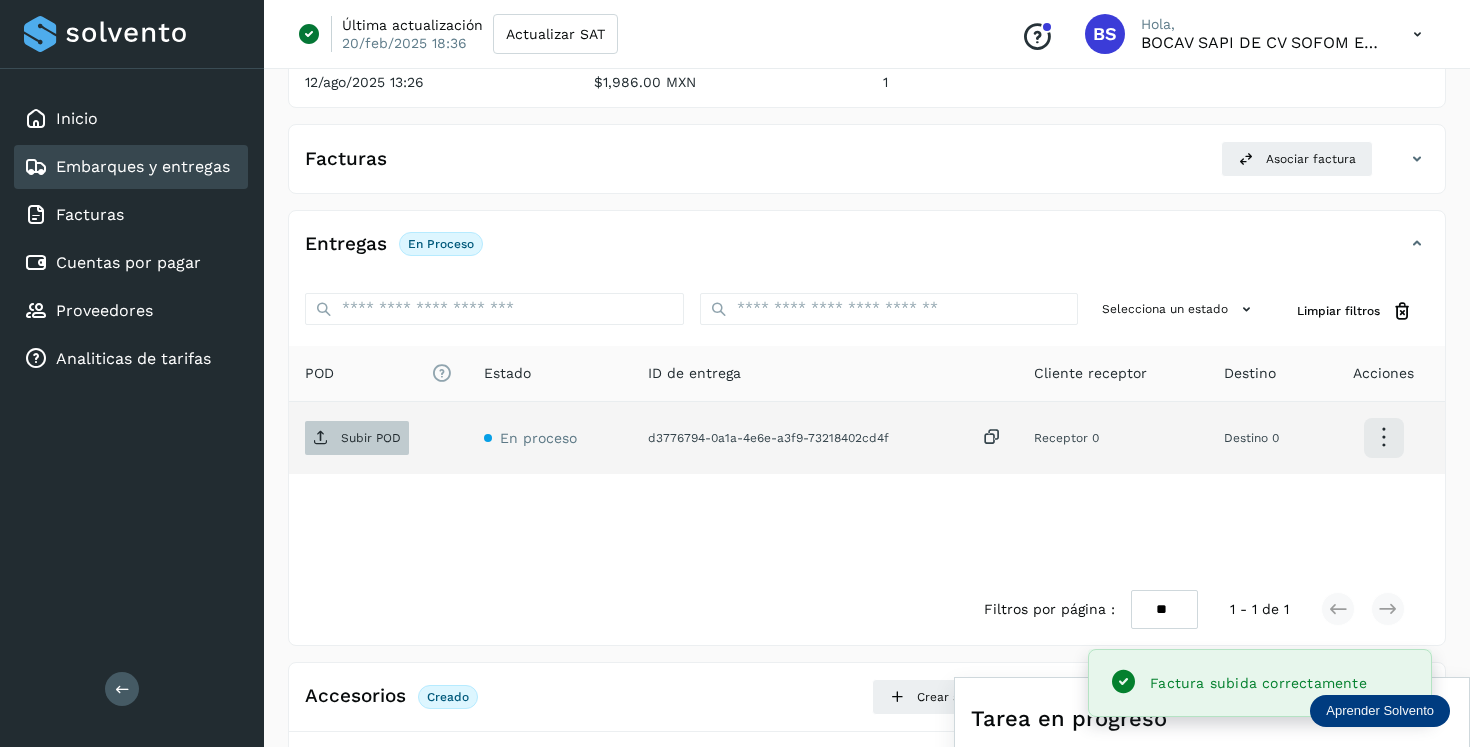 click on "Subir POD" at bounding box center [357, 438] 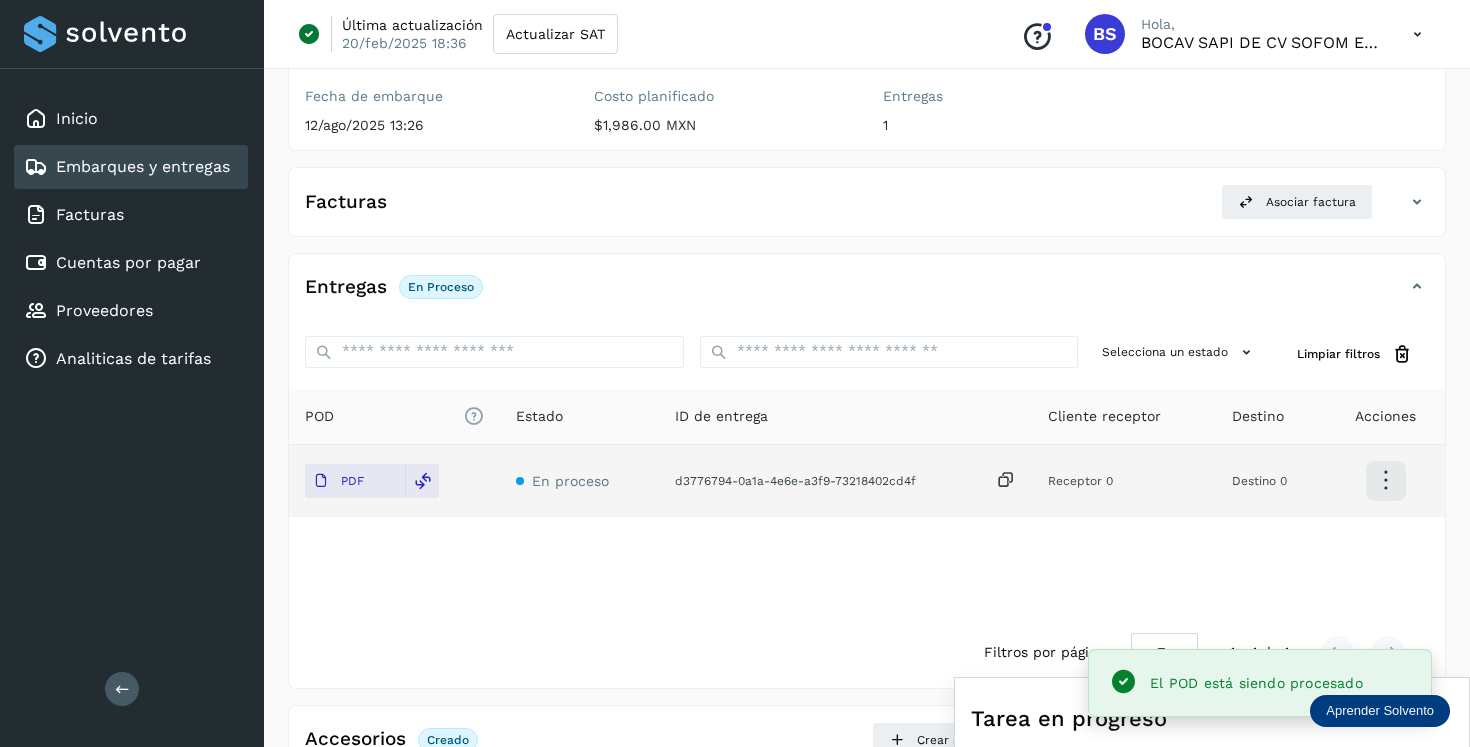 scroll, scrollTop: 187, scrollLeft: 0, axis: vertical 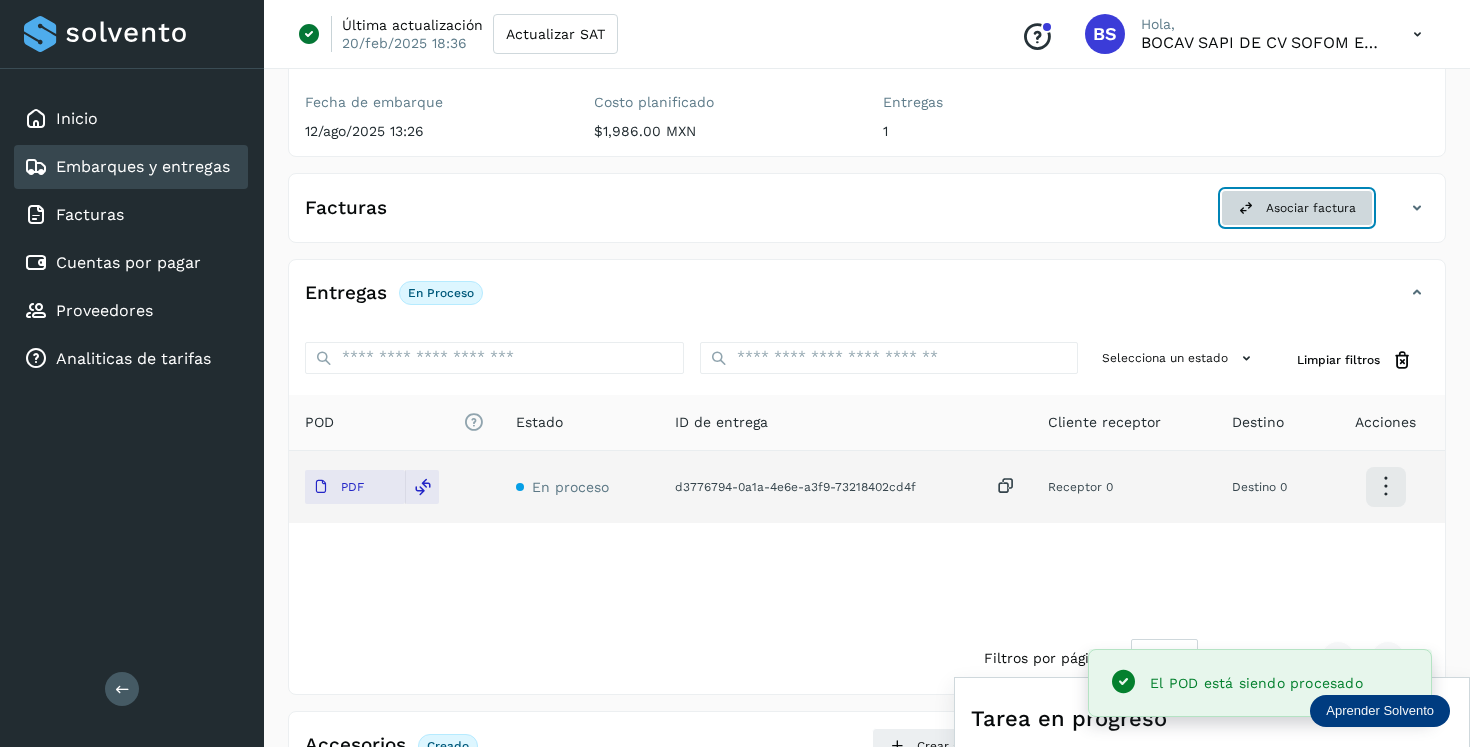 click on "Asociar factura" 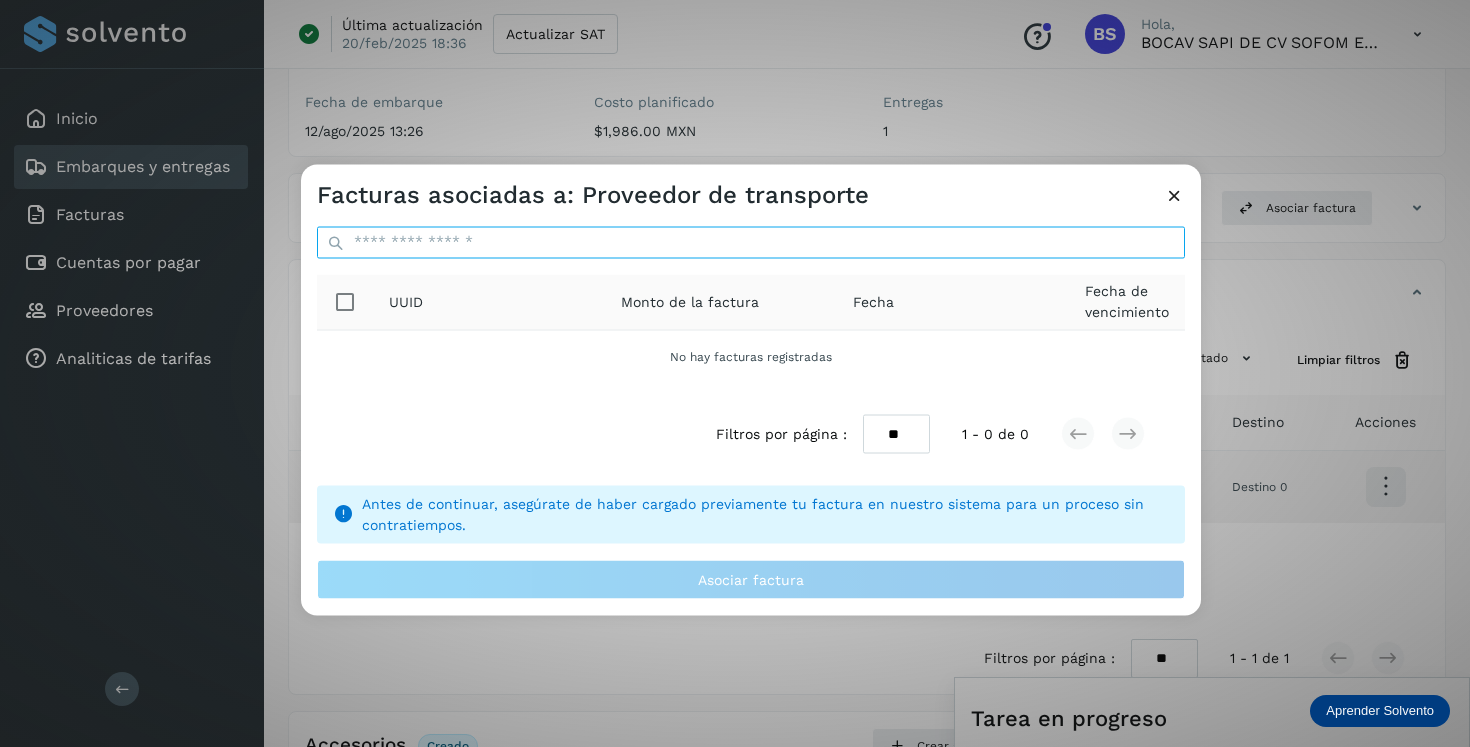 click on "ID de embarque" at bounding box center (751, 242) 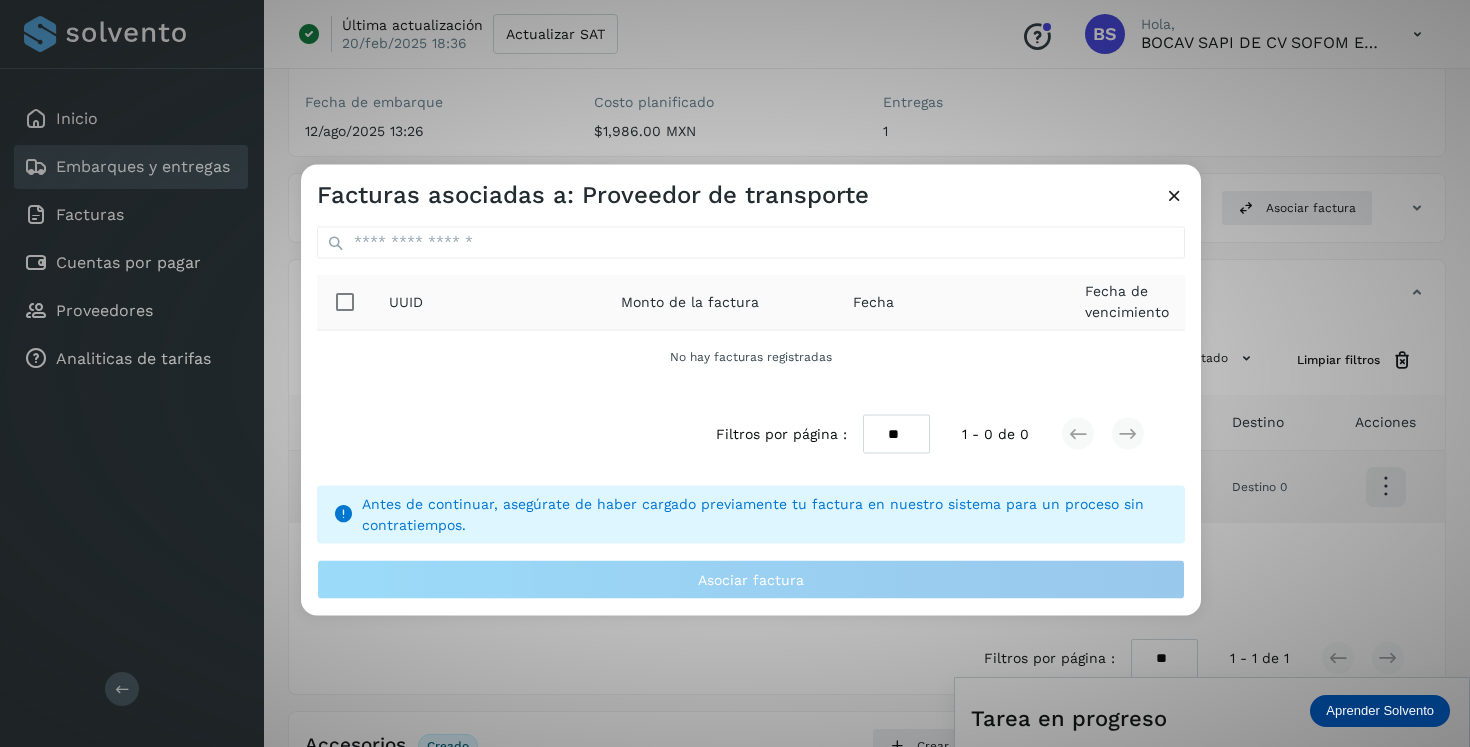 click at bounding box center (1174, 194) 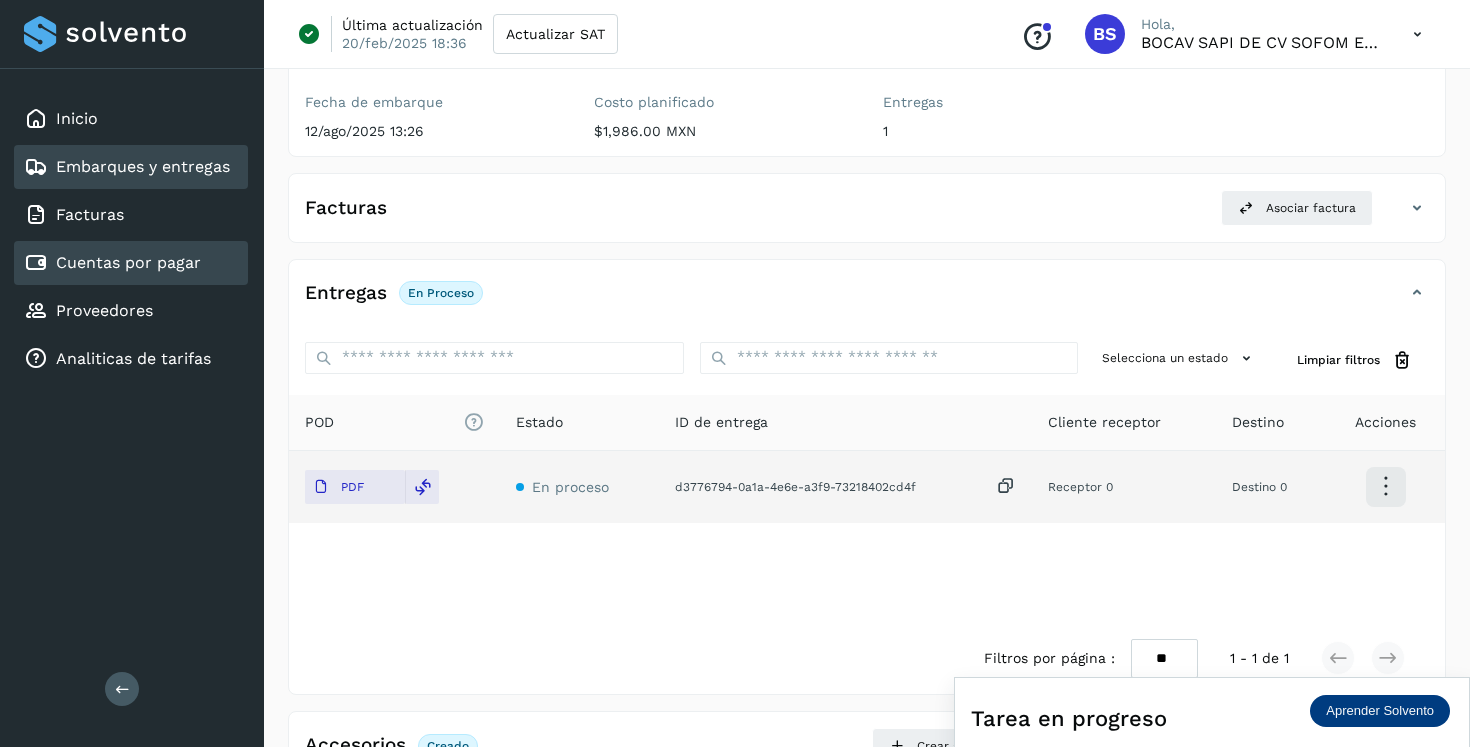 click on "Cuentas por pagar" at bounding box center [128, 262] 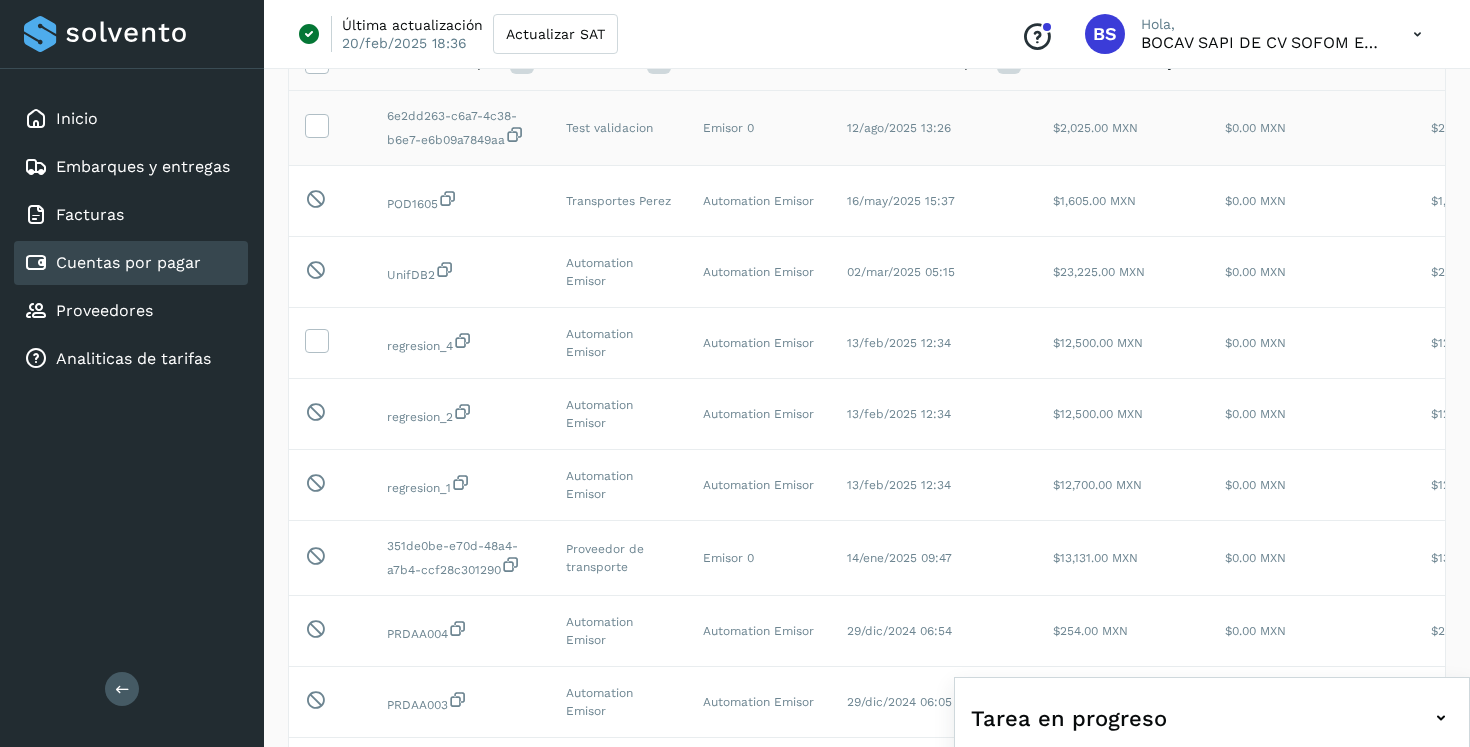 scroll, scrollTop: 0, scrollLeft: 0, axis: both 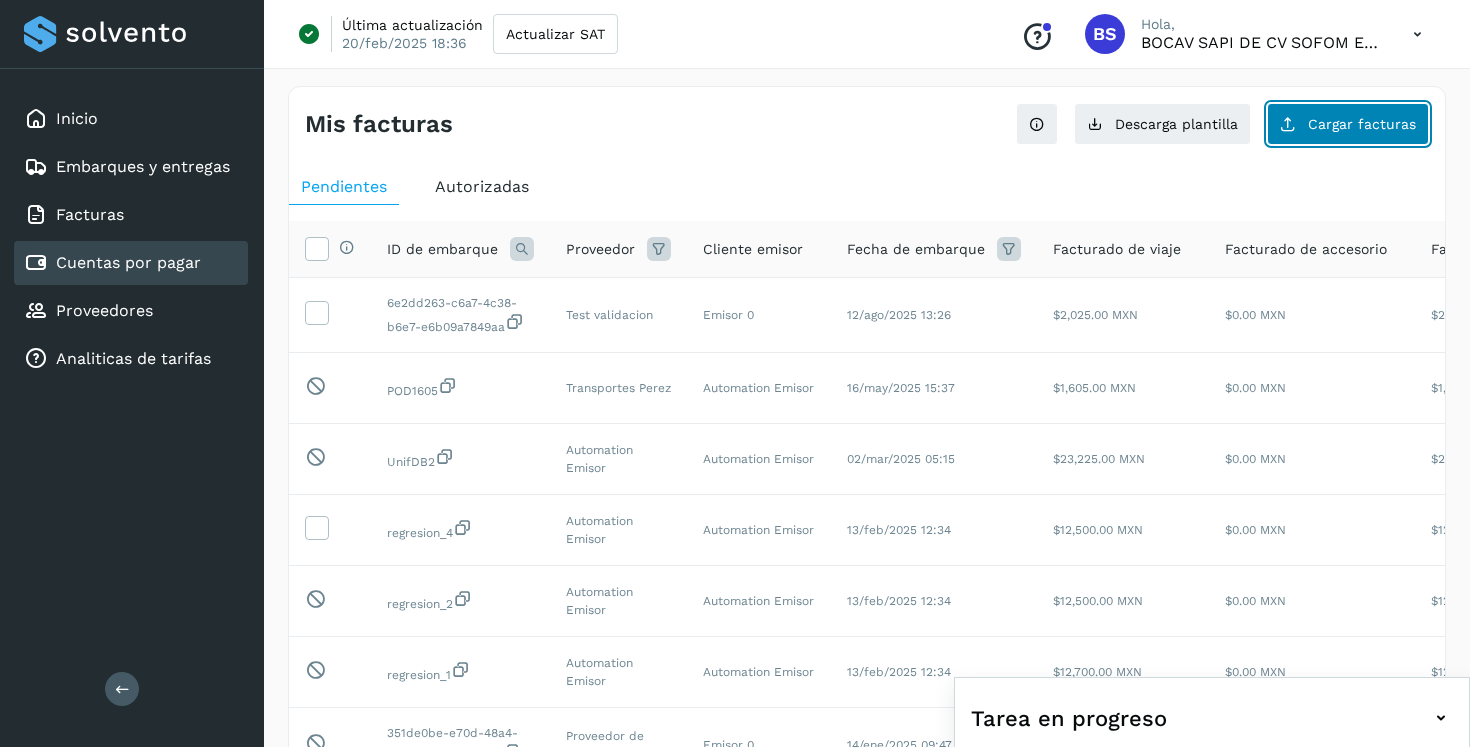 click on "Cargar facturas" 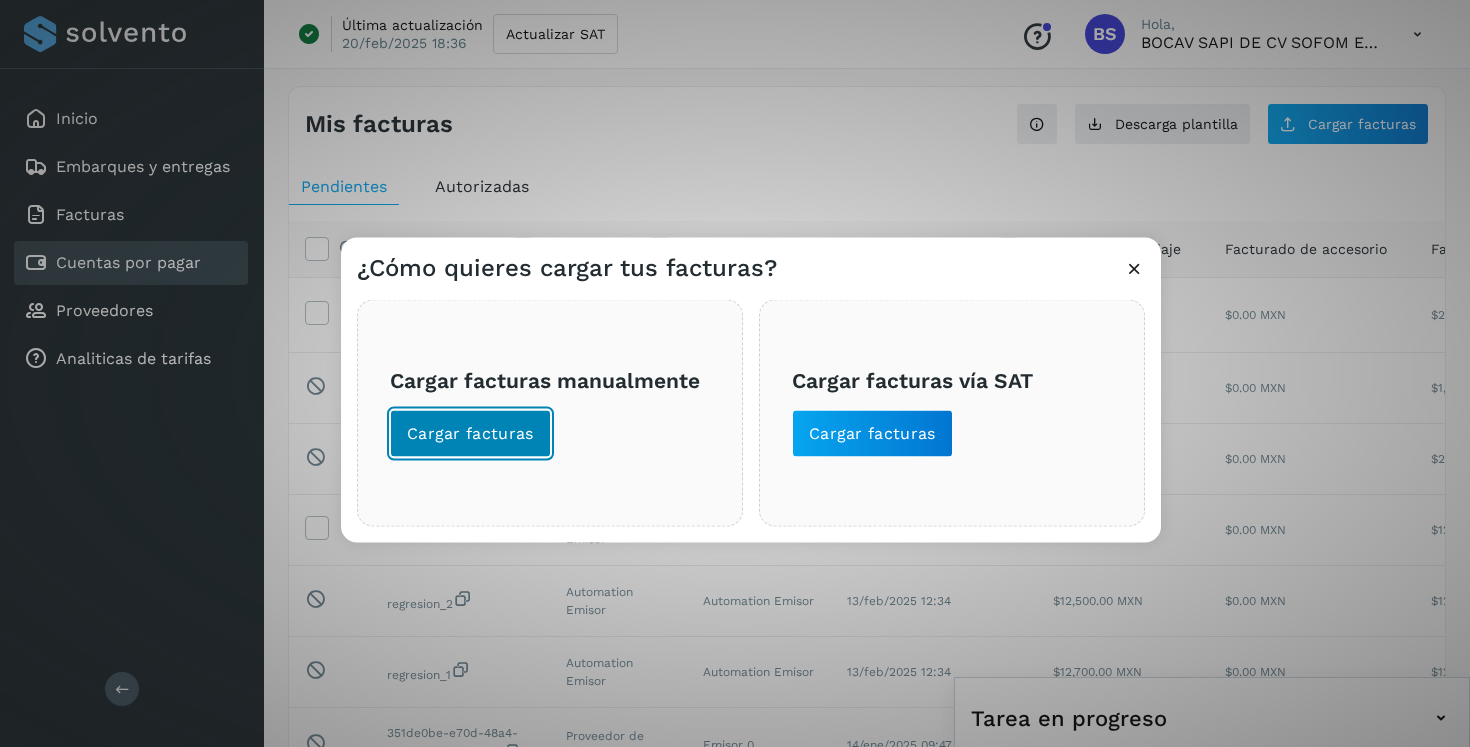 click on "Cargar facturas" 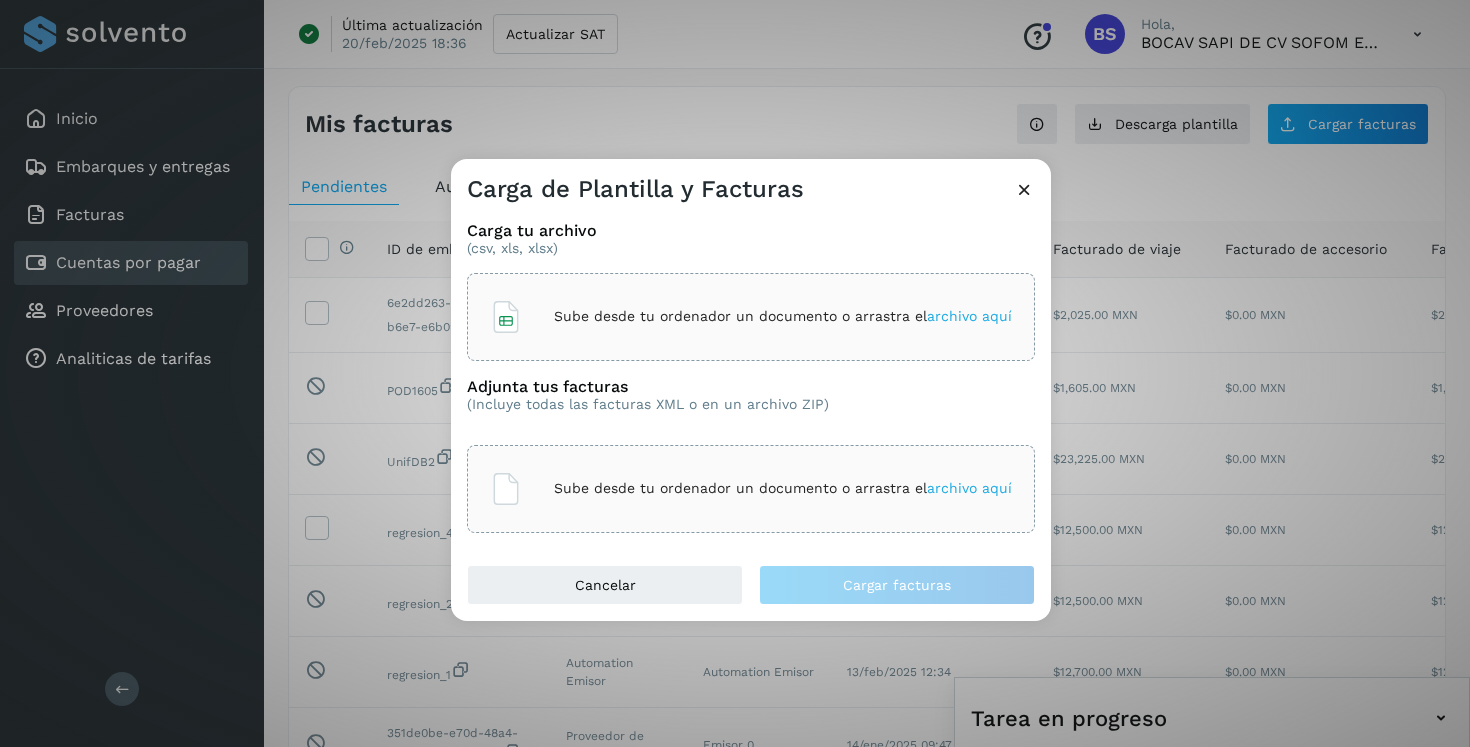 click on "Sube desde tu ordenador un documento o arrastra el  archivo aquí" at bounding box center [783, 316] 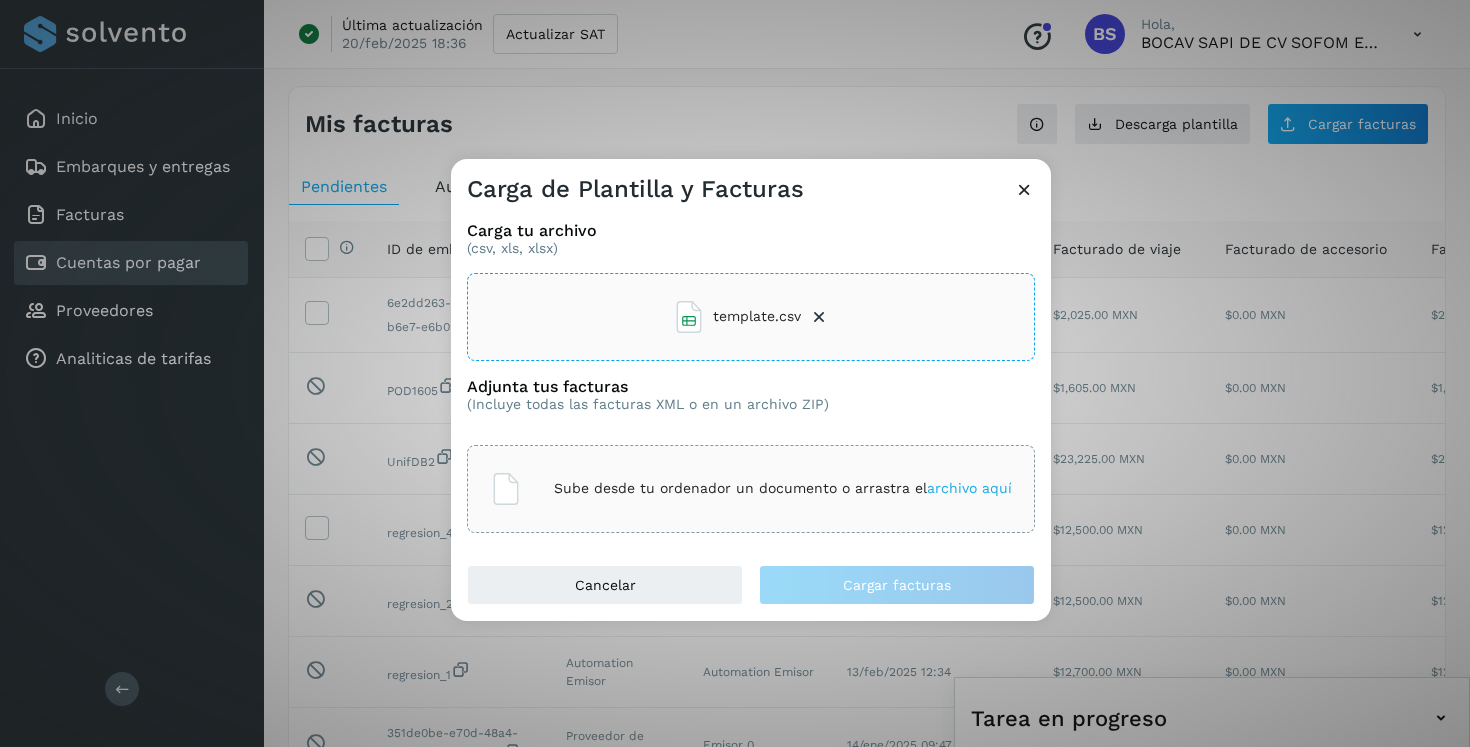 click on "Sube desde tu ordenador un documento o arrastra el  archivo aquí" at bounding box center (783, 488) 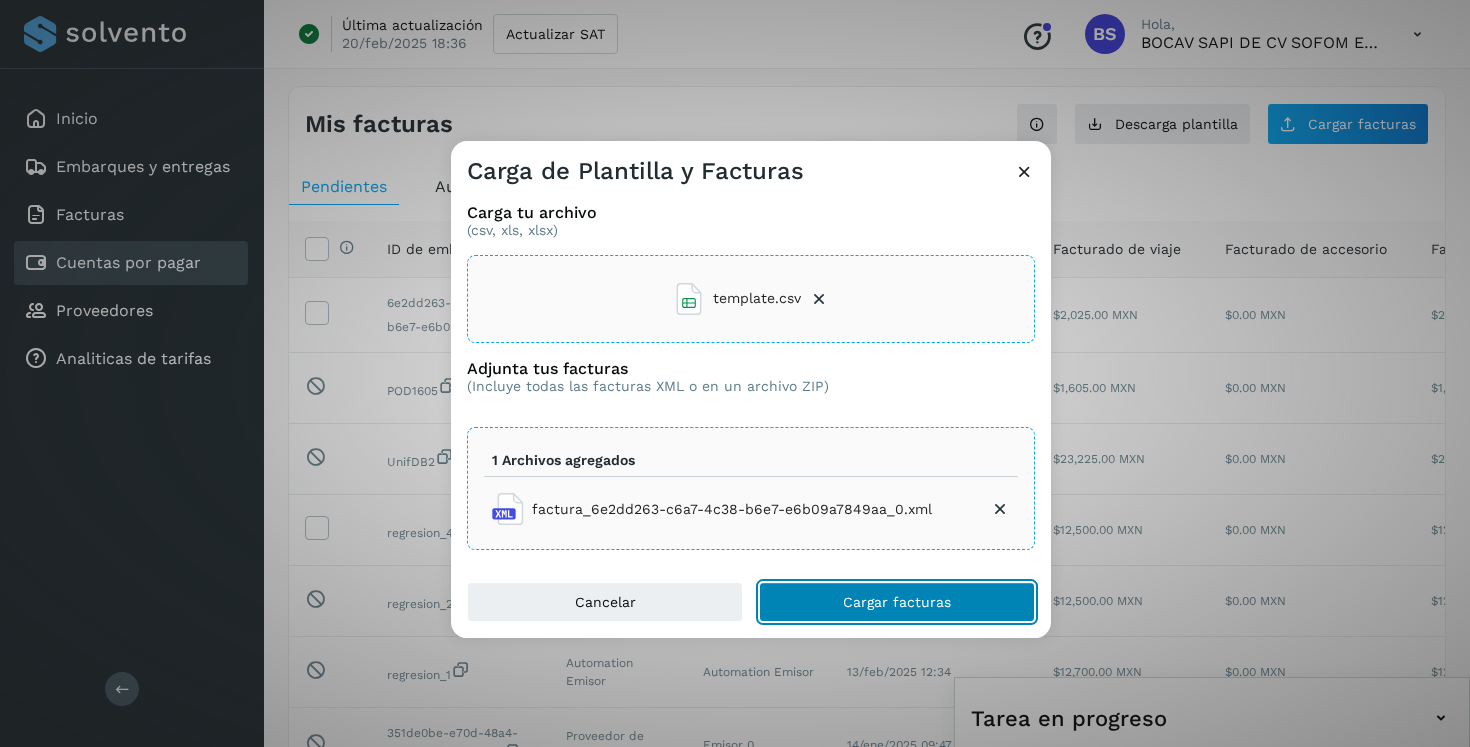 click on "Cargar facturas" 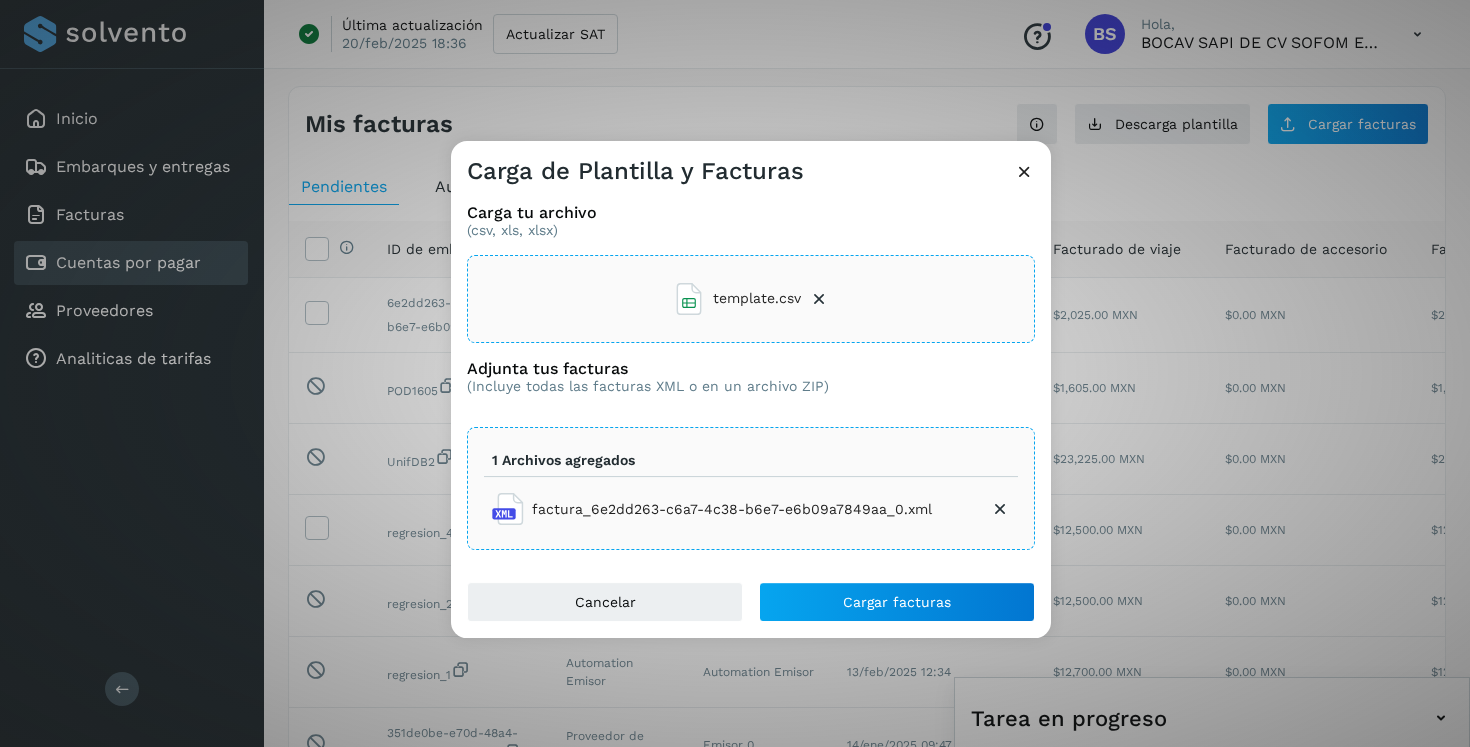 click at bounding box center [1024, 171] 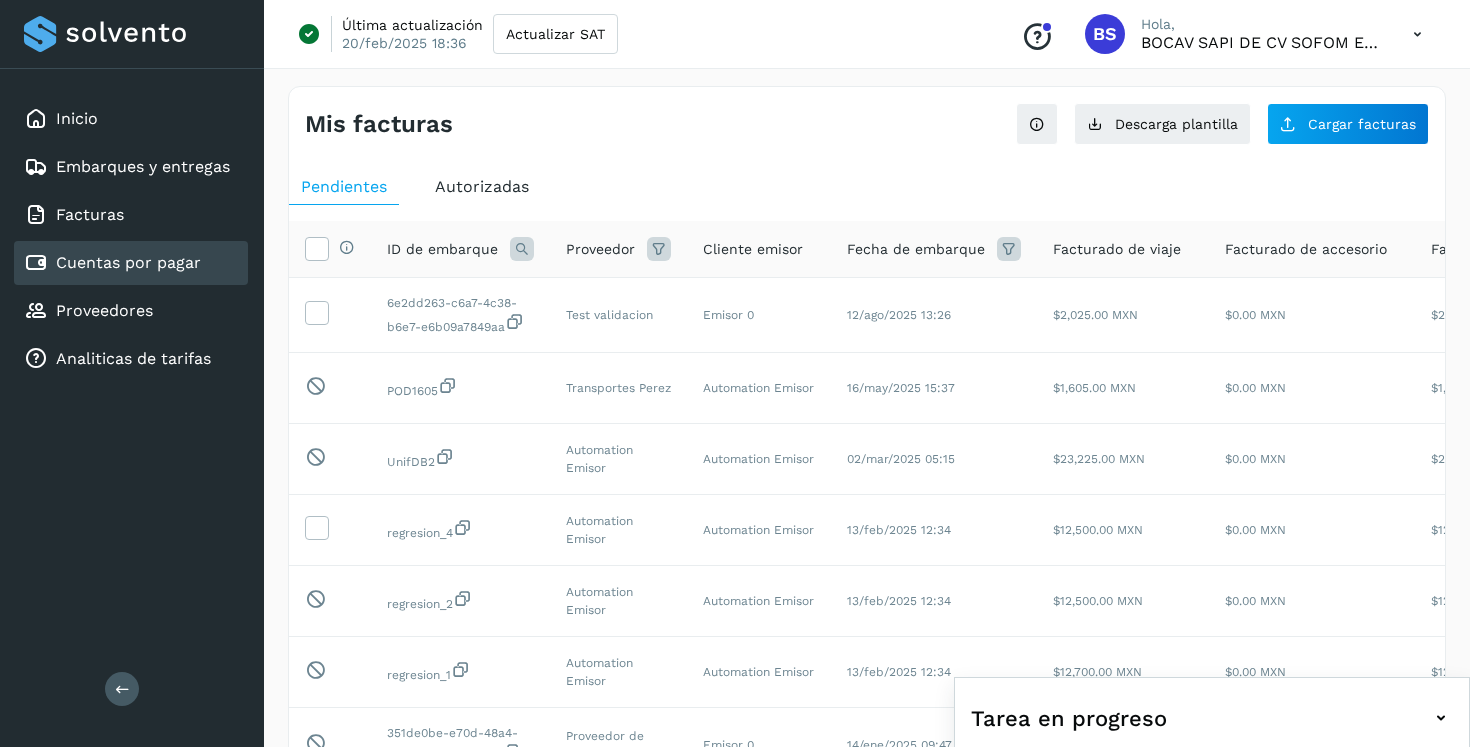 click at bounding box center (1417, 34) 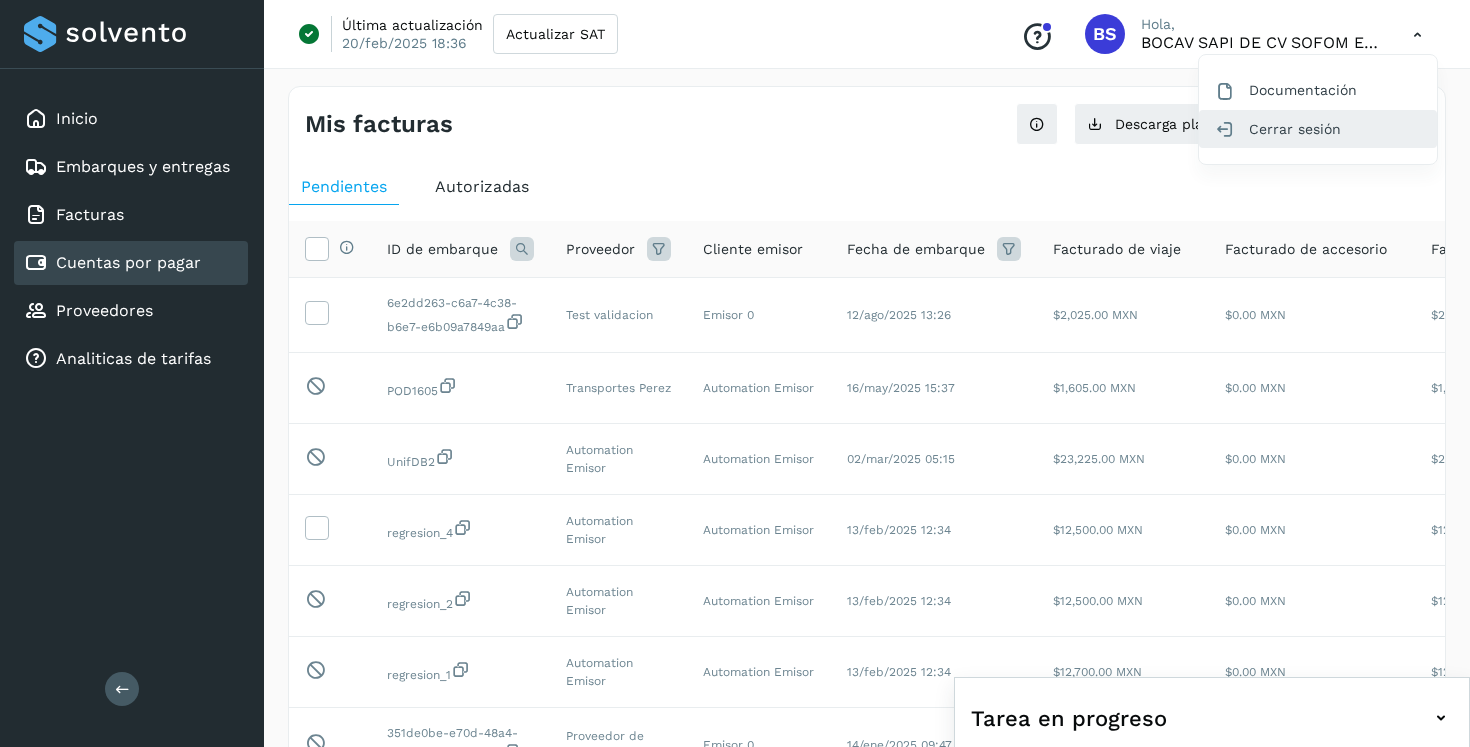 click on "Cerrar sesión" 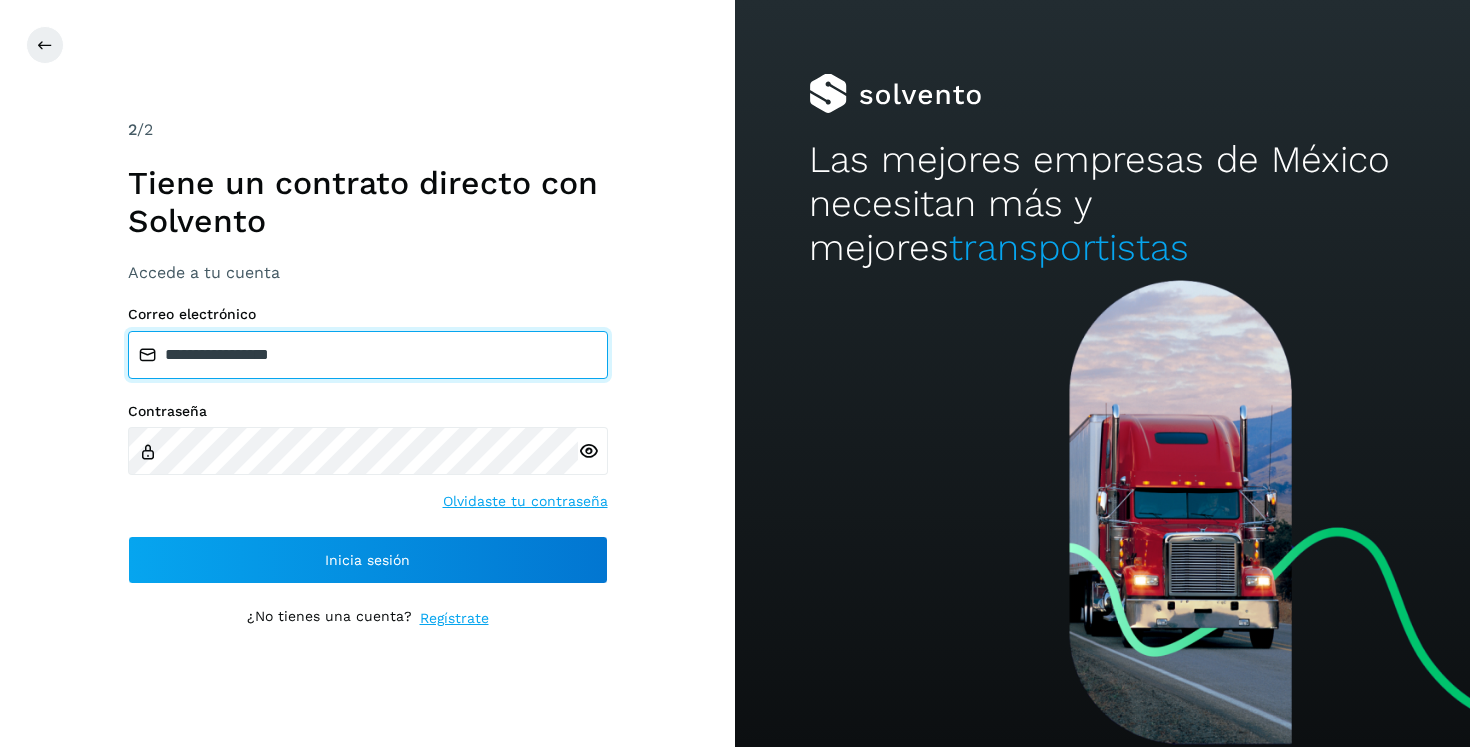click on "**********" at bounding box center [368, 355] 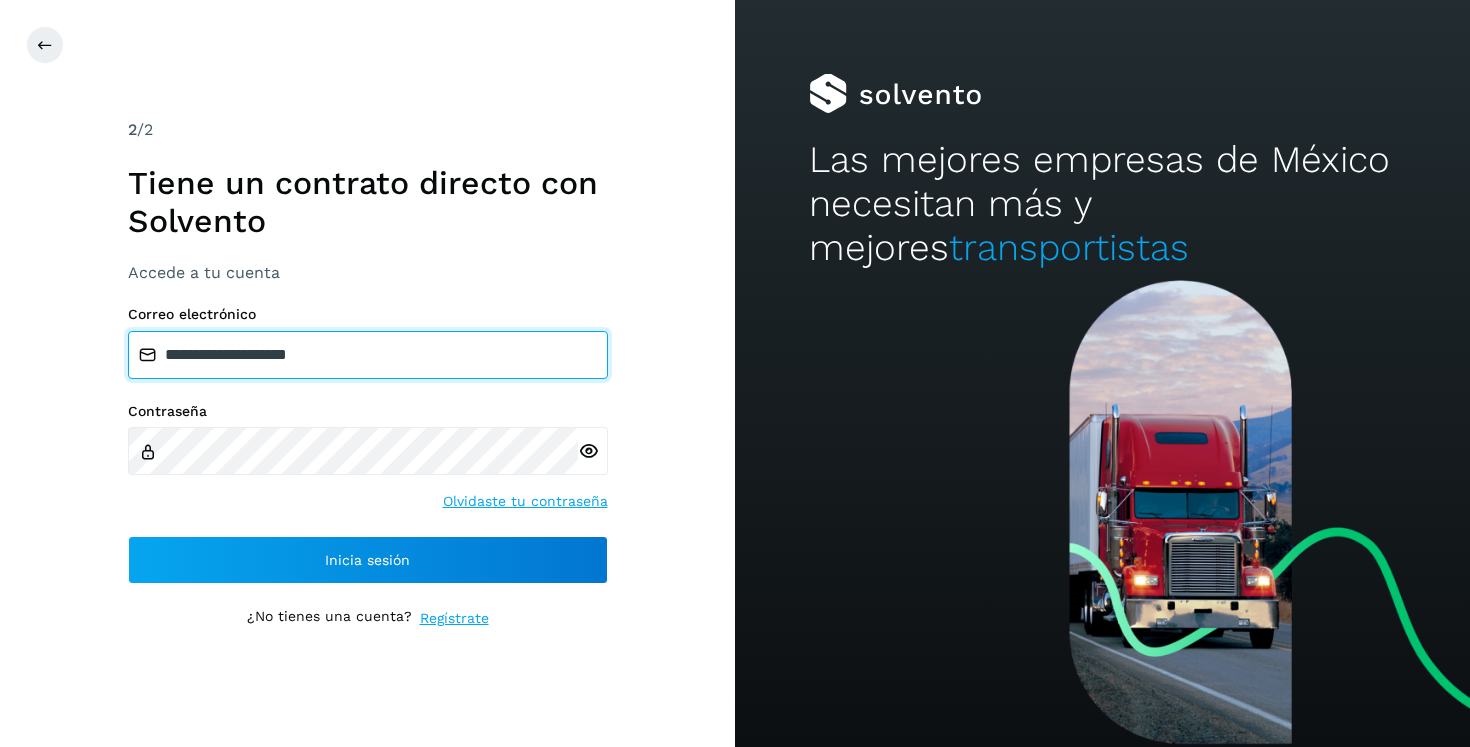 type on "**********" 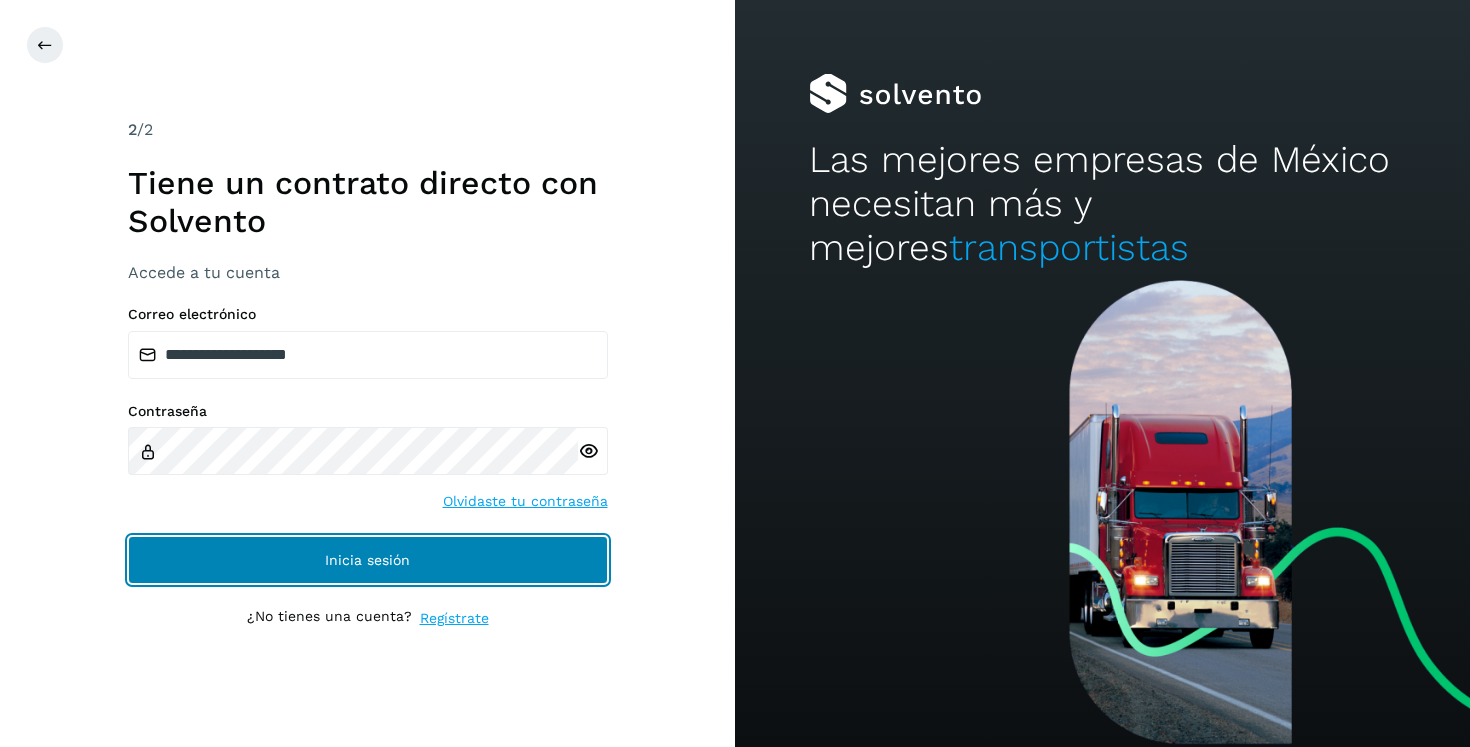 click on "Inicia sesión" at bounding box center [368, 560] 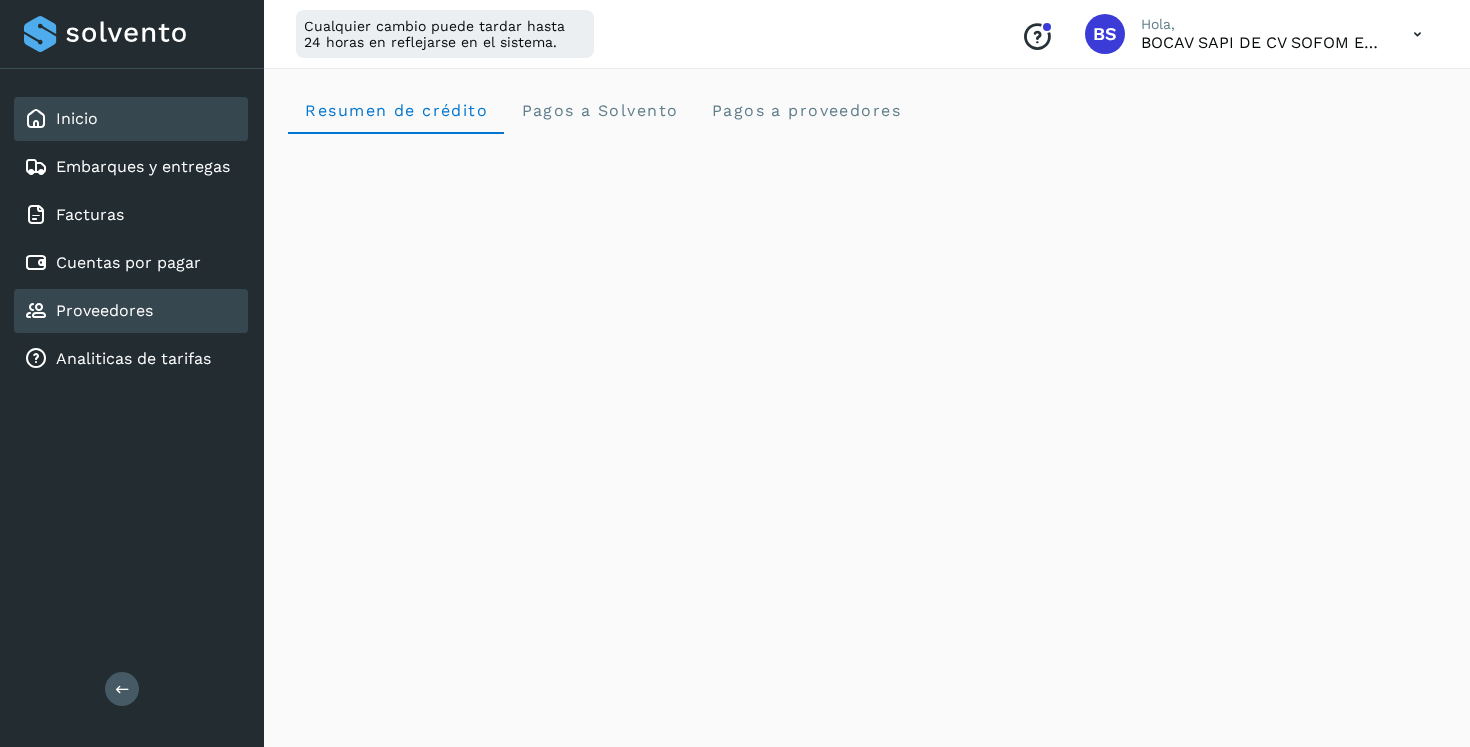 click on "Proveedores" 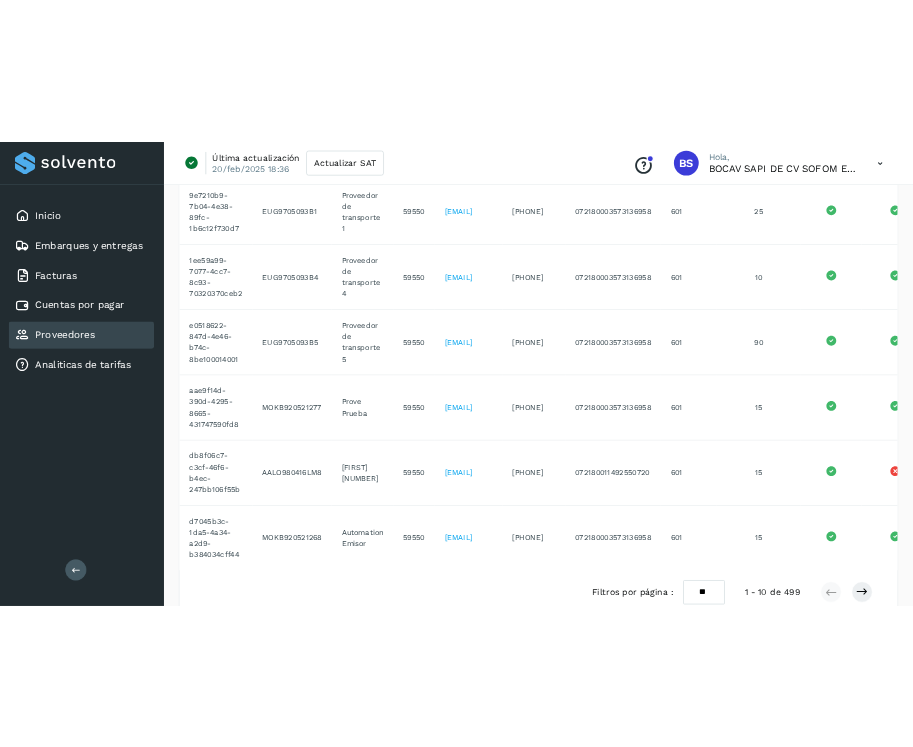 scroll, scrollTop: 697, scrollLeft: 0, axis: vertical 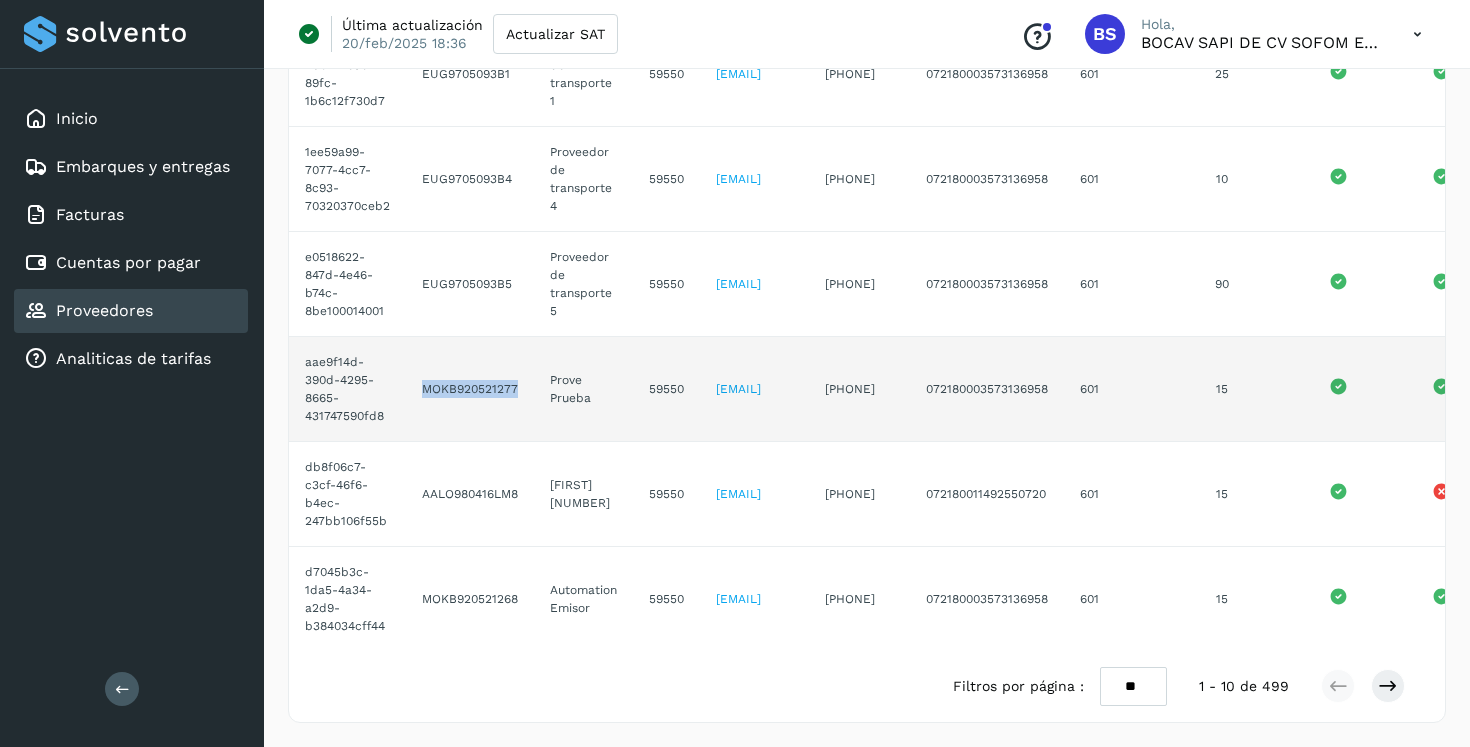 drag, startPoint x: 519, startPoint y: 388, endPoint x: 424, endPoint y: 393, distance: 95.131485 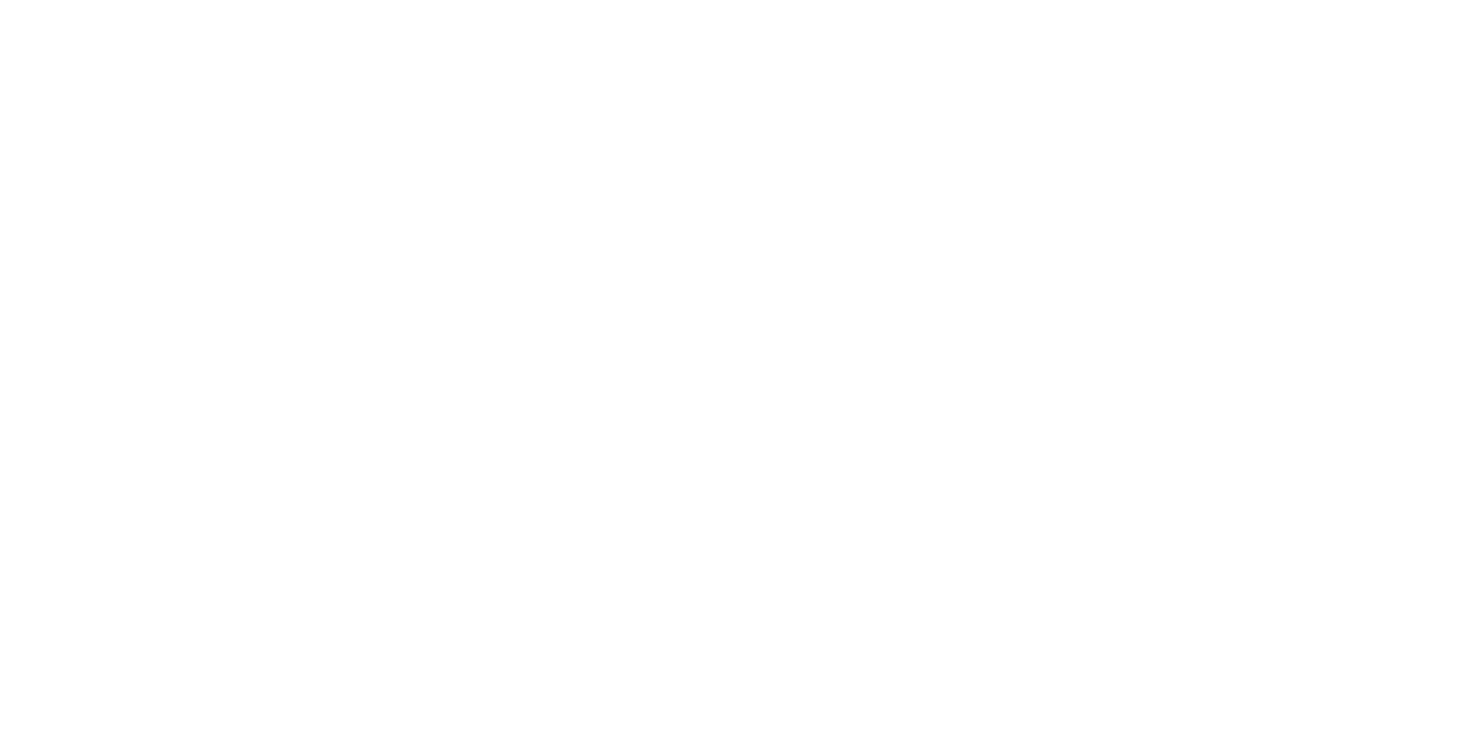 scroll, scrollTop: 0, scrollLeft: 0, axis: both 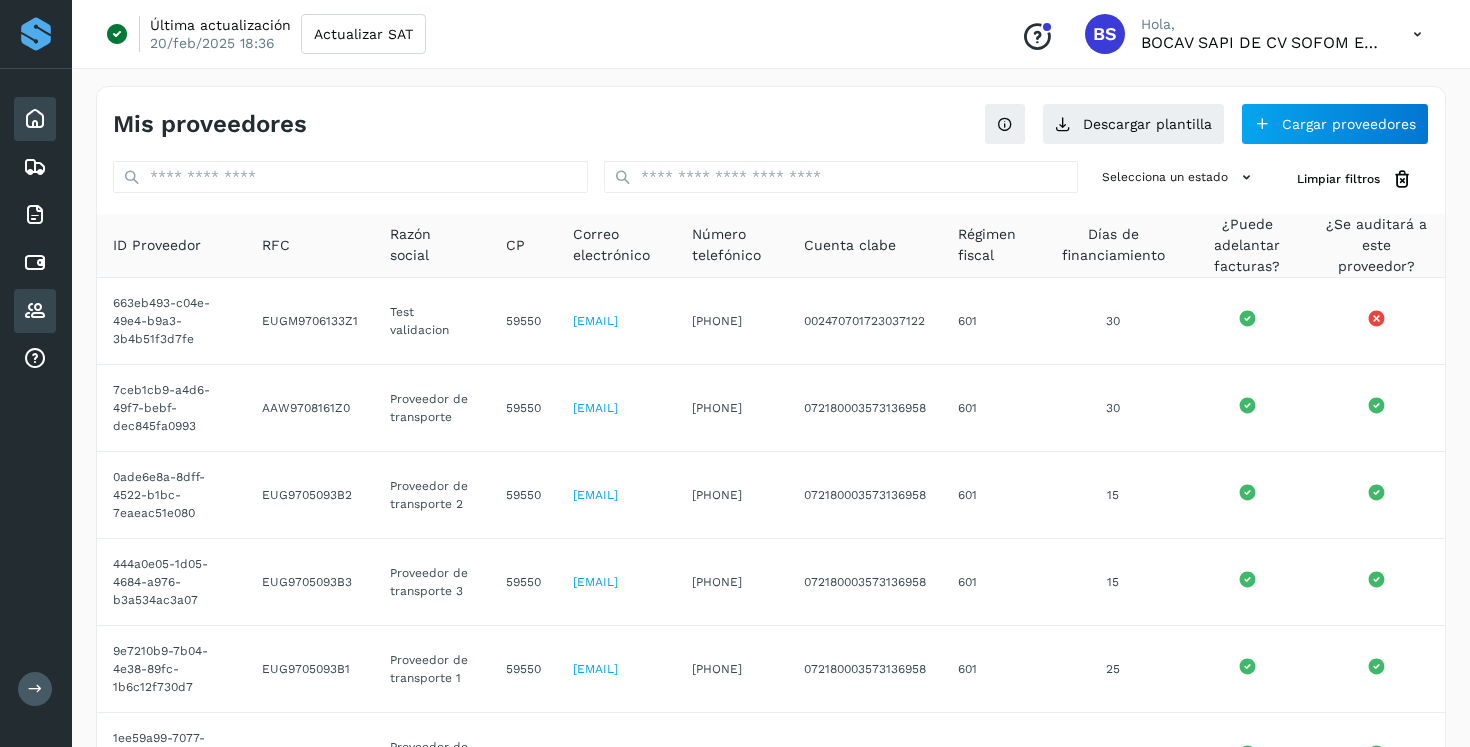 click on "Inicio" 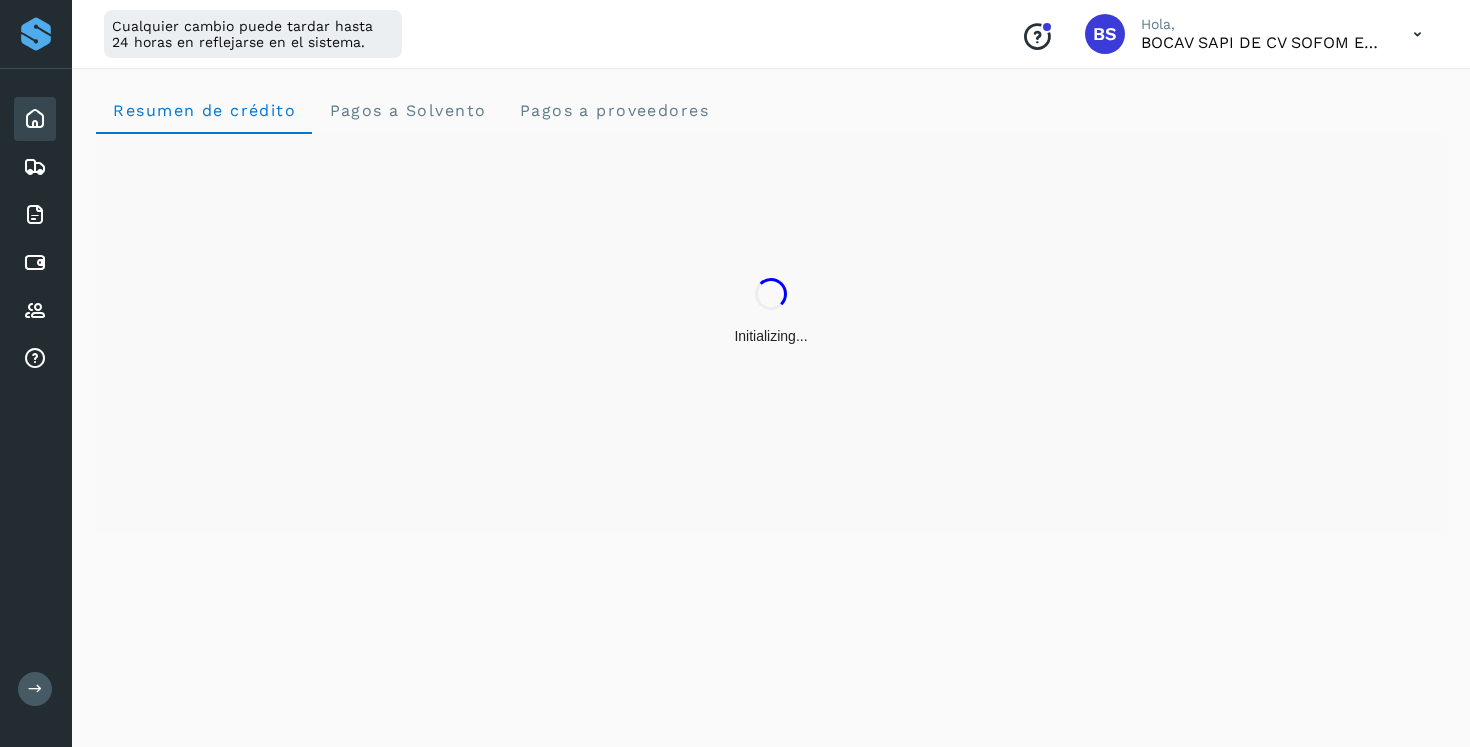 click at bounding box center [35, 689] 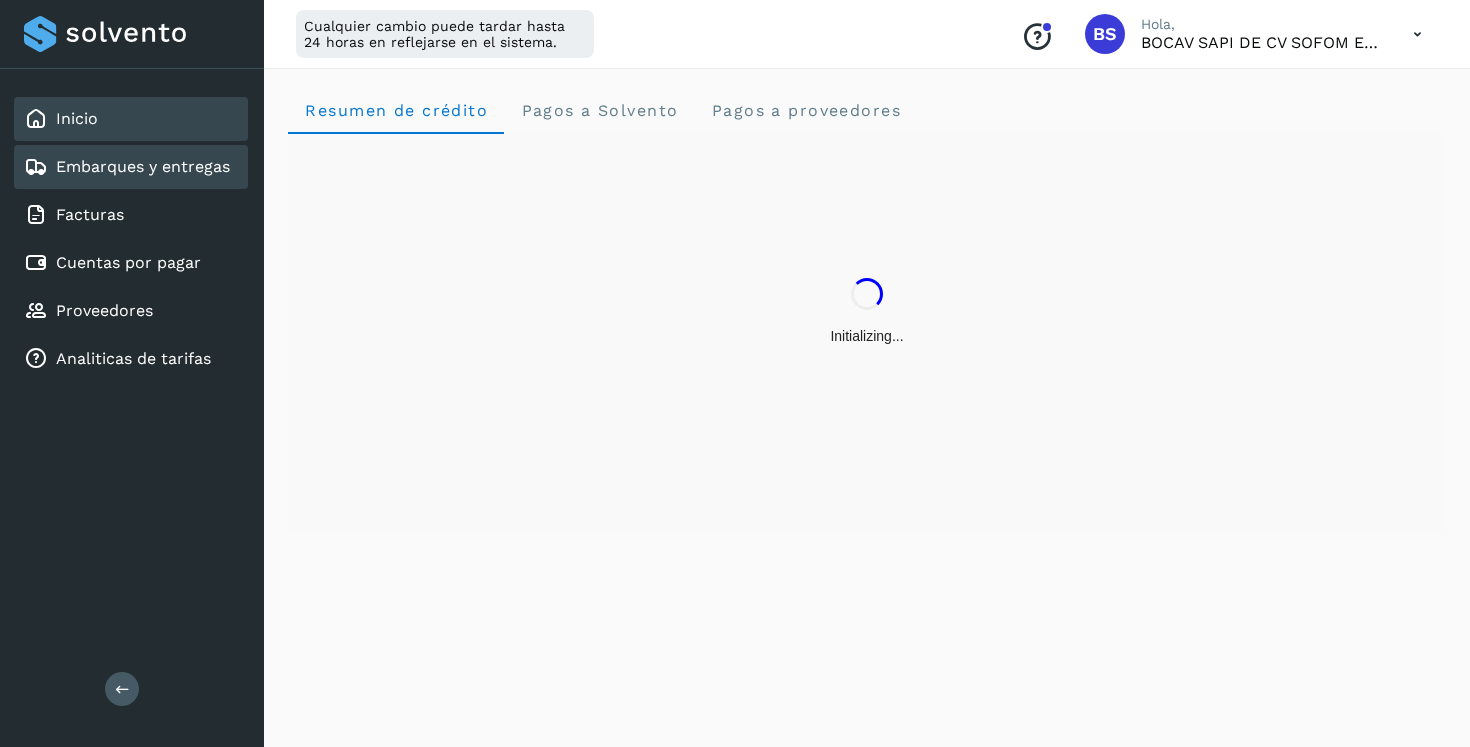 click on "Embarques y entregas" at bounding box center (143, 166) 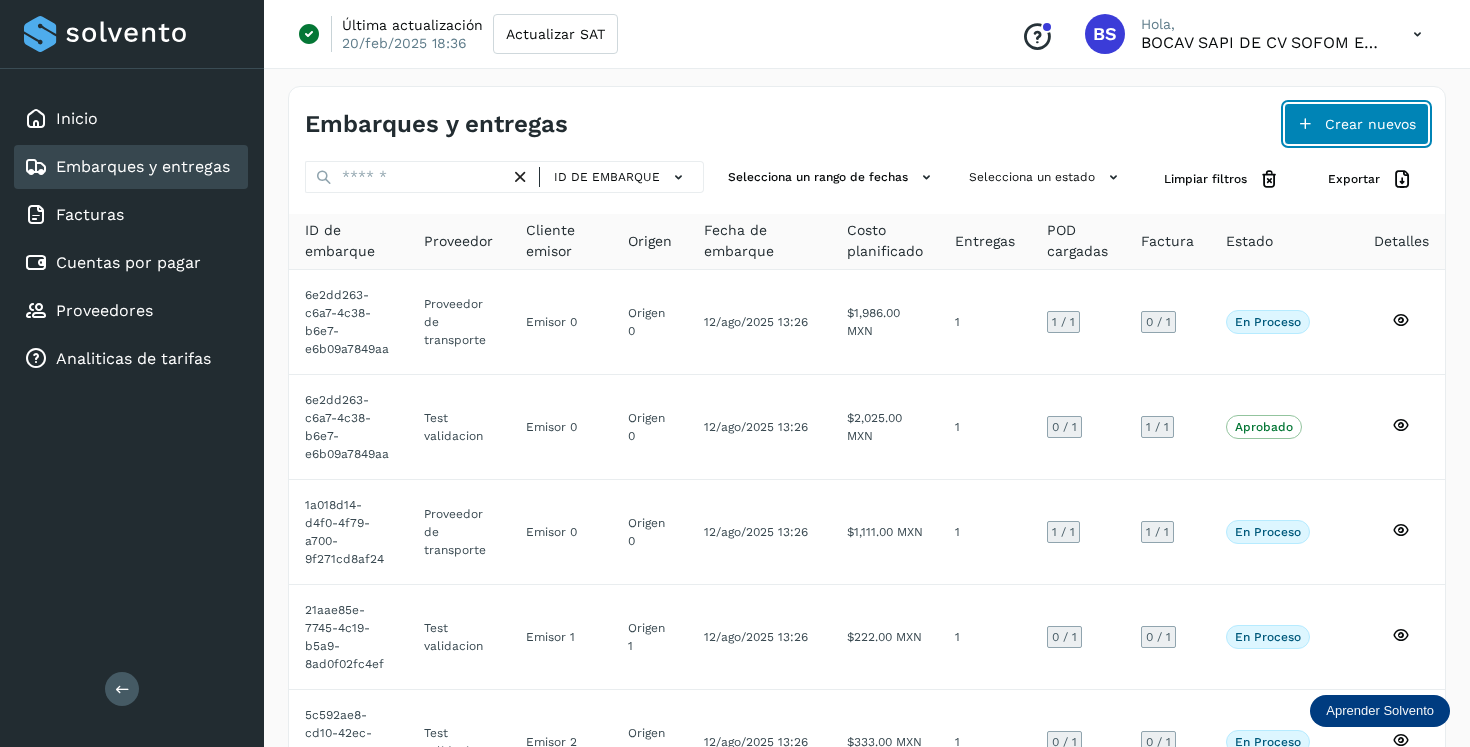 click on "Crear nuevos" at bounding box center (1356, 124) 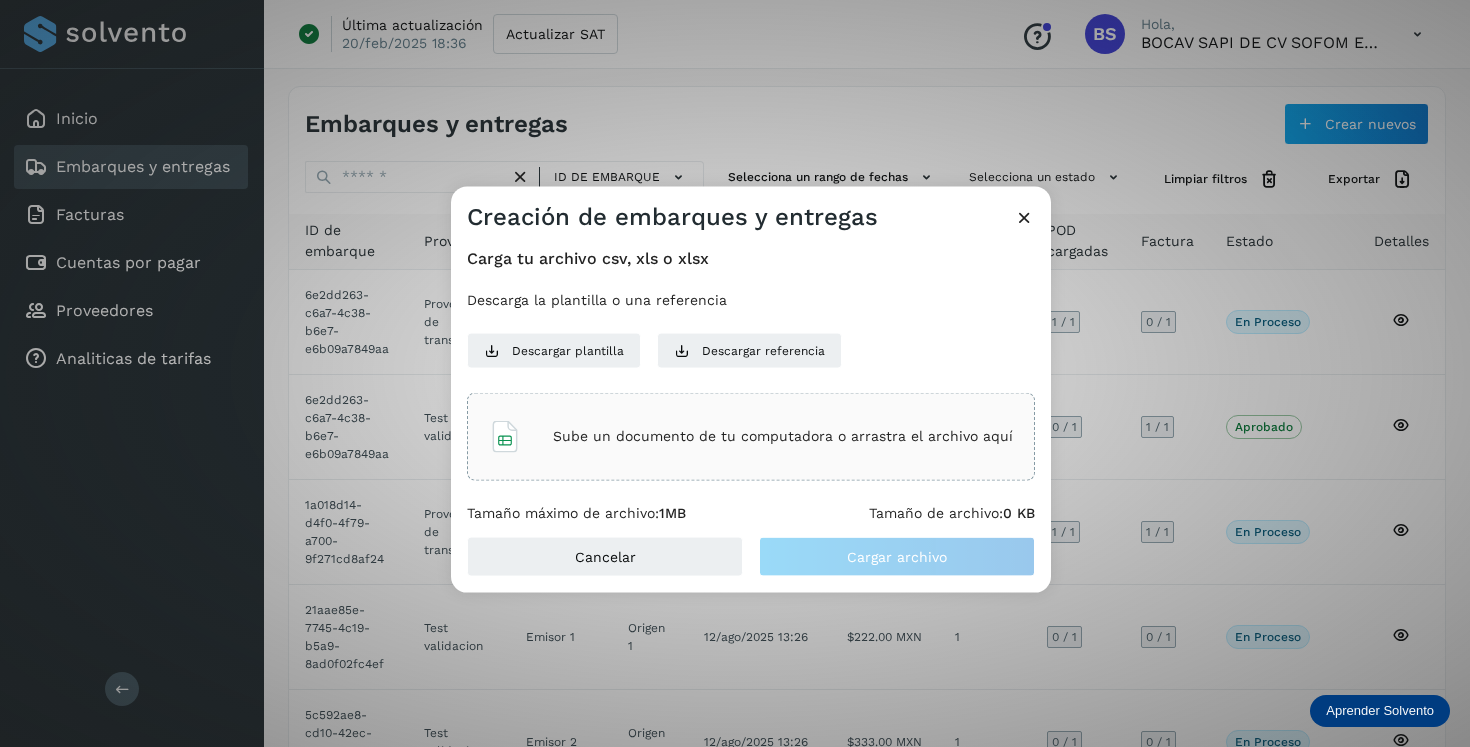 click on "Sube un documento de tu computadora o arrastra el archivo aquí" at bounding box center (783, 436) 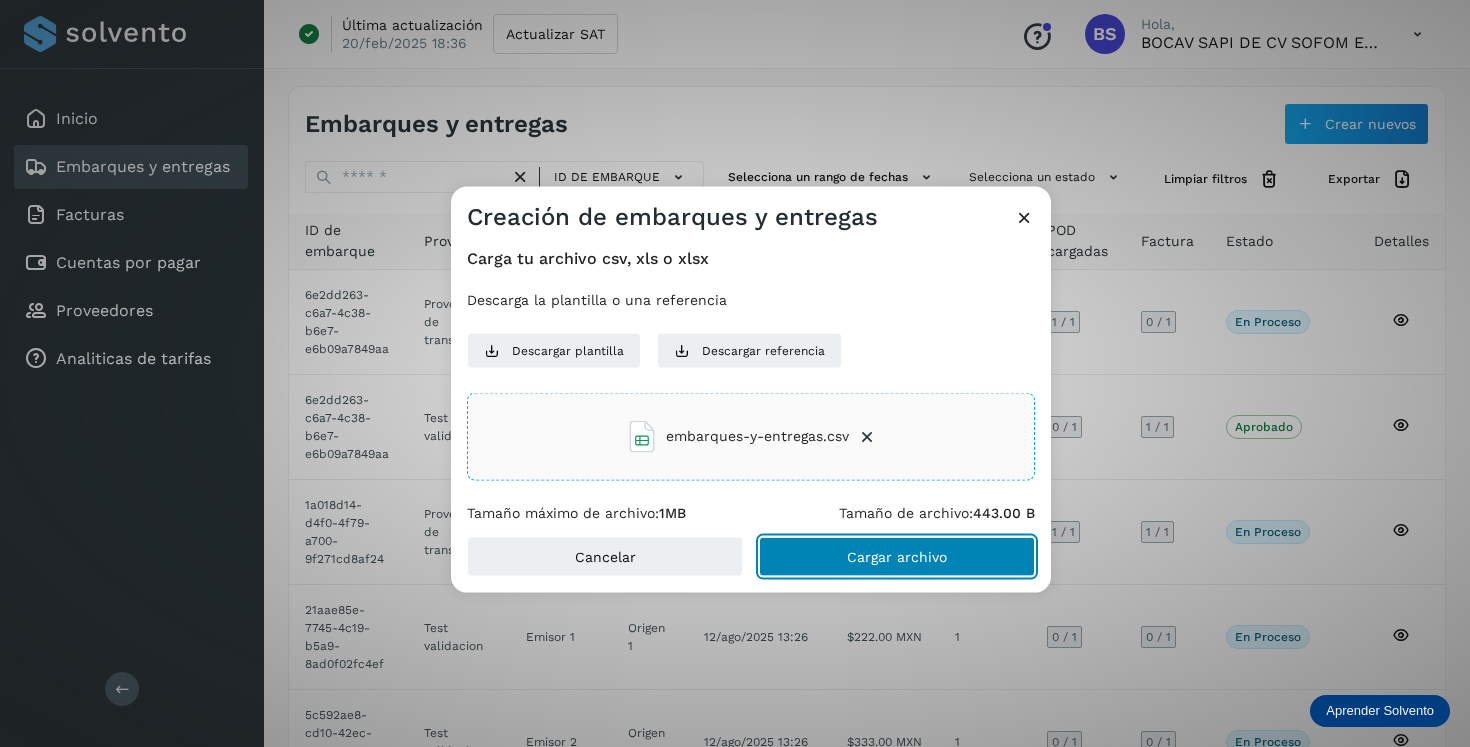 click on "Cargar archivo" 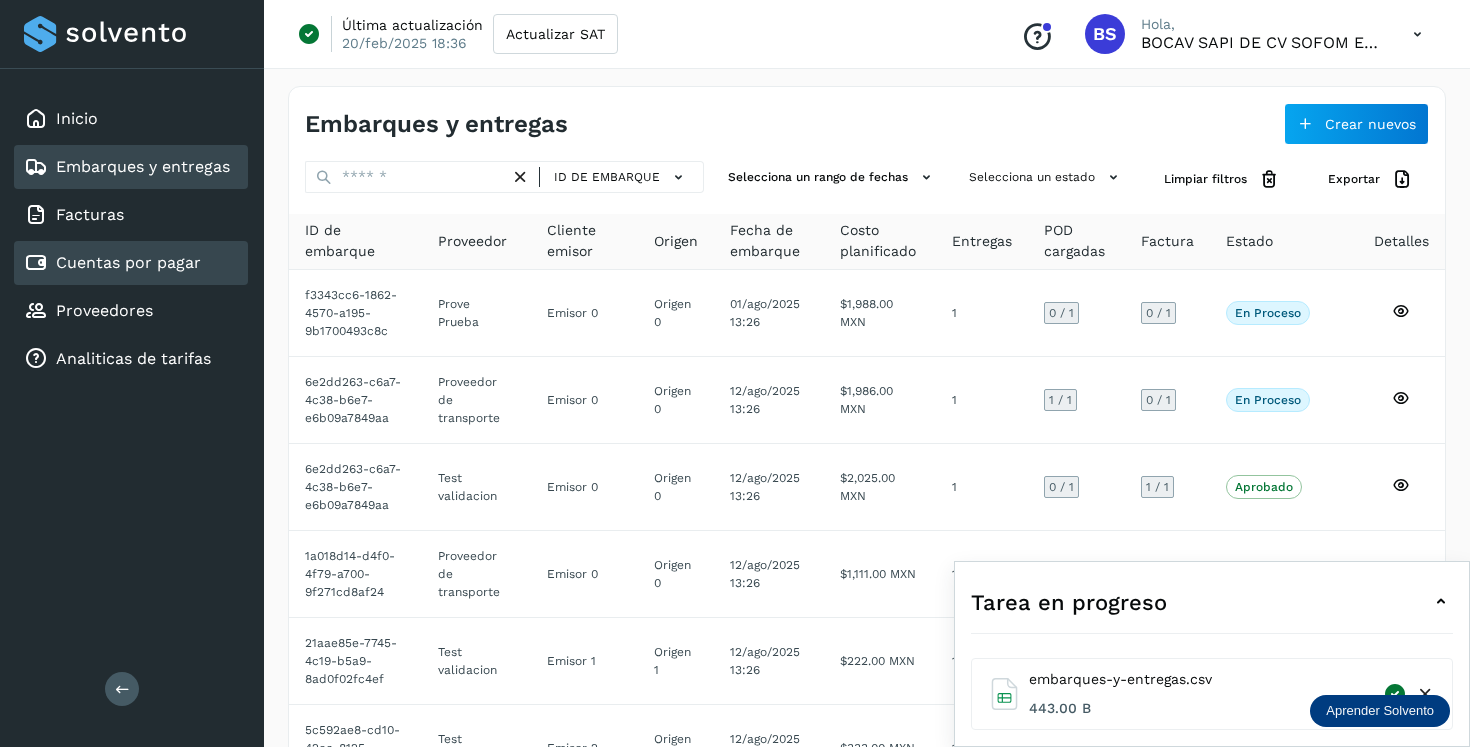 click on "Cuentas por pagar" at bounding box center (128, 262) 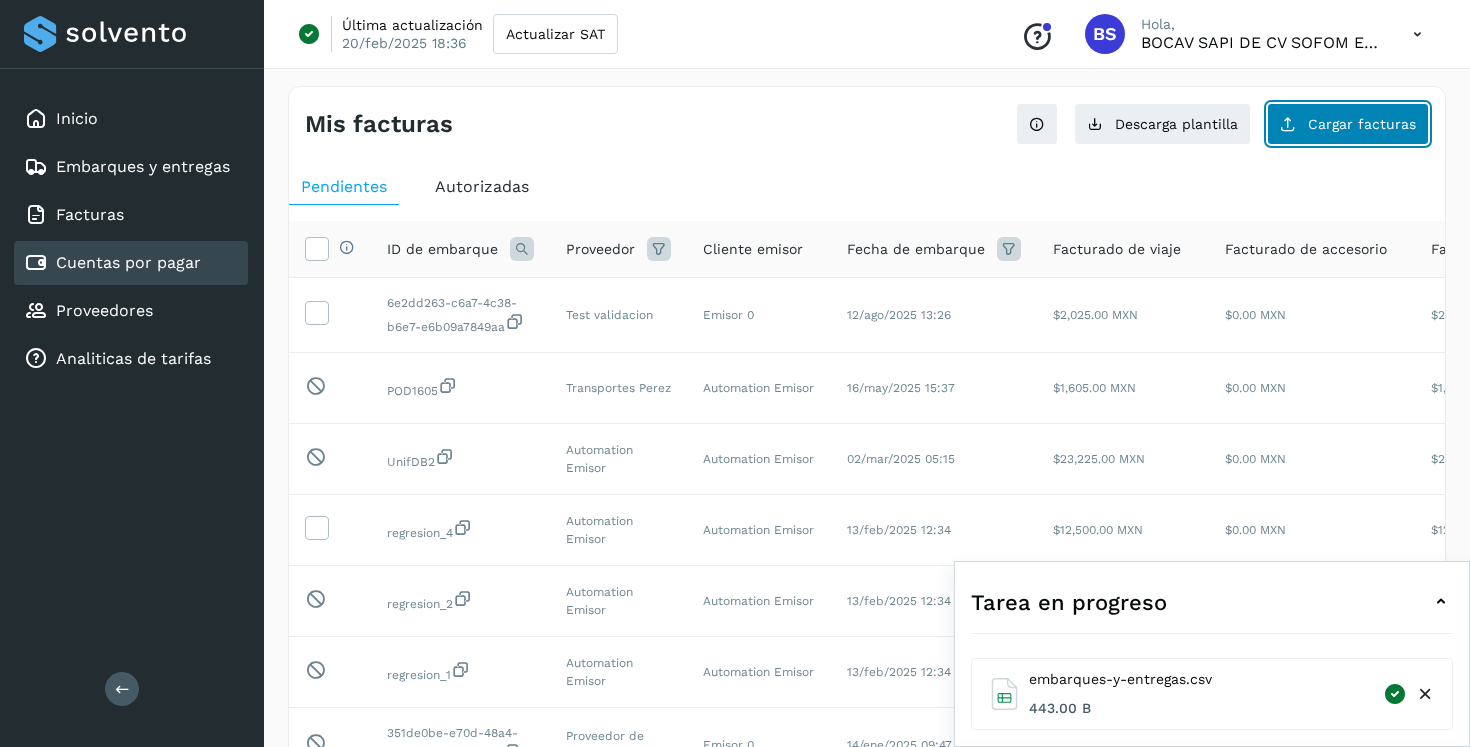 click on "Cargar facturas" 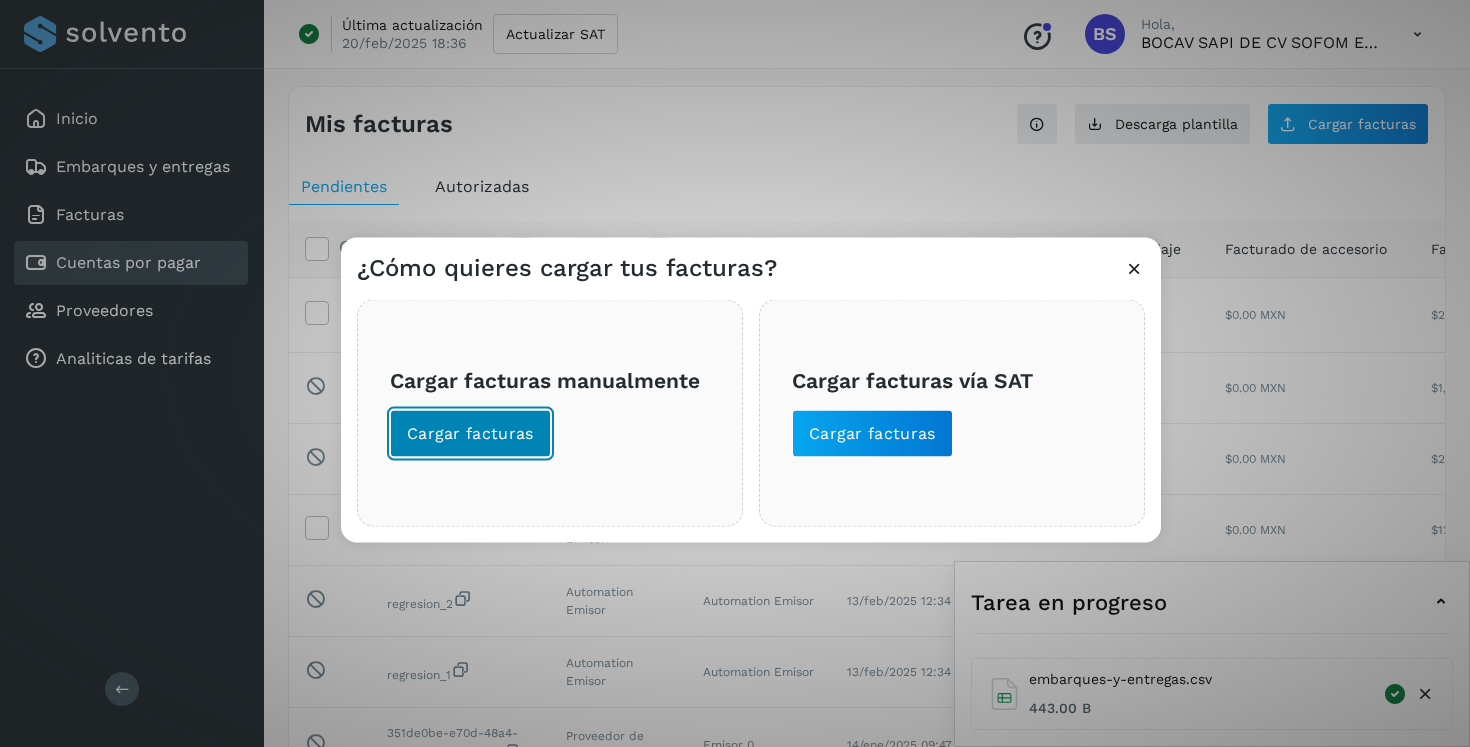 click on "Cargar facturas" 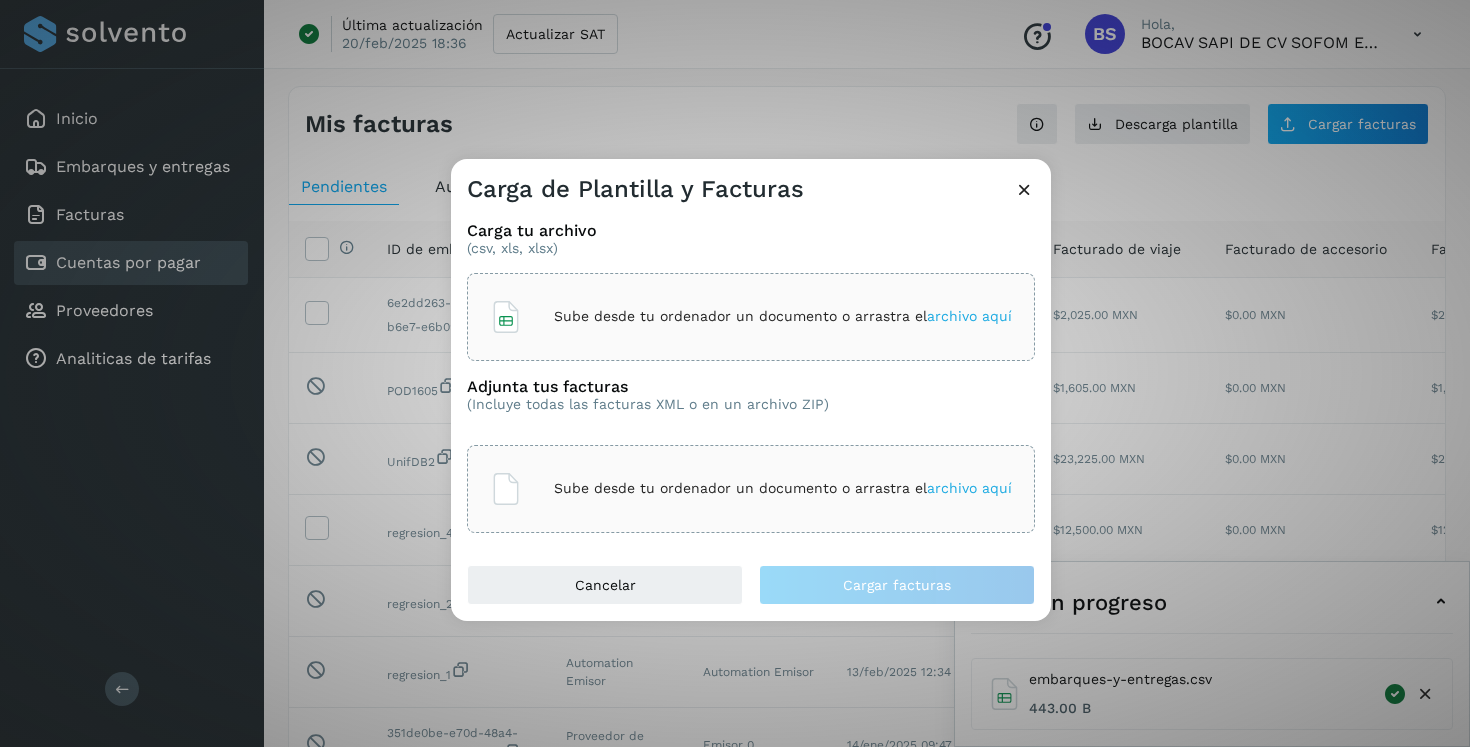 click on "Sube desde tu ordenador un documento o arrastra el  archivo aquí" at bounding box center (783, 316) 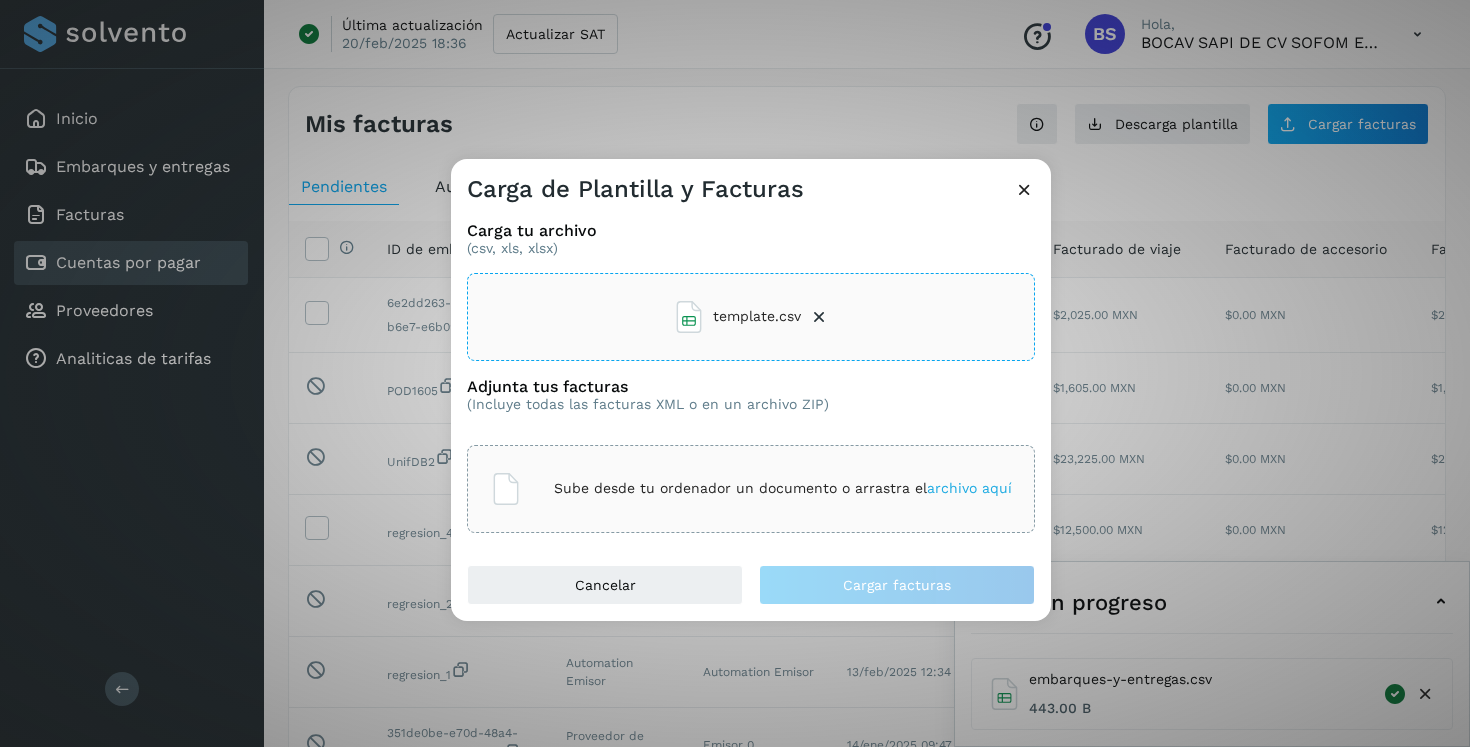 click on "Sube desde tu ordenador un documento o arrastra el  archivo aquí" at bounding box center (783, 488) 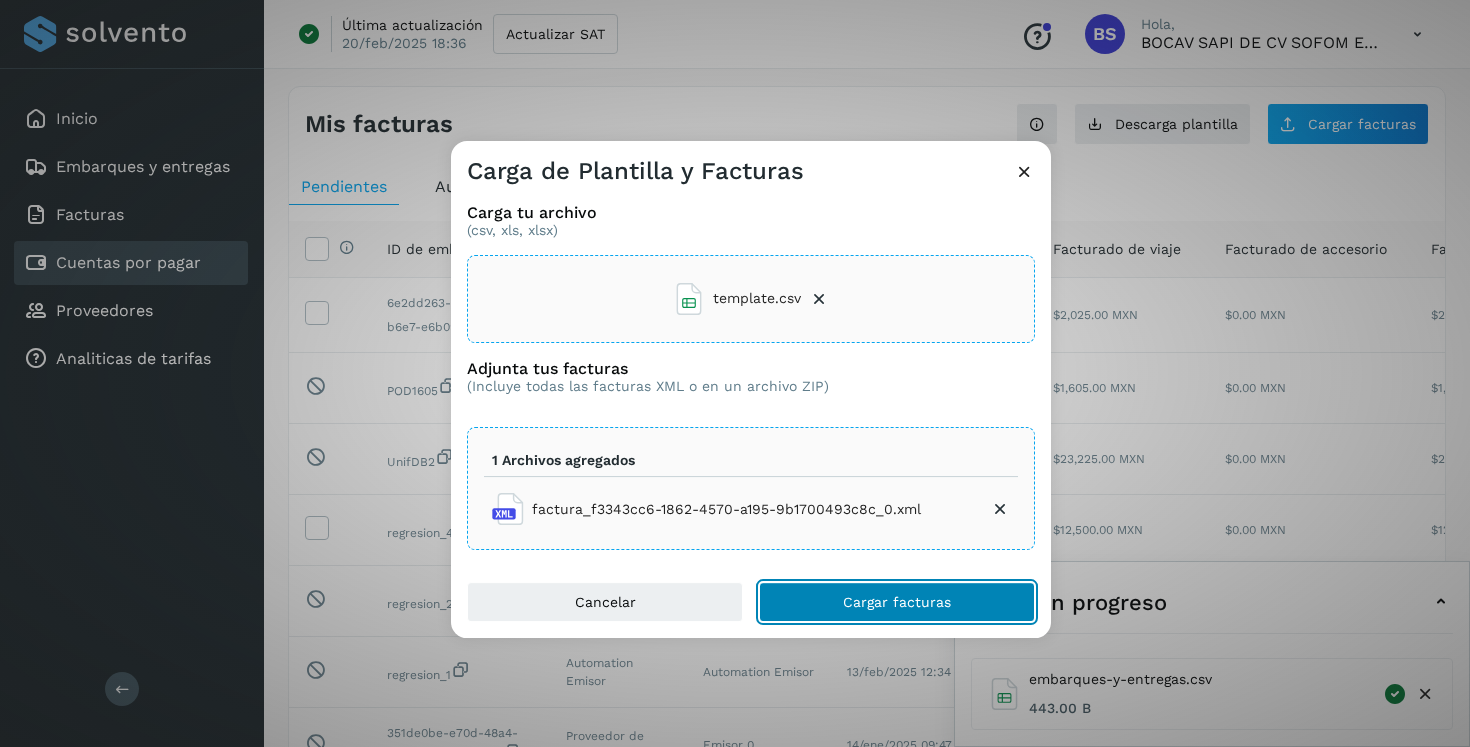 click on "Cargar facturas" 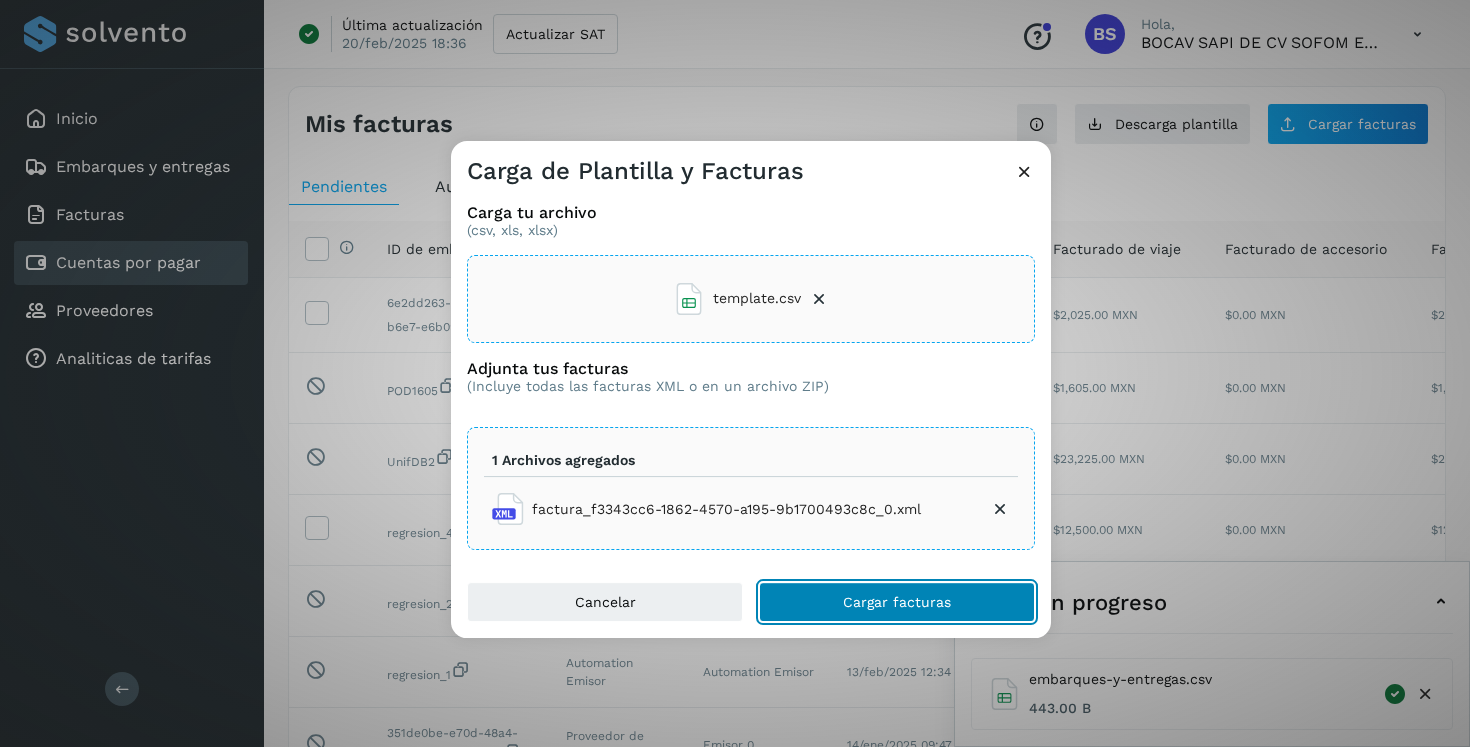 click on "Cargar facturas" 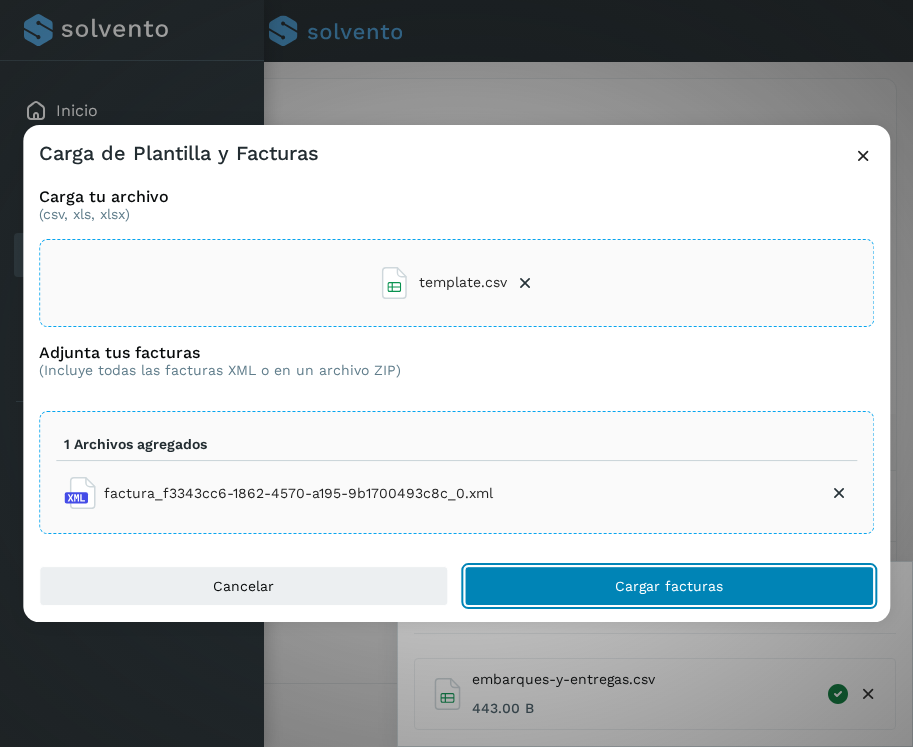 click on "Cargar facturas" 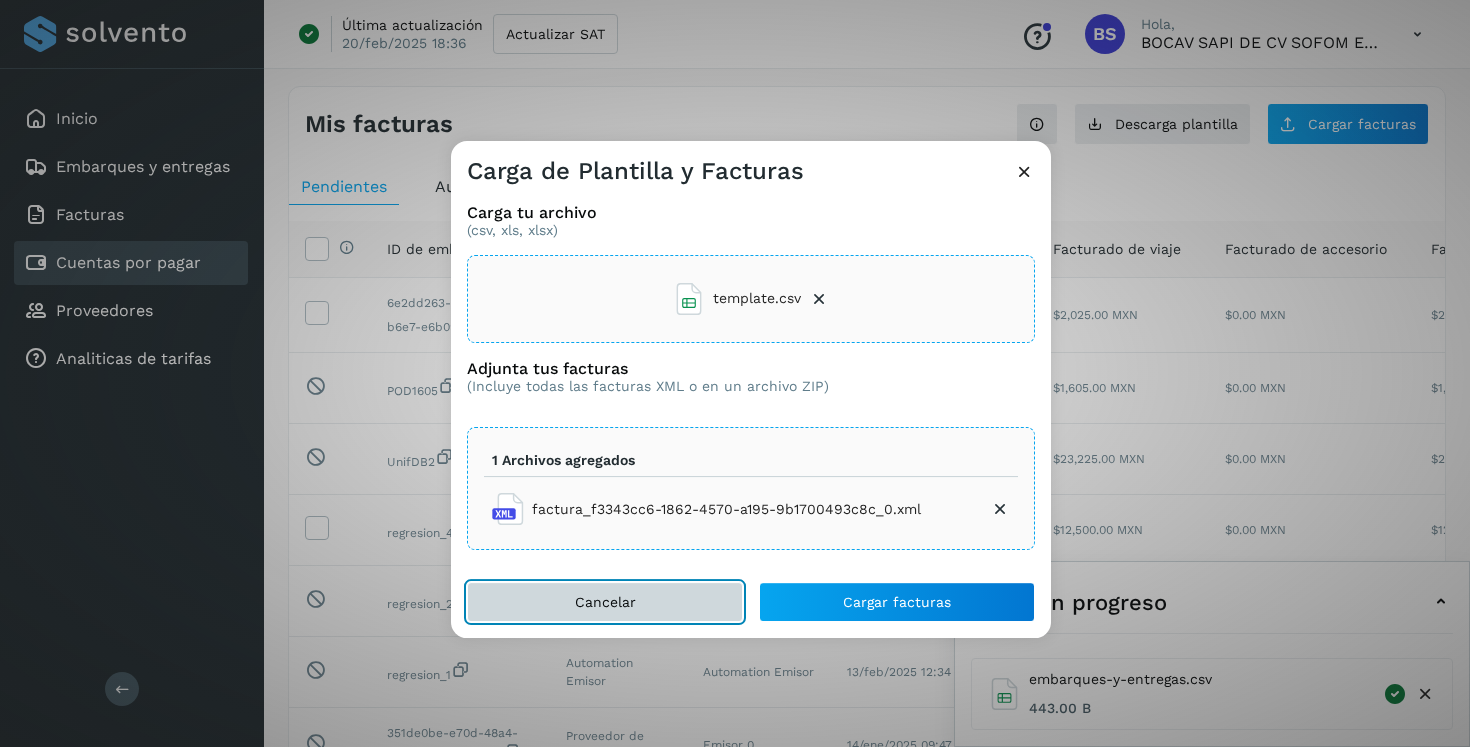 click on "Cancelar" 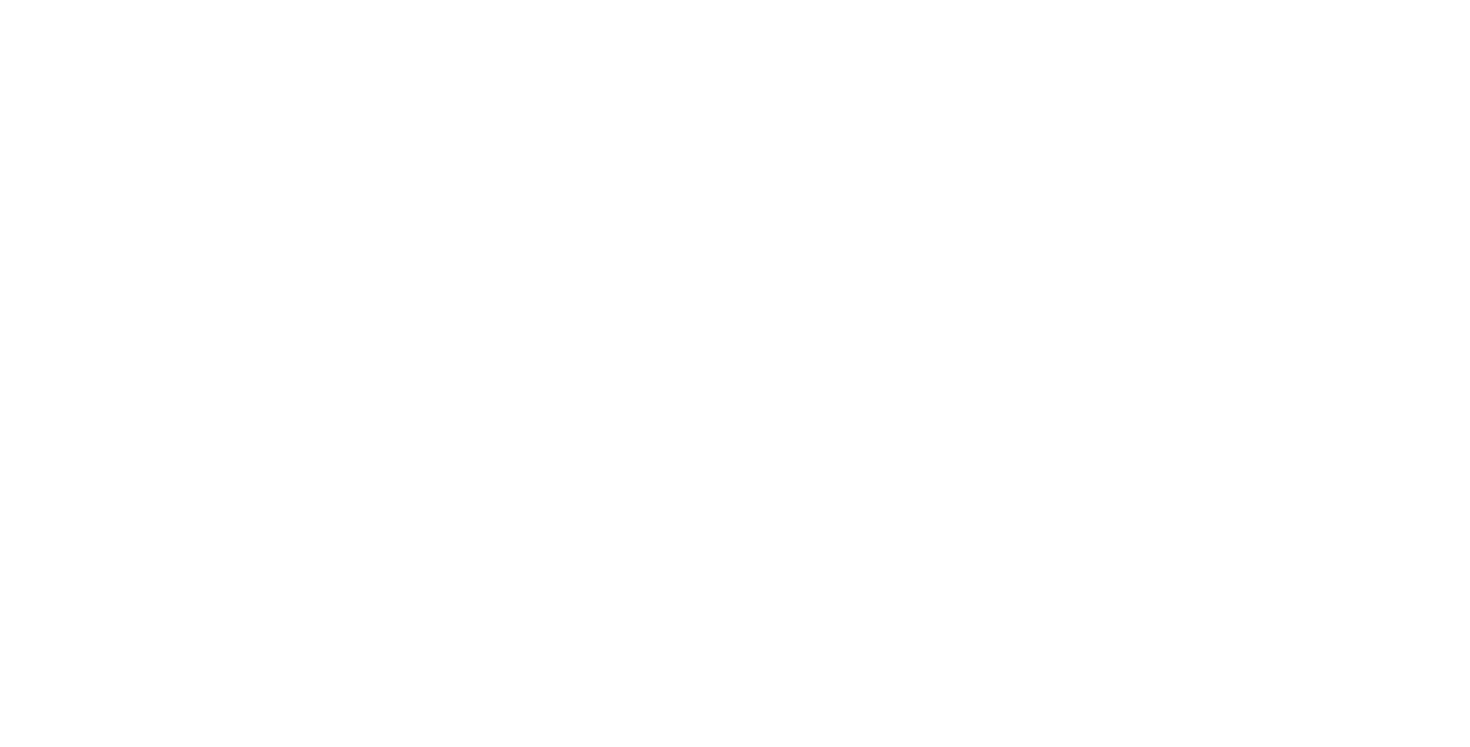 scroll, scrollTop: 0, scrollLeft: 0, axis: both 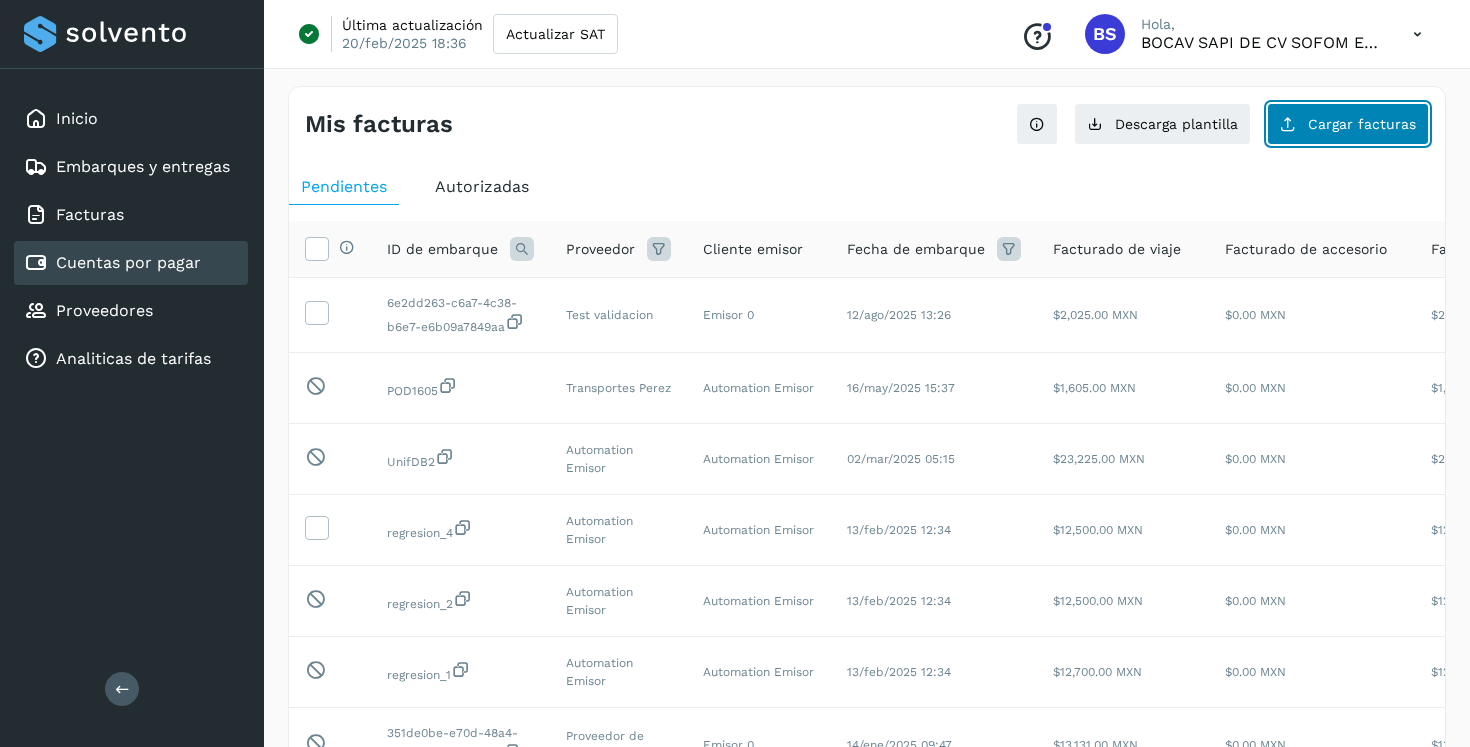 click on "Cargar facturas" 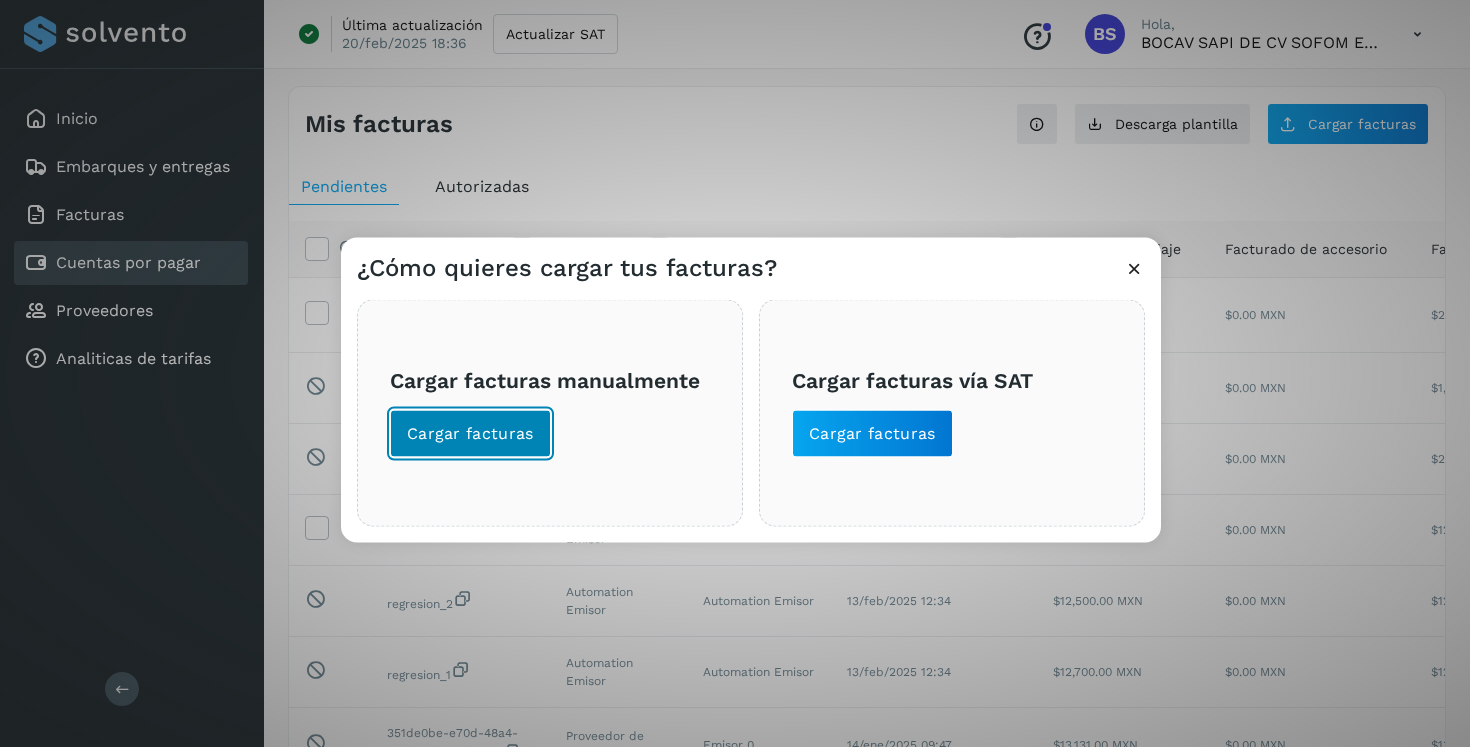 click on "Cargar facturas" at bounding box center [470, 433] 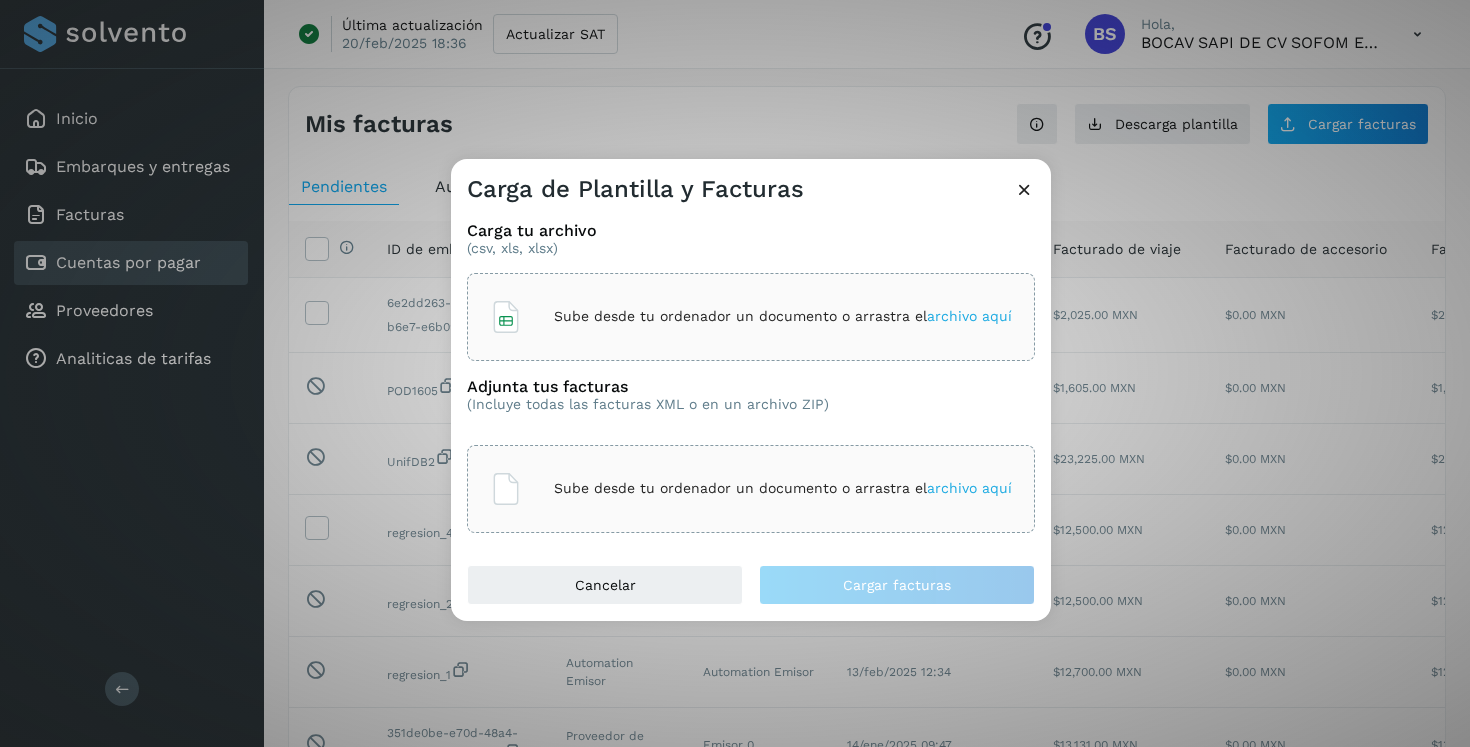 click on "Sube desde tu ordenador un documento o arrastra el  archivo aquí" 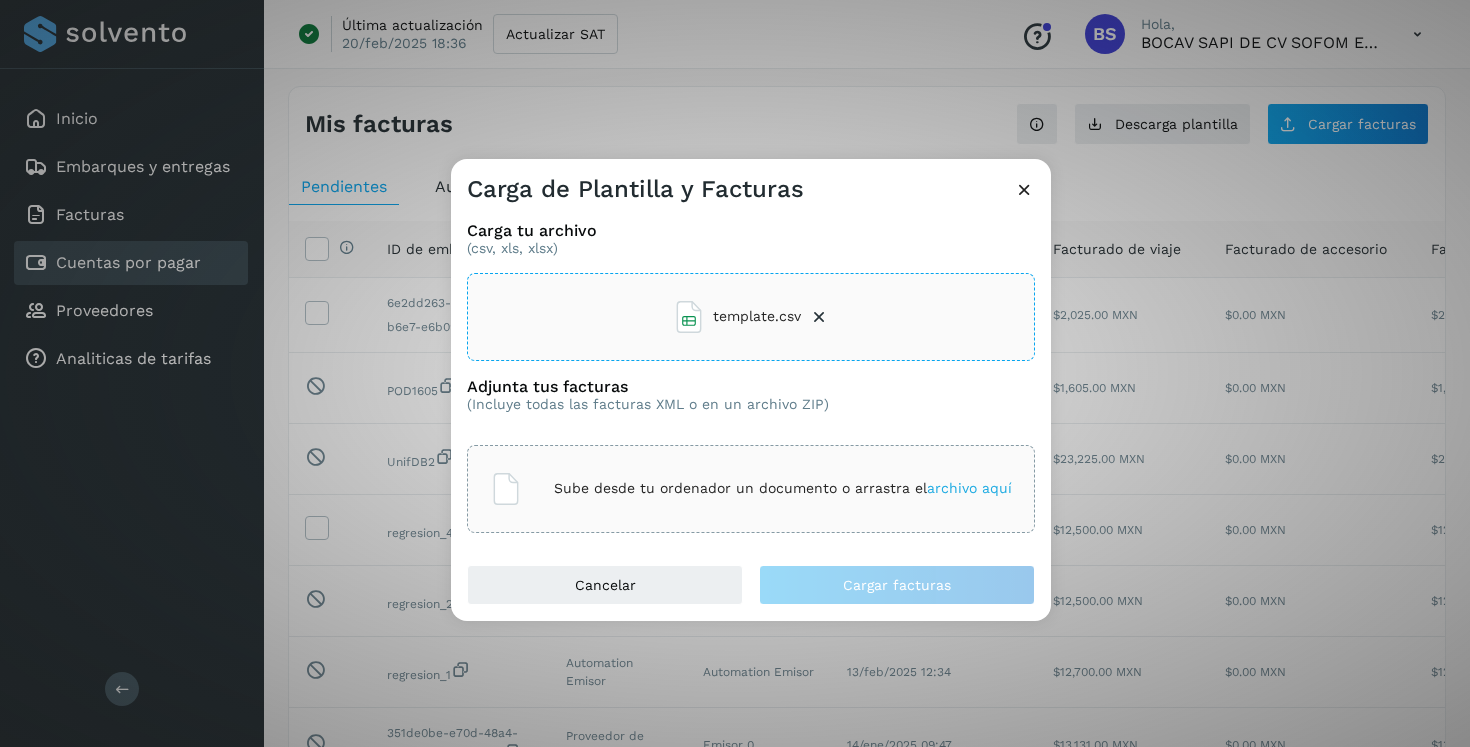 click on "Sube desde tu ordenador un documento o arrastra el  archivo aquí" 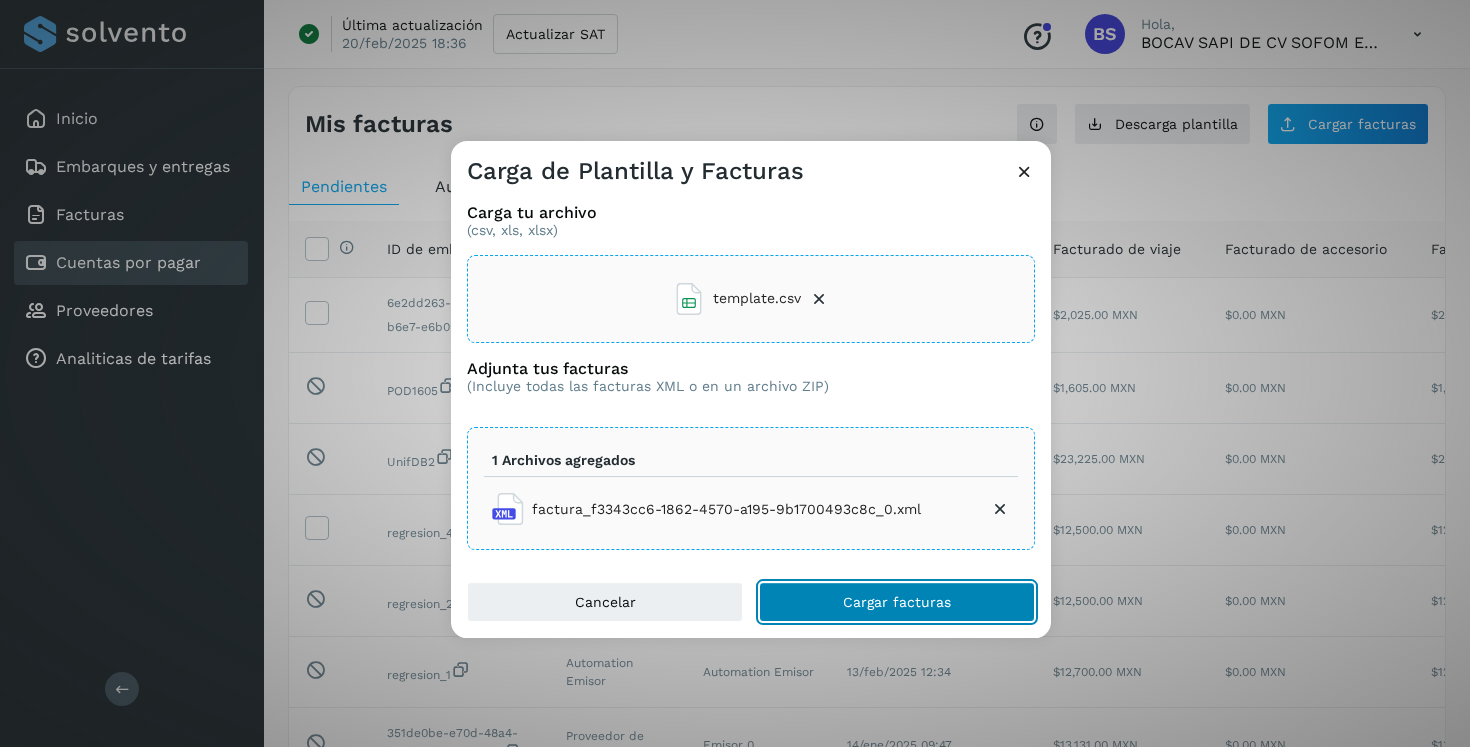 click on "Cargar facturas" 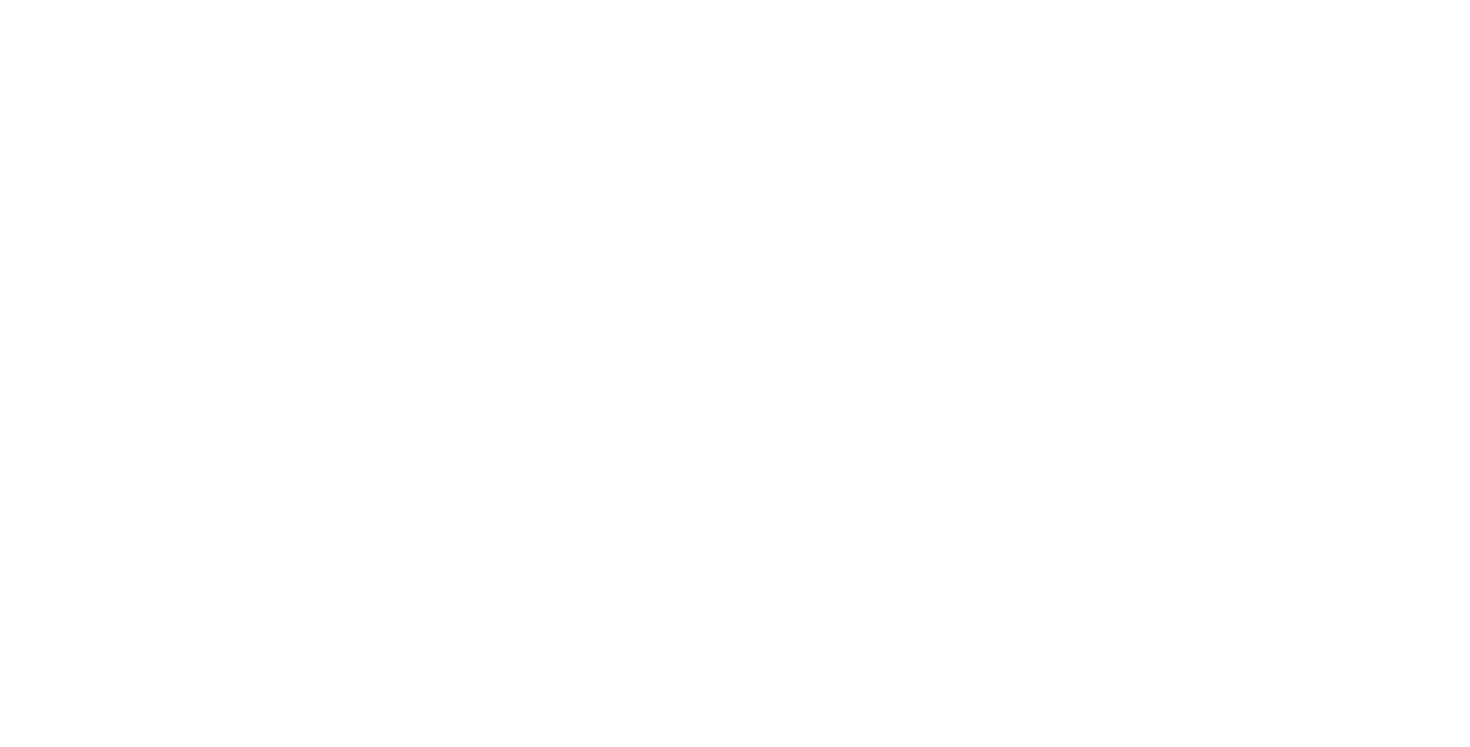 scroll, scrollTop: 0, scrollLeft: 0, axis: both 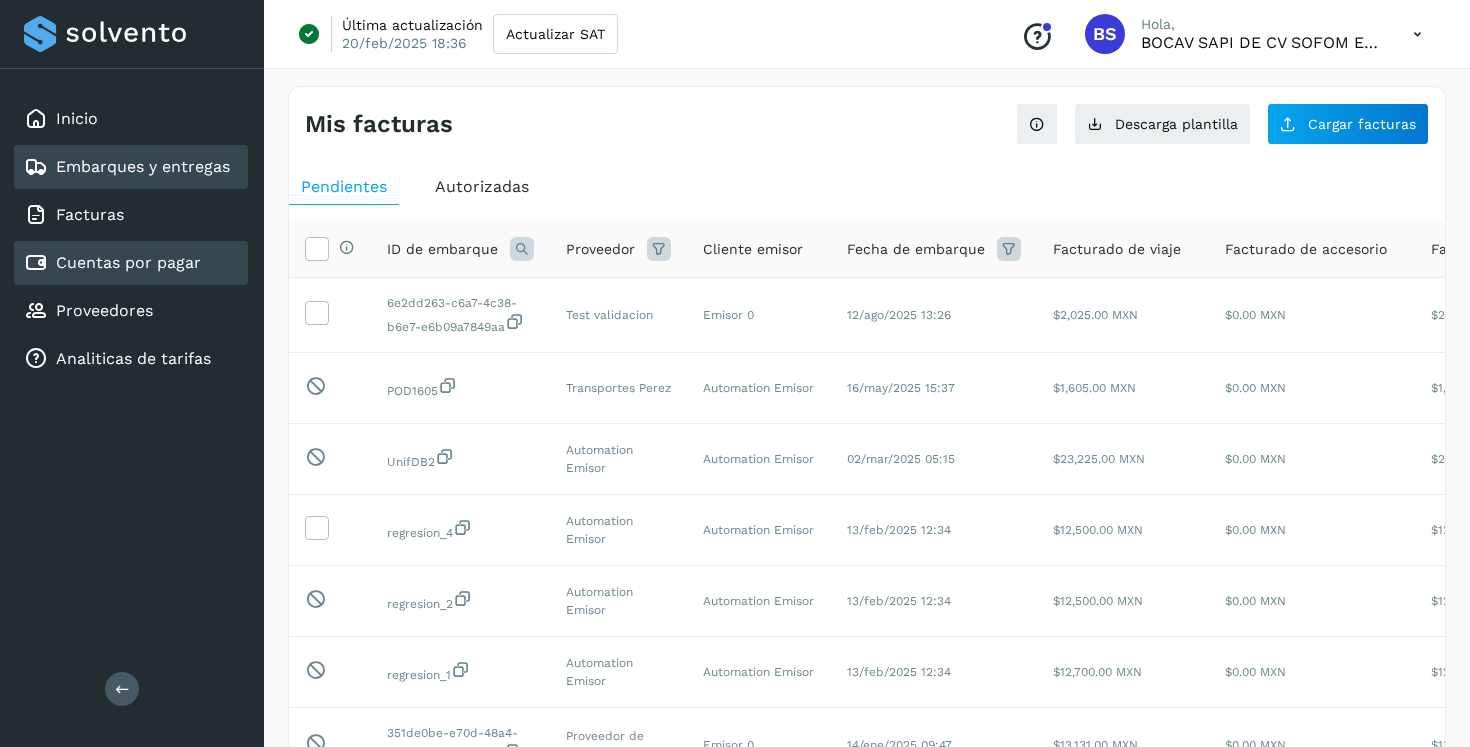 click on "Embarques y entregas" at bounding box center [143, 166] 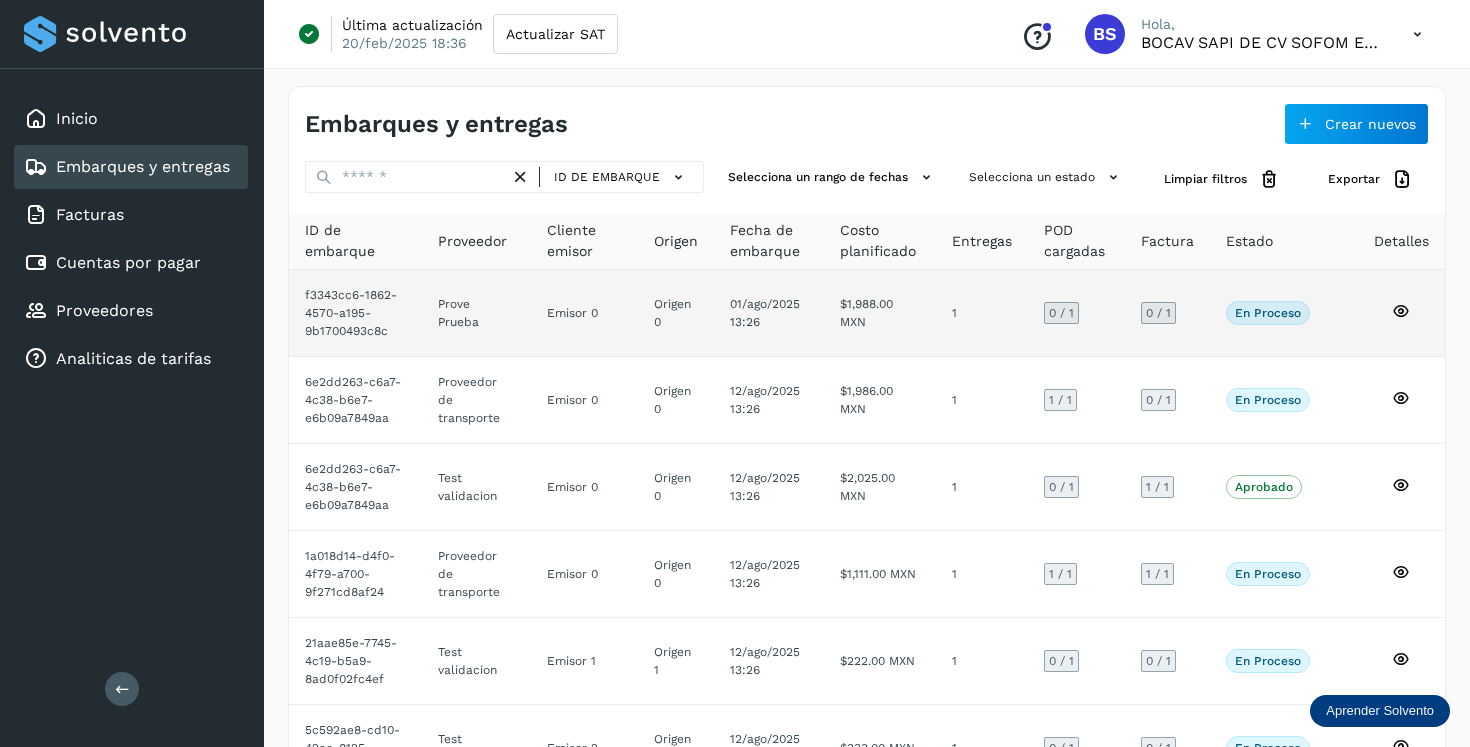click on "1" 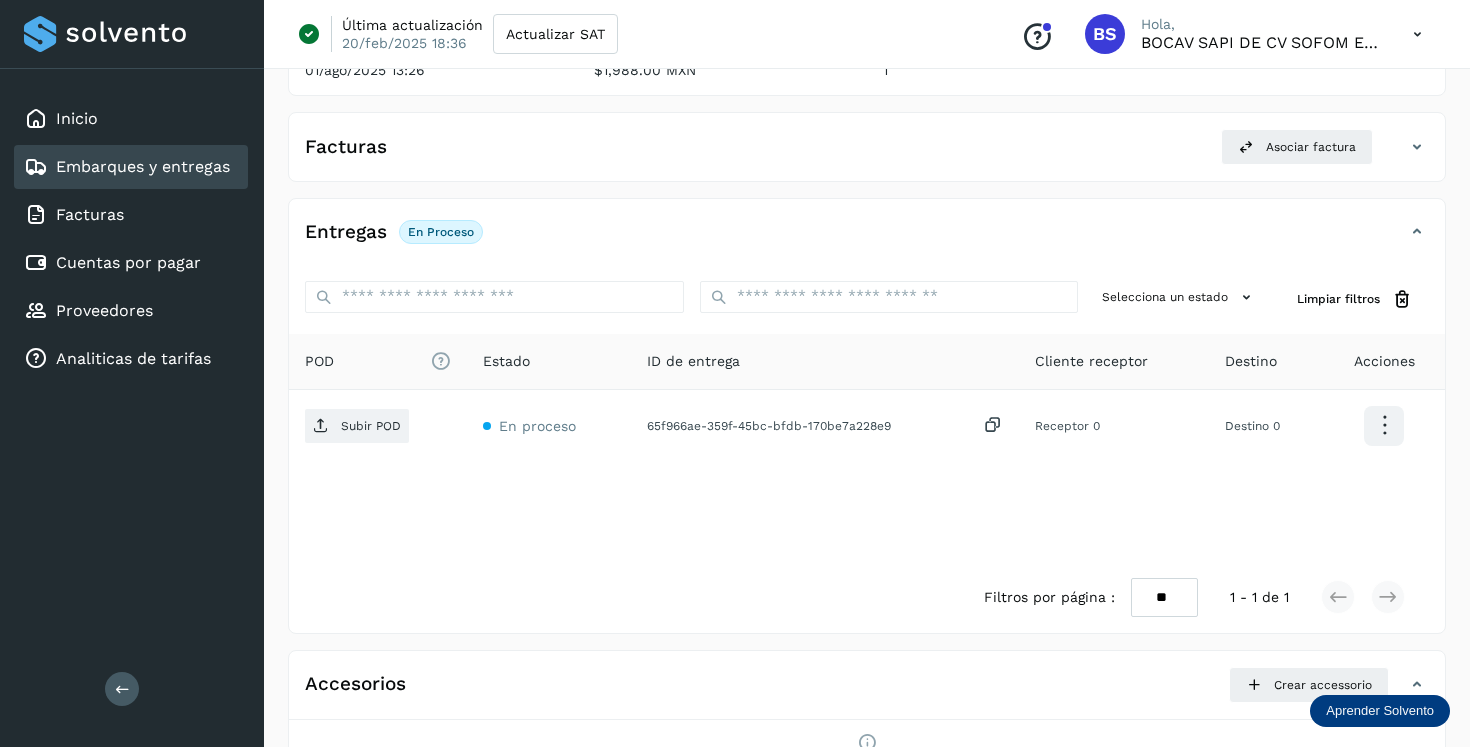 scroll, scrollTop: 233, scrollLeft: 0, axis: vertical 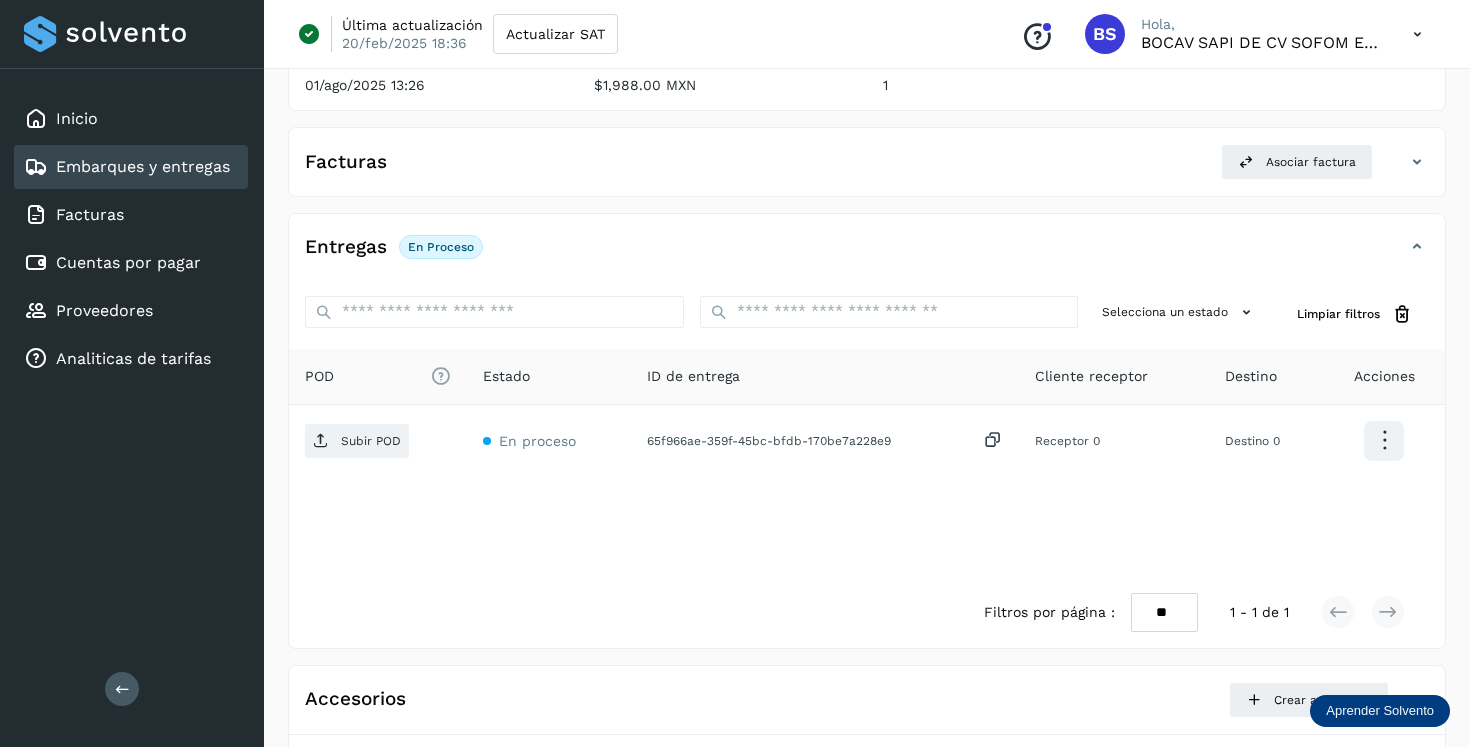click on "Facturas Asociar factura" 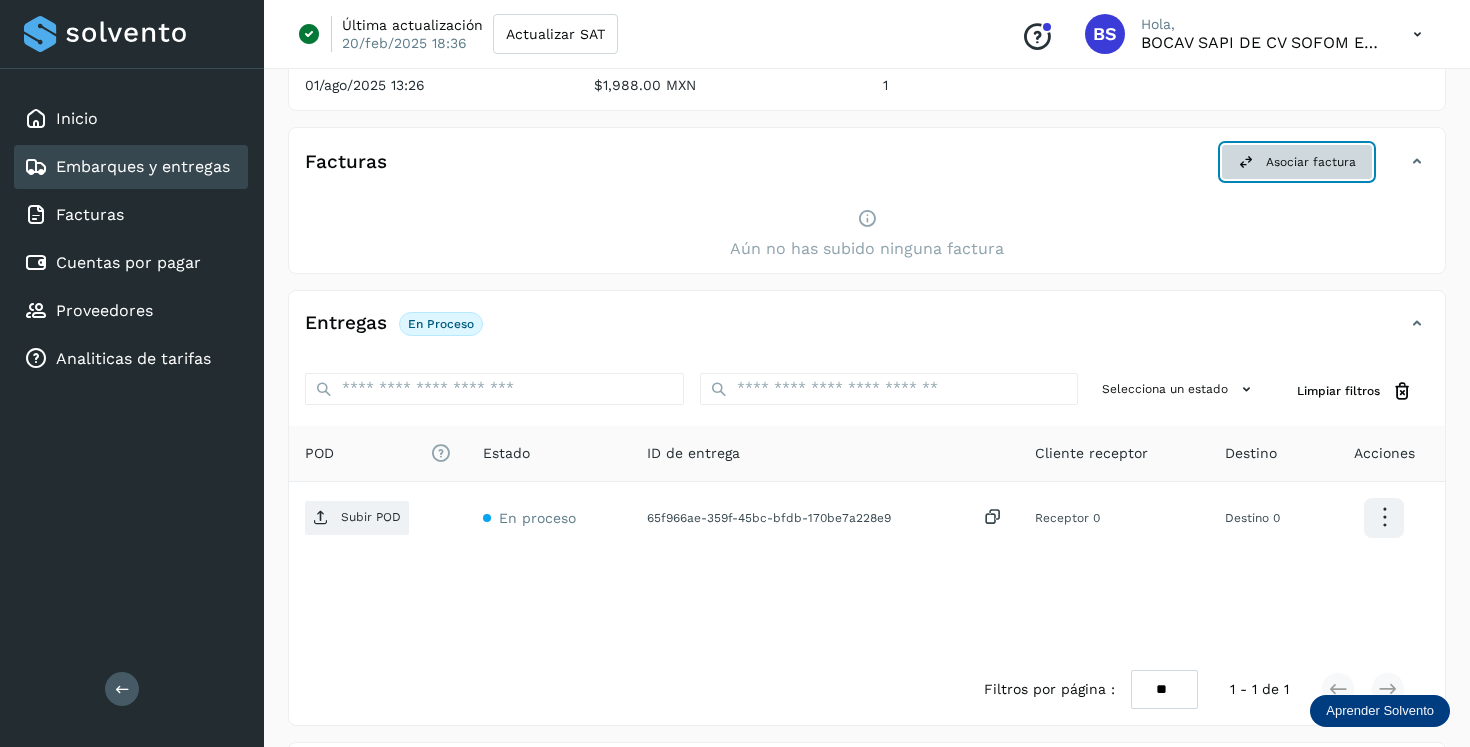 click at bounding box center (1246, 162) 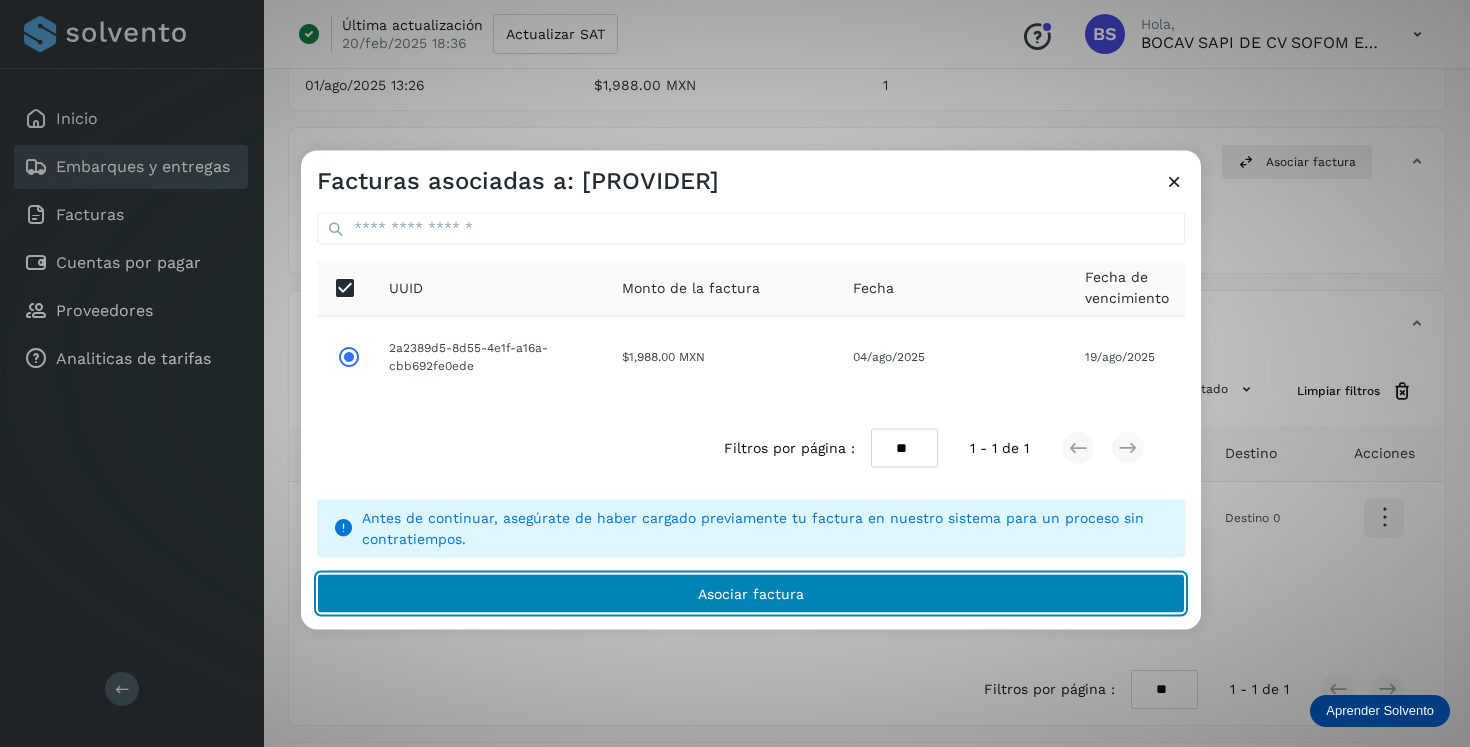 click on "Asociar factura" 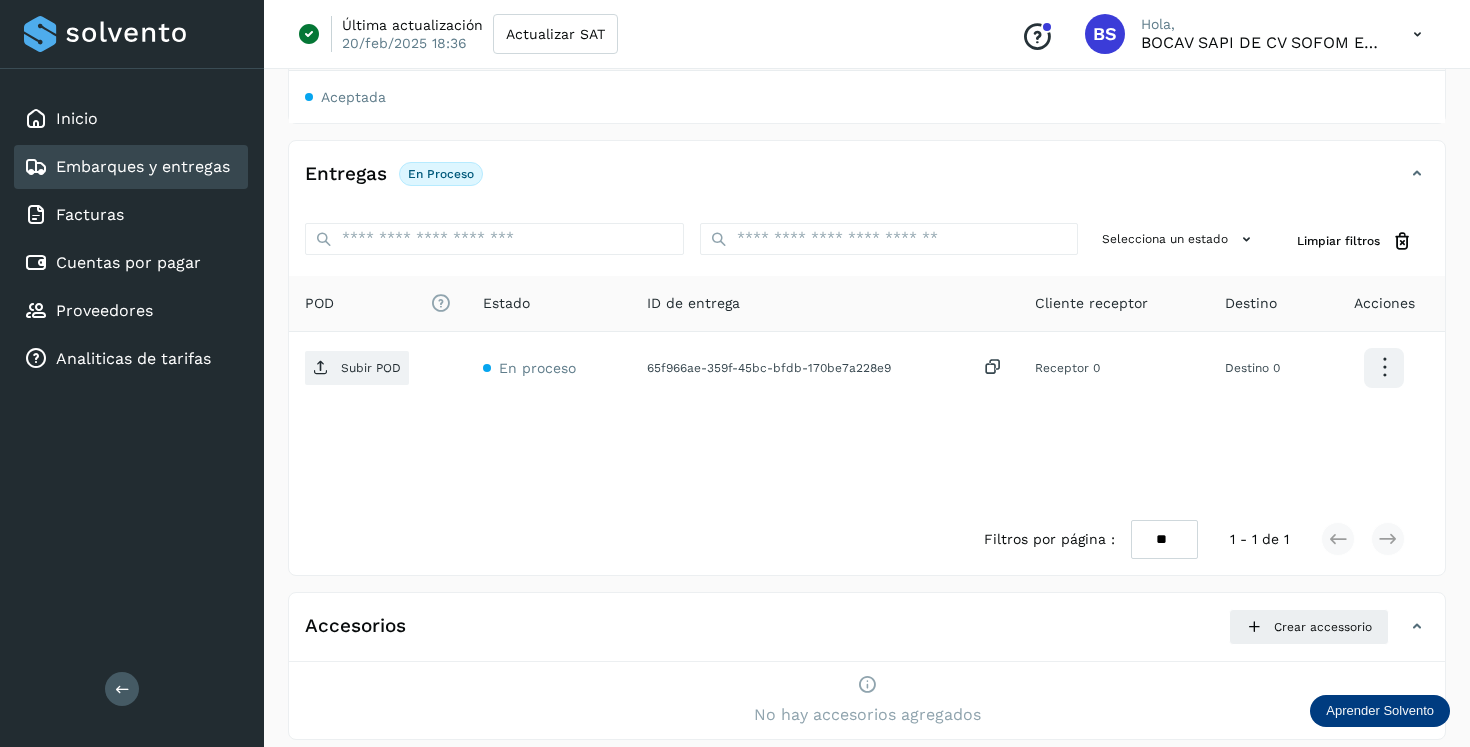 scroll, scrollTop: 444, scrollLeft: 0, axis: vertical 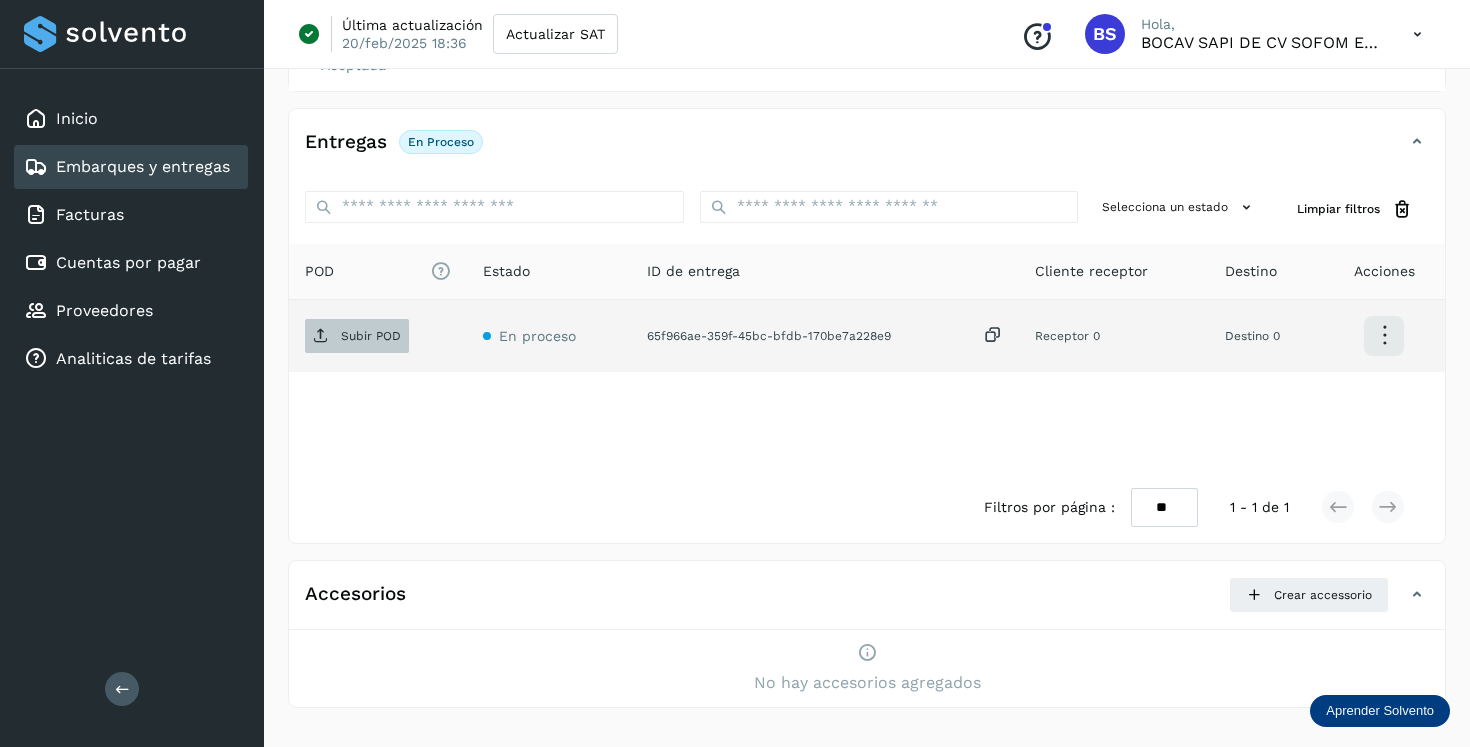 click on "Subir POD" at bounding box center (357, 336) 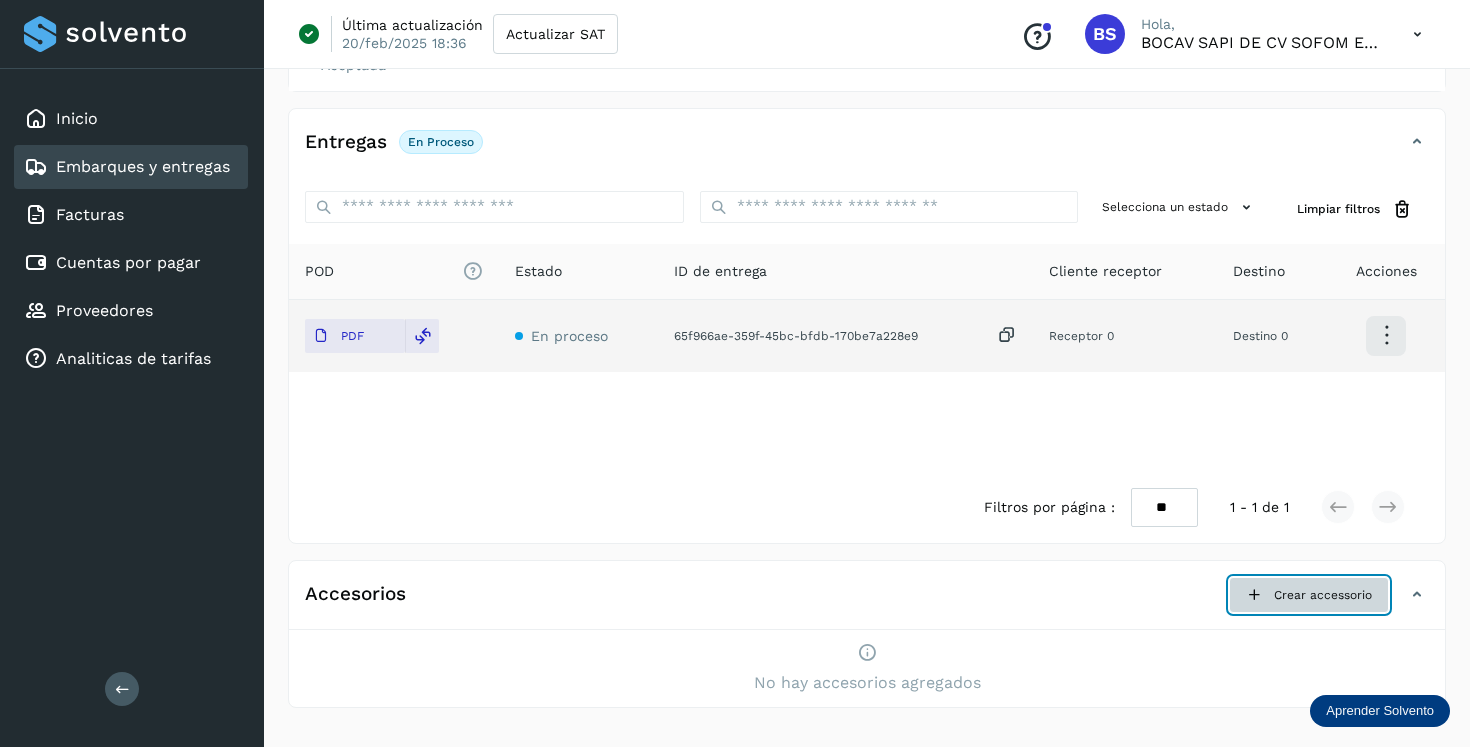 click at bounding box center (1254, 595) 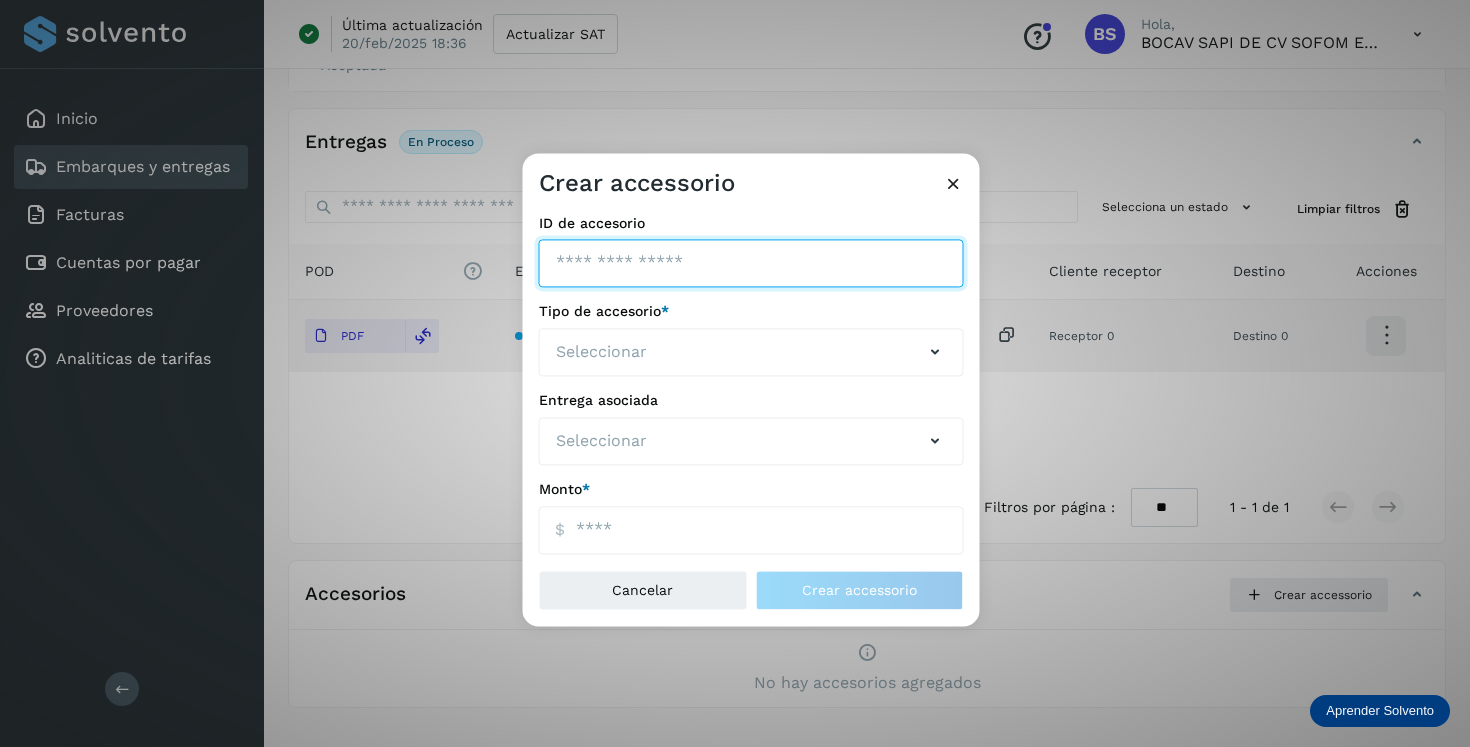 click on "ID de embarque" at bounding box center (751, 264) 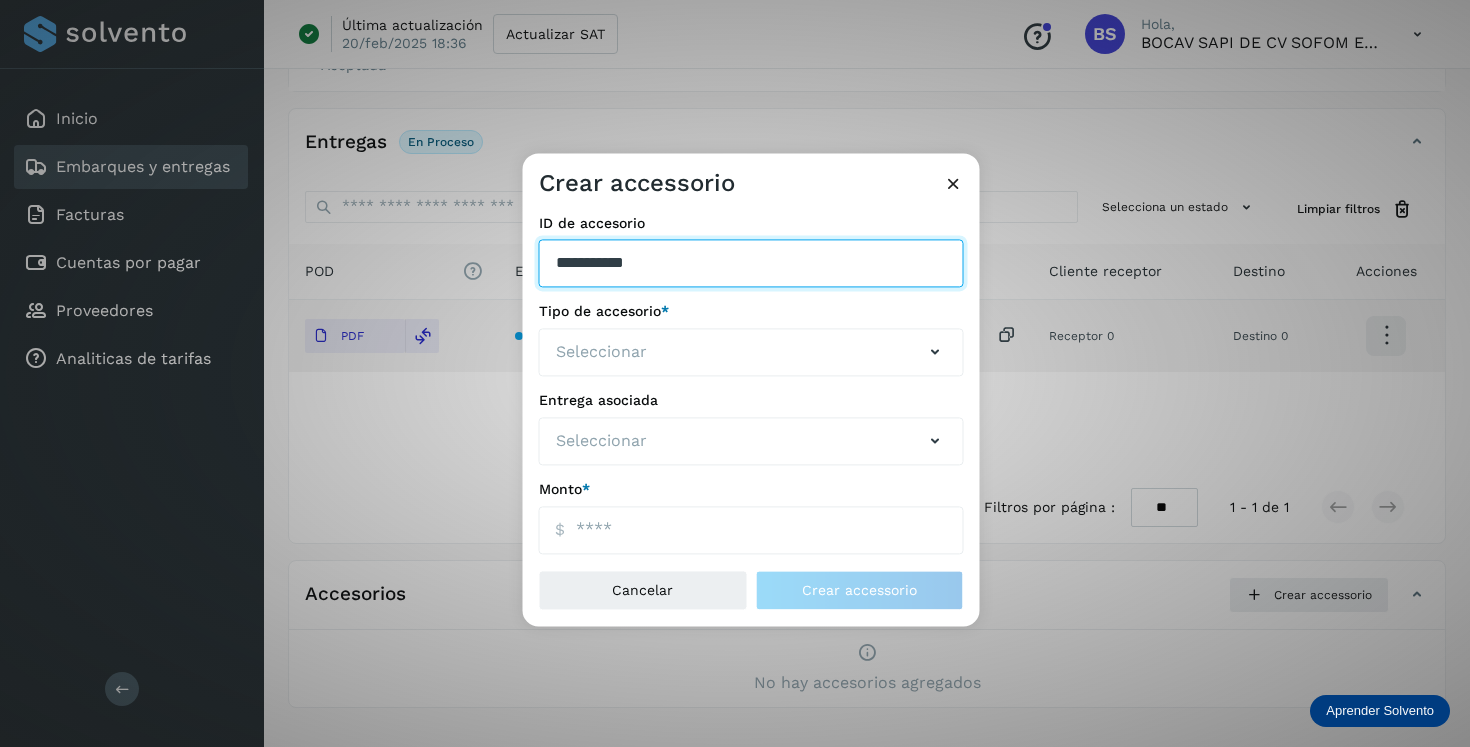 type on "**********" 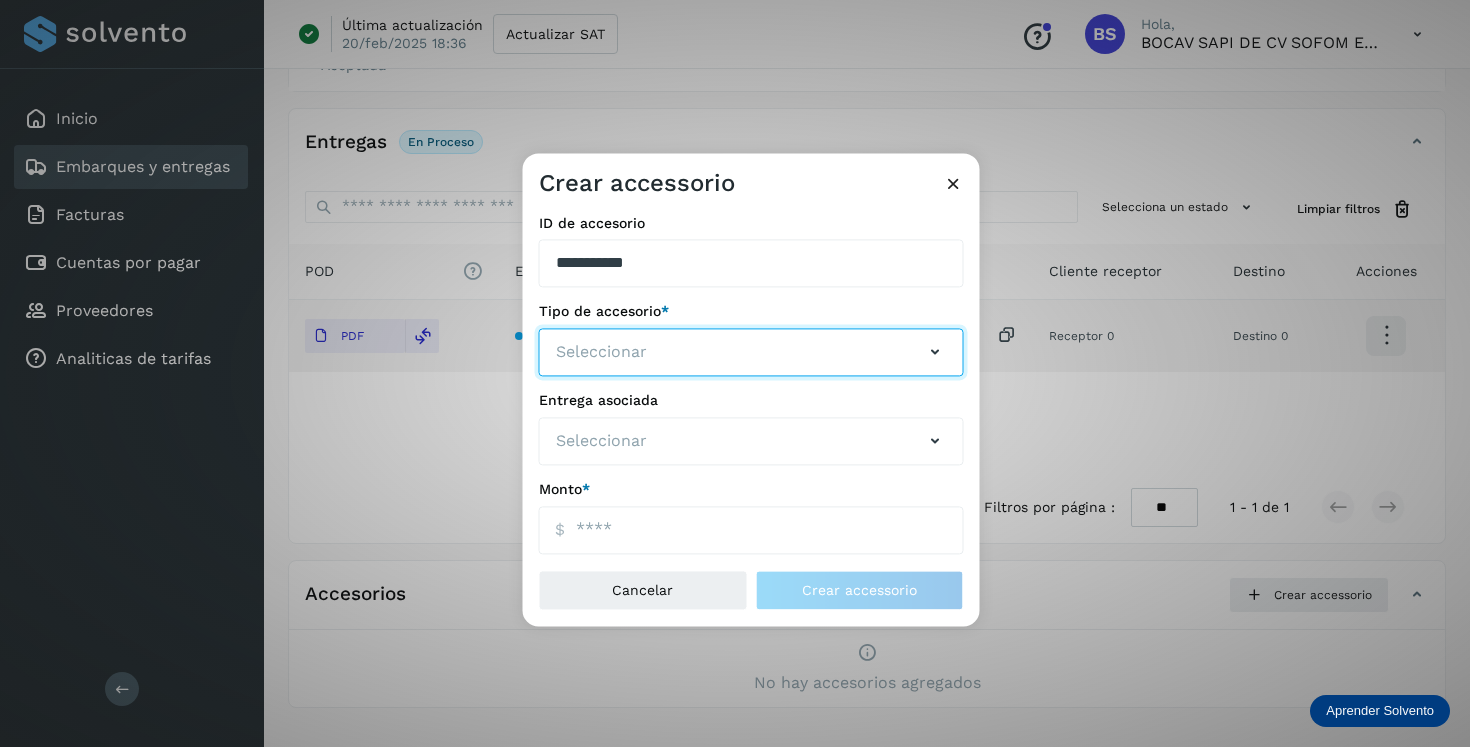 click on "Seleccionar" at bounding box center (601, 353) 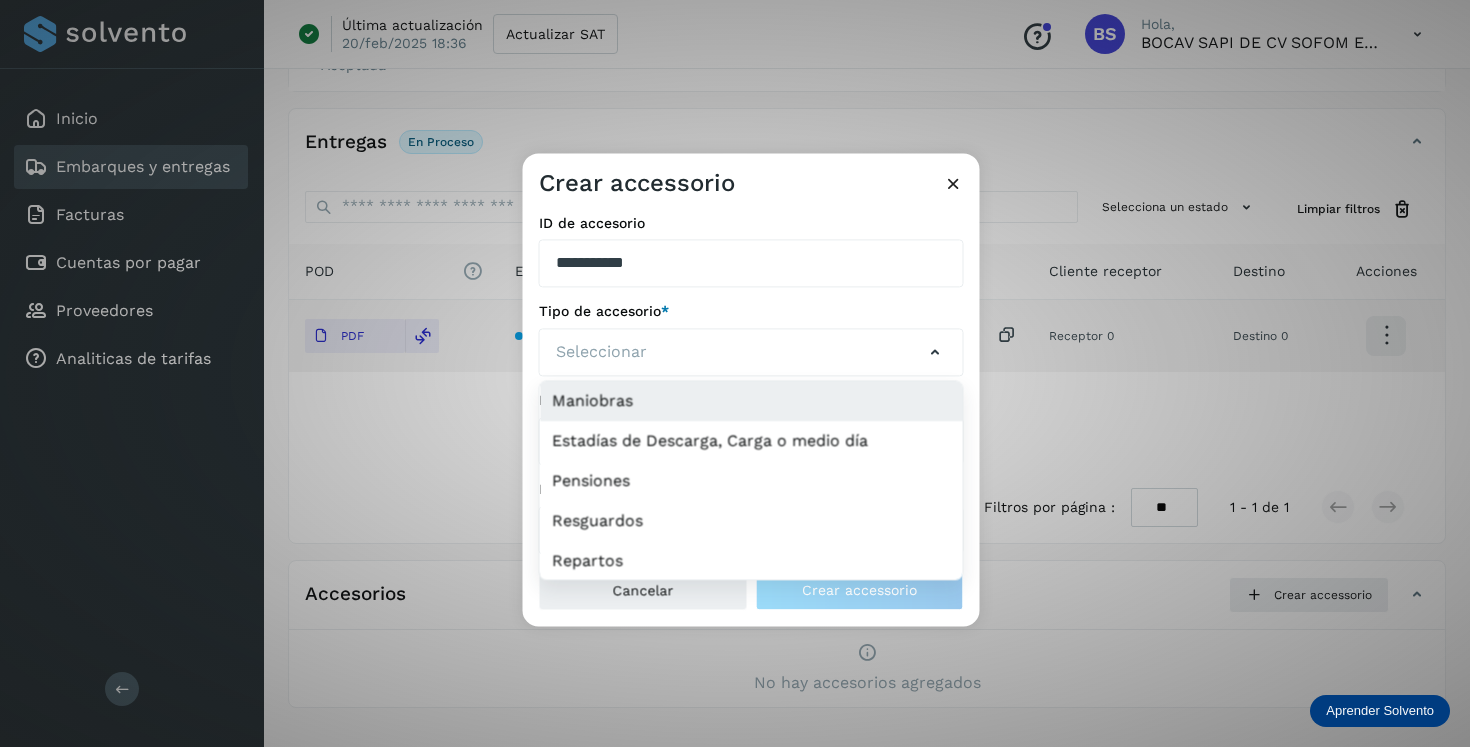 click on "Maniobras" 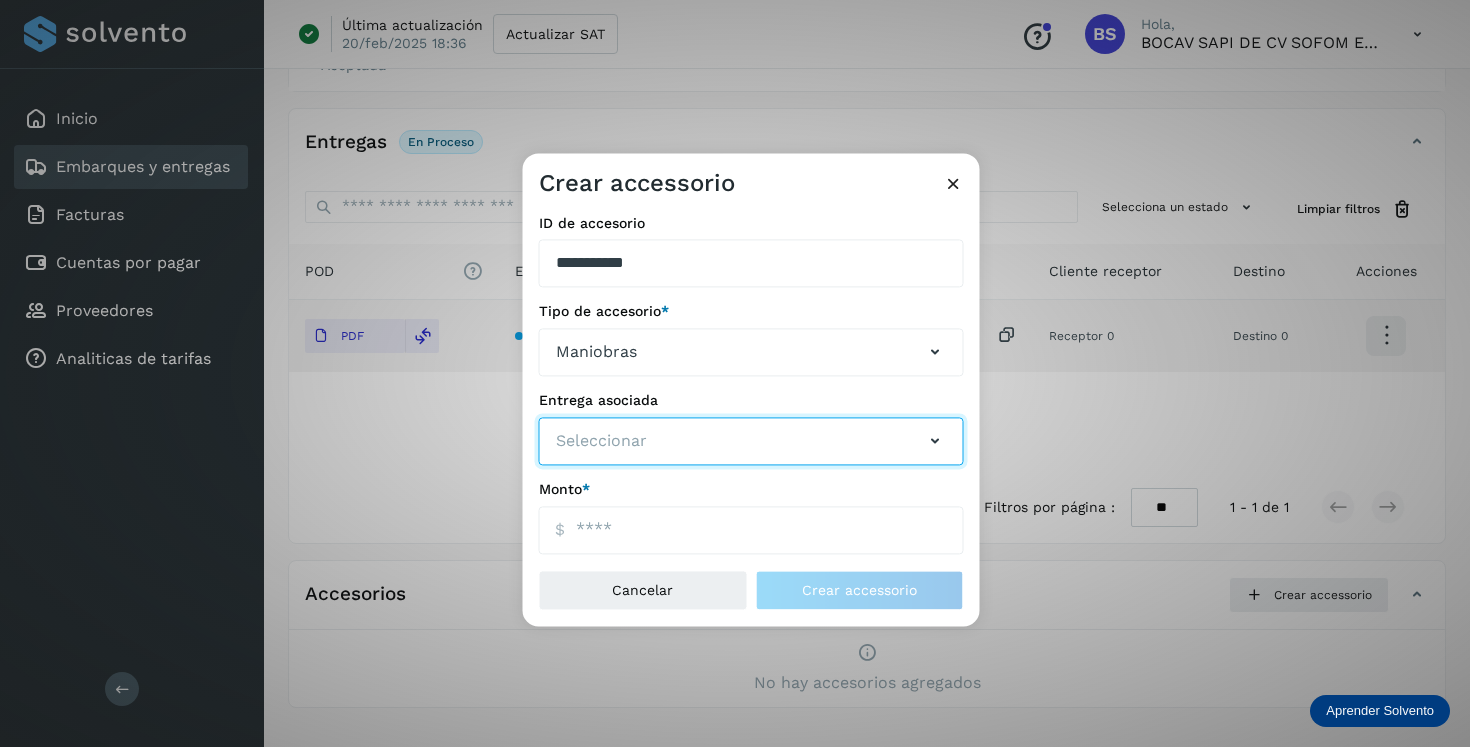 click on "Seleccionar" at bounding box center (601, 441) 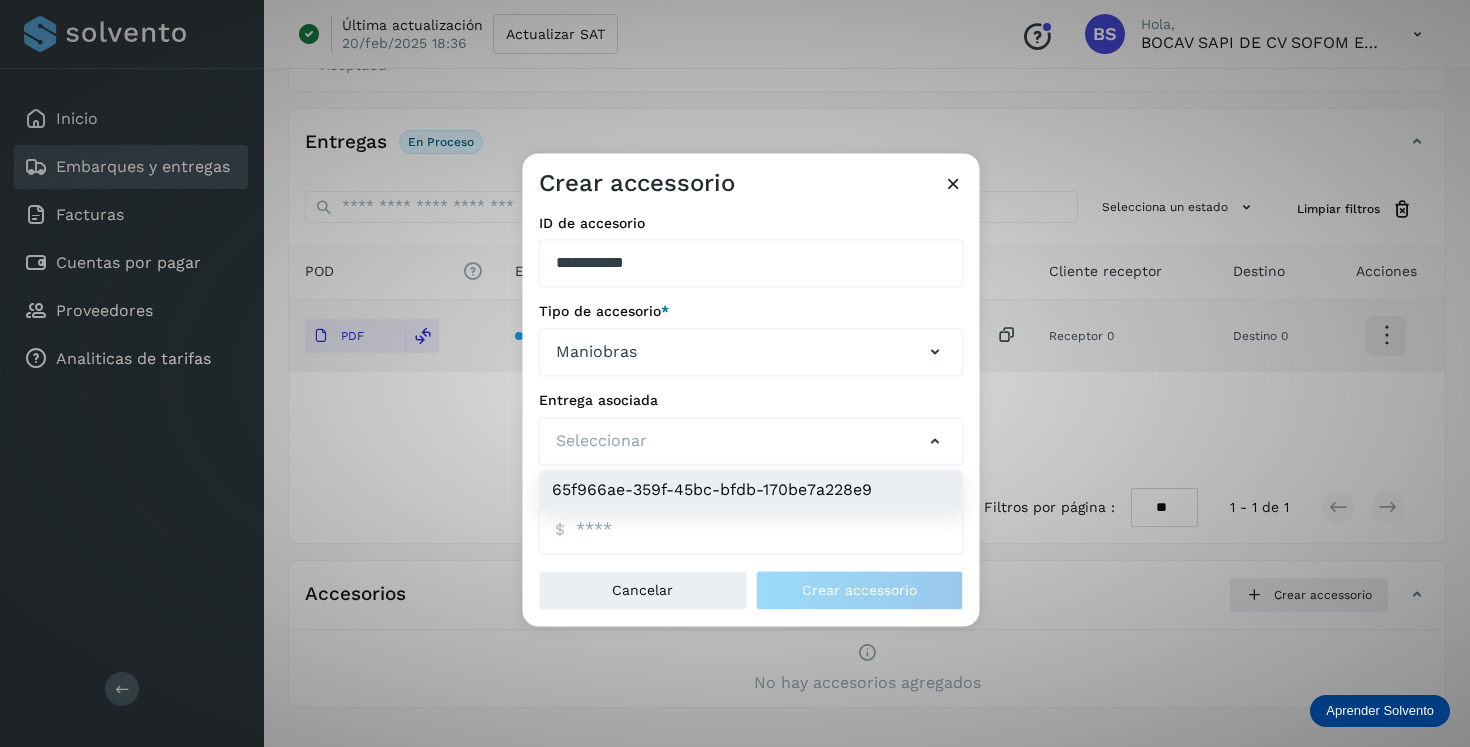 click on "65f966ae-359f-45bc-bfdb-170be7a228e9" 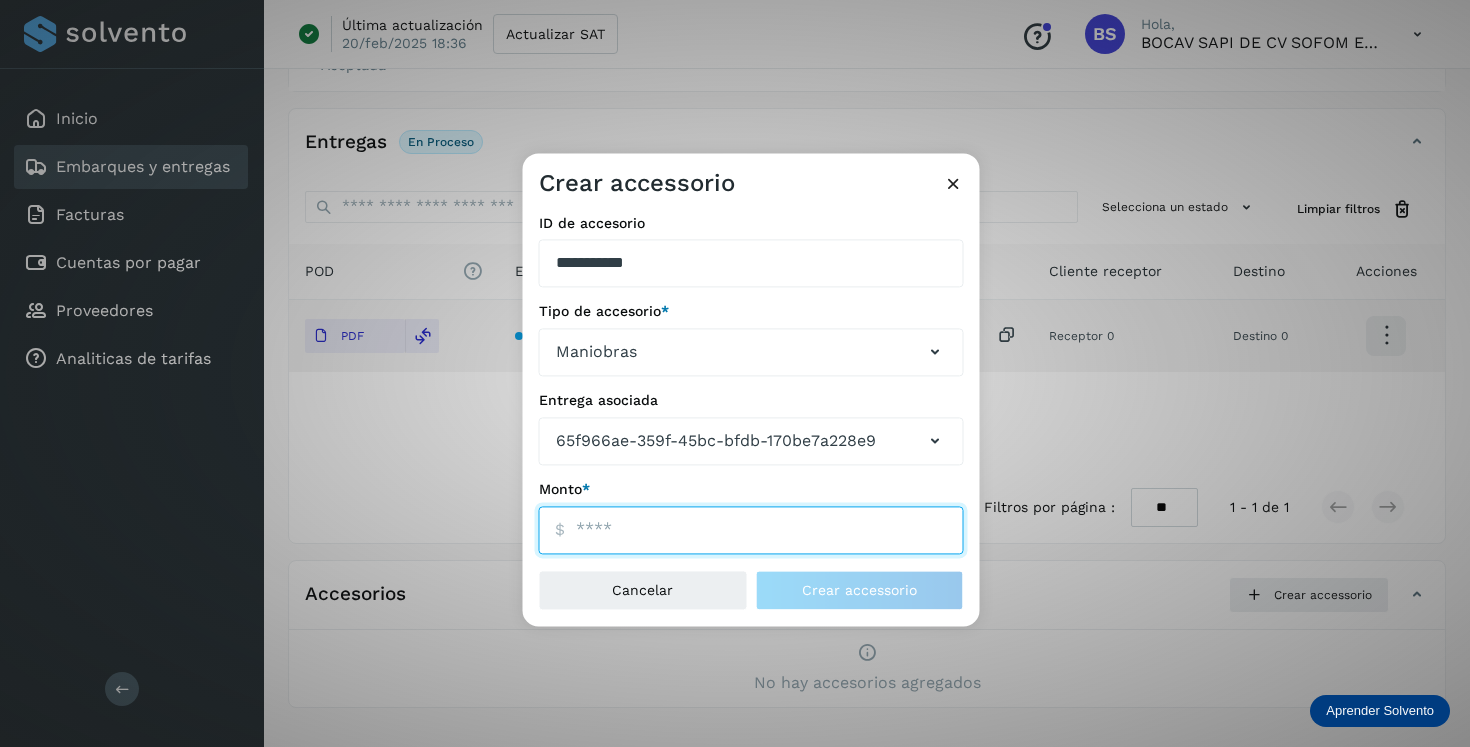 click on "ID de embarque" at bounding box center [751, 530] 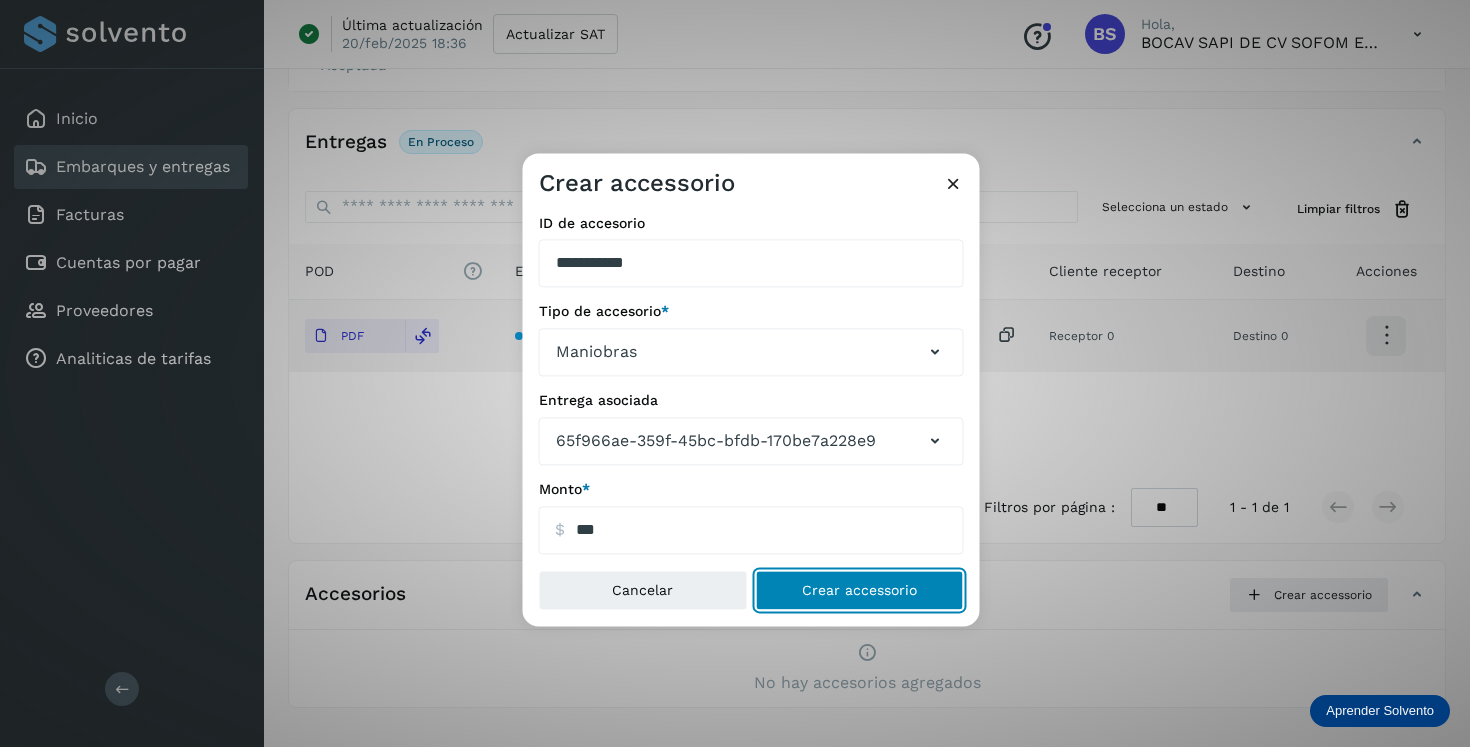 type on "******" 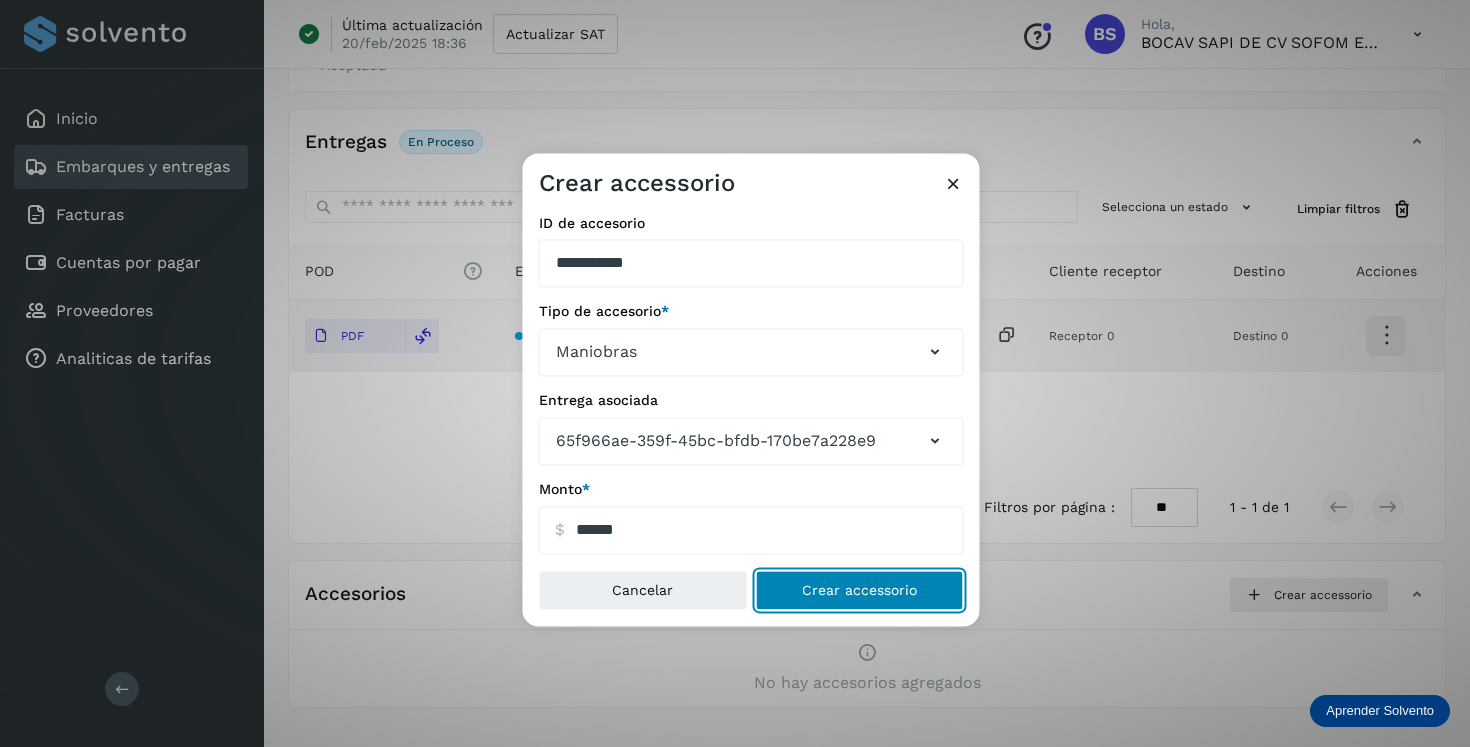 click on "Crear accessorio" 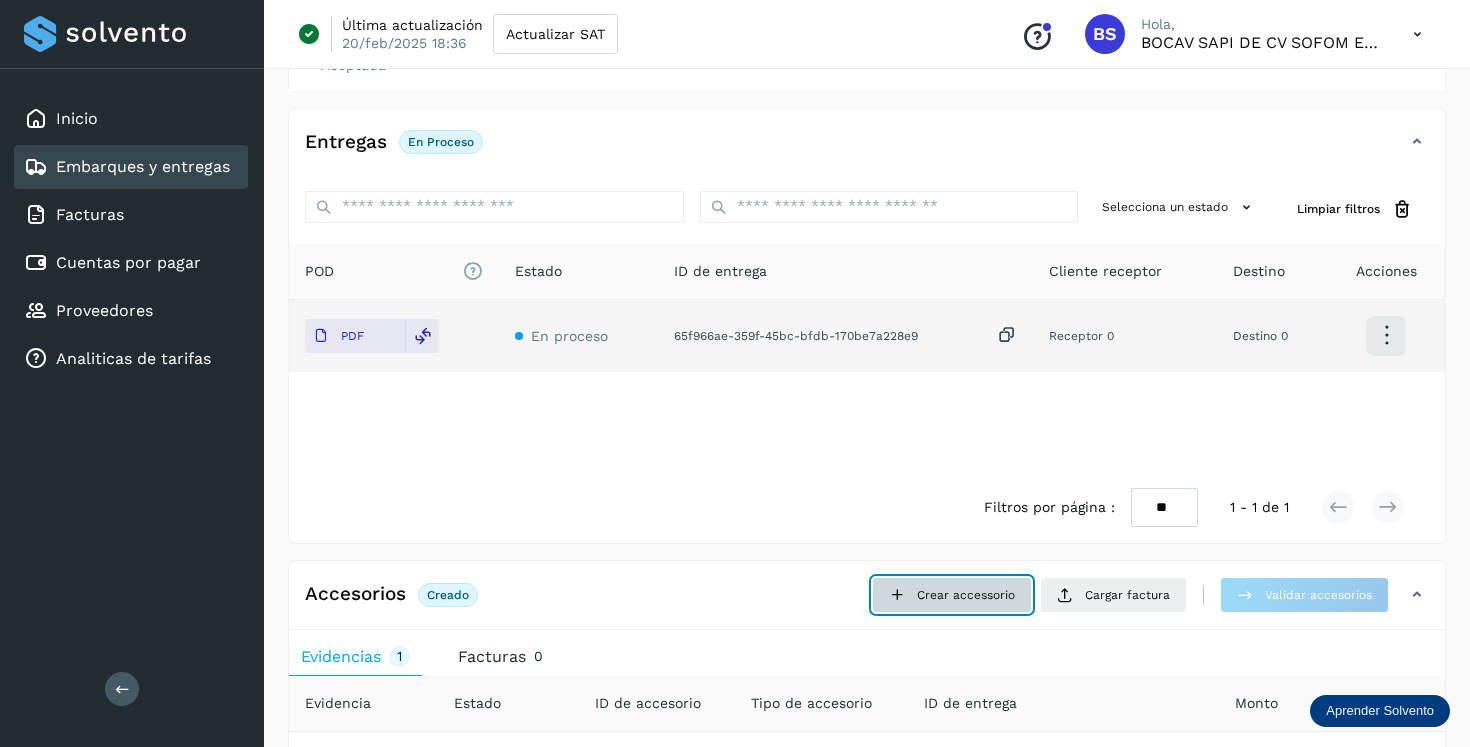 click on "Crear accessorio" at bounding box center [952, 595] 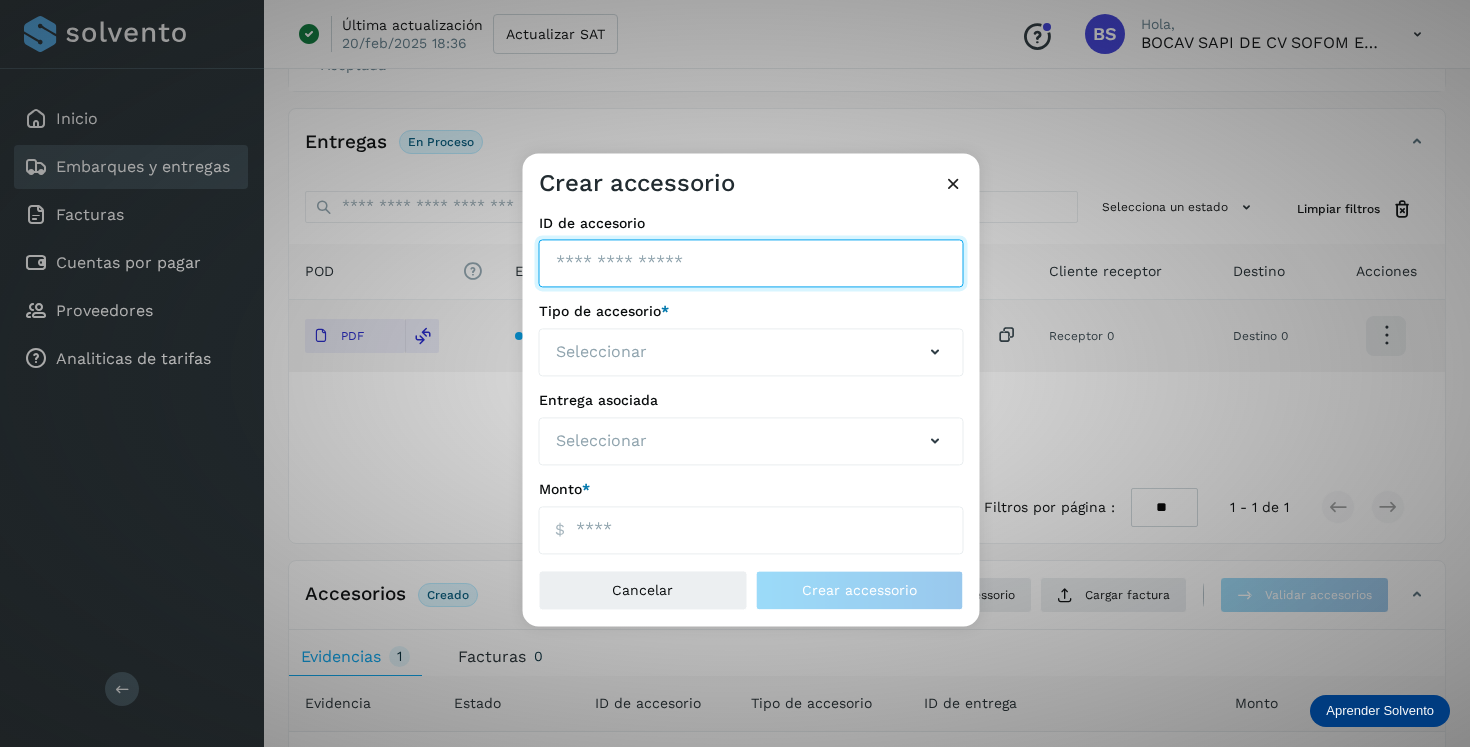 click on "ID de embarque" at bounding box center (751, 264) 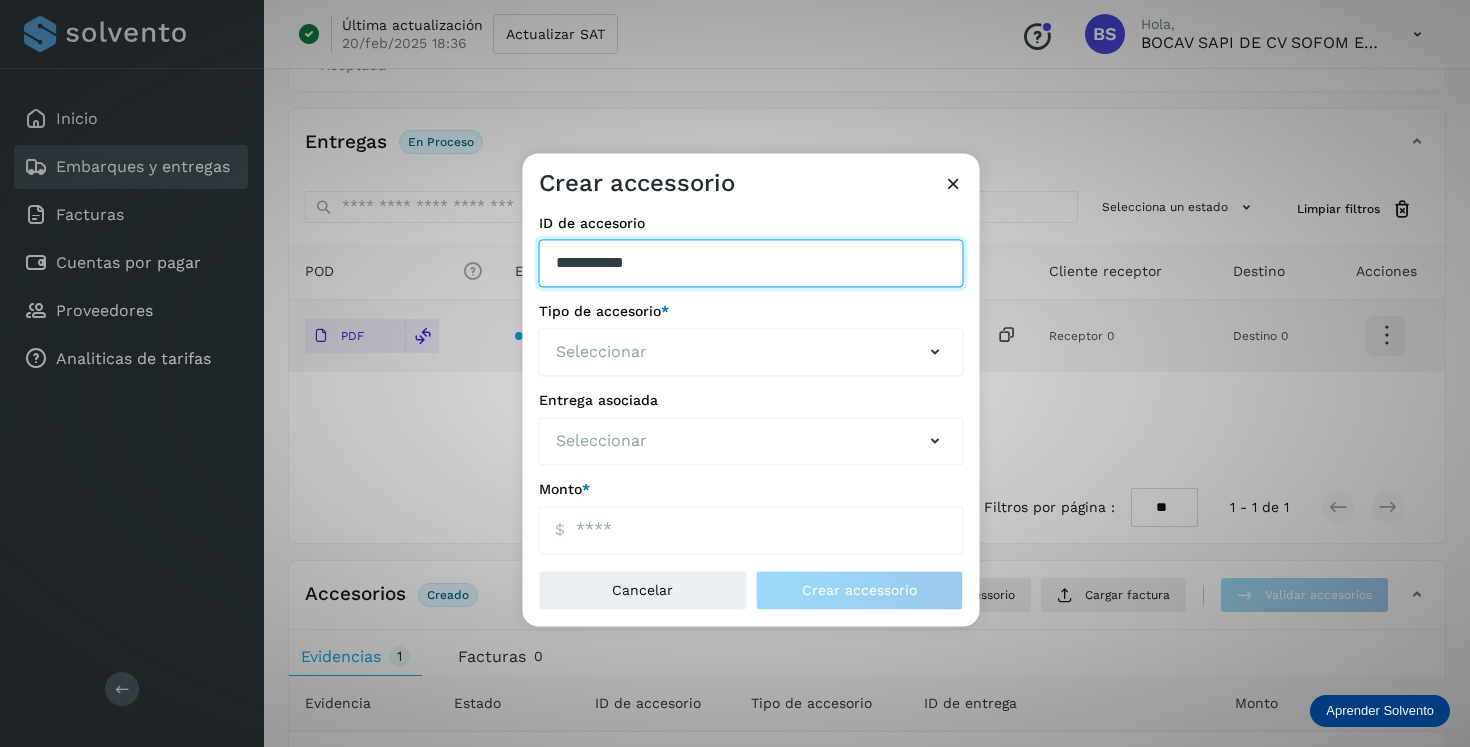 type on "**********" 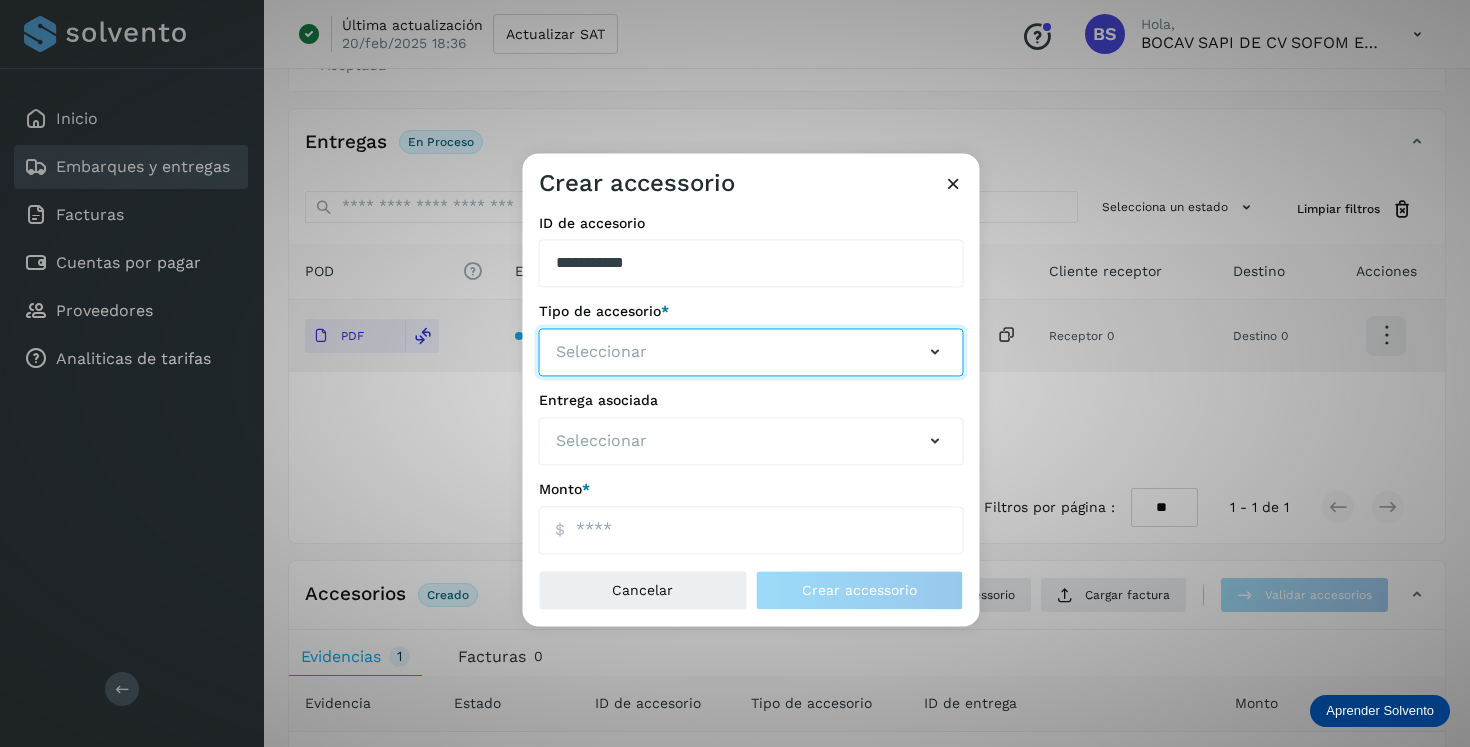 click on "Seleccionar" at bounding box center (751, 353) 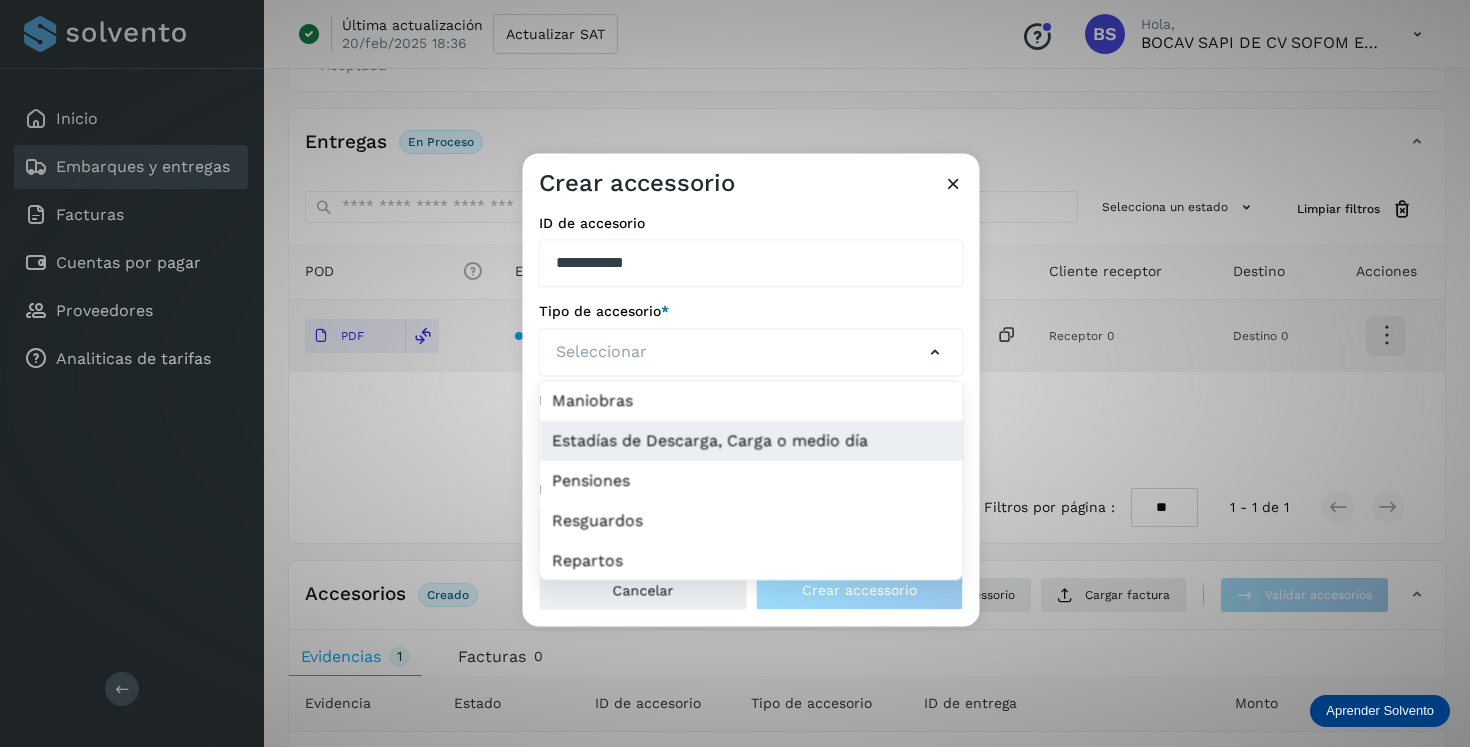 click on "Estadías de Descarga, Carga o medio día" 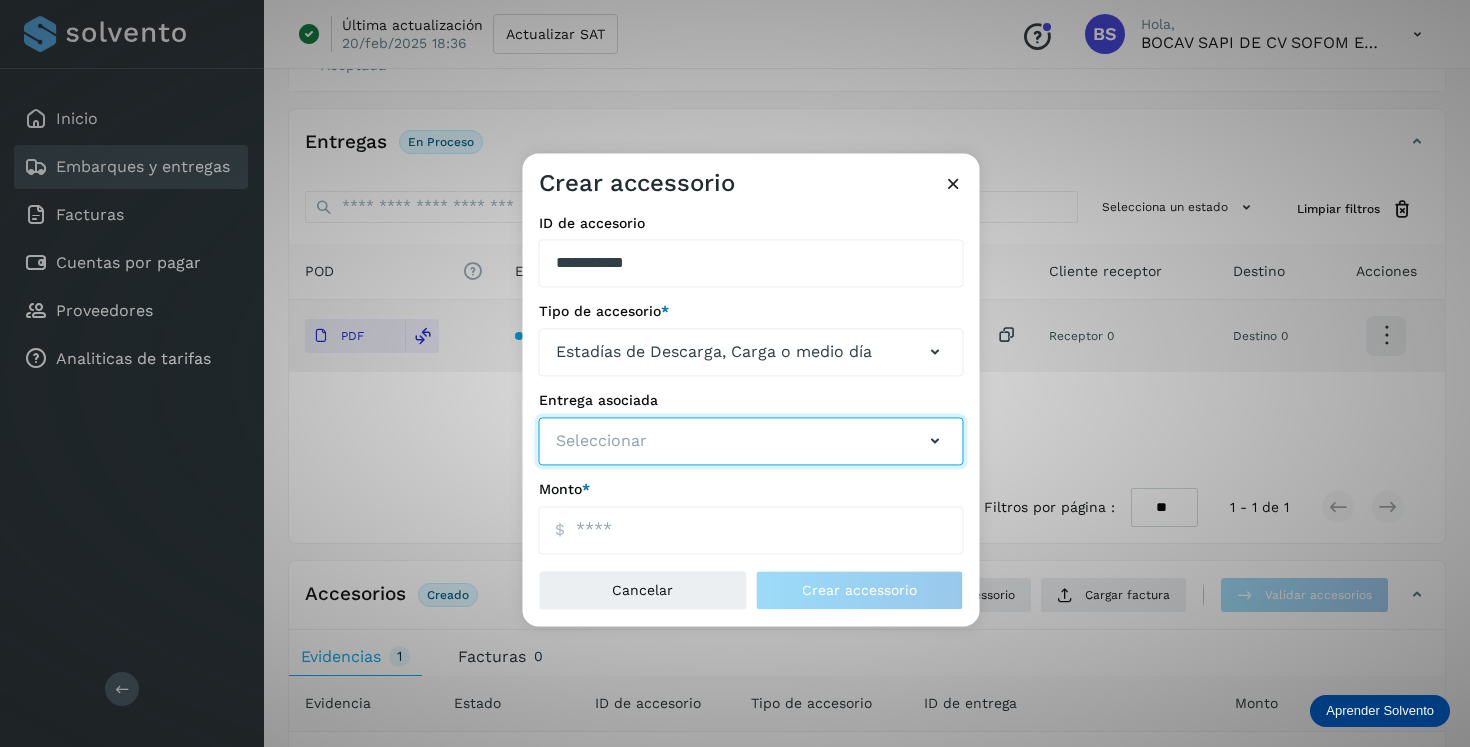 click on "Seleccionar" at bounding box center (751, 441) 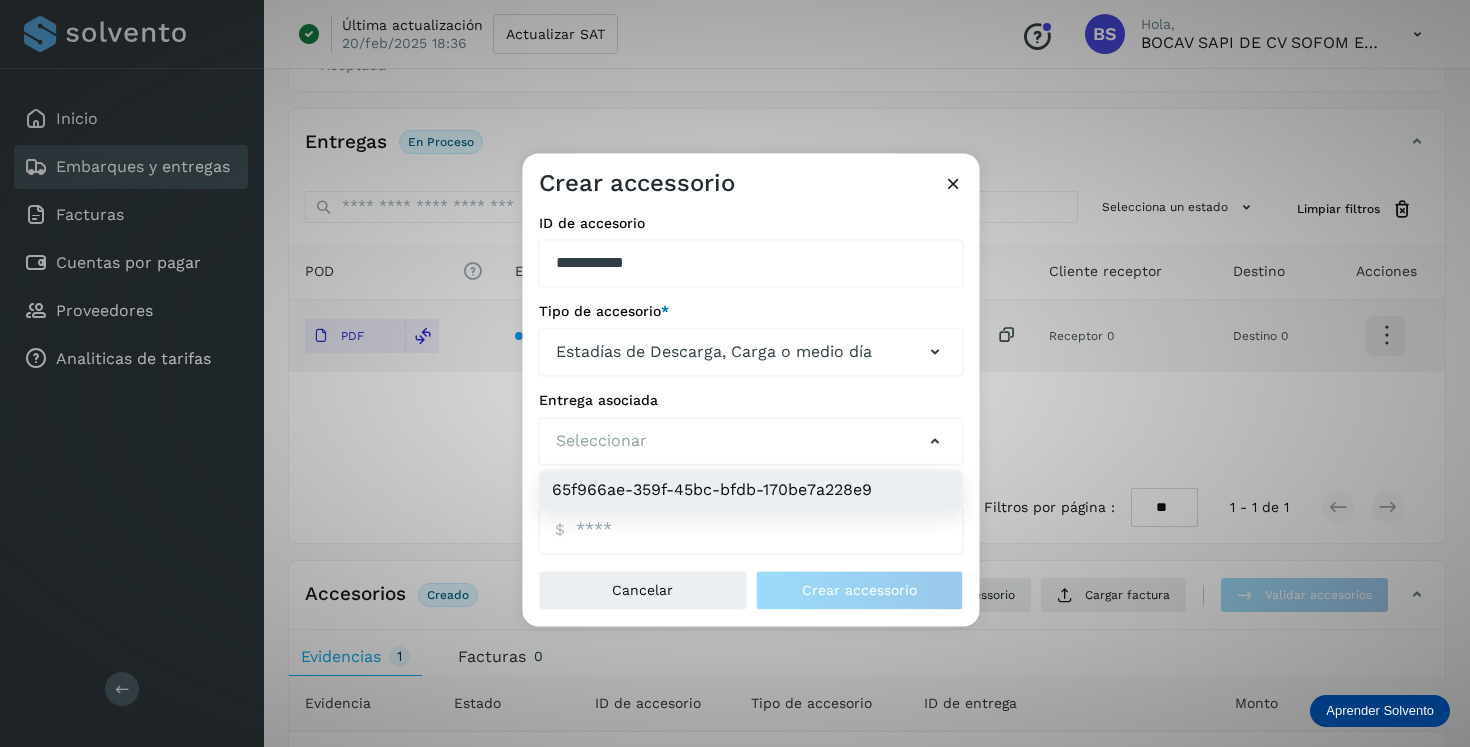 click on "65f966ae-359f-45bc-bfdb-170be7a228e9" 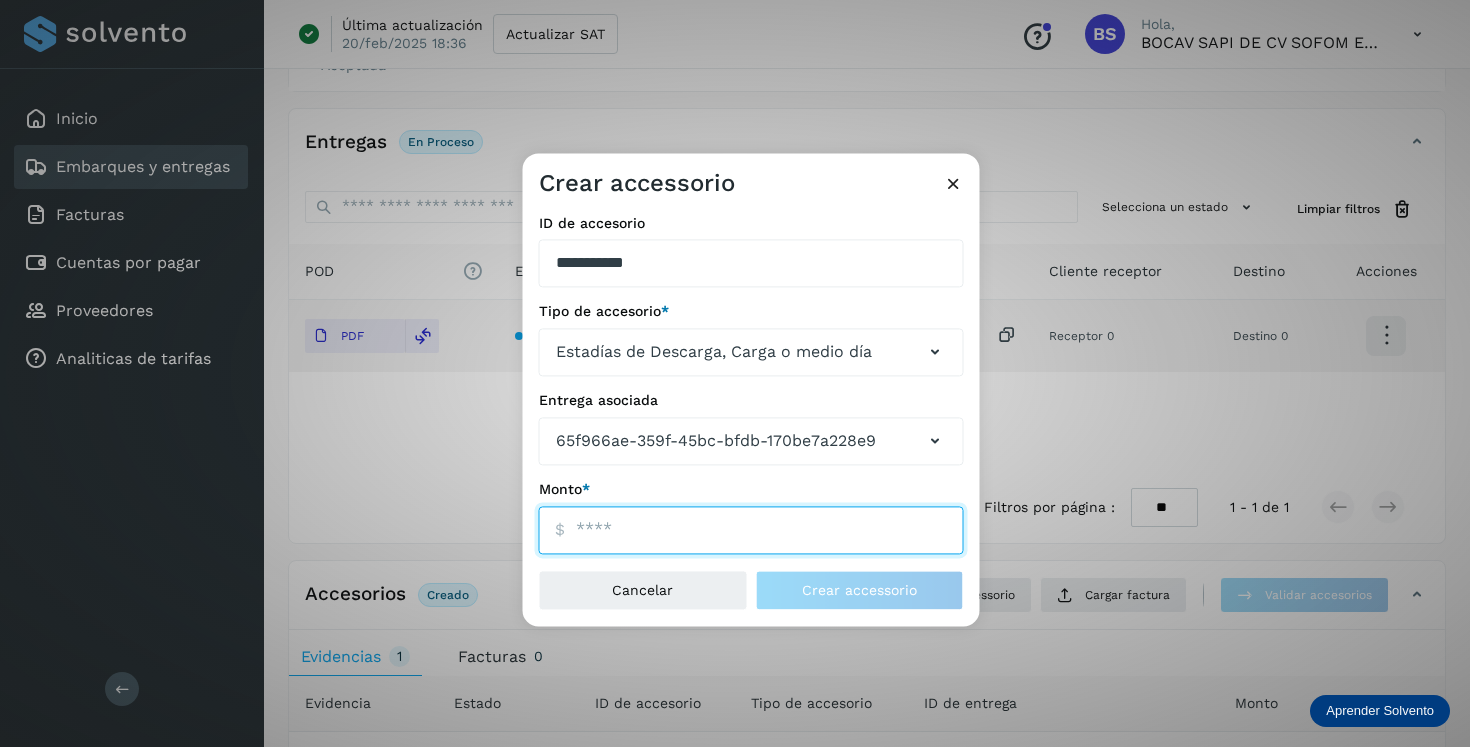 click on "ID de embarque" at bounding box center [751, 530] 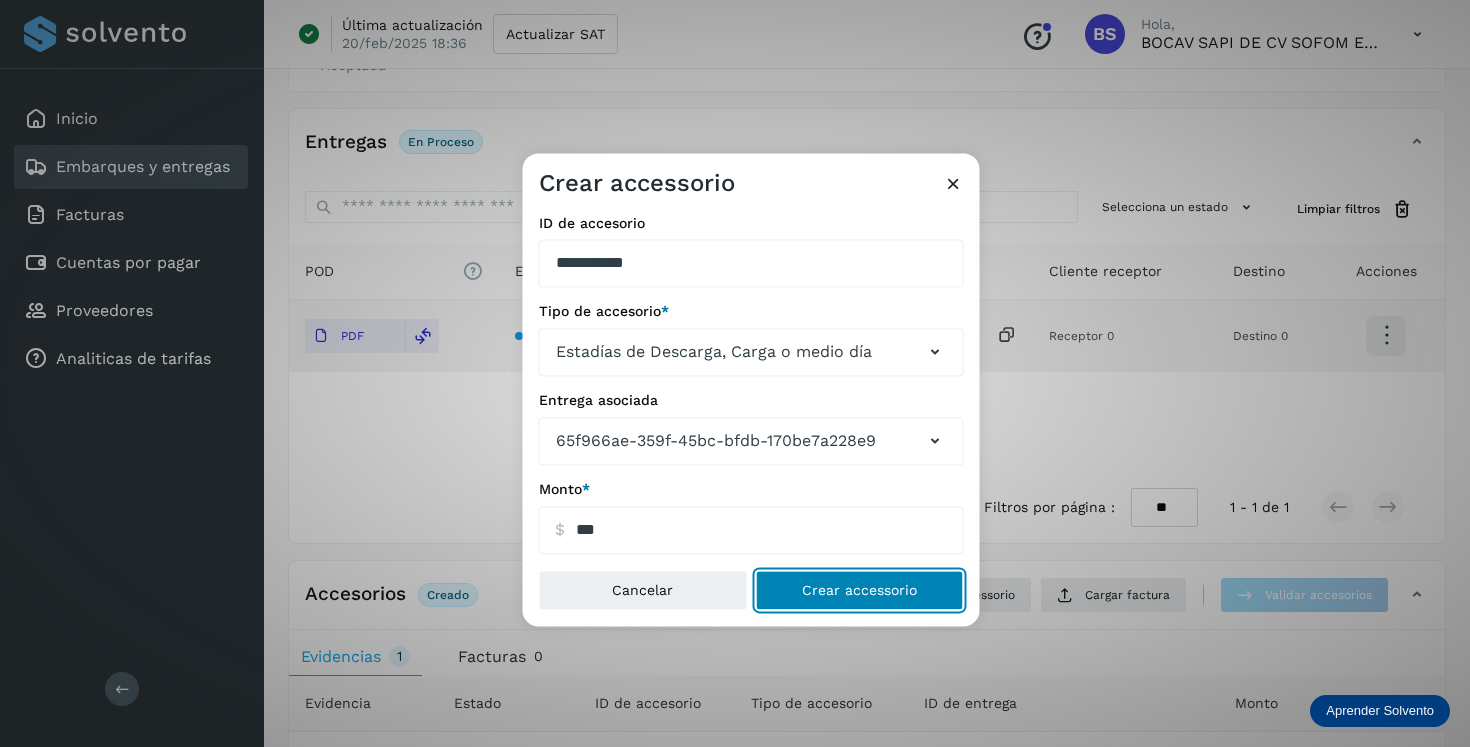 type on "******" 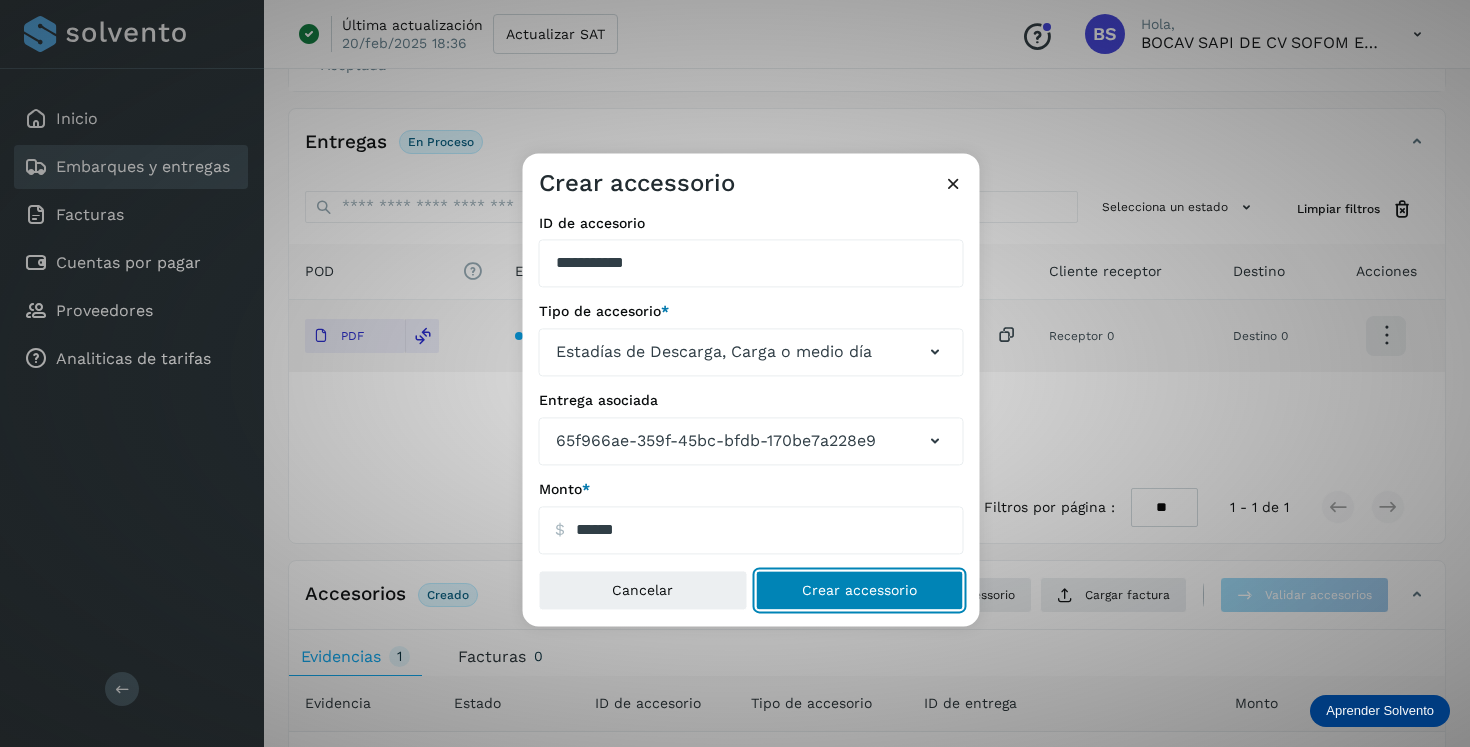 click on "Crear accessorio" at bounding box center [859, 590] 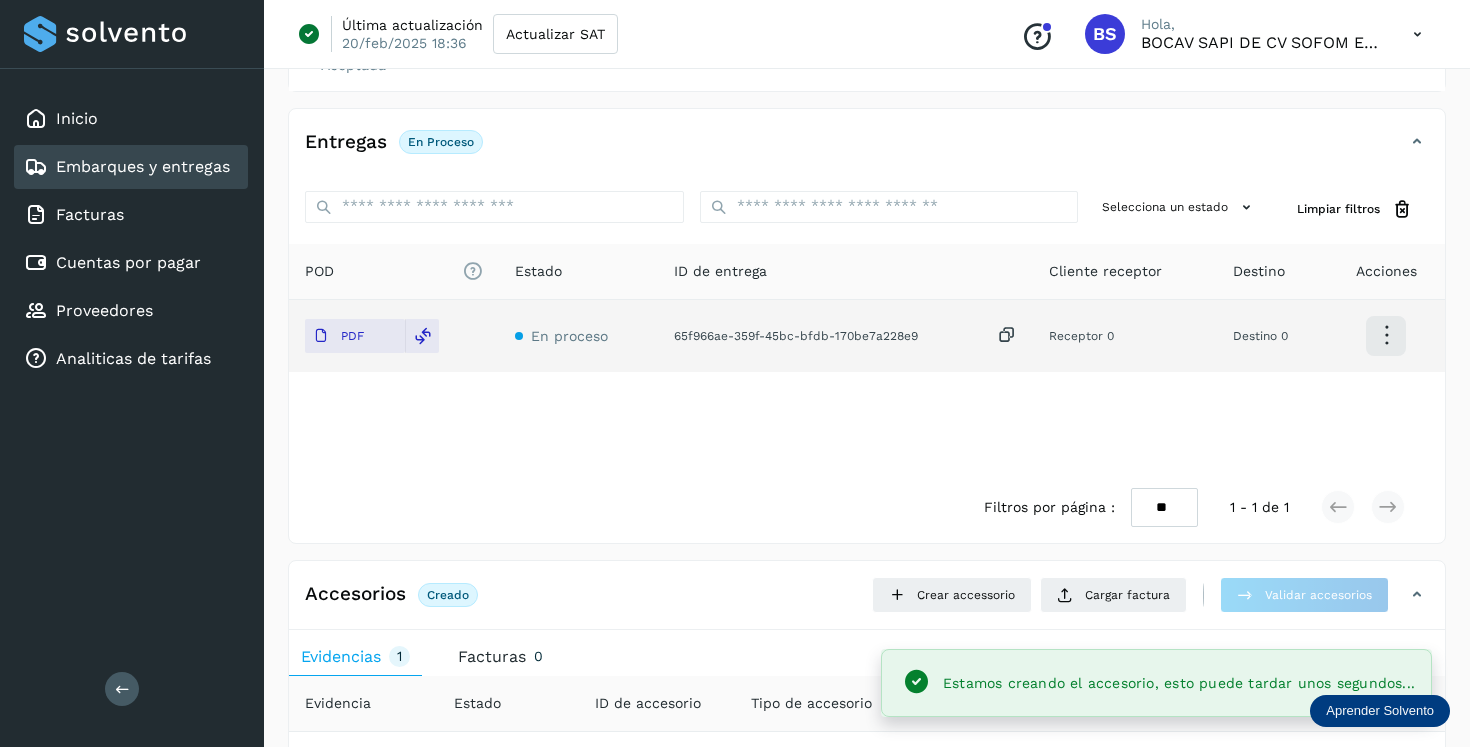 scroll, scrollTop: 615, scrollLeft: 0, axis: vertical 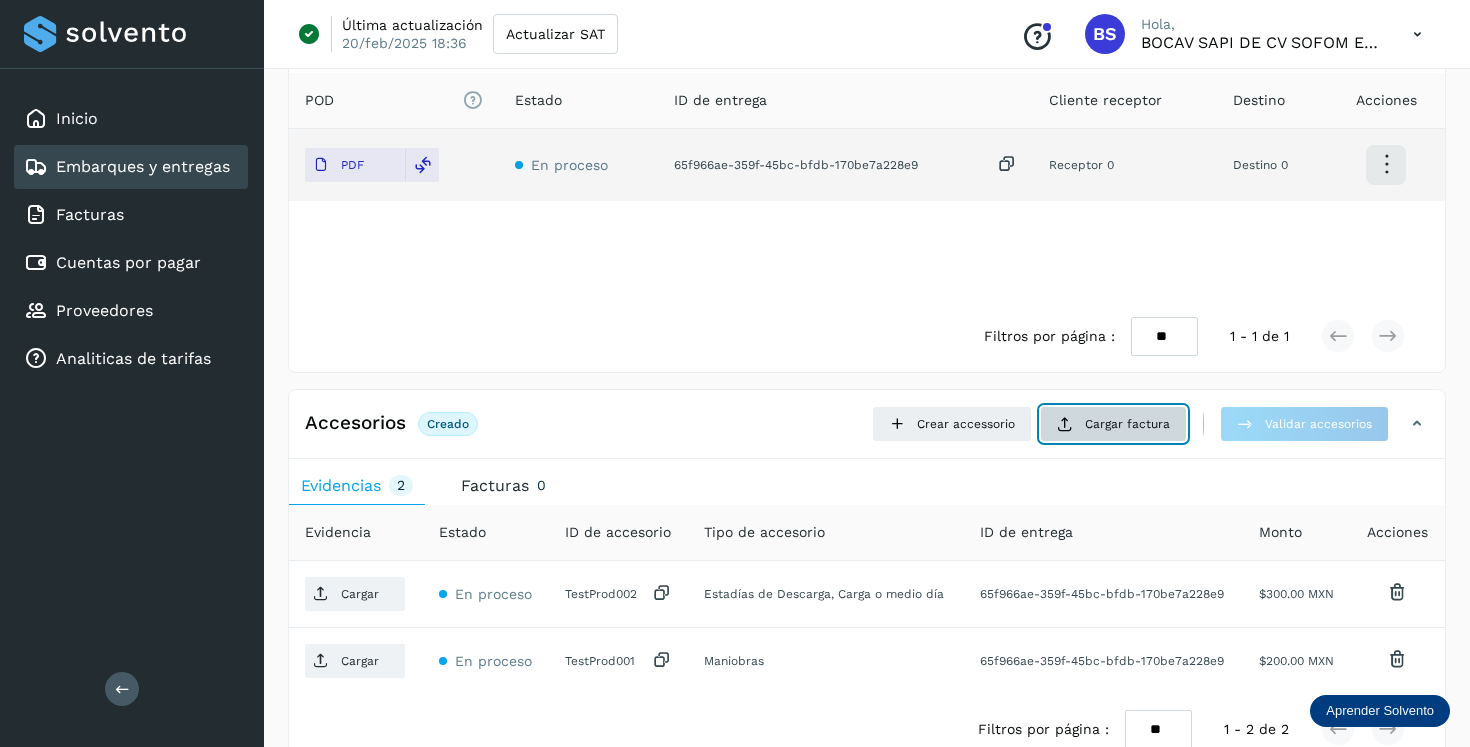 click on "Cargar factura" 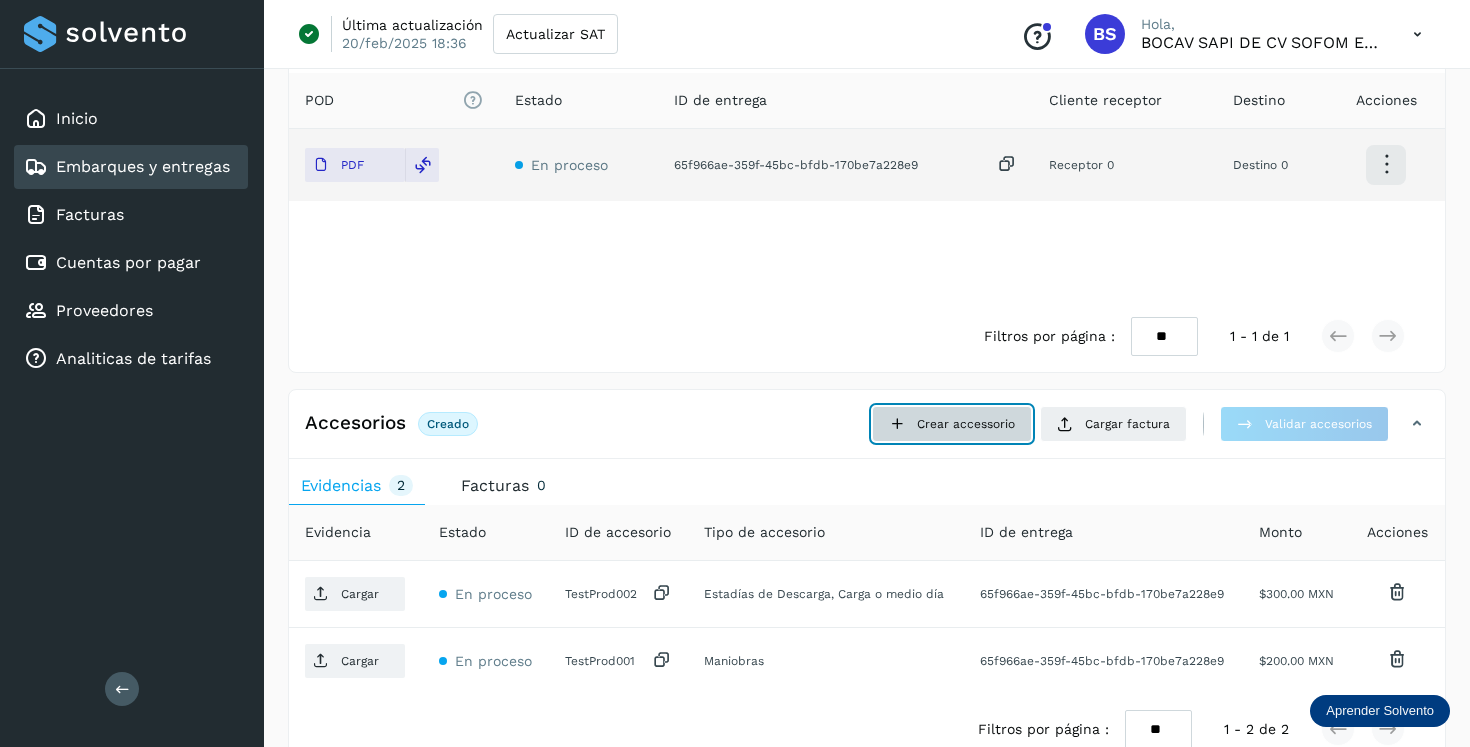 click on "Crear accessorio" 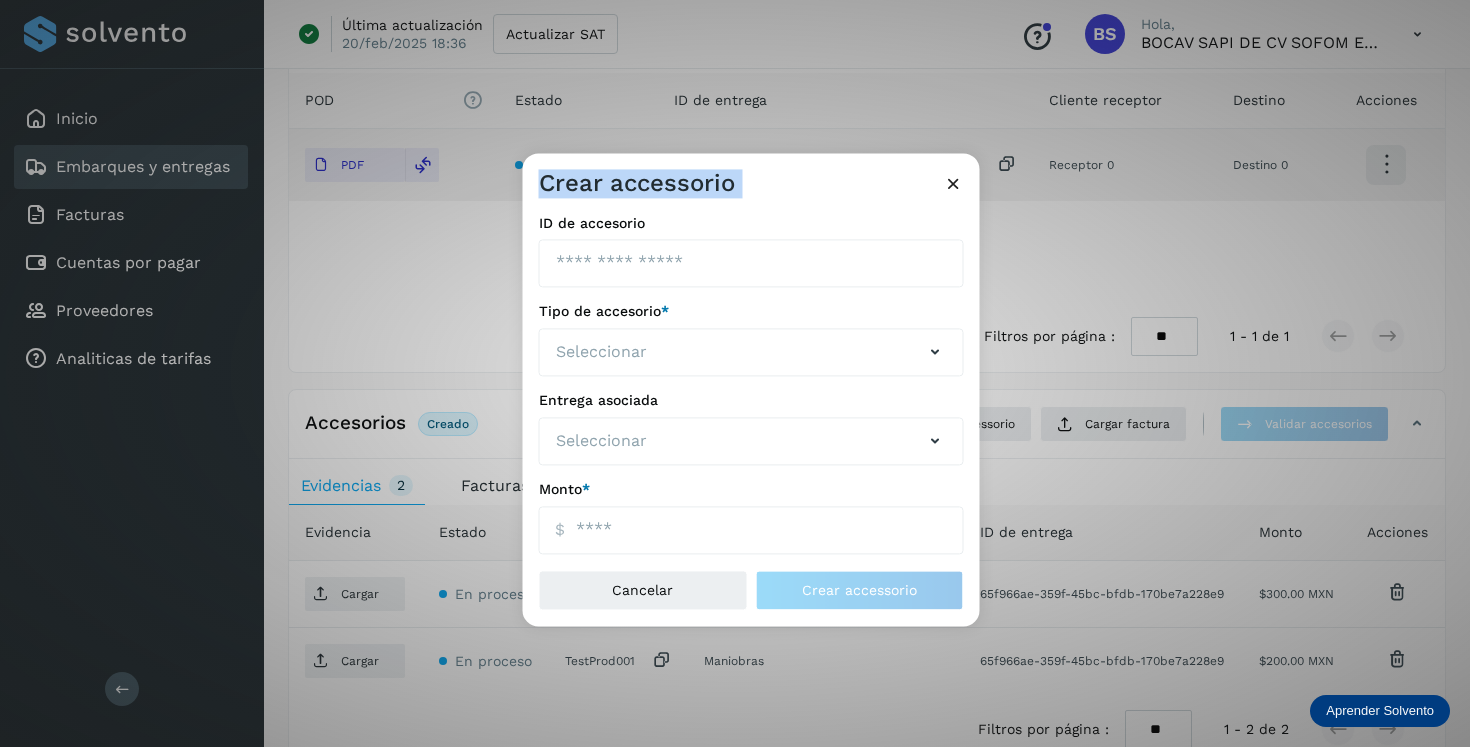 drag, startPoint x: 984, startPoint y: 426, endPoint x: 956, endPoint y: 198, distance: 229.71286 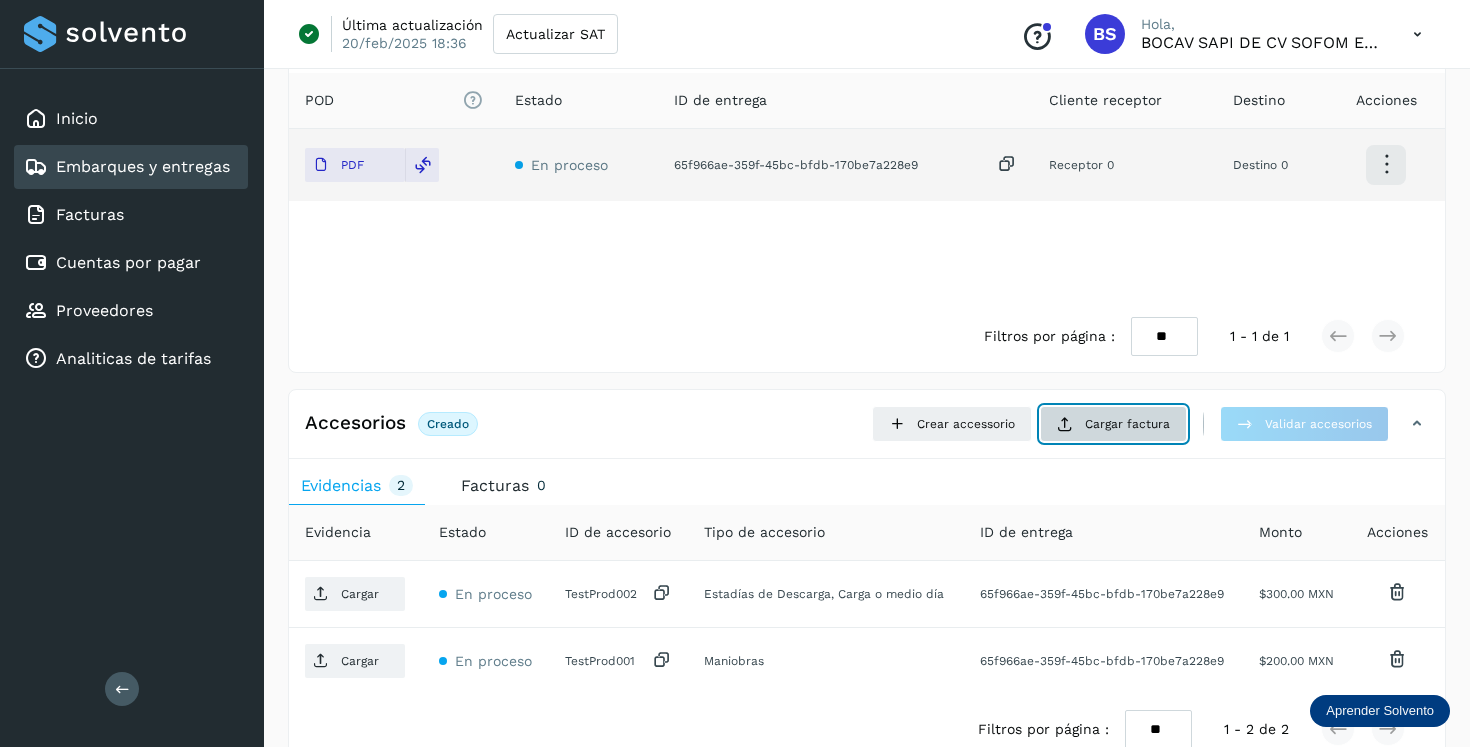 click at bounding box center [1065, 424] 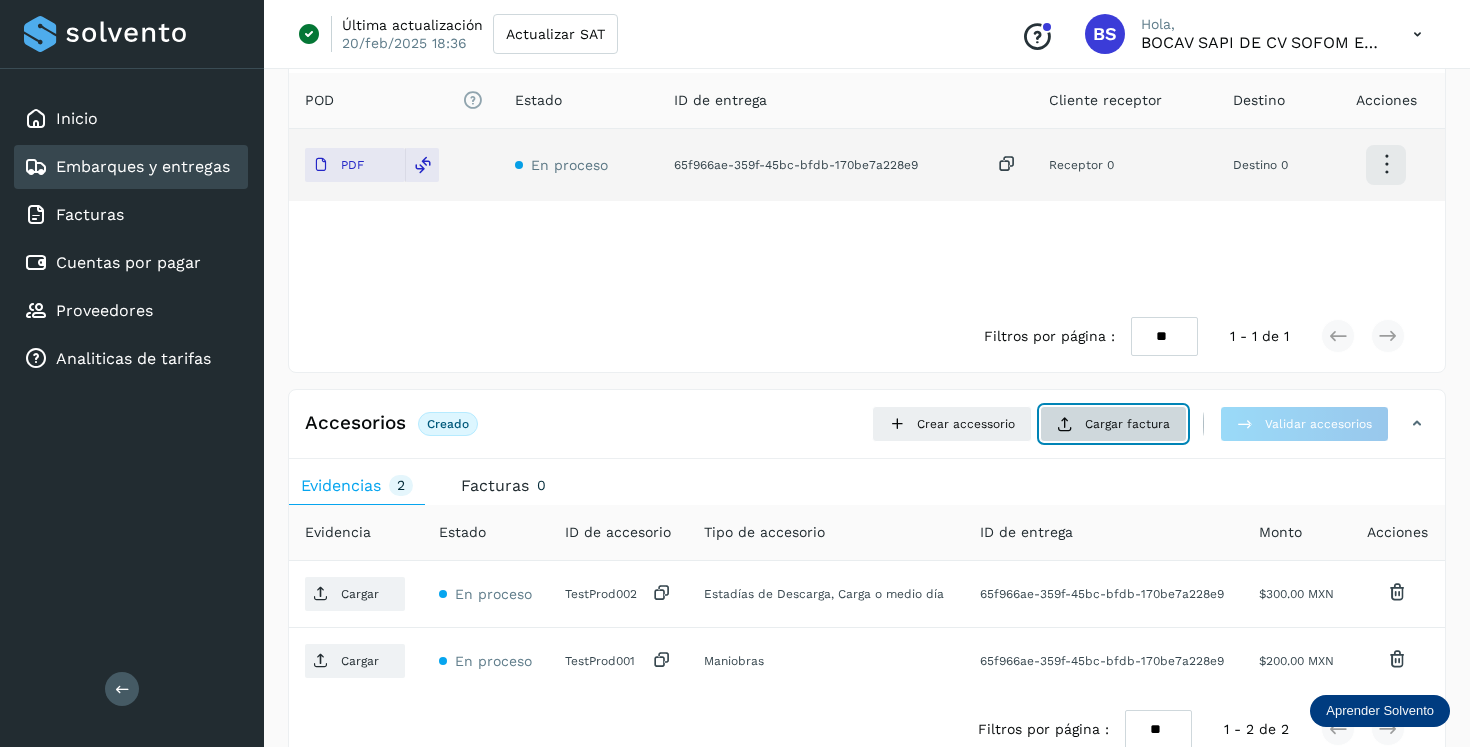 click on "Cargar factura" at bounding box center (1113, 424) 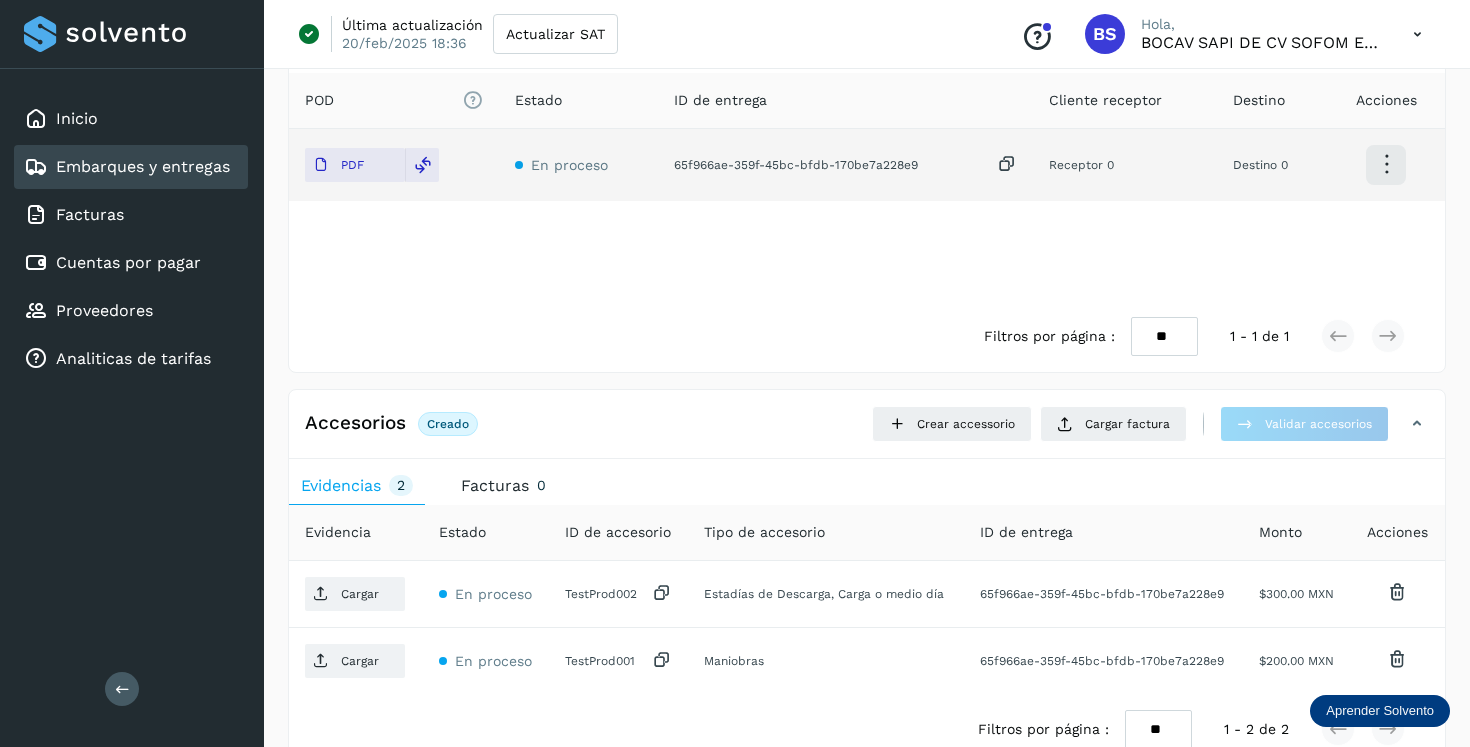click on "Embarques y entregas" at bounding box center (143, 166) 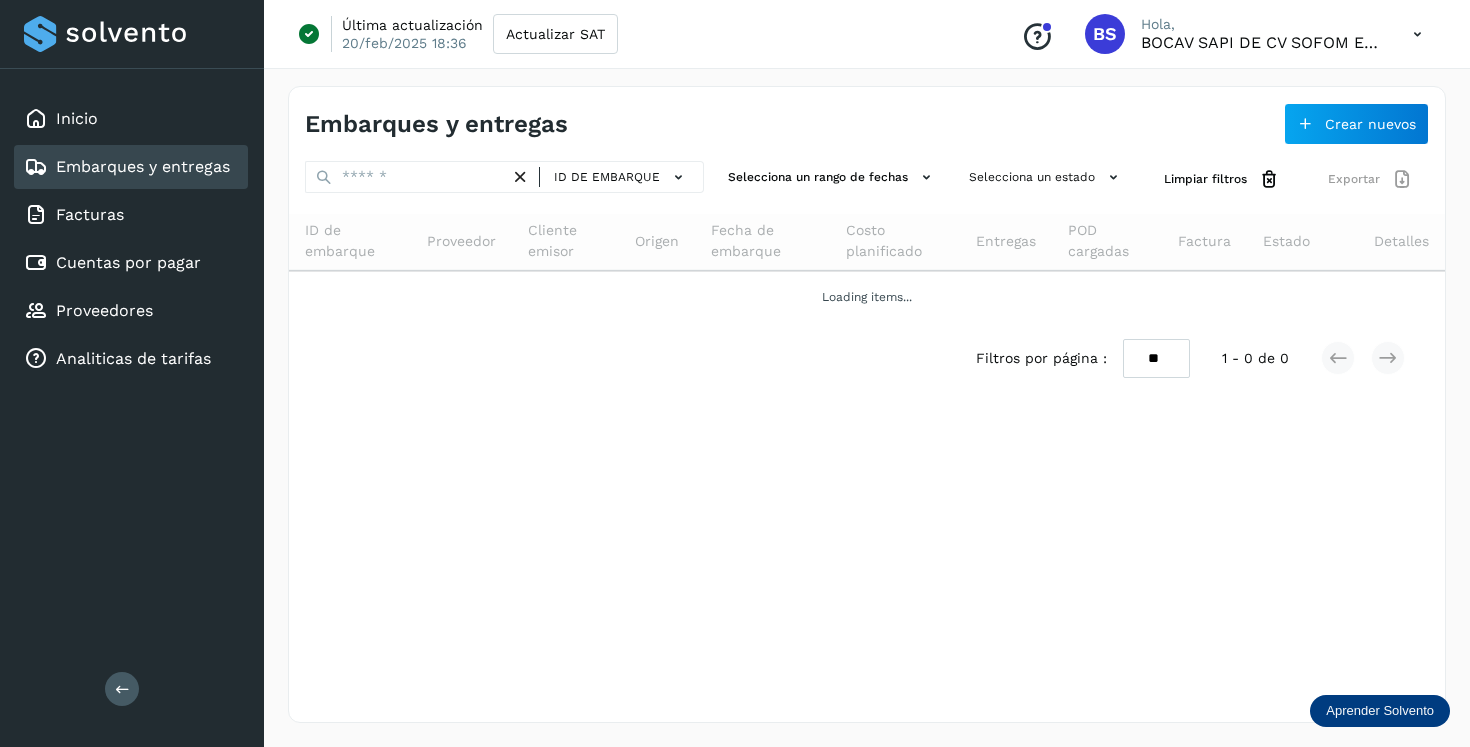 scroll, scrollTop: 0, scrollLeft: 0, axis: both 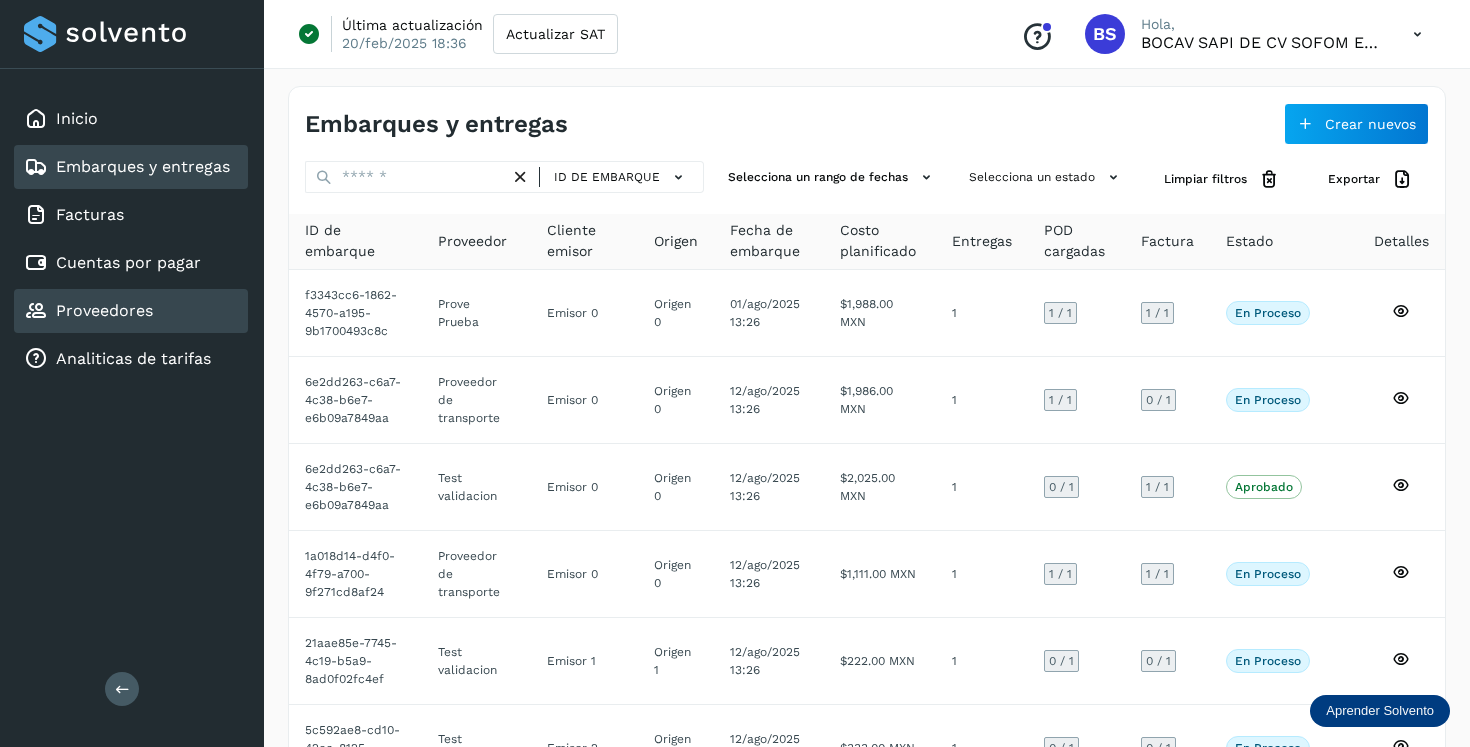 click on "Proveedores" 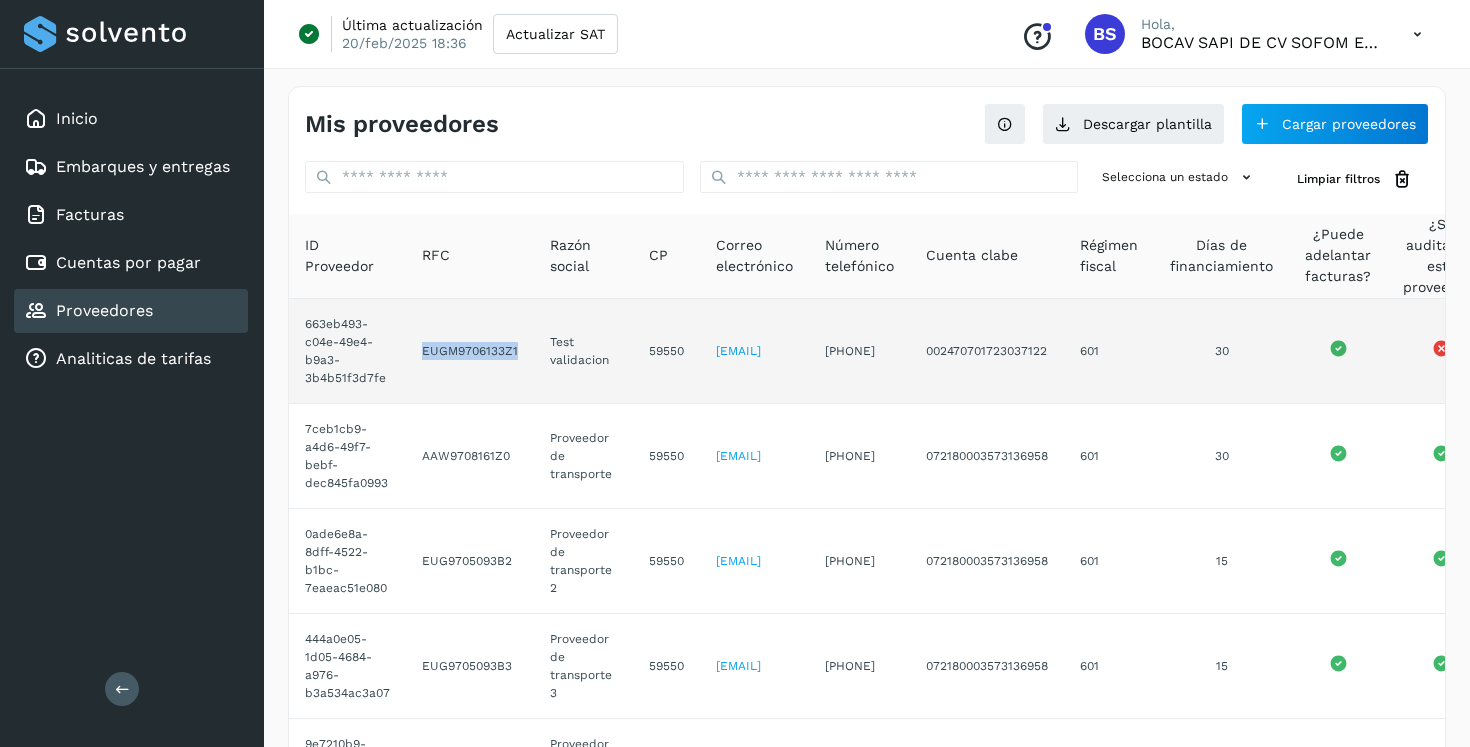 drag, startPoint x: 422, startPoint y: 351, endPoint x: 514, endPoint y: 346, distance: 92.13577 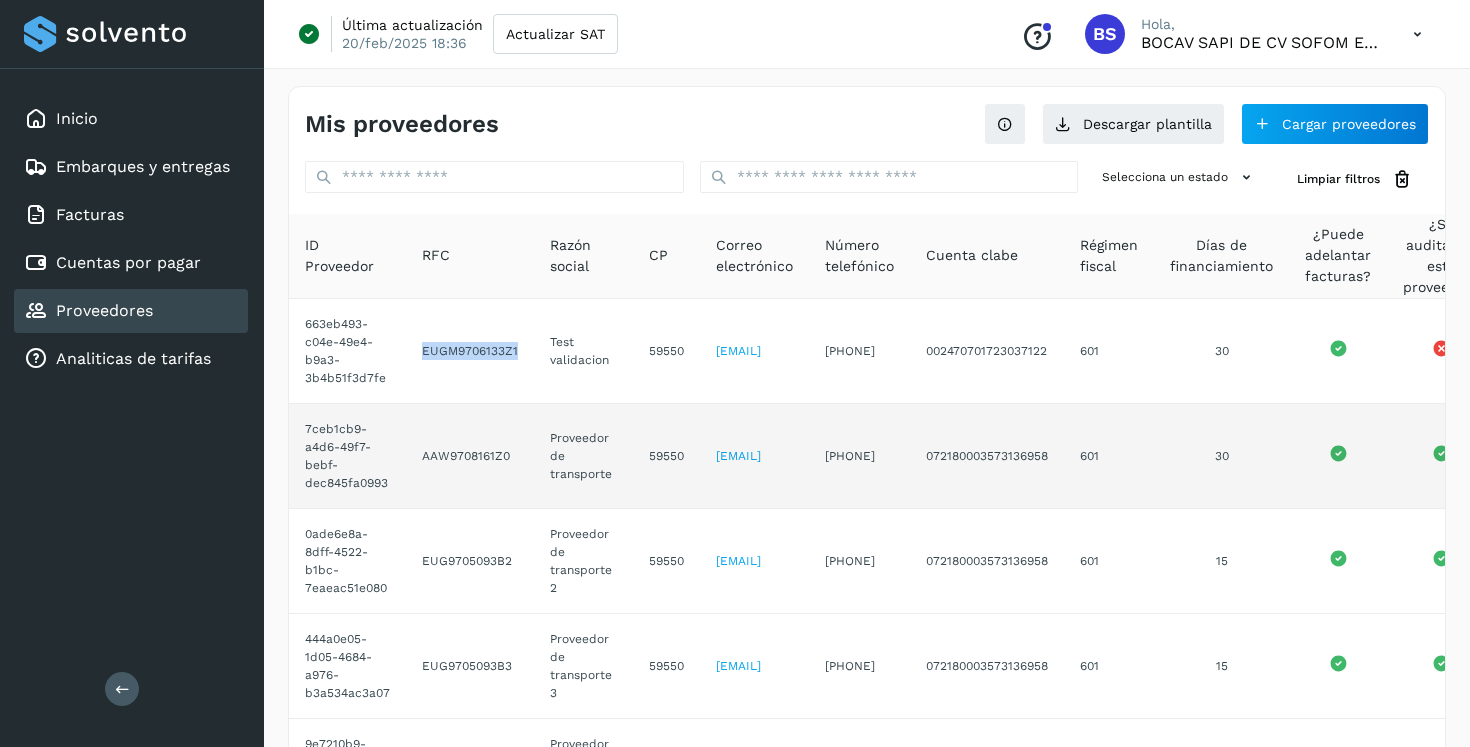 copy on "EUGM9706133Z1" 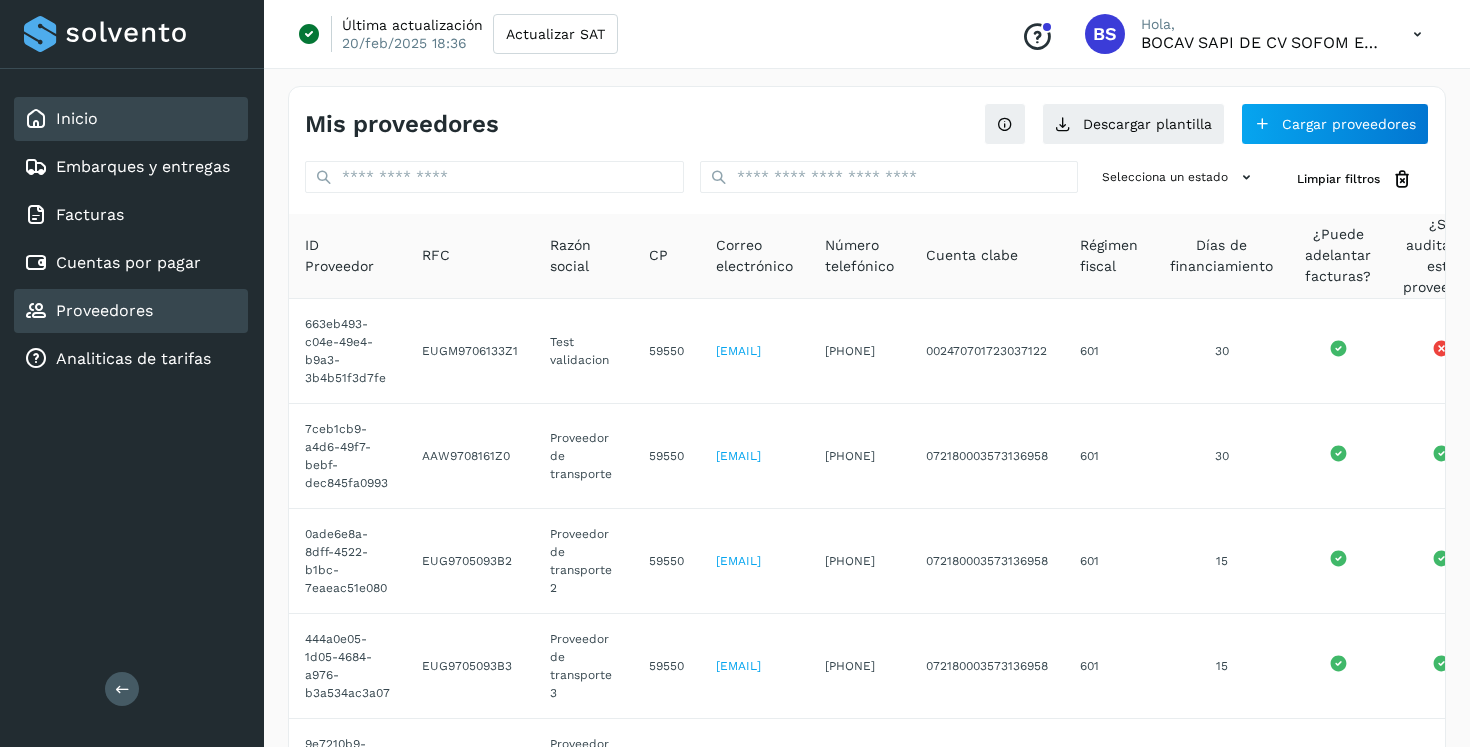 click on "Inicio" 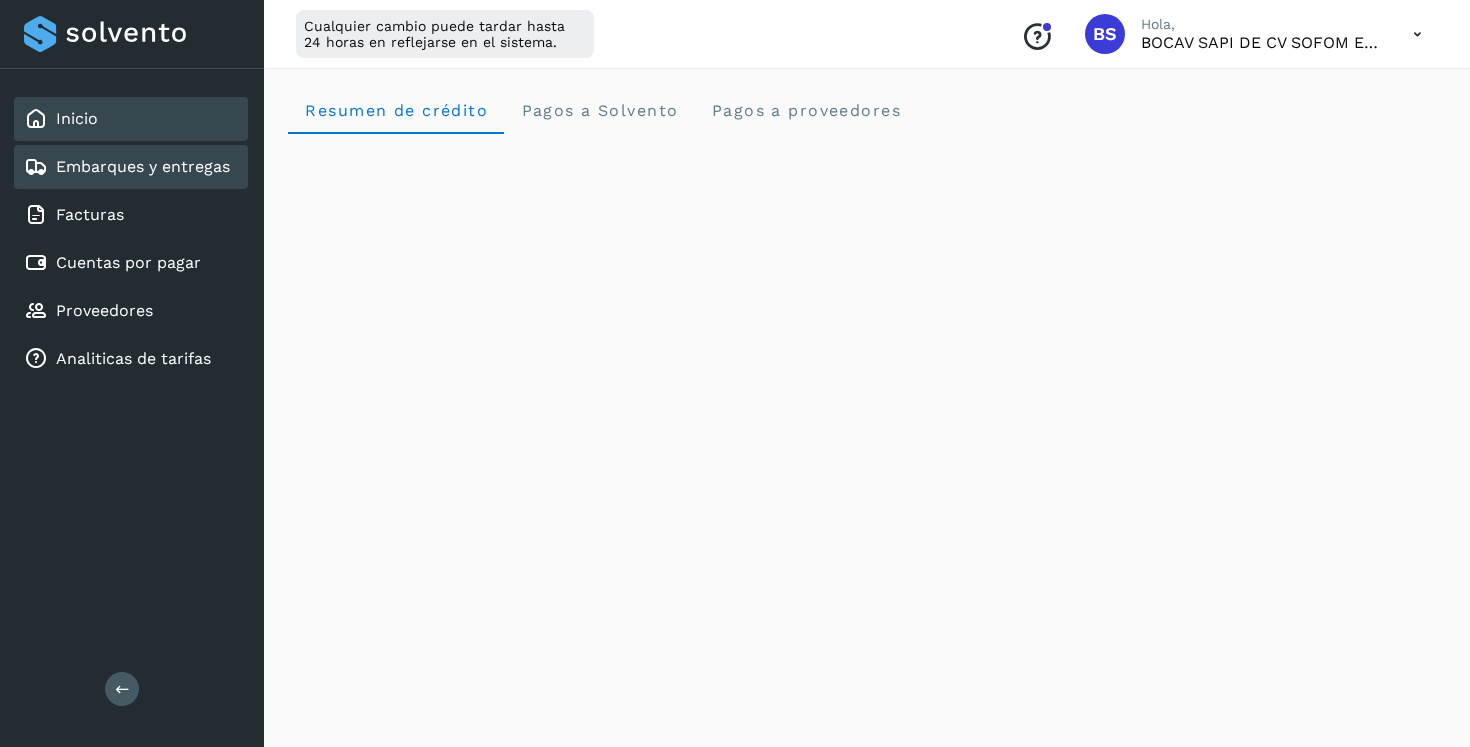 click on "Embarques y entregas" at bounding box center (143, 166) 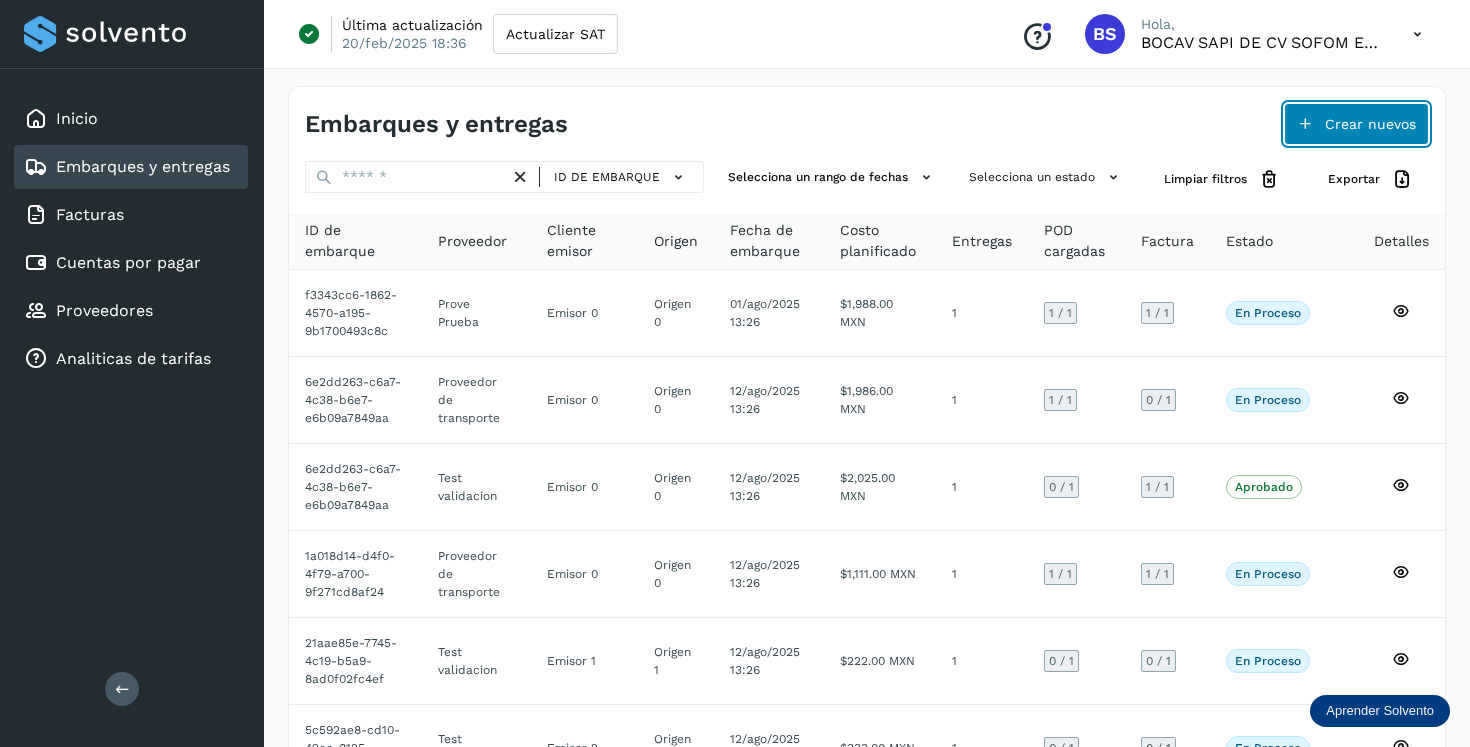 click on "Crear nuevos" at bounding box center [1356, 124] 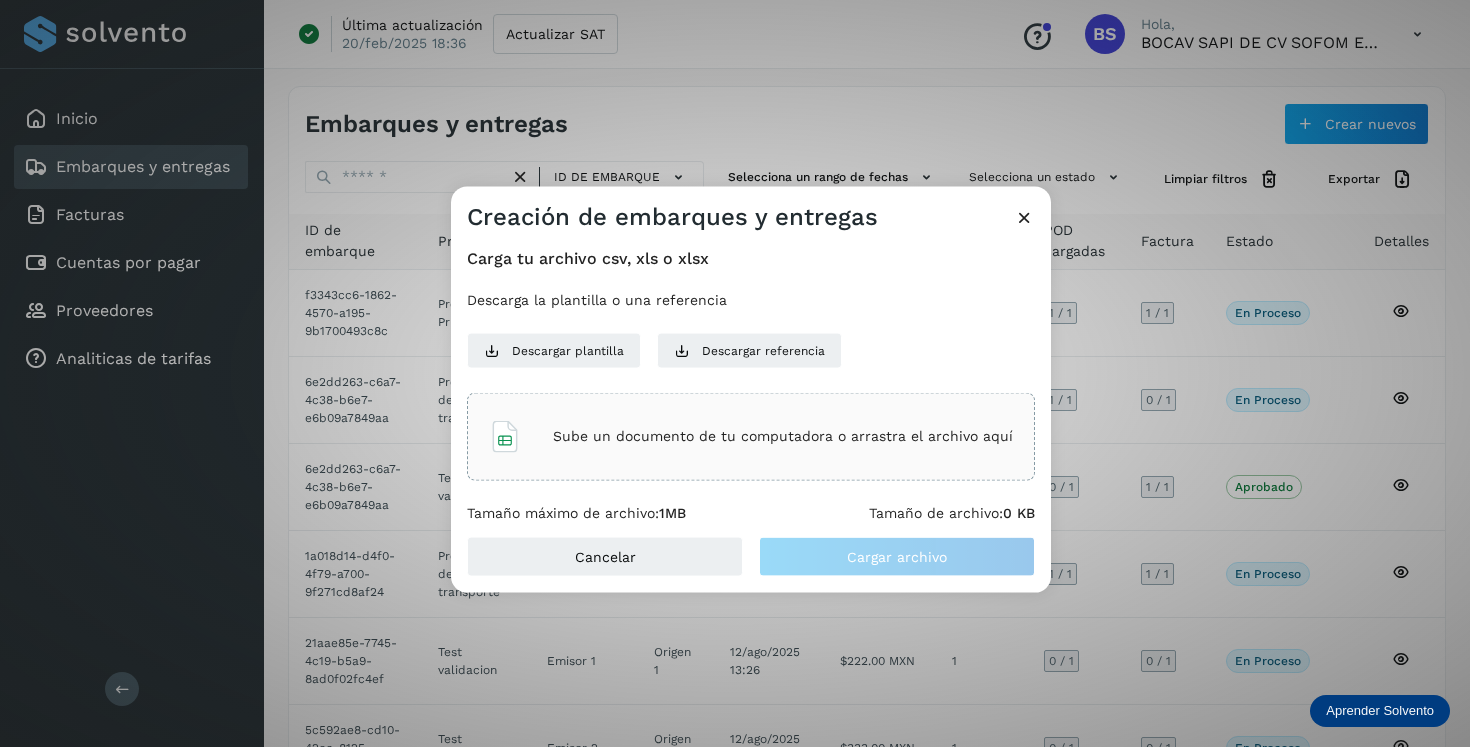 click on "Sube un documento de tu computadora o arrastra el archivo aquí" 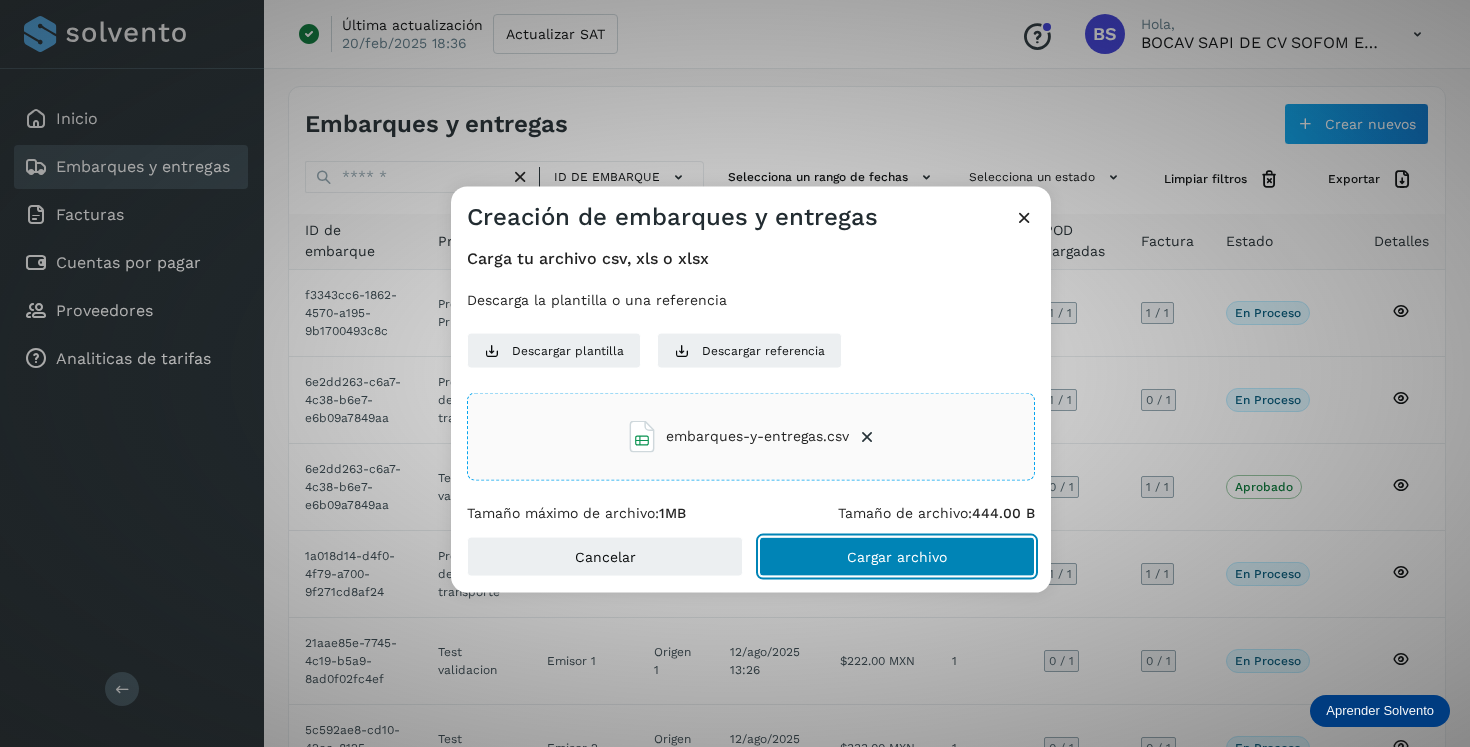 click on "Cargar archivo" 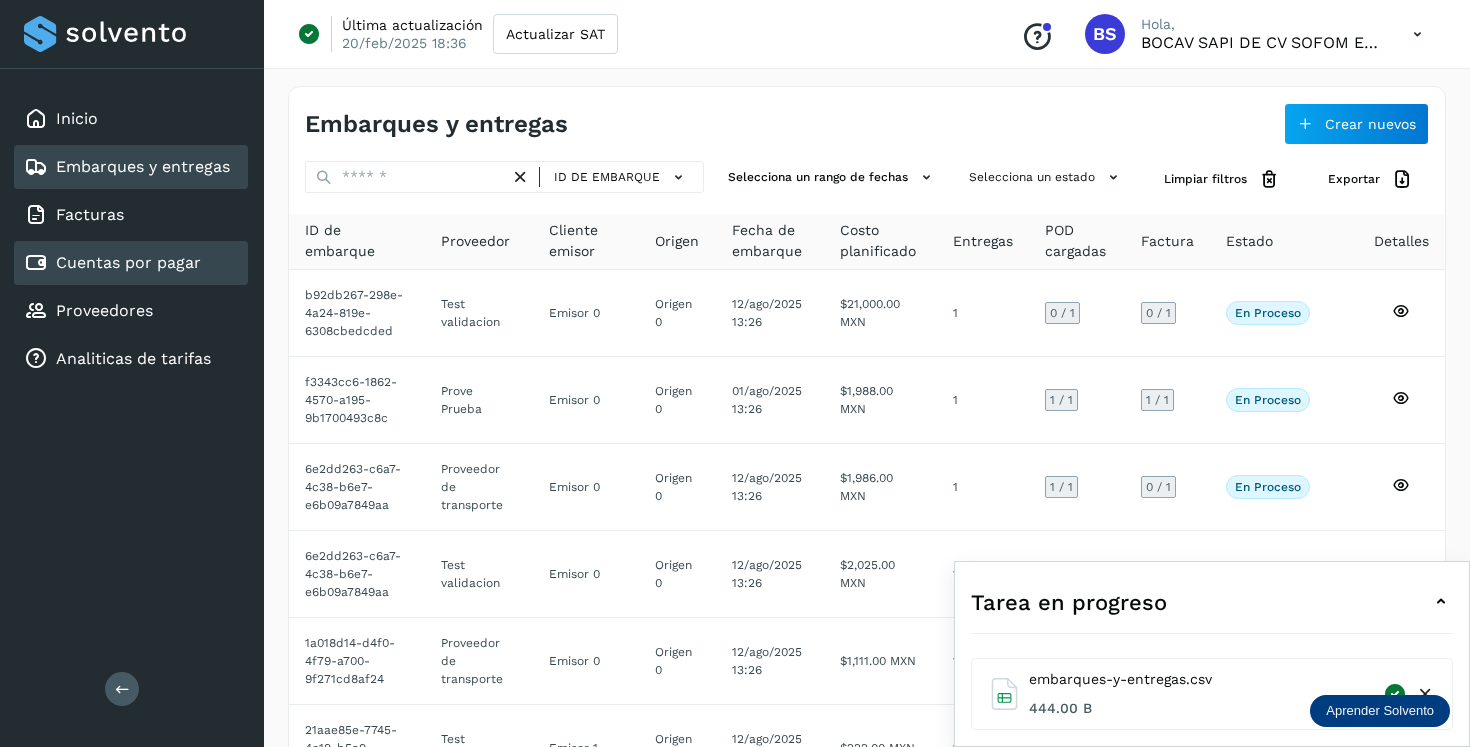 click on "Cuentas por pagar" at bounding box center (112, 263) 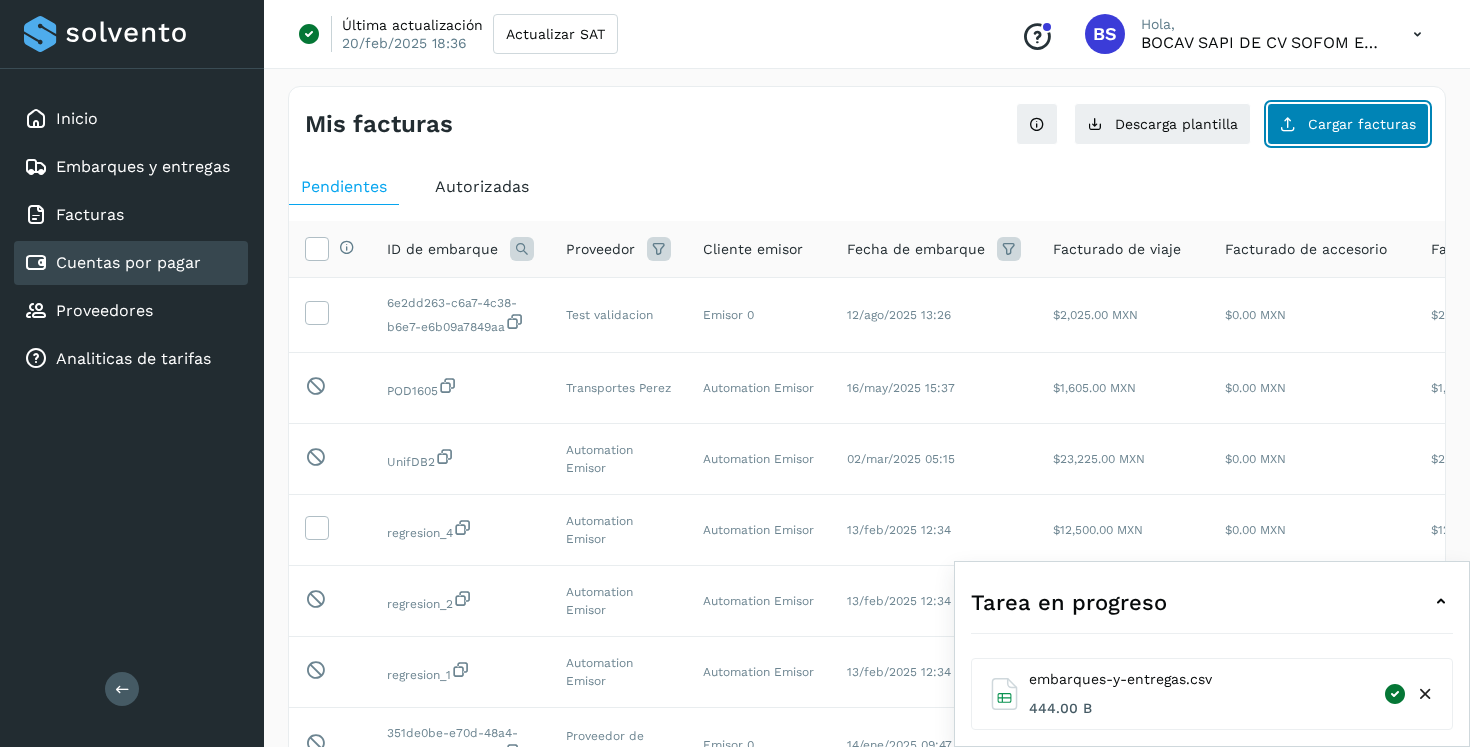 click on "Cargar facturas" 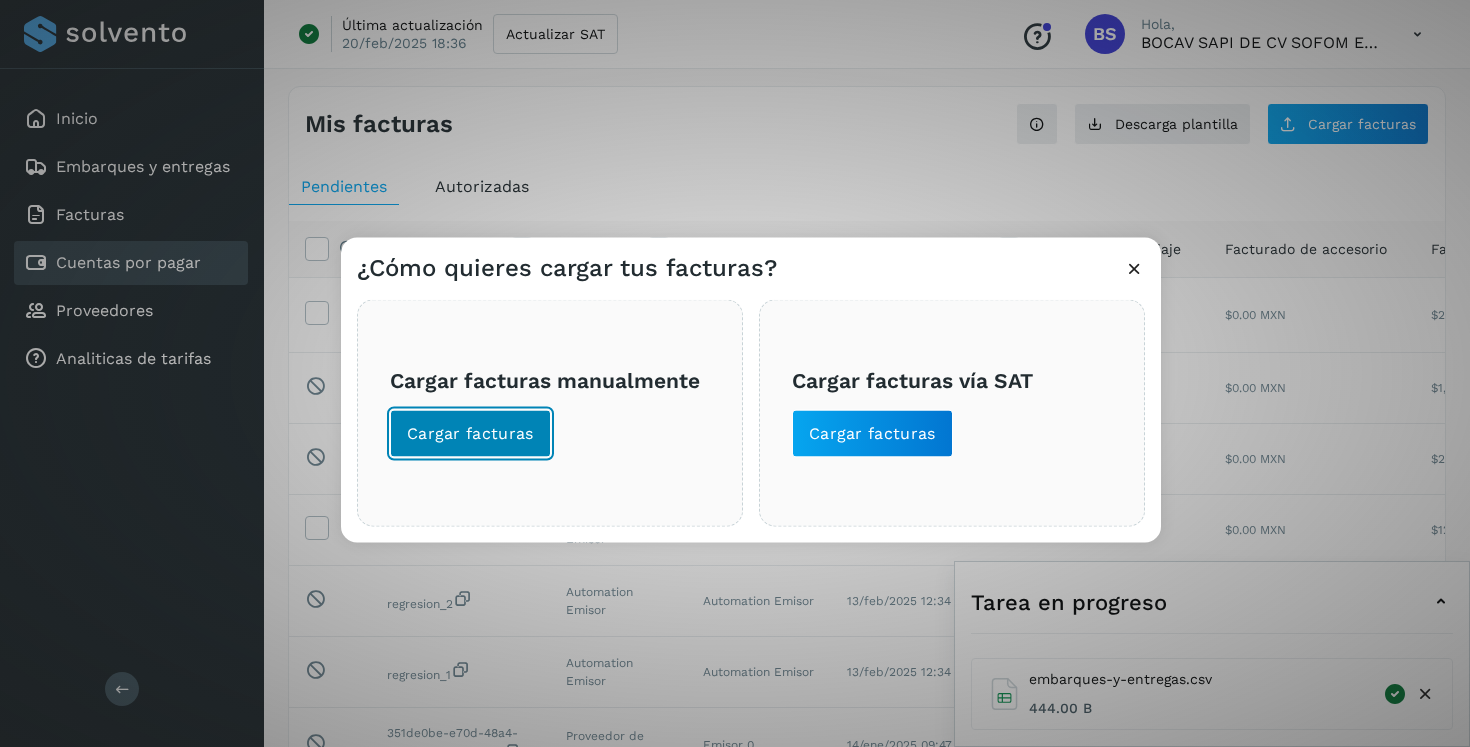 click on "Cargar facturas" at bounding box center (470, 433) 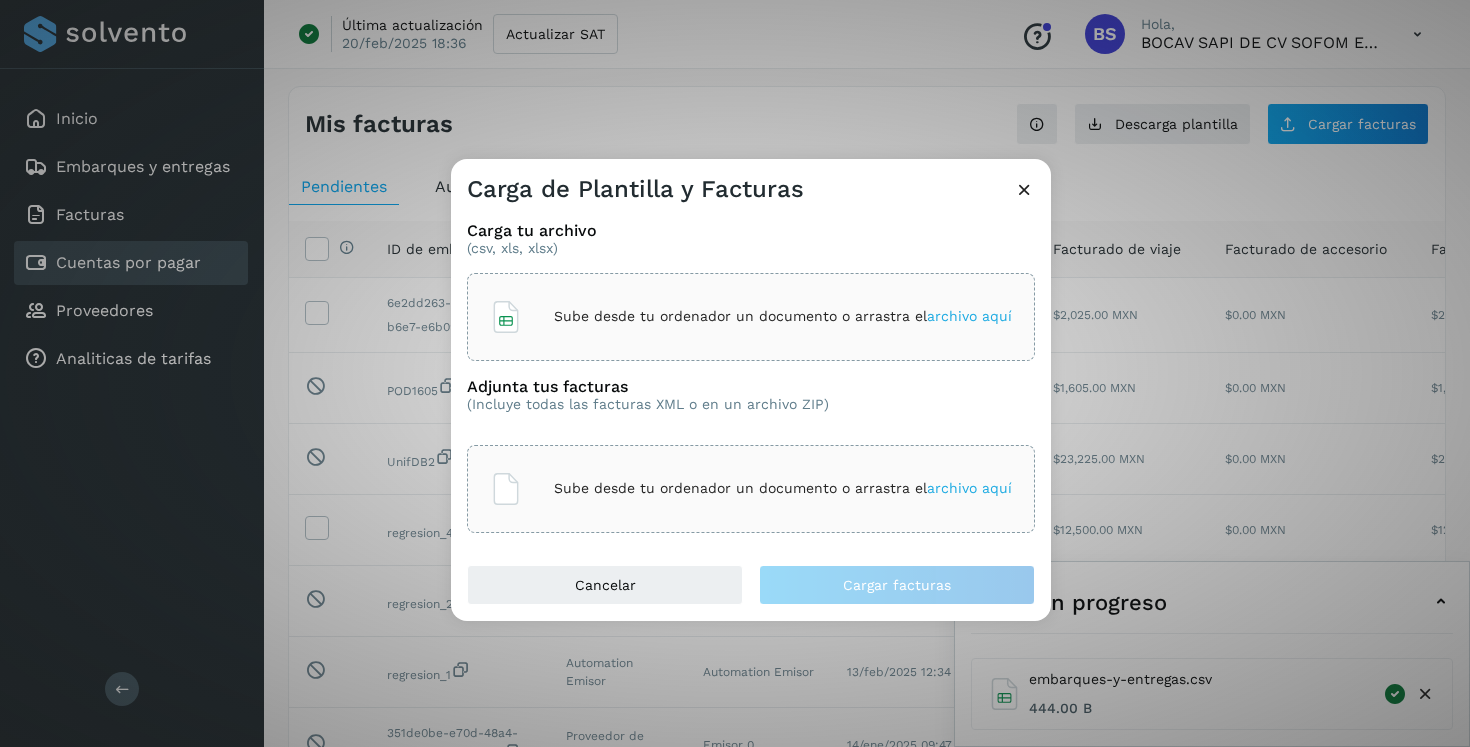 click on "Sube desde tu ordenador un documento o arrastra el  archivo aquí" at bounding box center (783, 316) 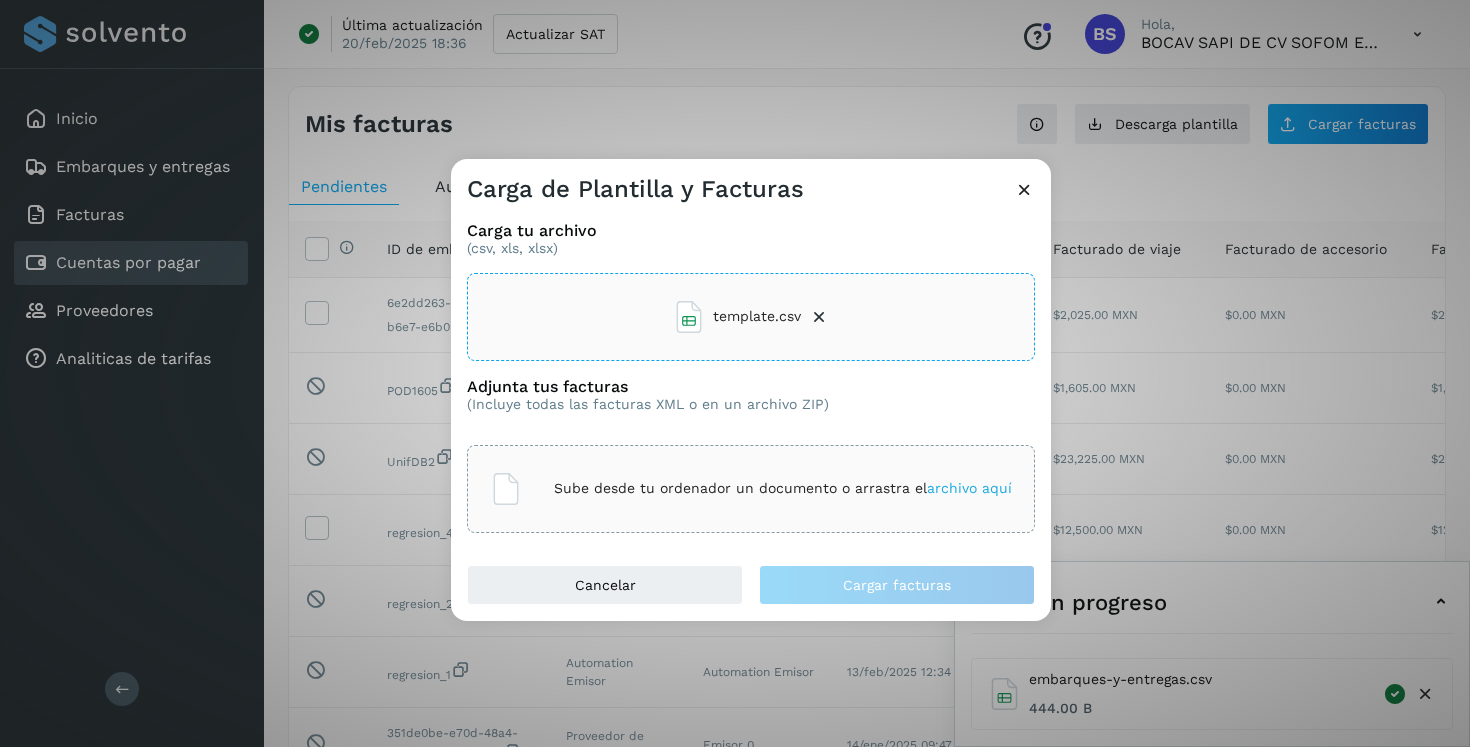 click on "Sube desde tu ordenador un documento o arrastra el  archivo aquí" at bounding box center [783, 488] 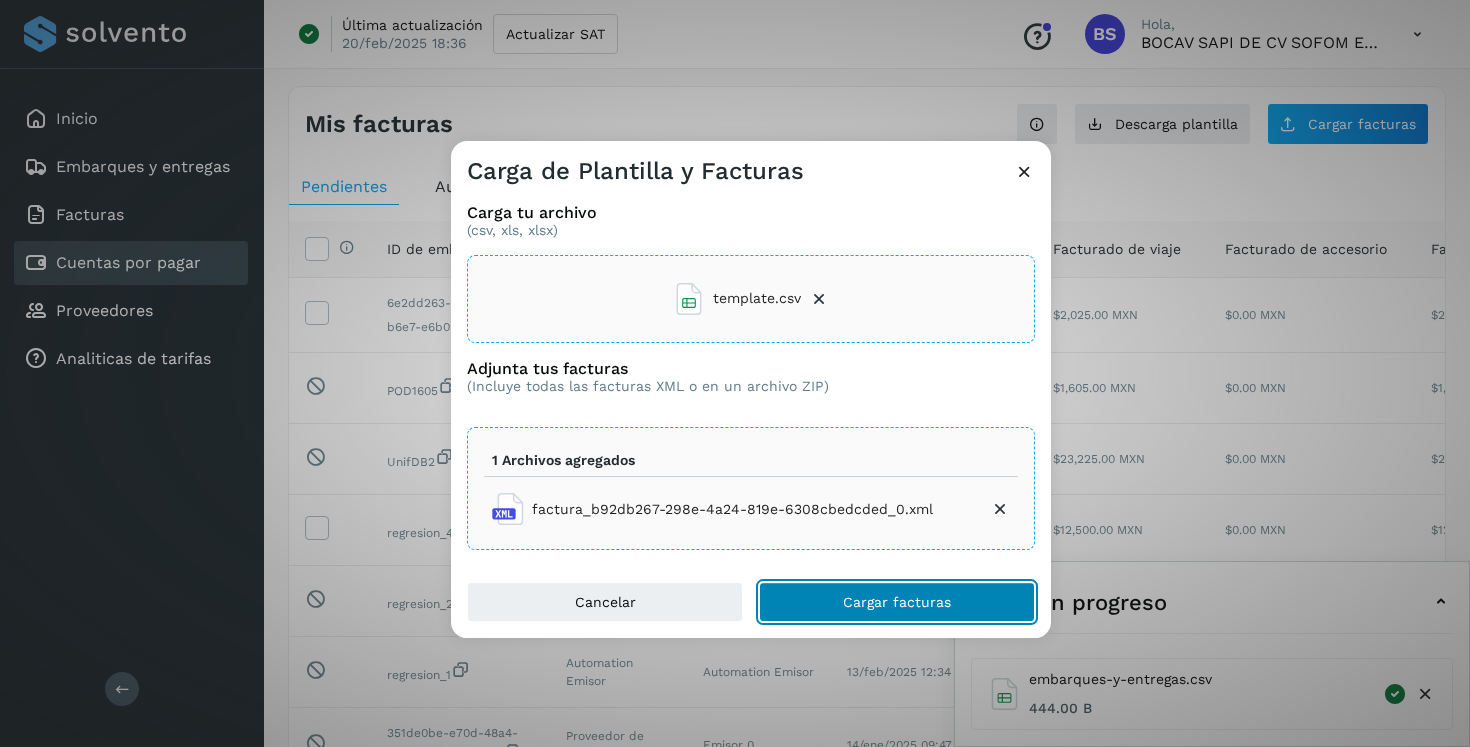 click on "Cargar facturas" 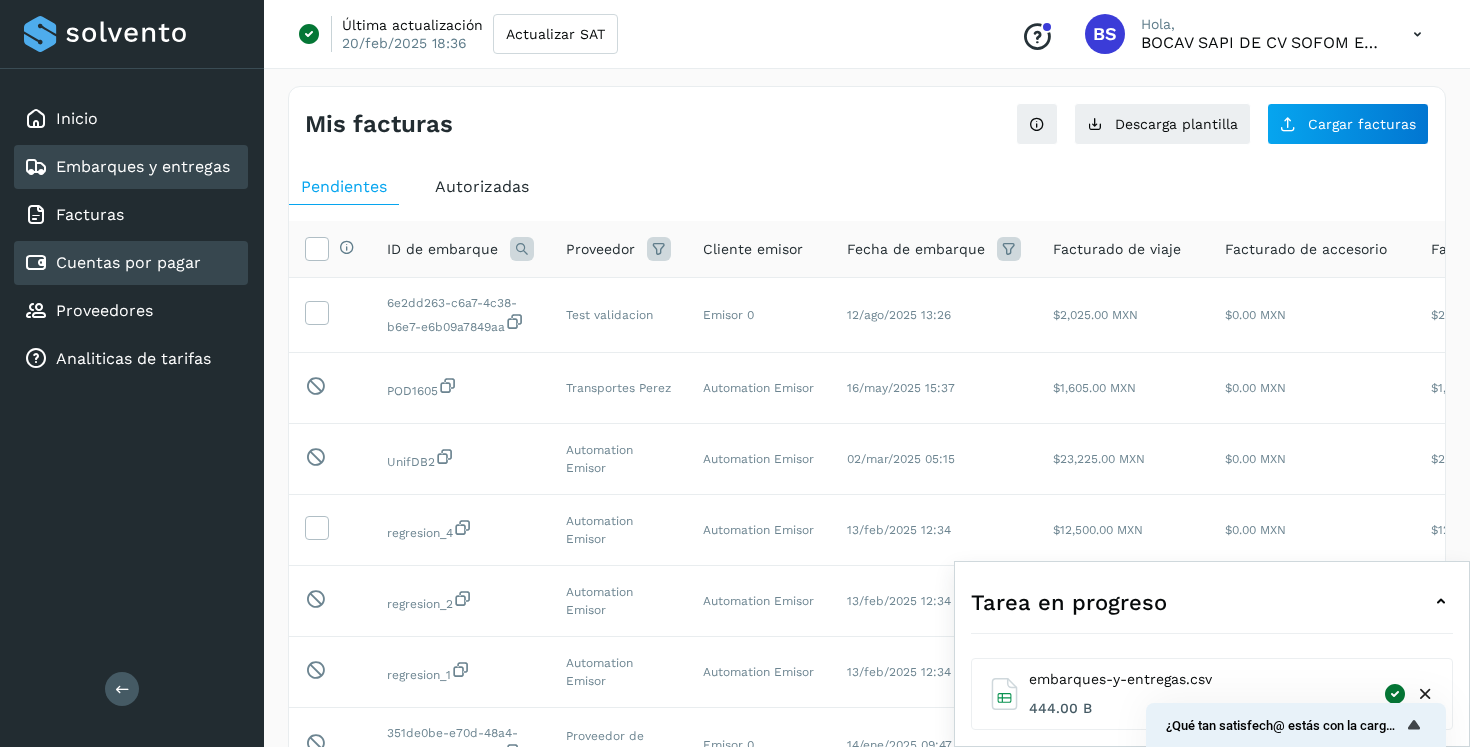 click on "Embarques y entregas" at bounding box center [143, 166] 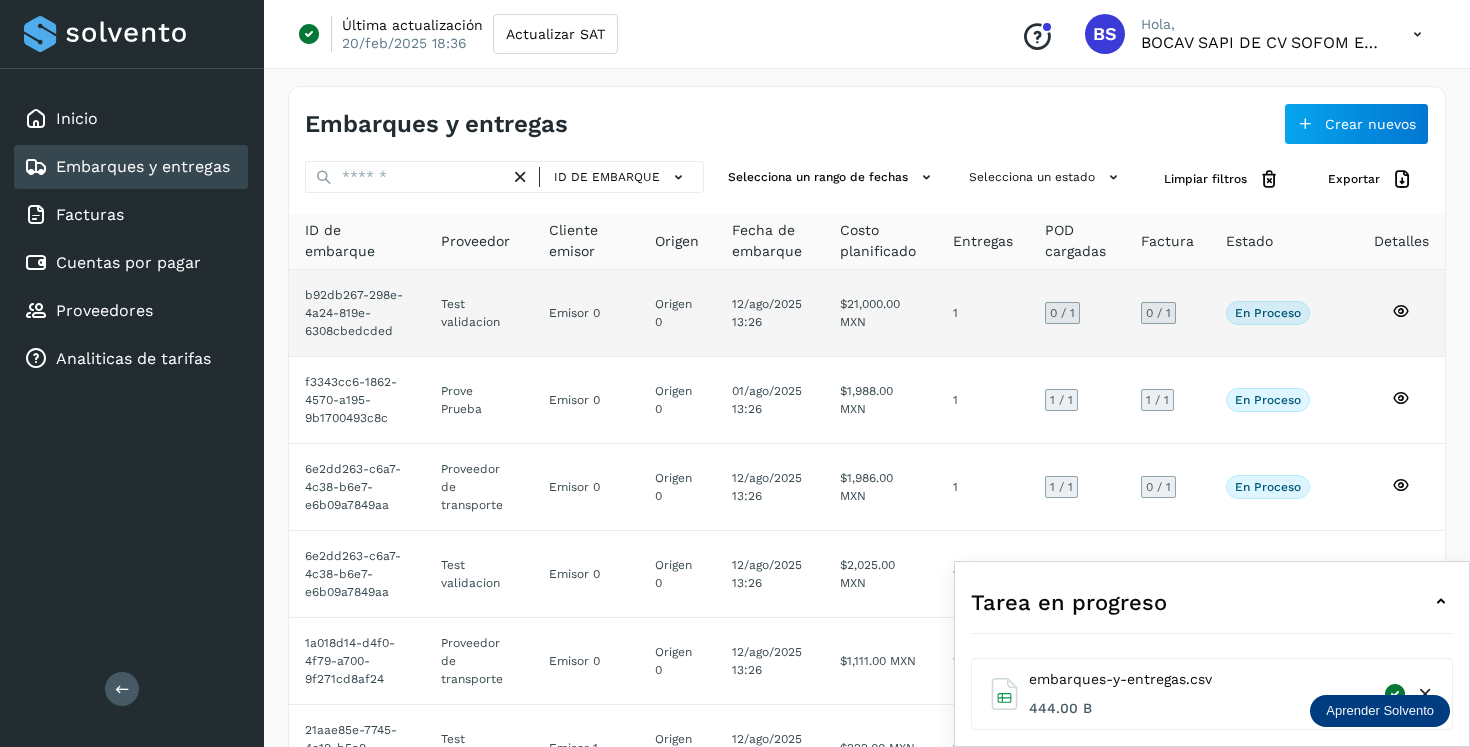 click on "1" 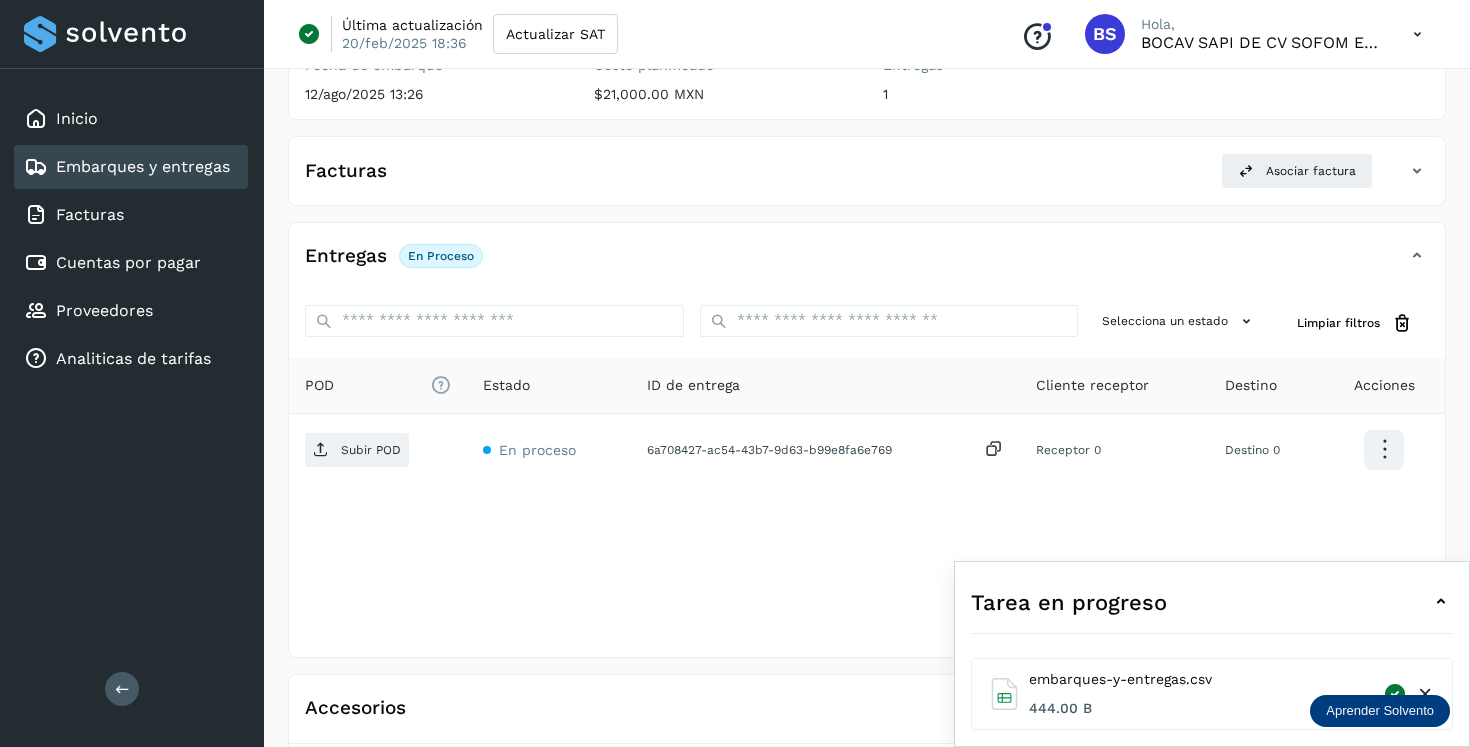 scroll, scrollTop: 234, scrollLeft: 0, axis: vertical 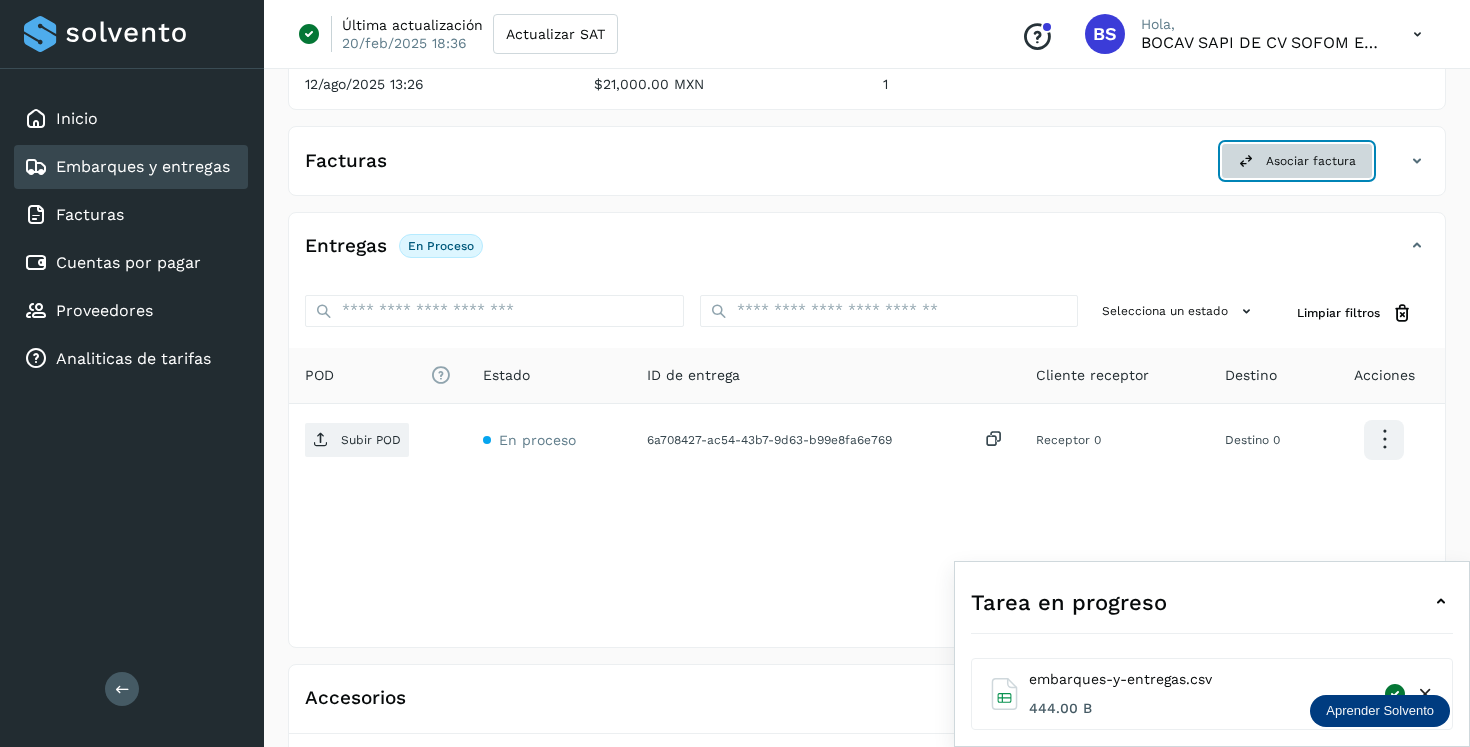 click on "Asociar factura" 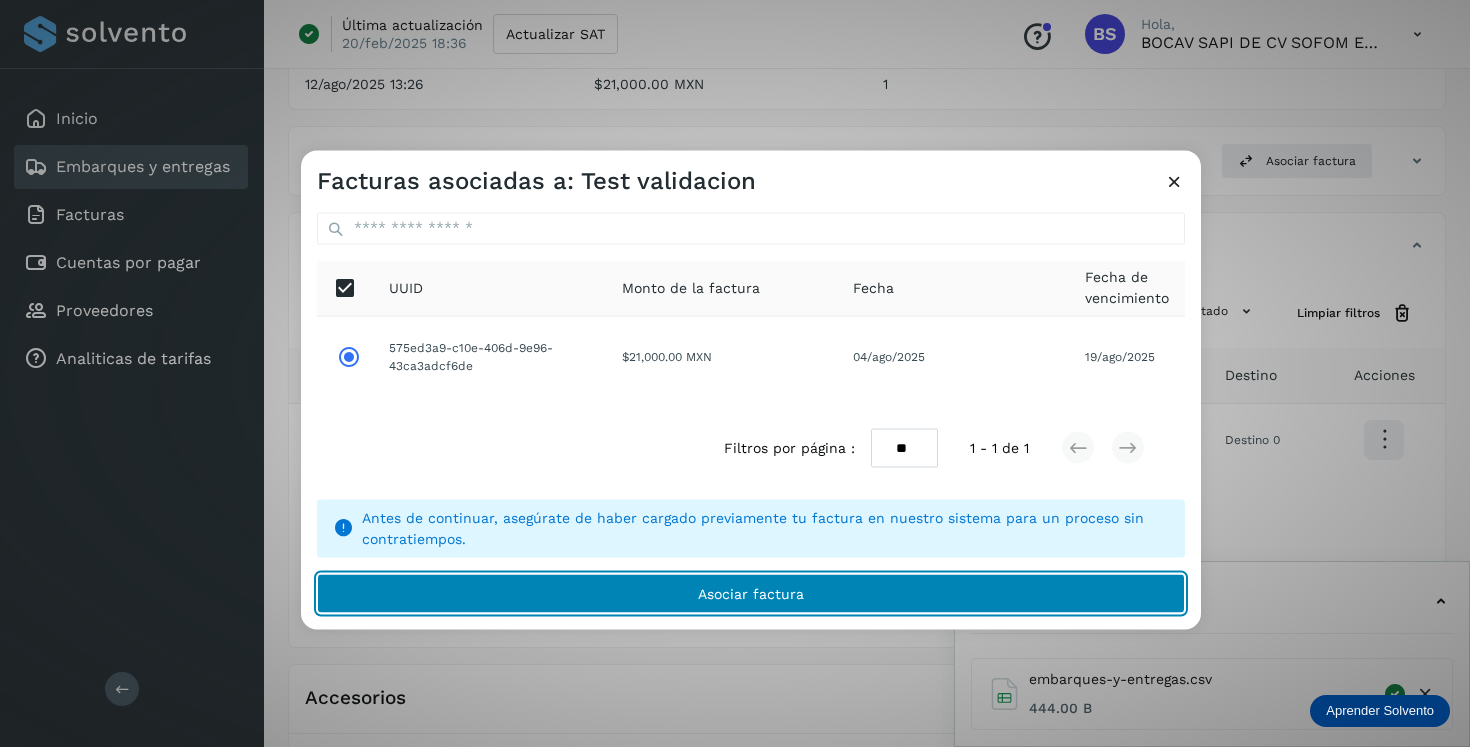 click on "Asociar factura" 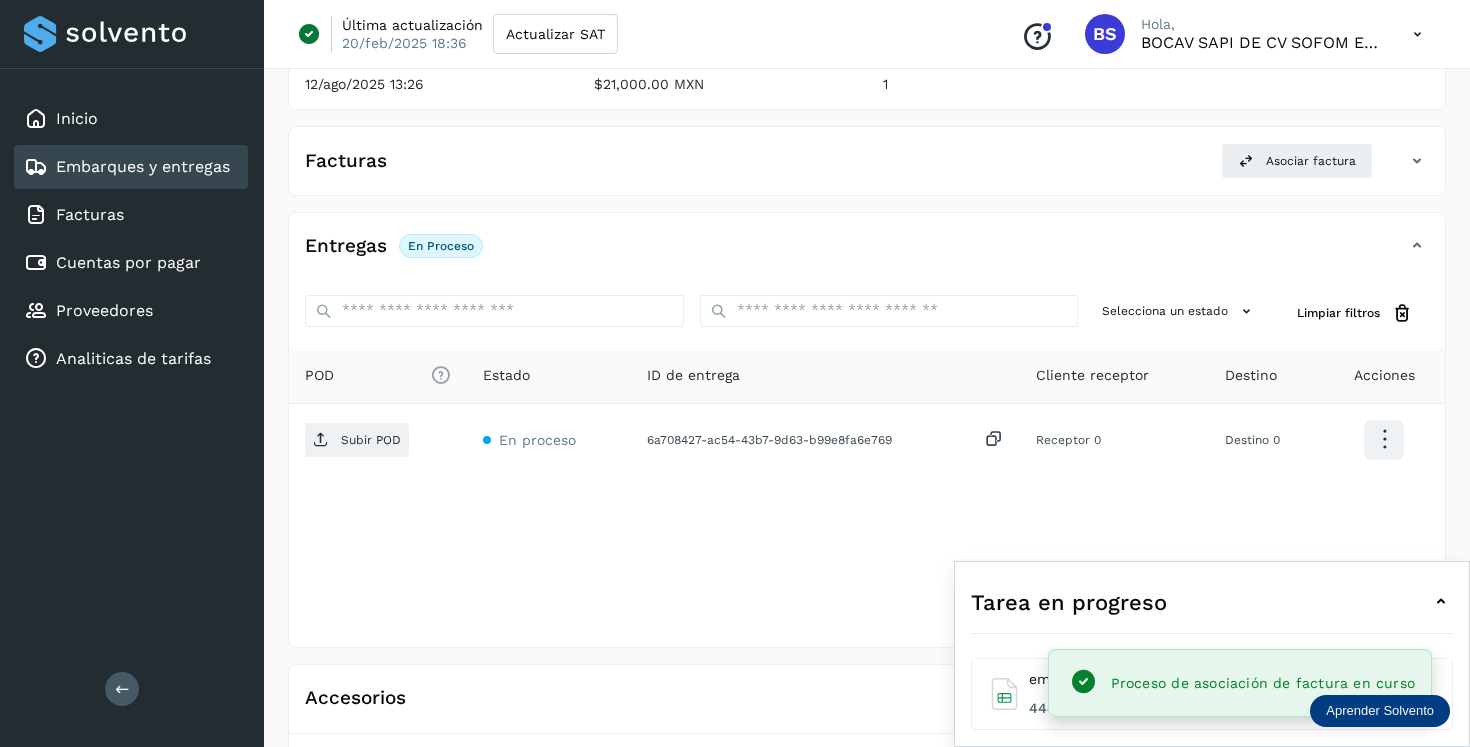 scroll, scrollTop: 338, scrollLeft: 0, axis: vertical 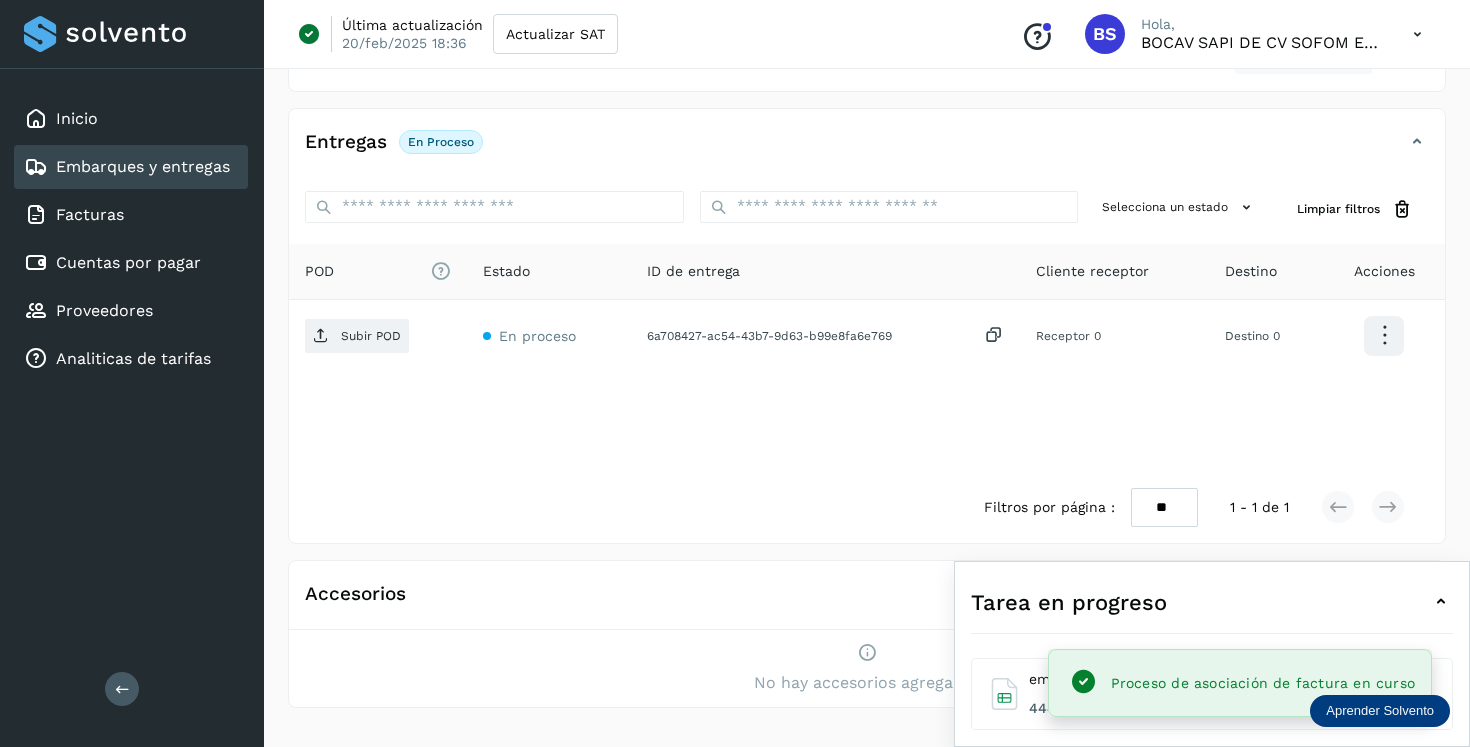 click at bounding box center [1441, 602] 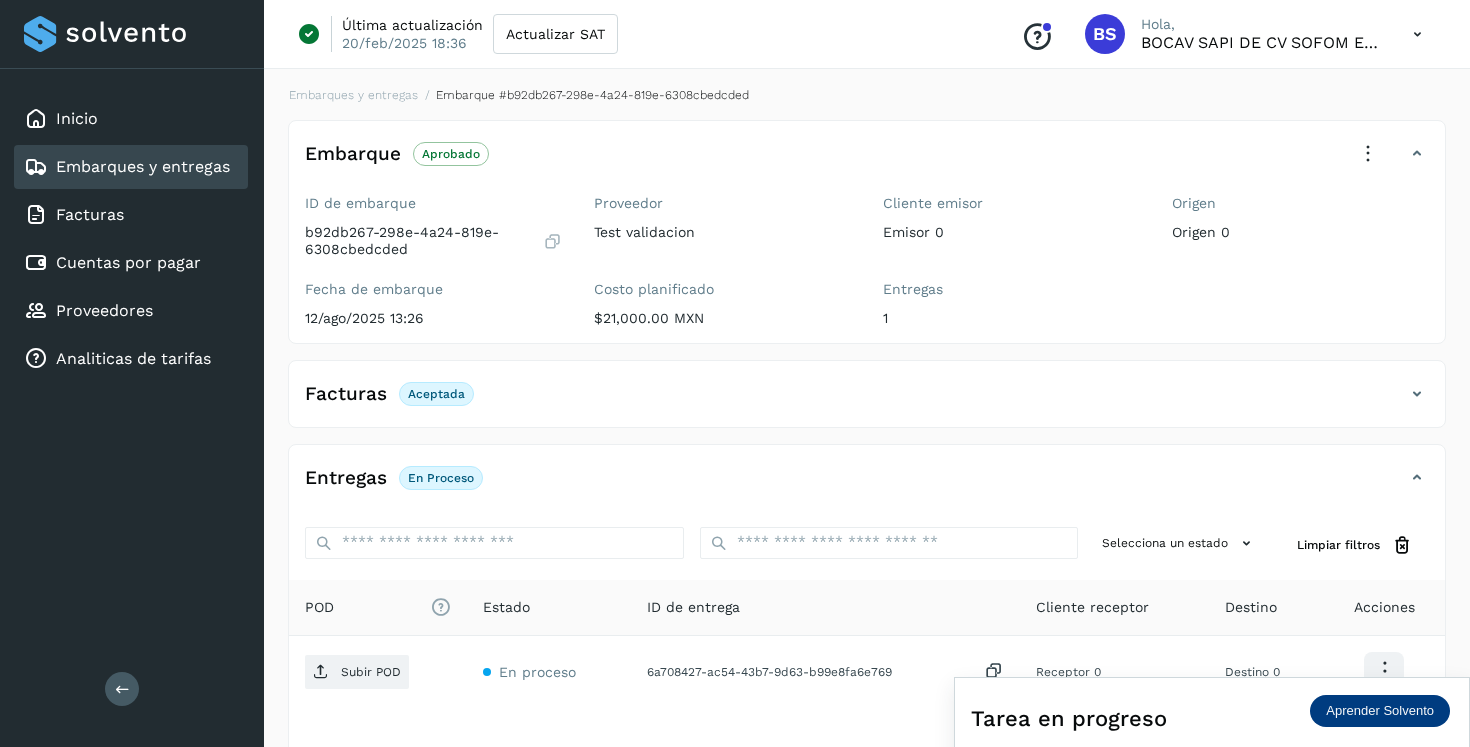 scroll, scrollTop: 1, scrollLeft: 0, axis: vertical 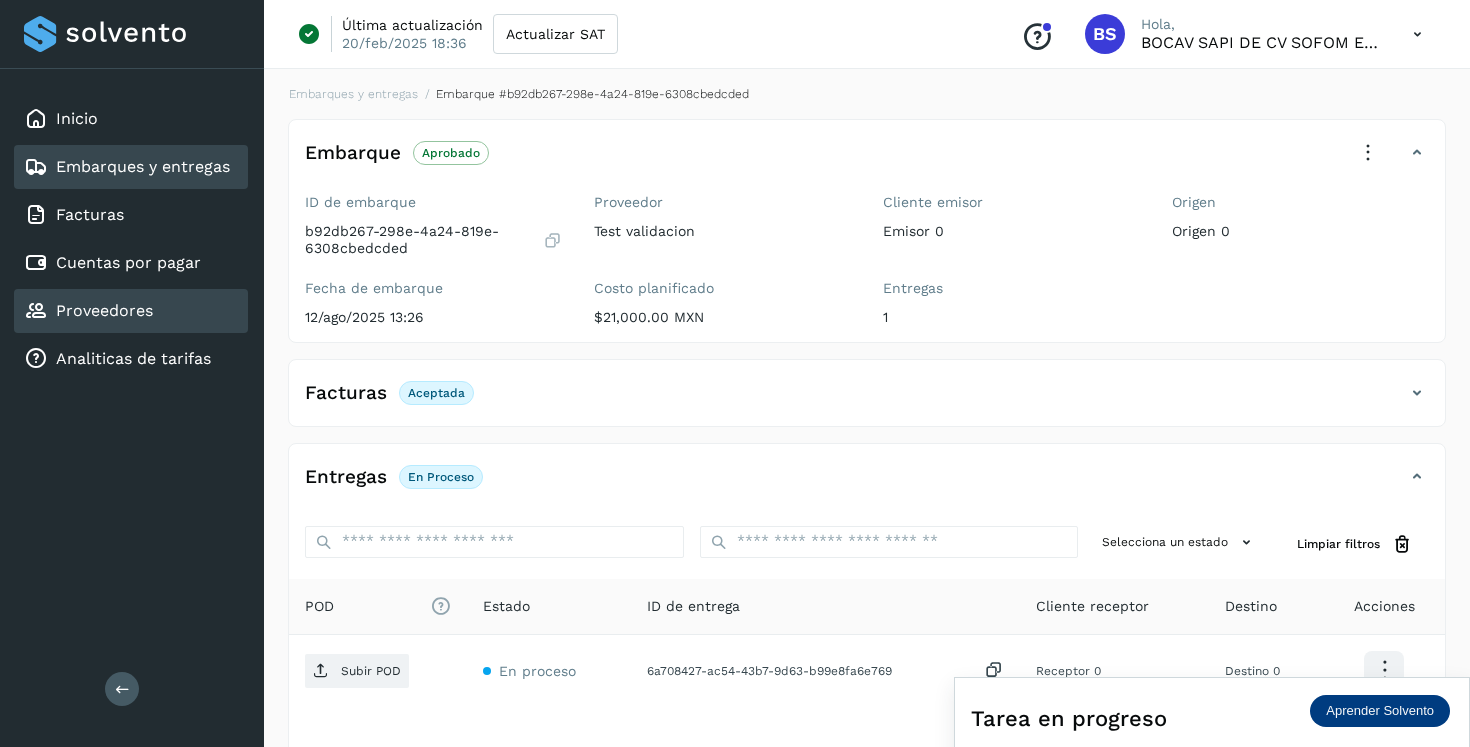 click on "Proveedores" 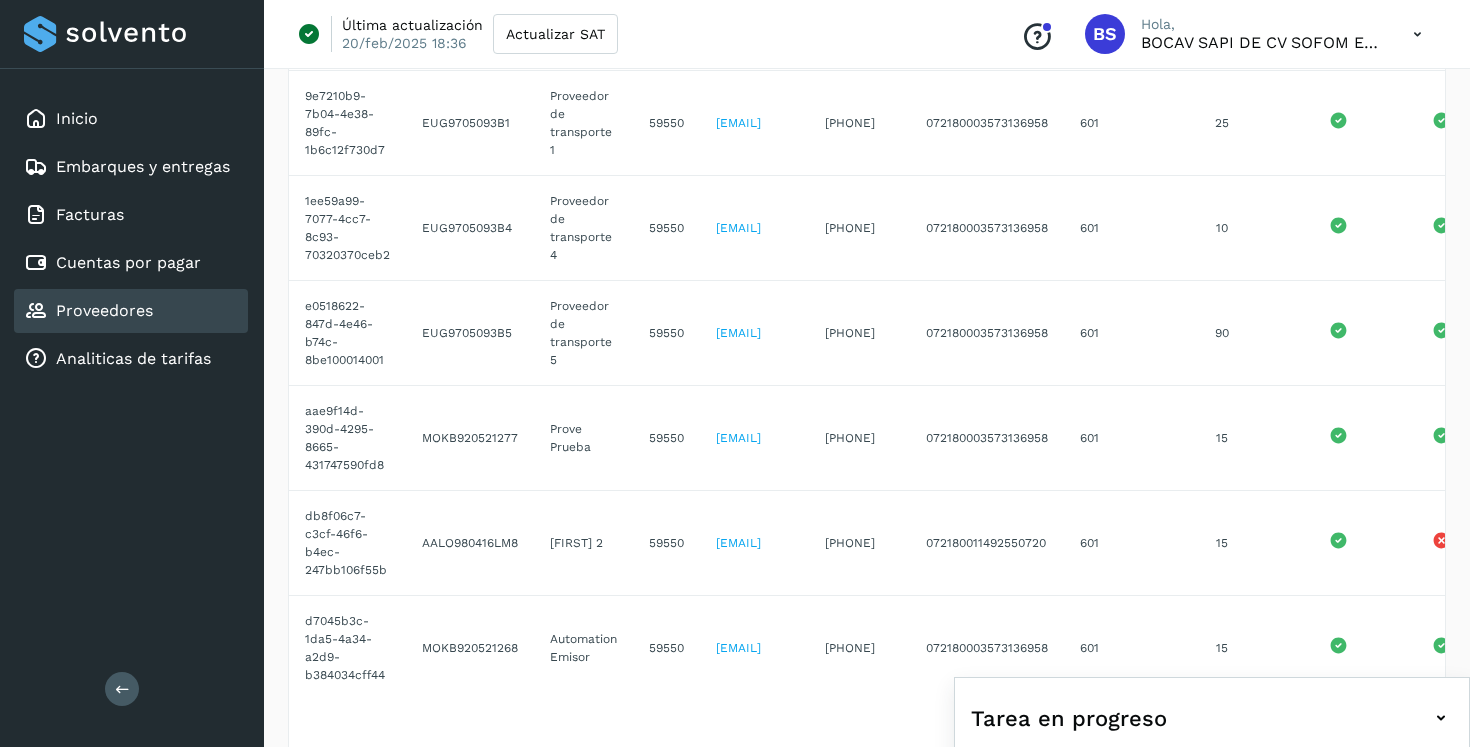 scroll, scrollTop: 643, scrollLeft: 0, axis: vertical 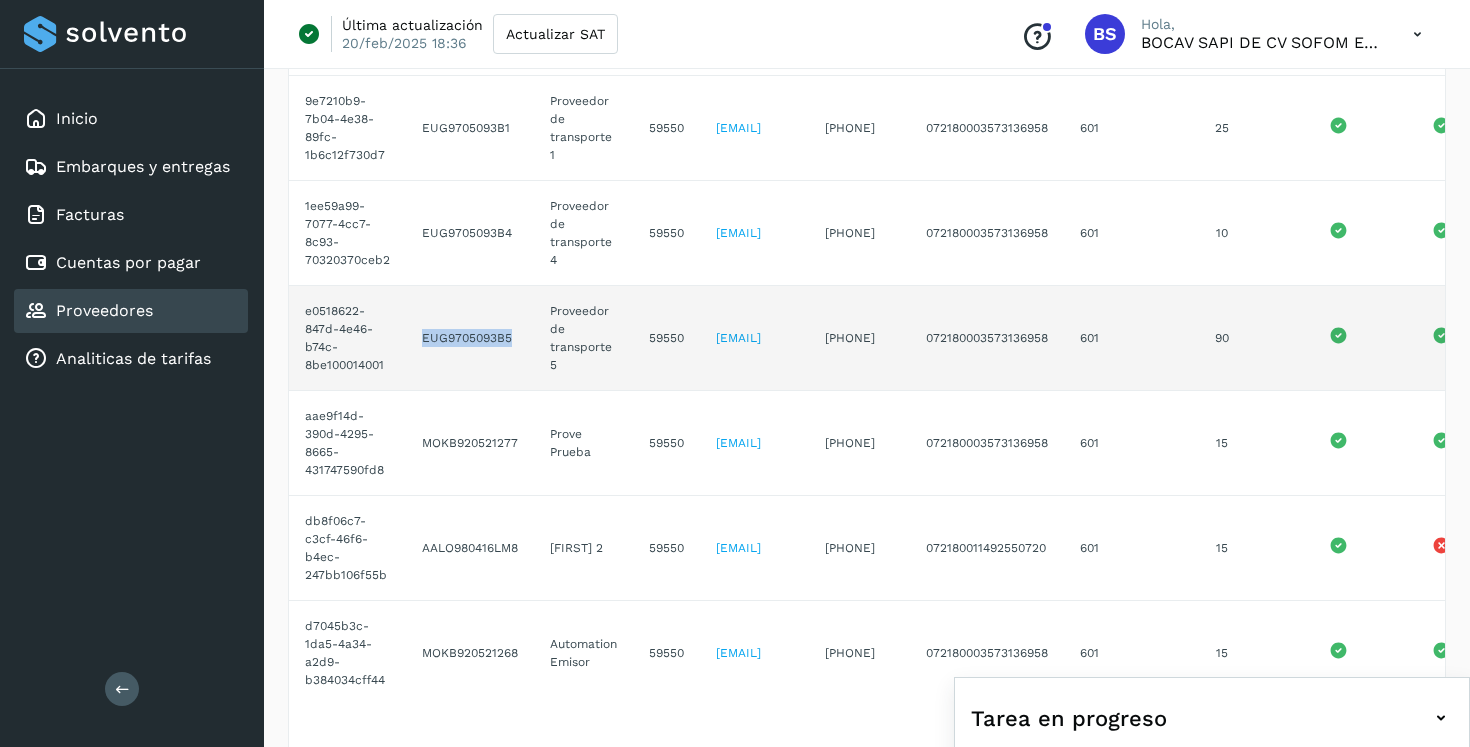 drag, startPoint x: 513, startPoint y: 337, endPoint x: 424, endPoint y: 344, distance: 89.27486 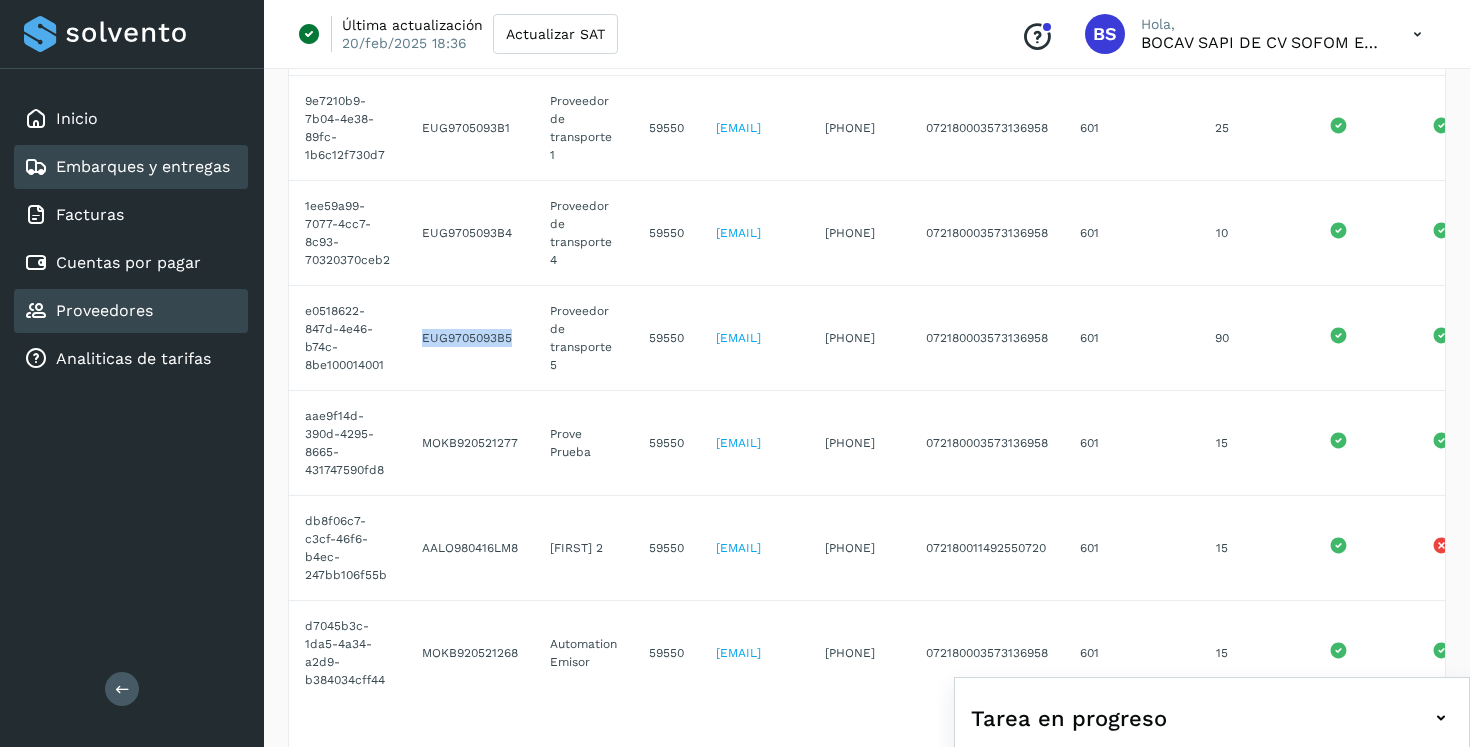 click on "Embarques y entregas" at bounding box center (143, 166) 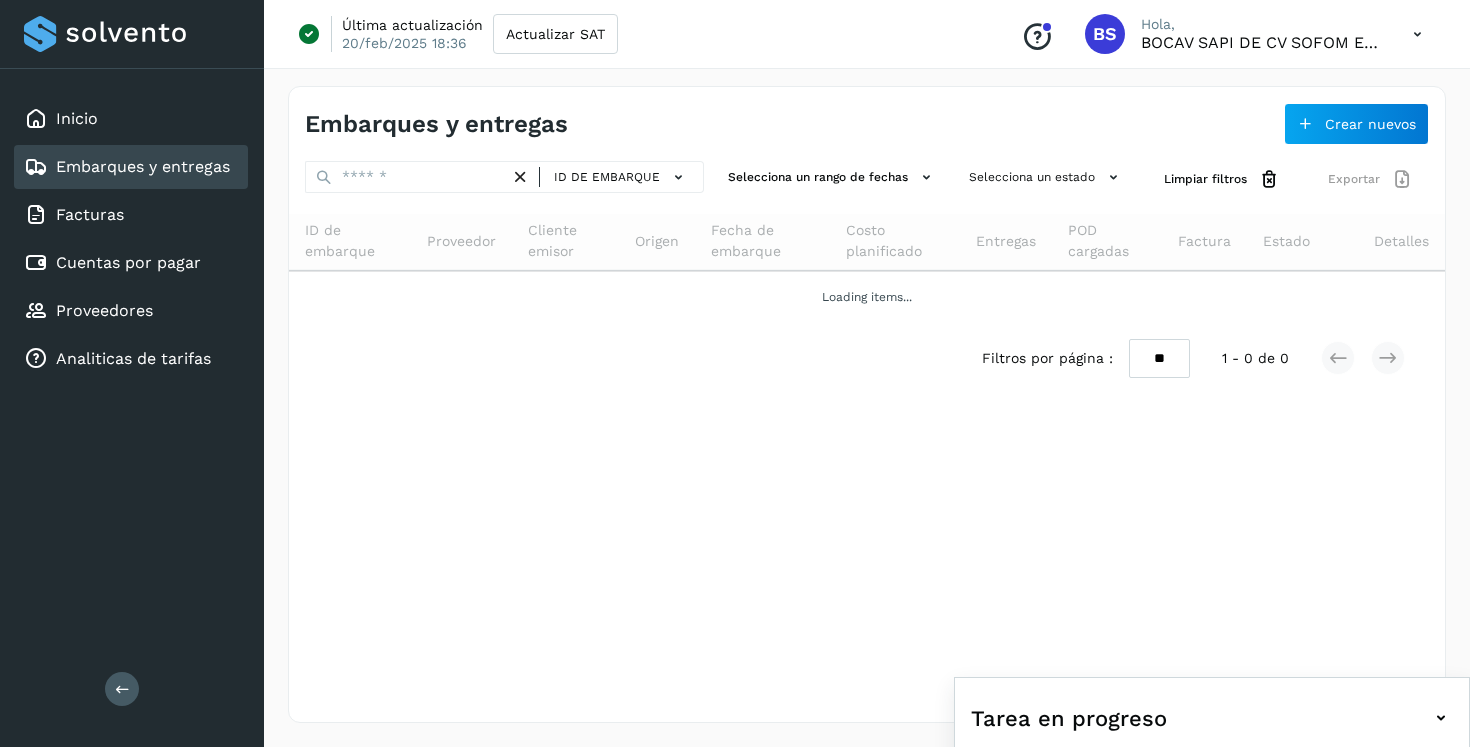 scroll, scrollTop: 0, scrollLeft: 0, axis: both 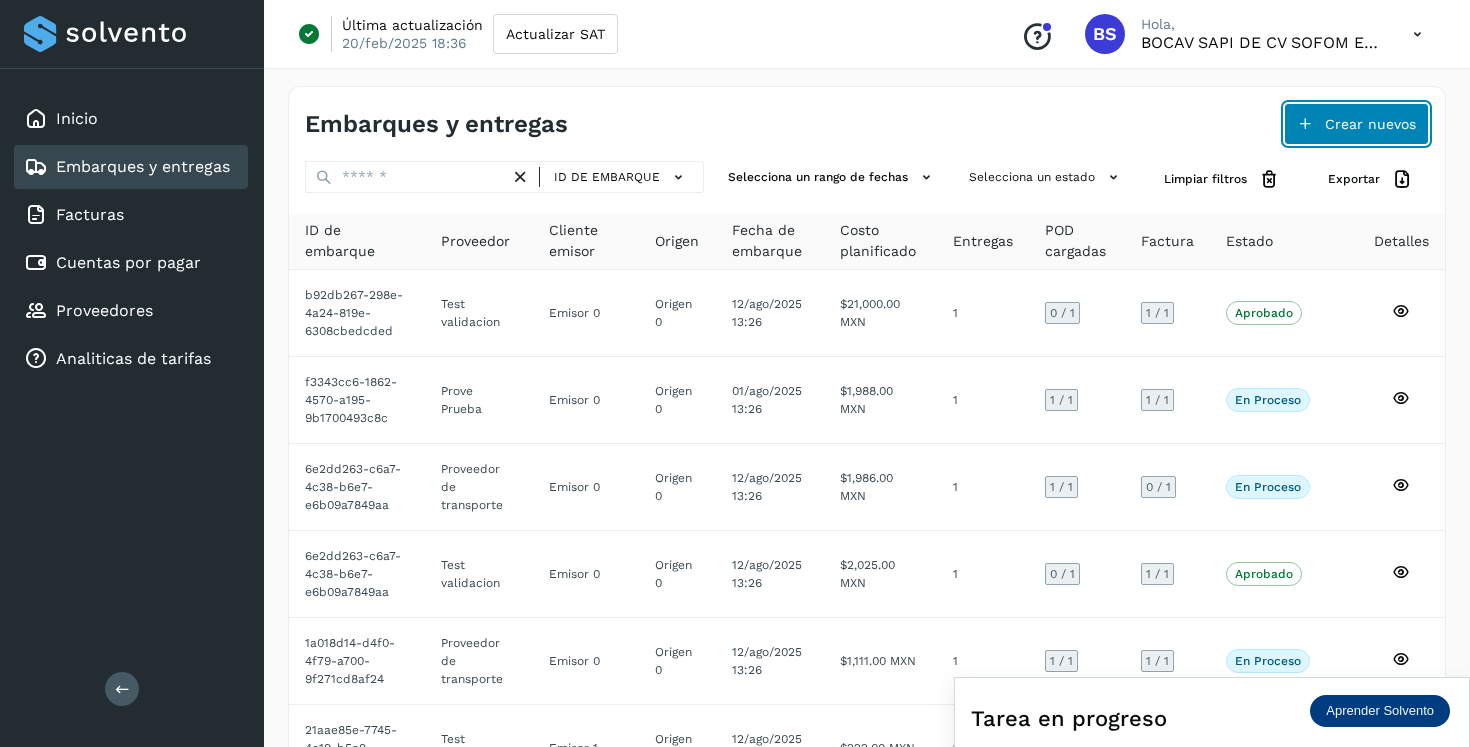 click on "Crear nuevos" 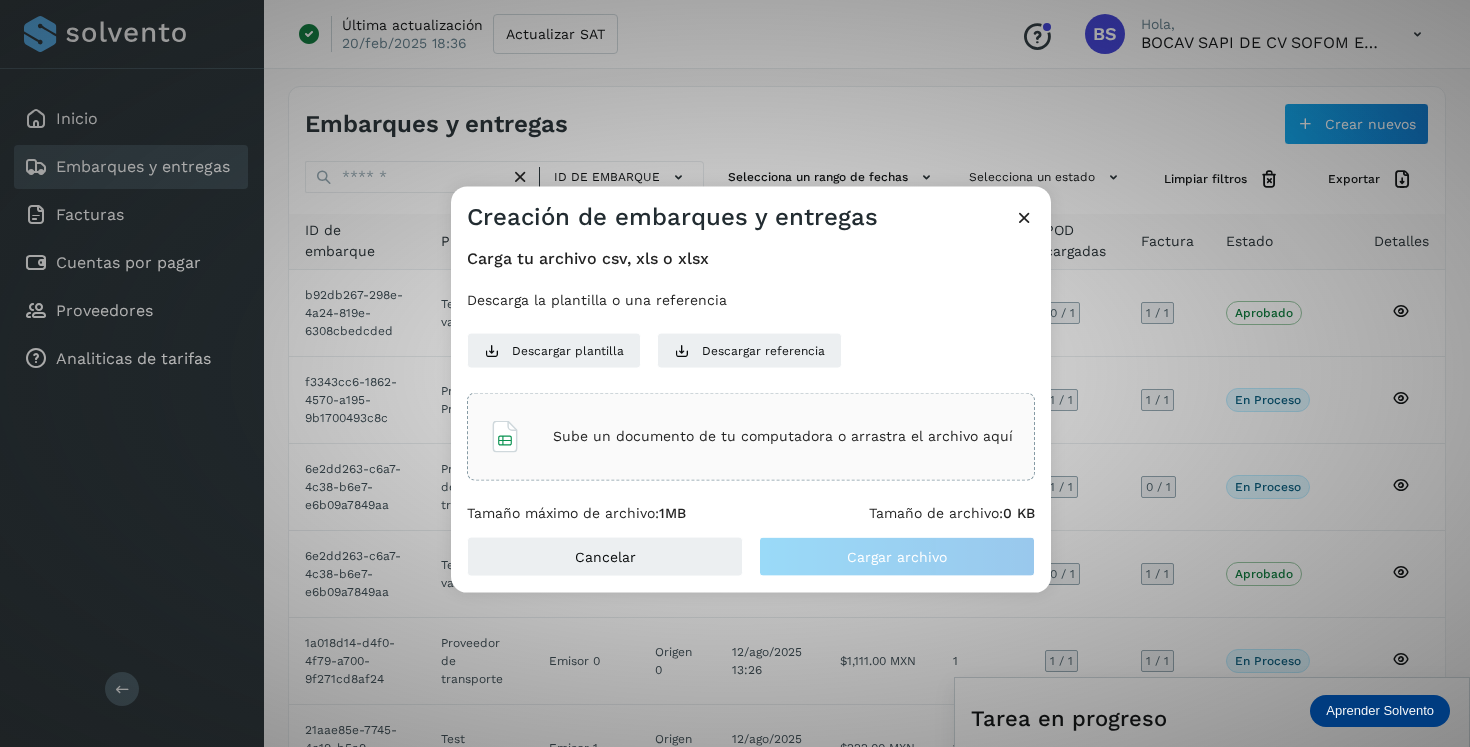 click at bounding box center (1024, 216) 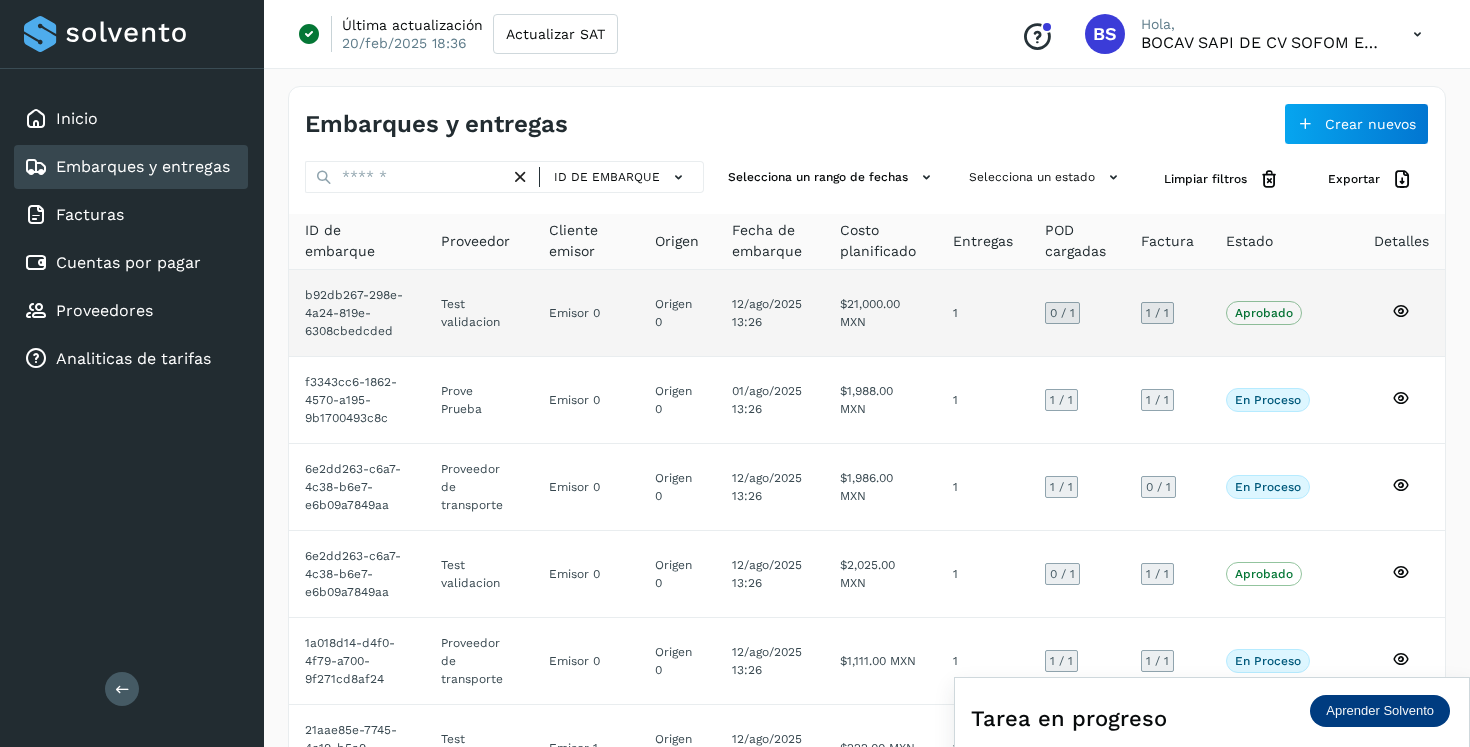click on "$21,000.00 MXN" 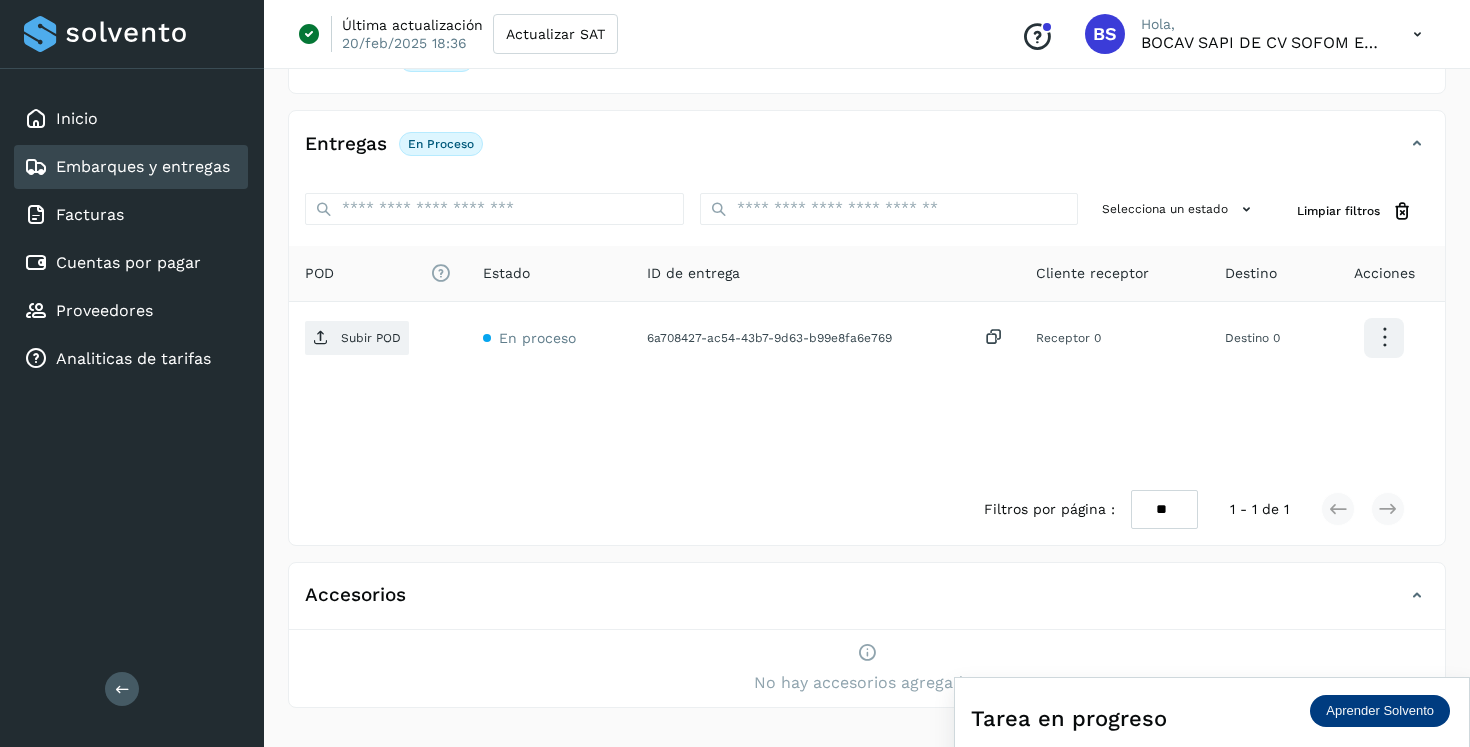 scroll, scrollTop: 0, scrollLeft: 0, axis: both 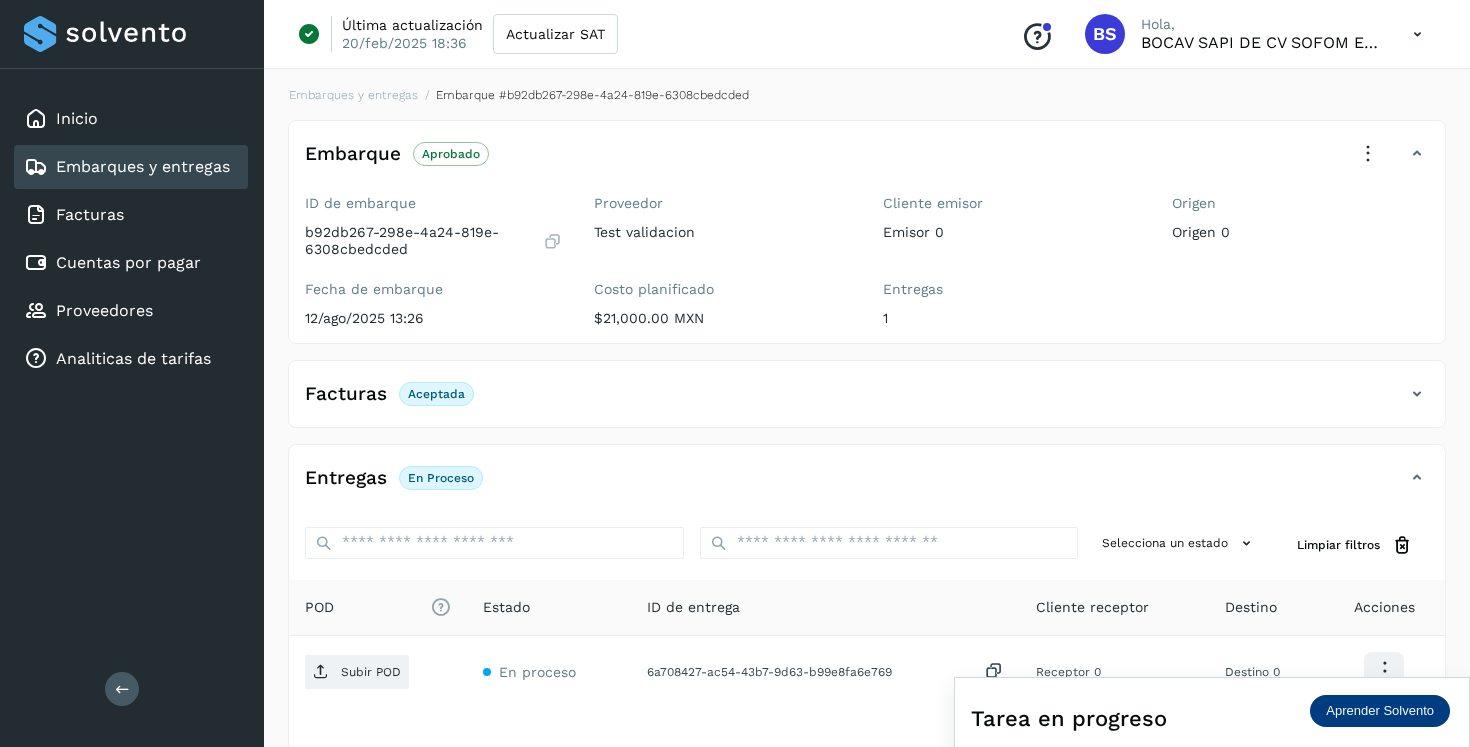 click on "Embarques y entregas" at bounding box center (127, 167) 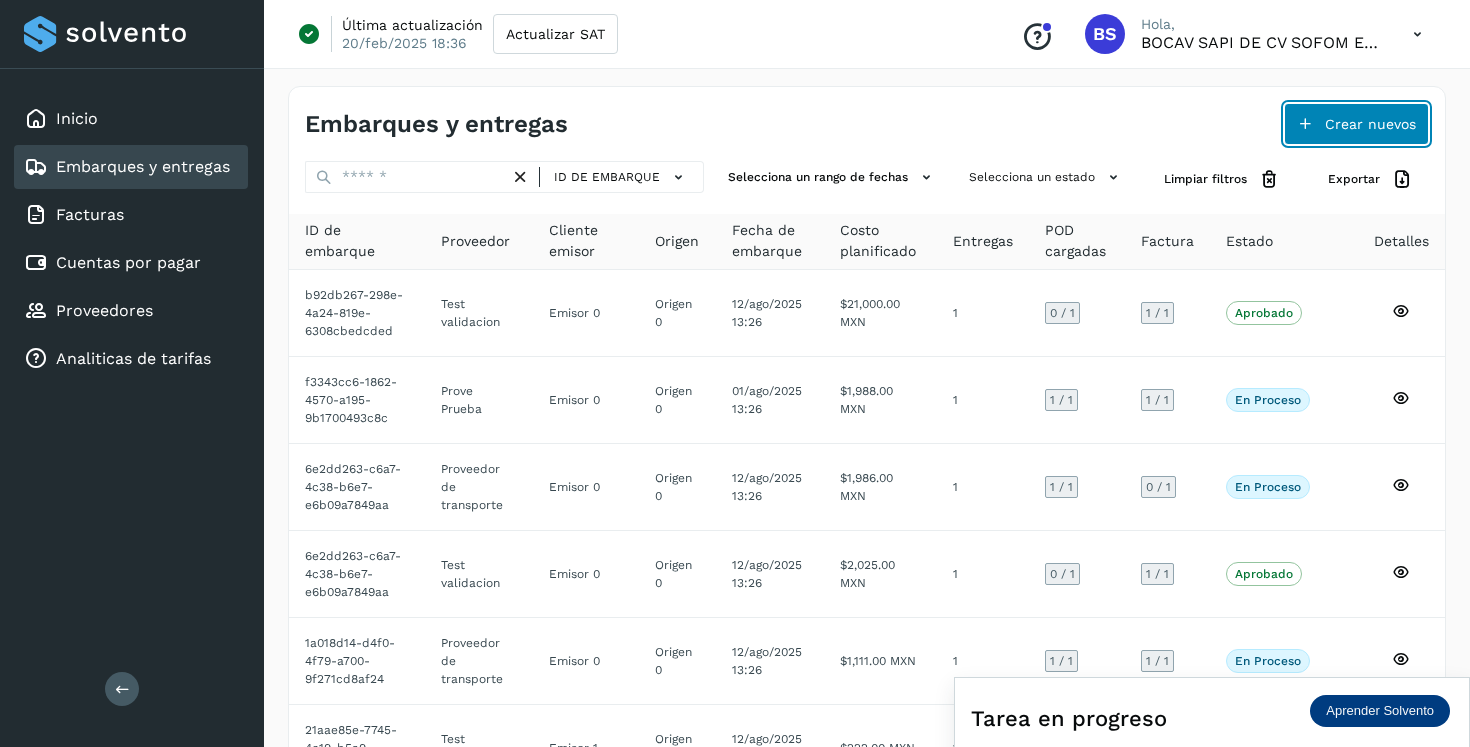 click on "Crear nuevos" 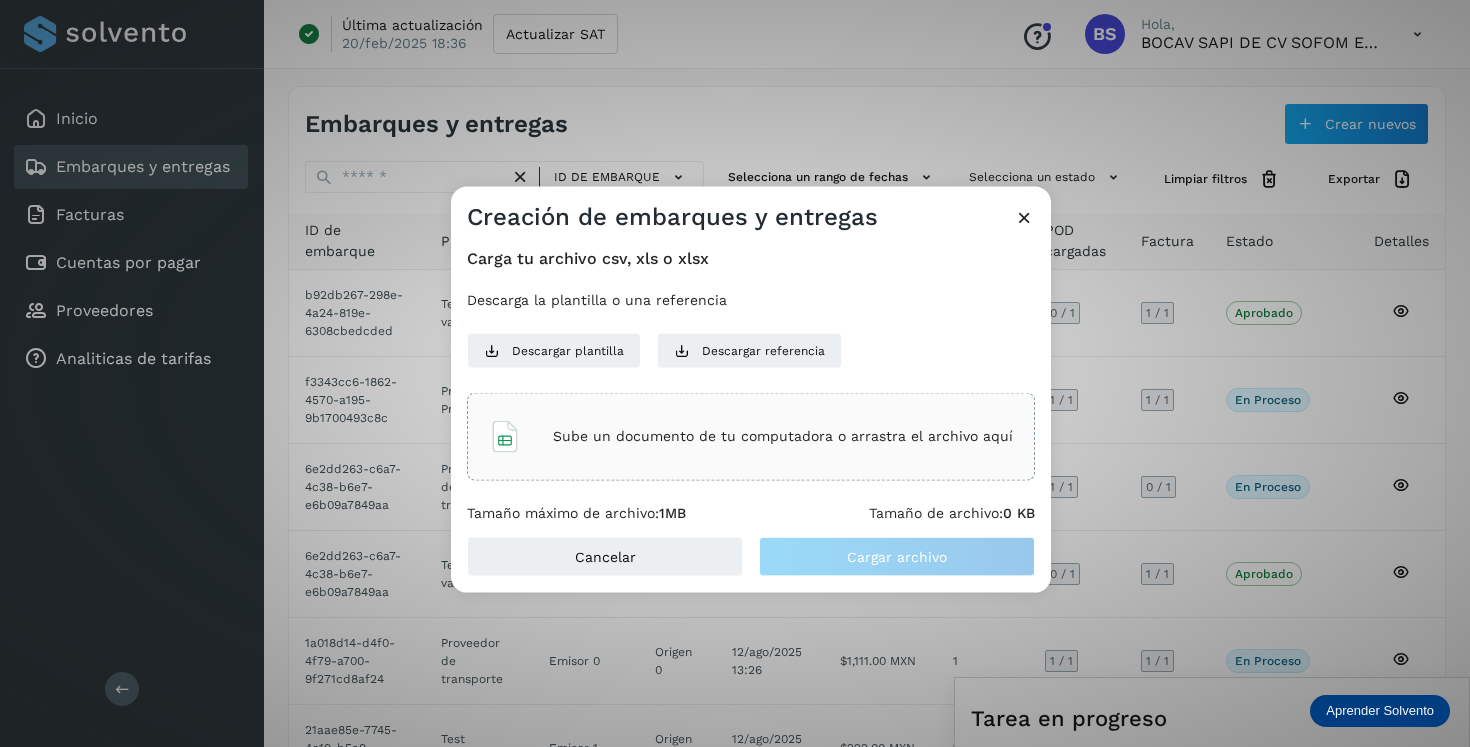 click on "Sube un documento de tu computadora o arrastra el archivo aquí" at bounding box center (783, 436) 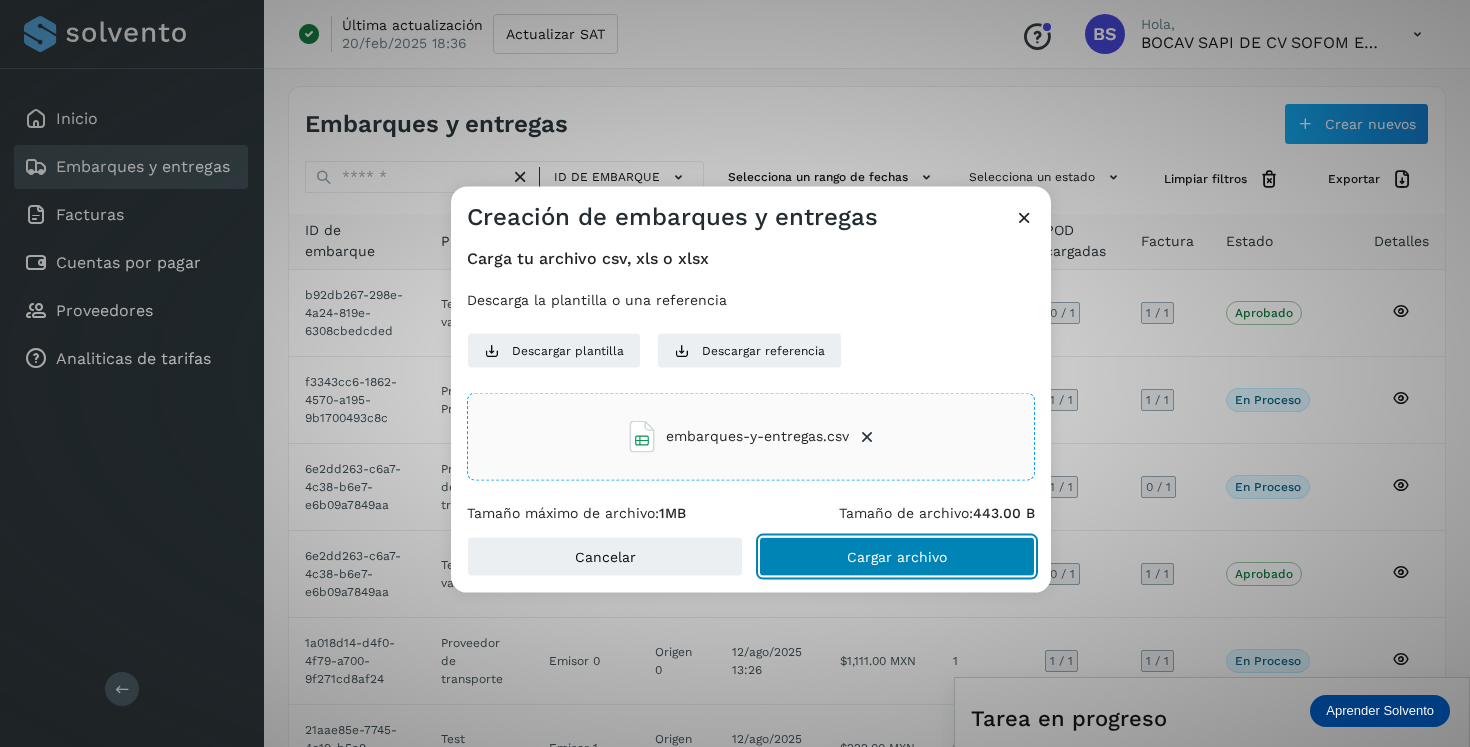 click on "Cargar archivo" 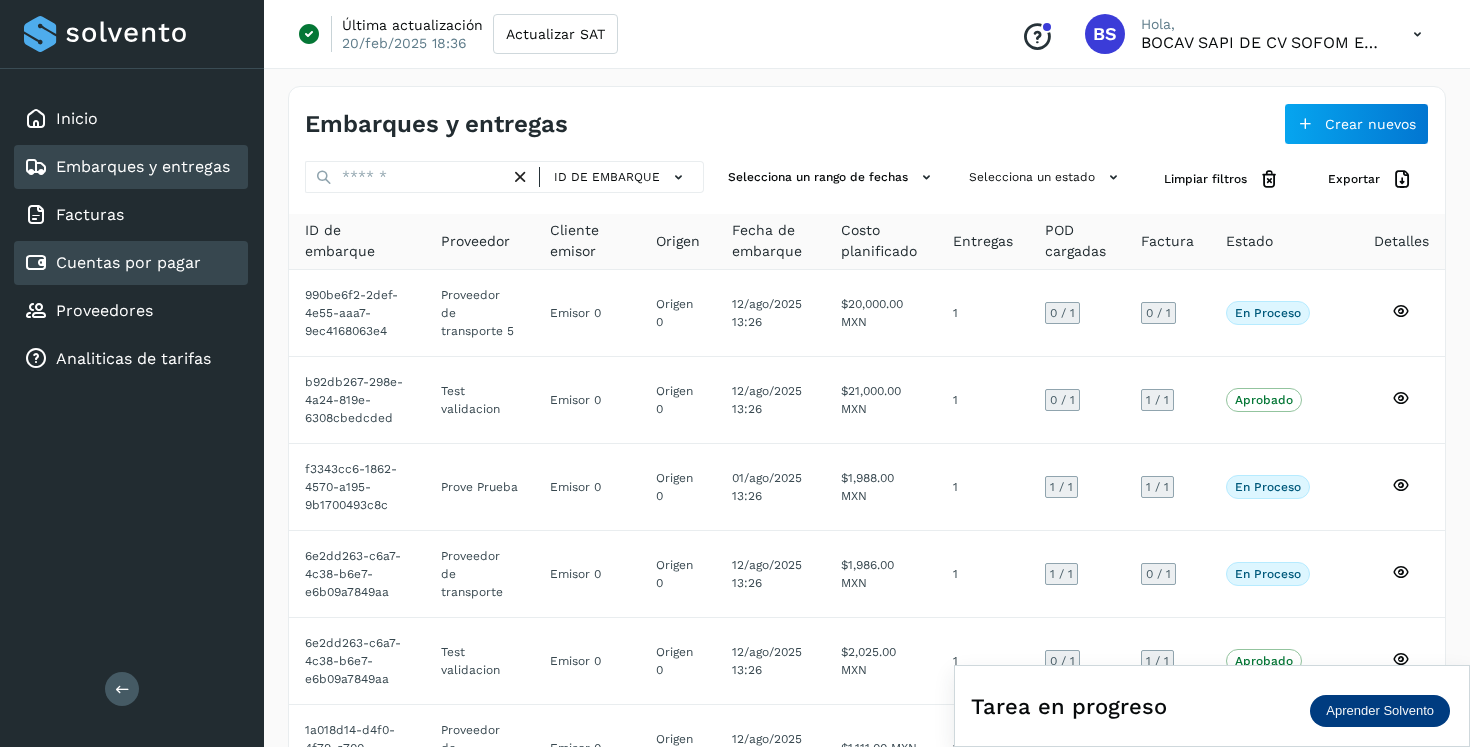 click on "Cuentas por pagar" at bounding box center (112, 263) 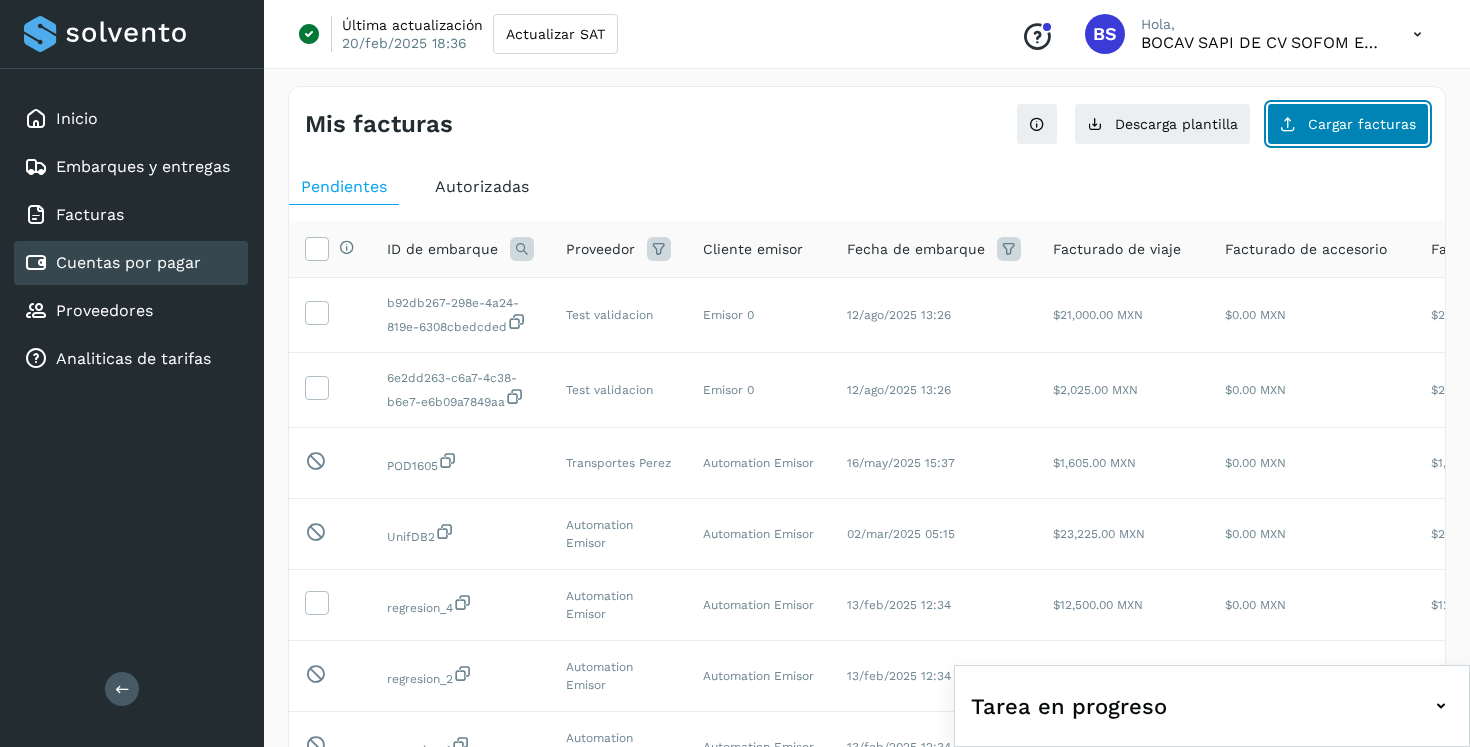 click on "Cargar facturas" 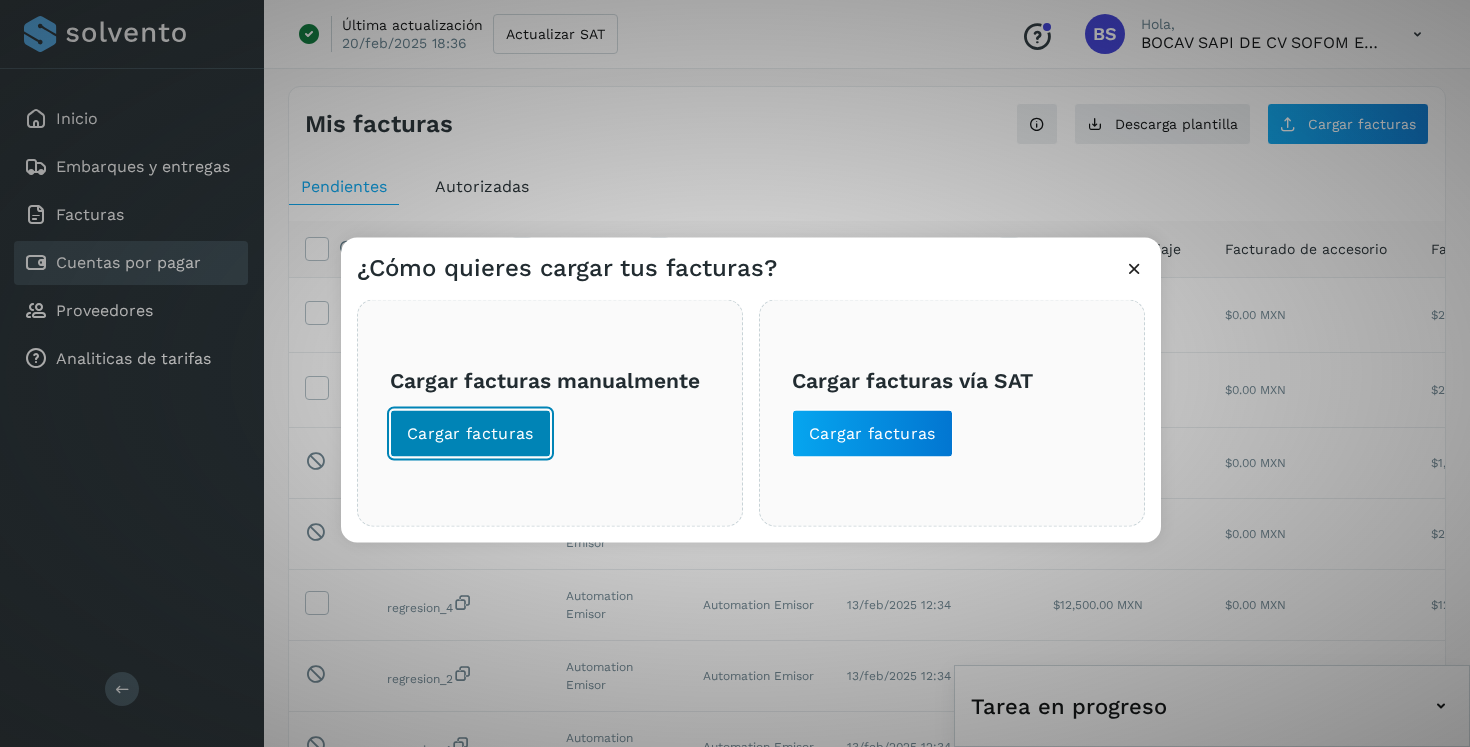 click on "Cargar facturas" at bounding box center (470, 433) 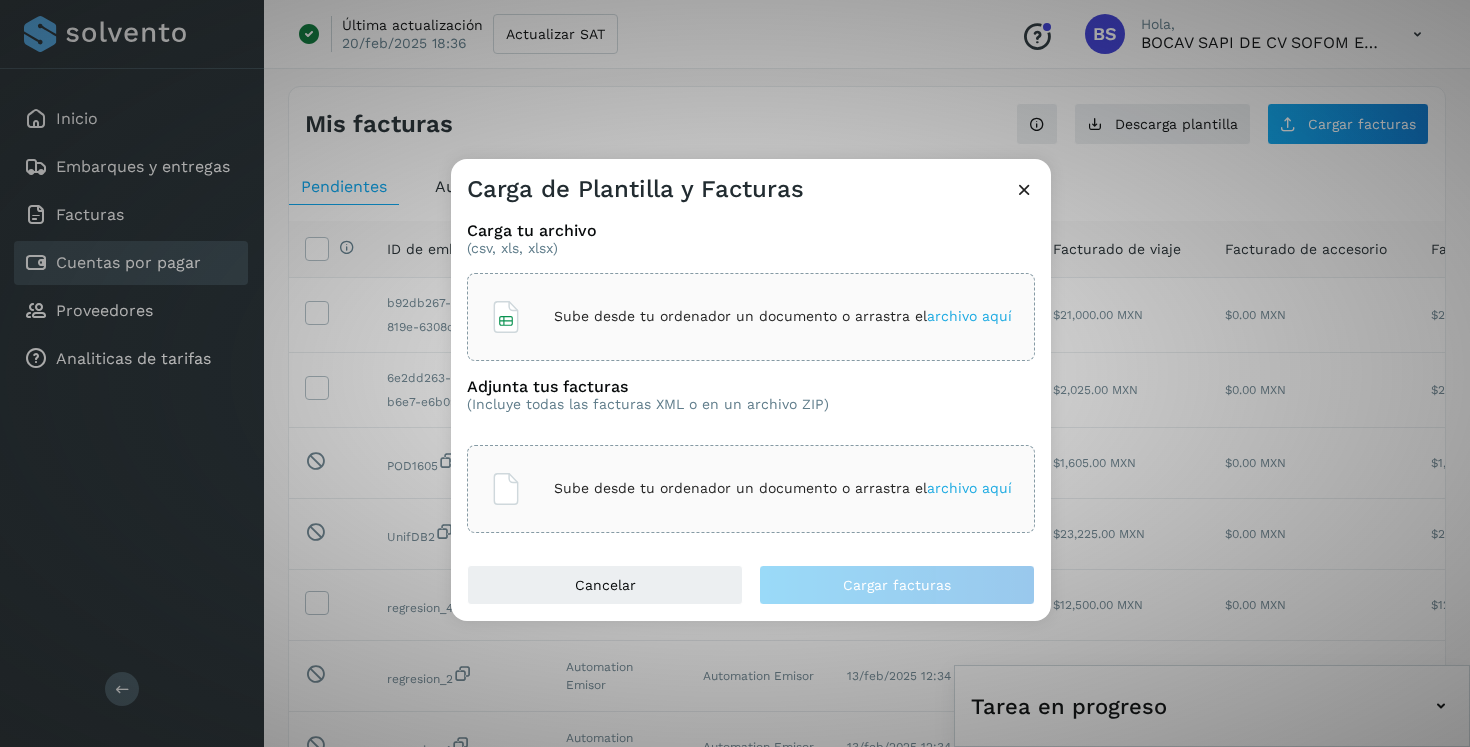 click on "Sube desde tu ordenador un documento o arrastra el  archivo aquí" at bounding box center [783, 316] 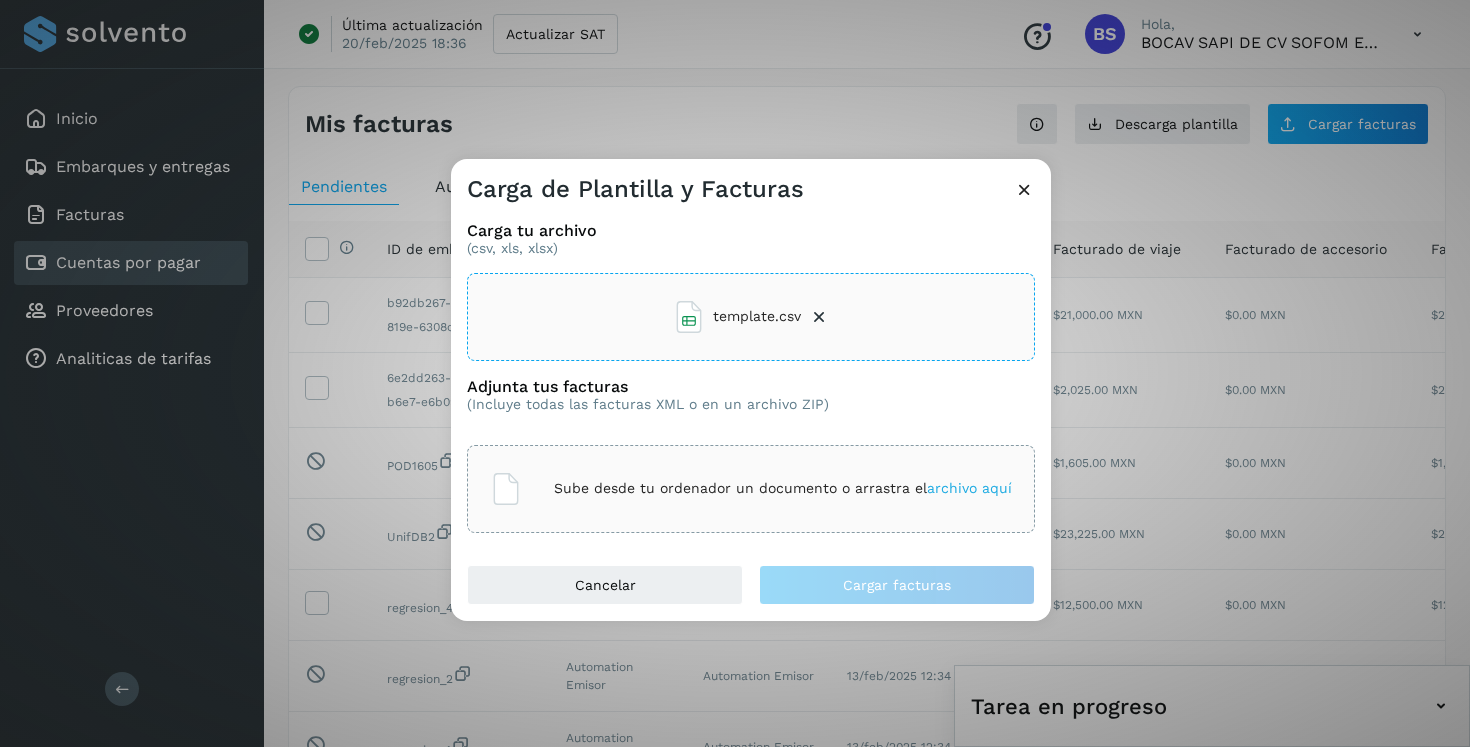 click on "Sube desde tu ordenador un documento o arrastra el  archivo aquí" 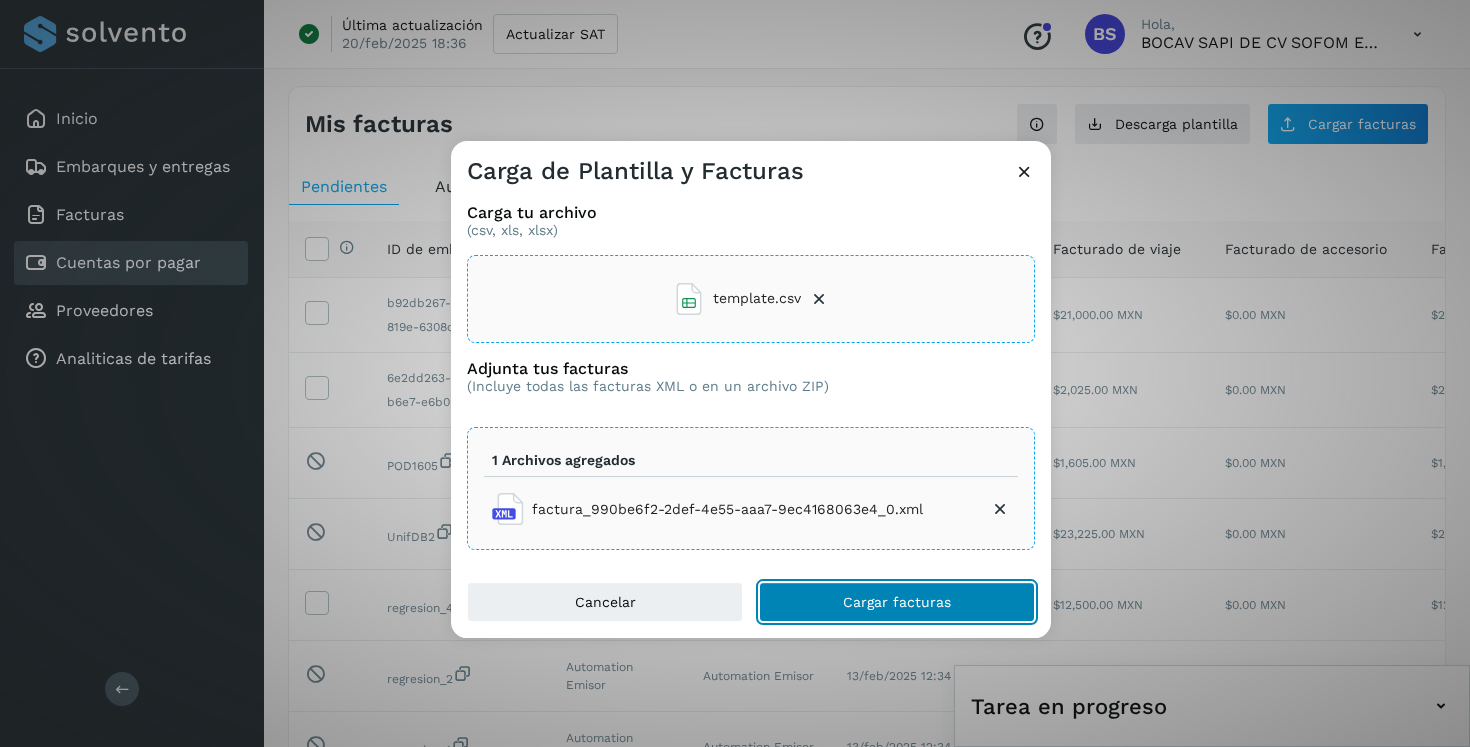 click on "Cargar facturas" 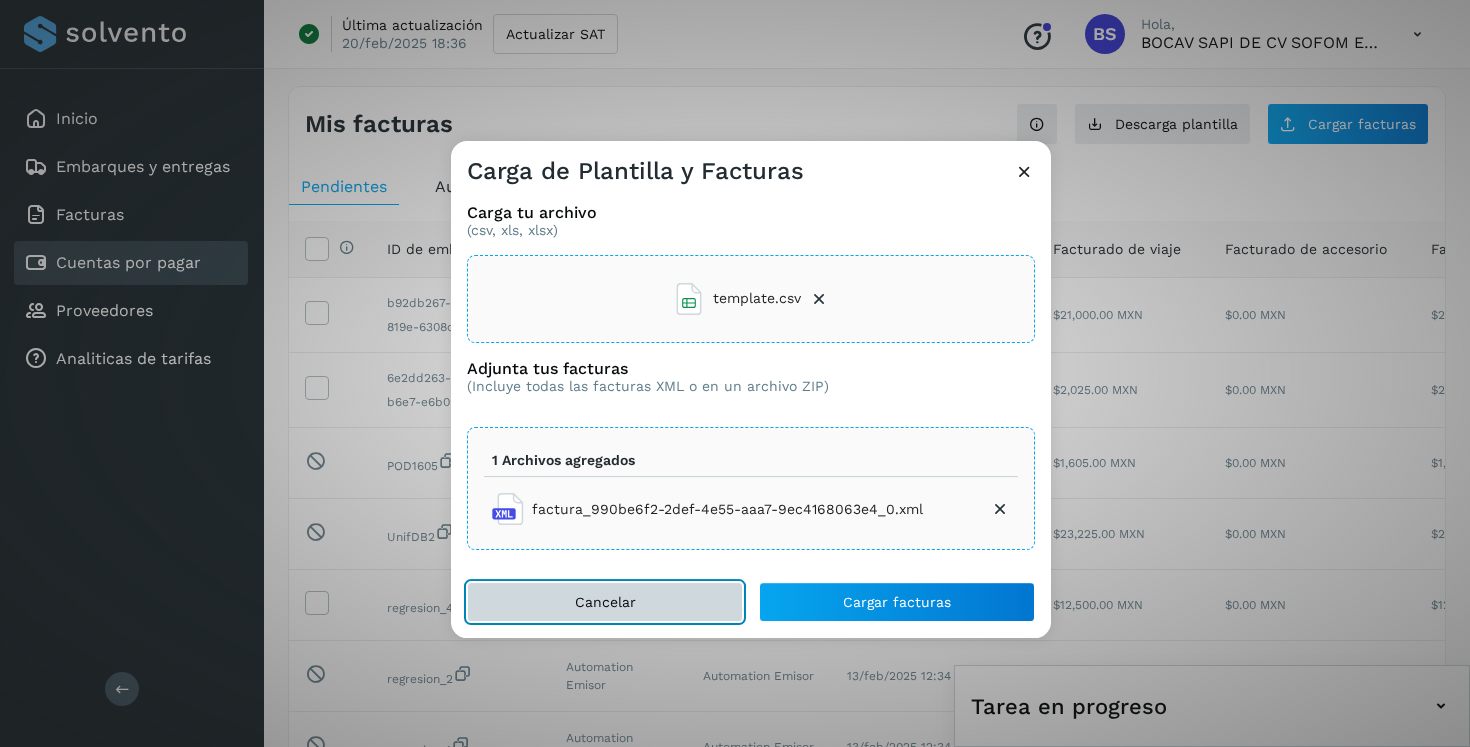 click on "Cancelar" 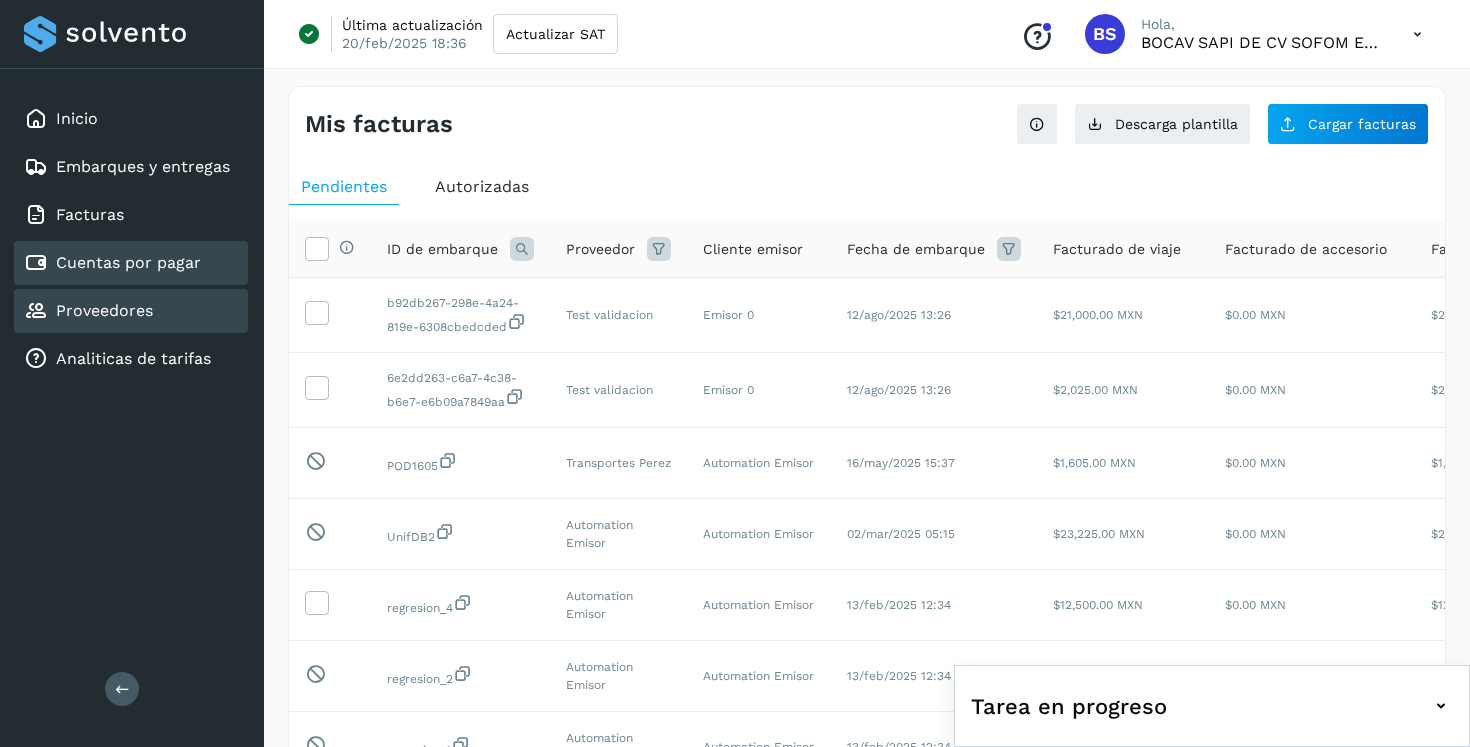 click on "Proveedores" at bounding box center [104, 310] 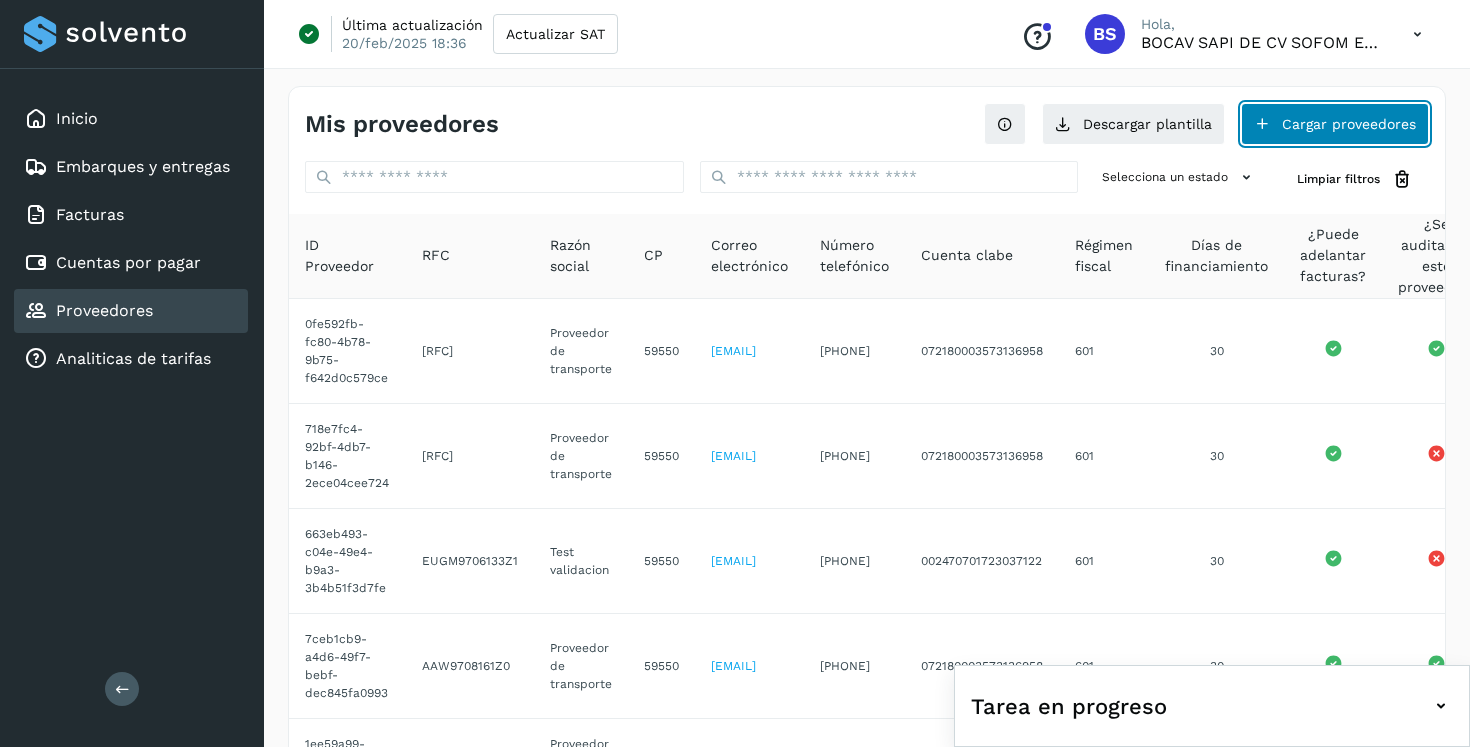 click at bounding box center (1262, 124) 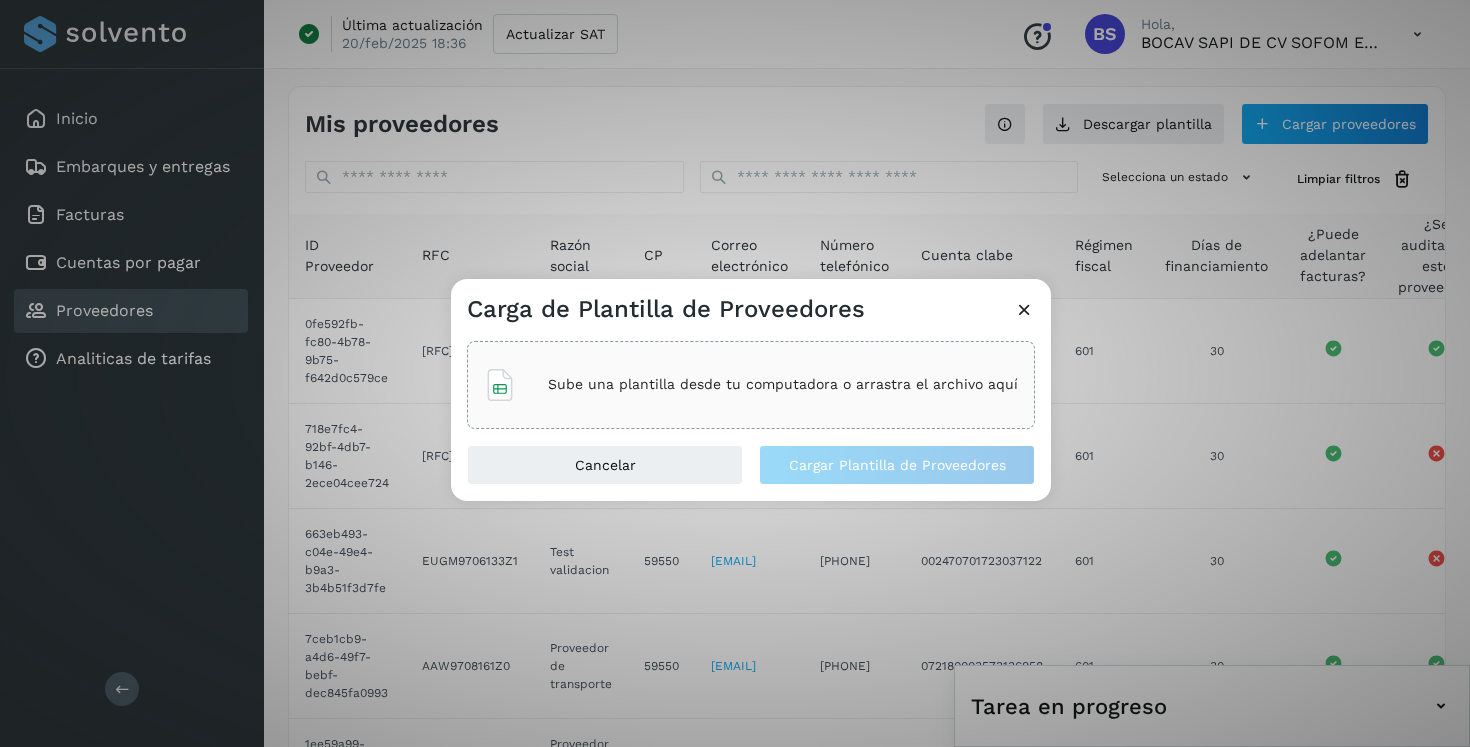 click on "Sube una plantilla desde tu computadora o arrastra el archivo aquí" 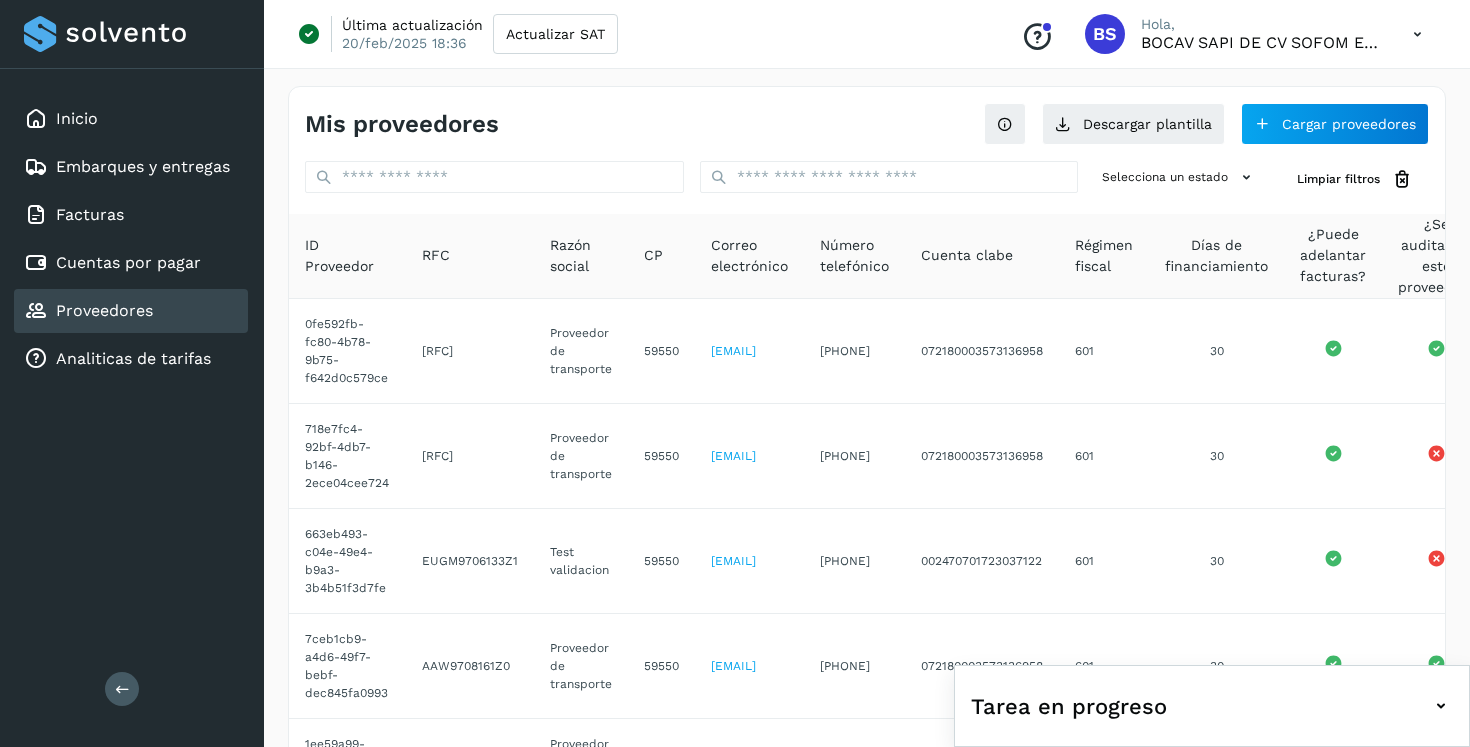 click on "Proveedores" 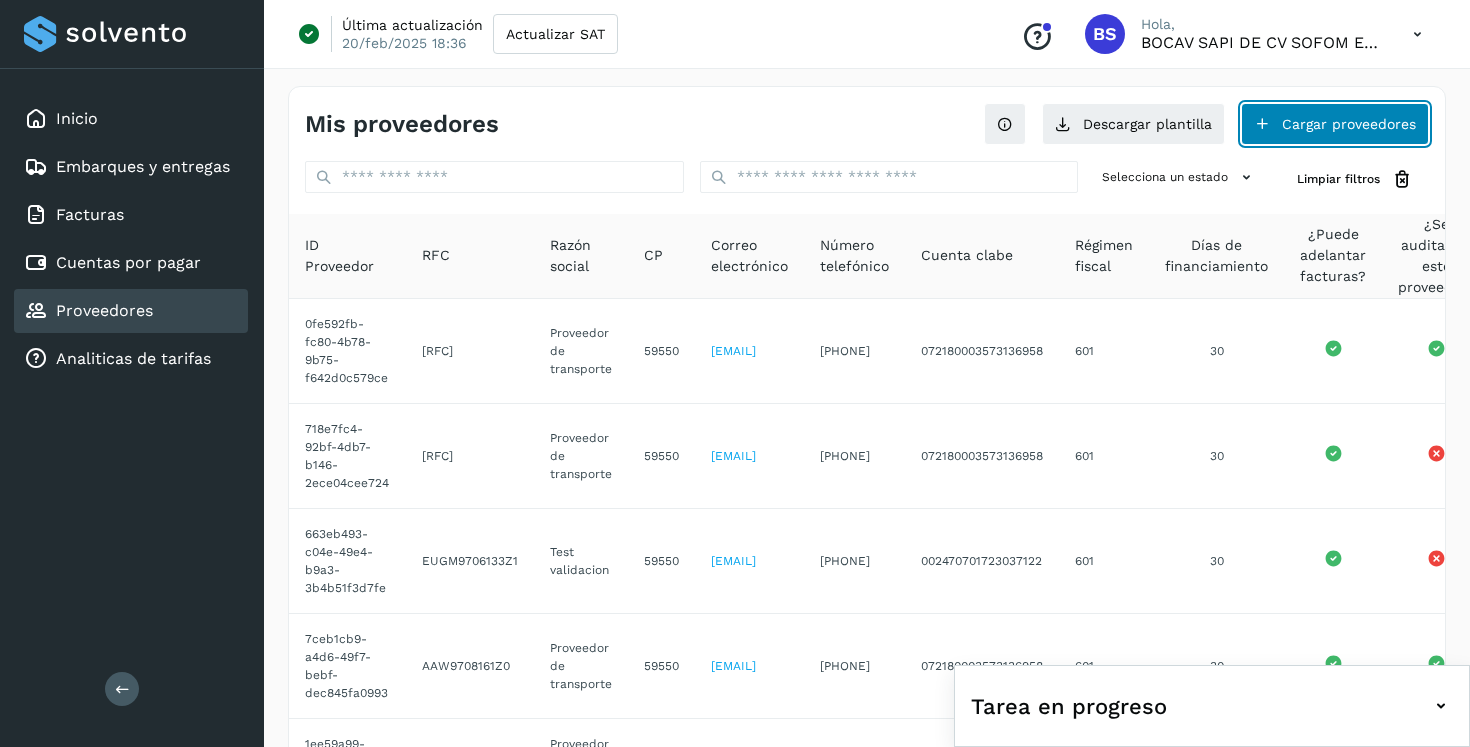 click on "Cargar proveedores" at bounding box center (1335, 124) 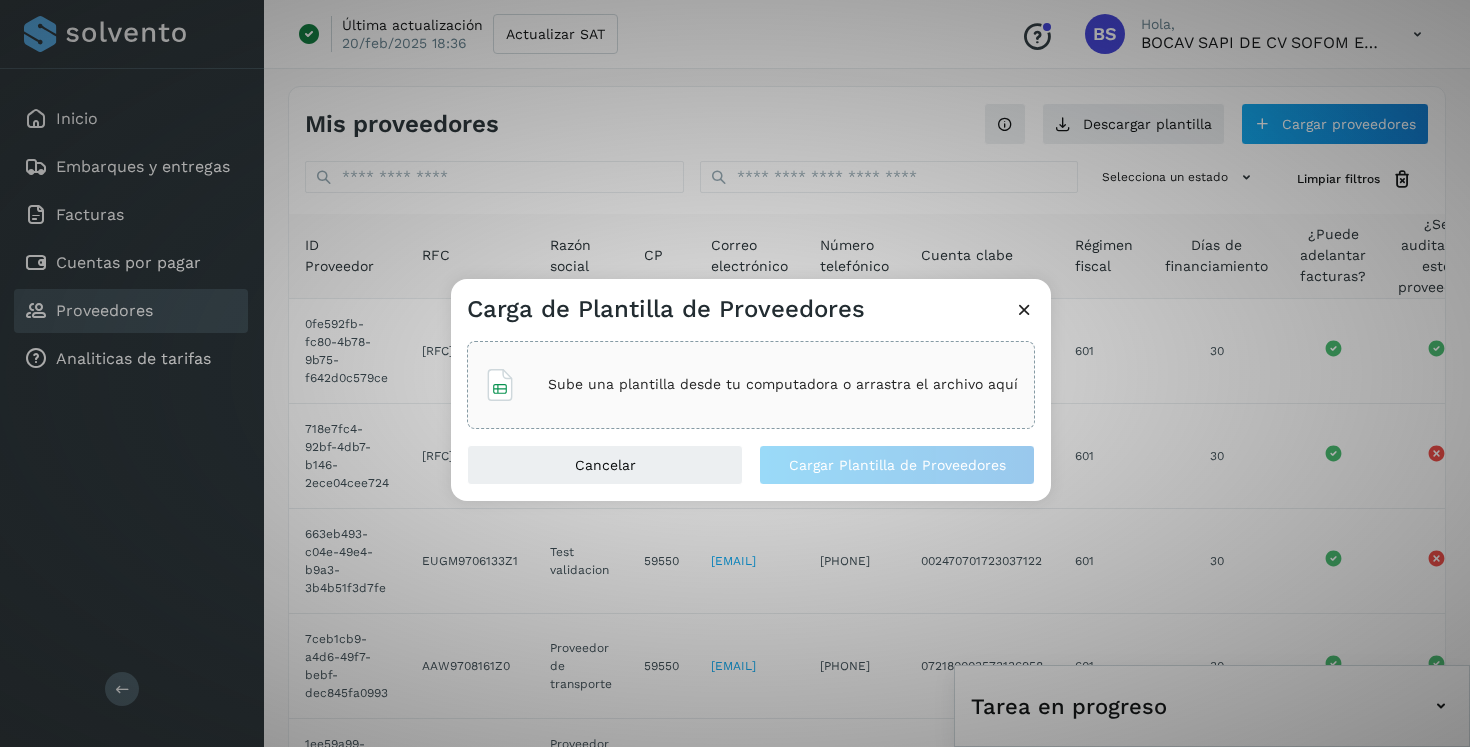 click on "Sube una plantilla desde tu computadora o arrastra el archivo aquí" at bounding box center (783, 384) 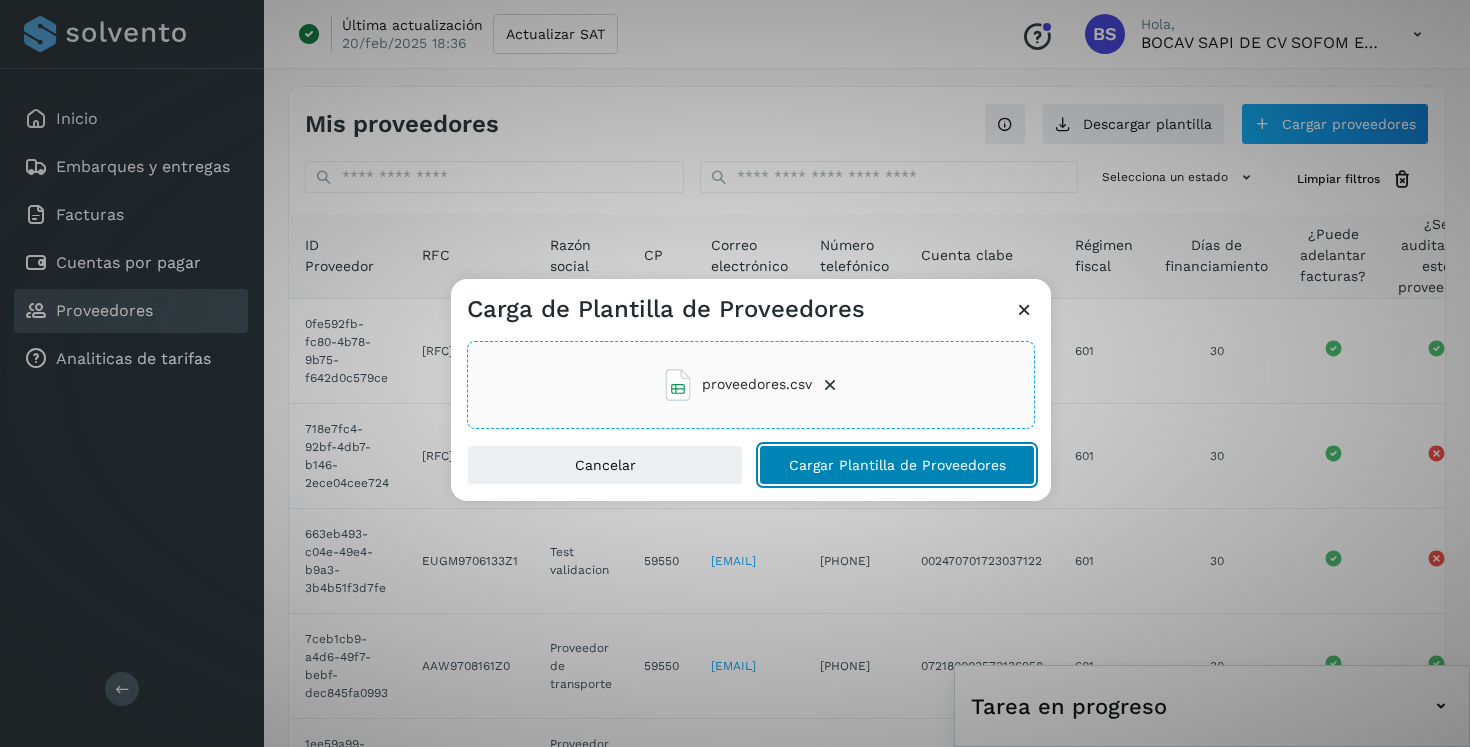 click on "Cargar Plantilla de Proveedores" 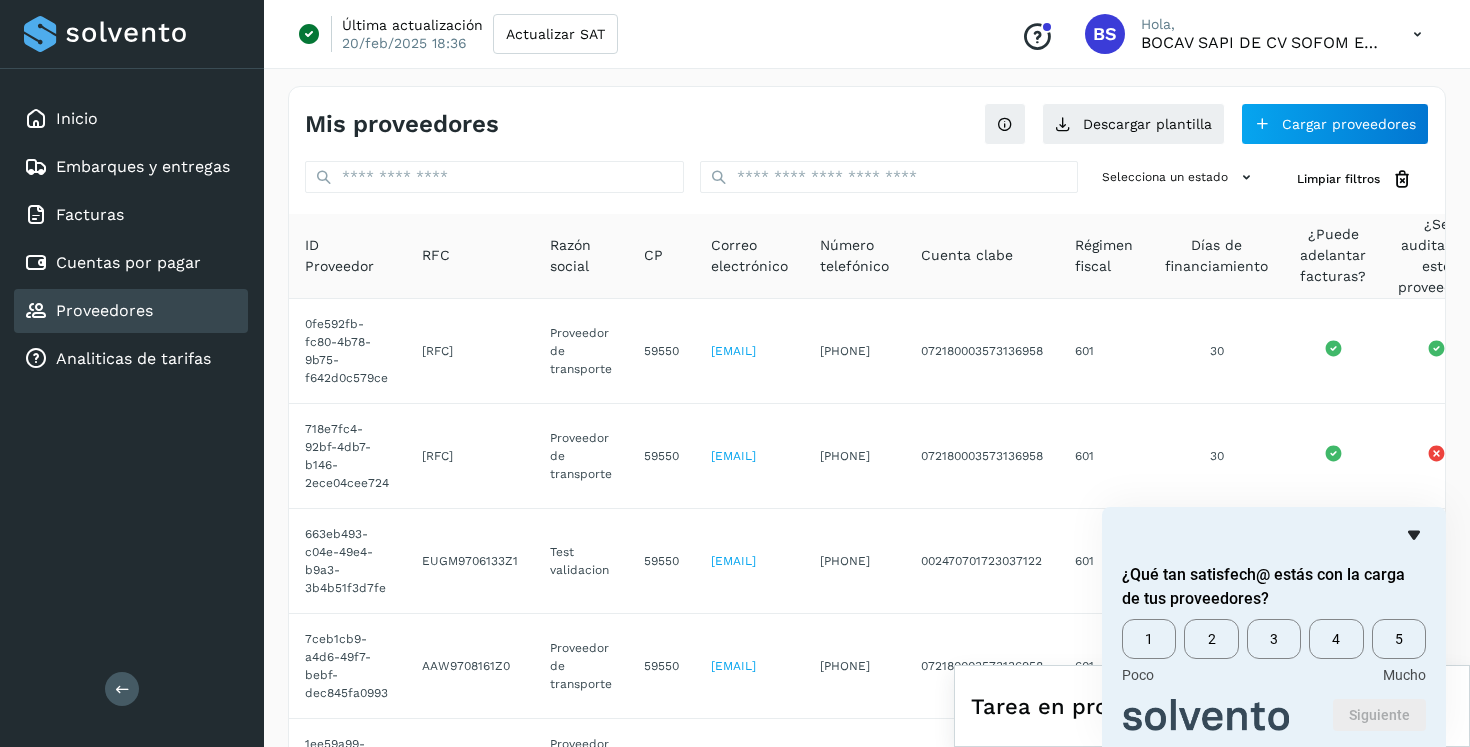 click 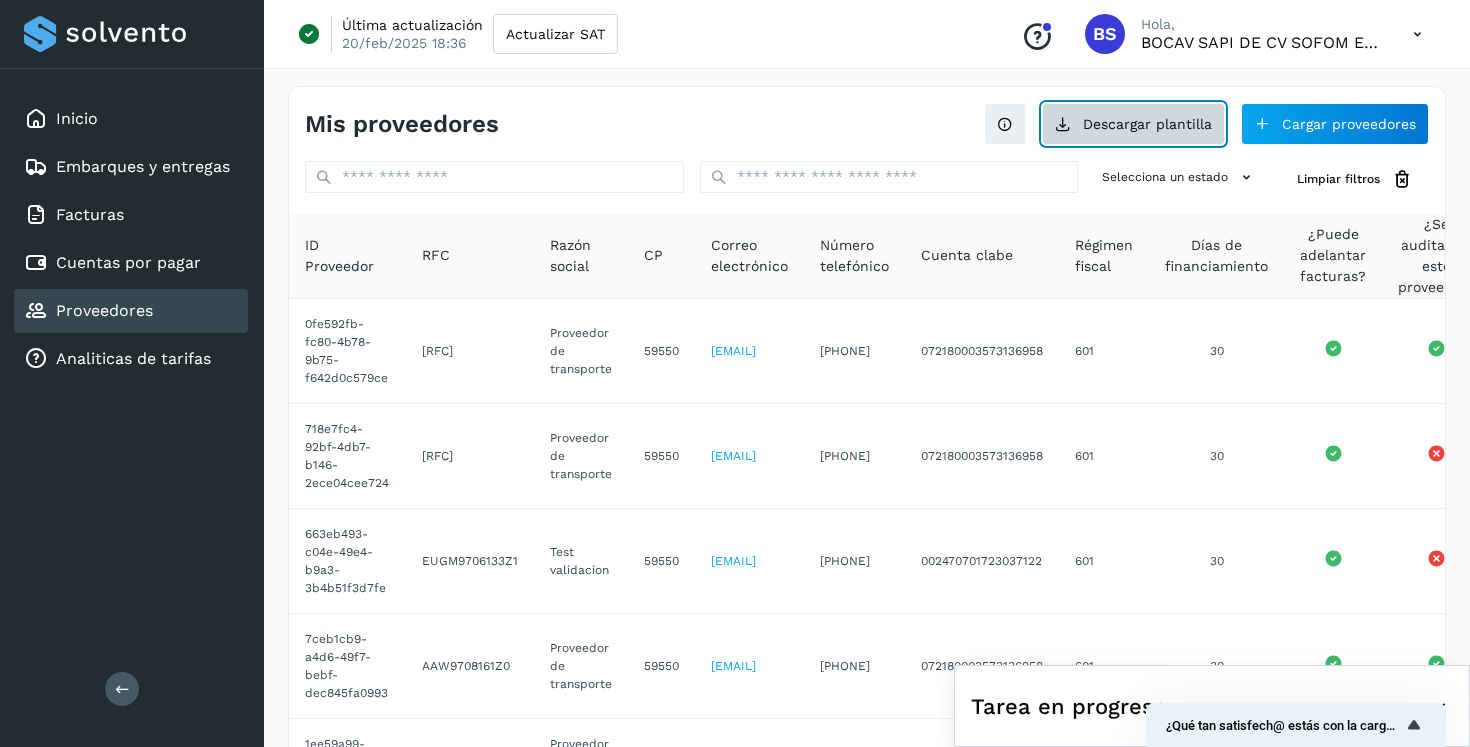 click on "Descargar plantilla" 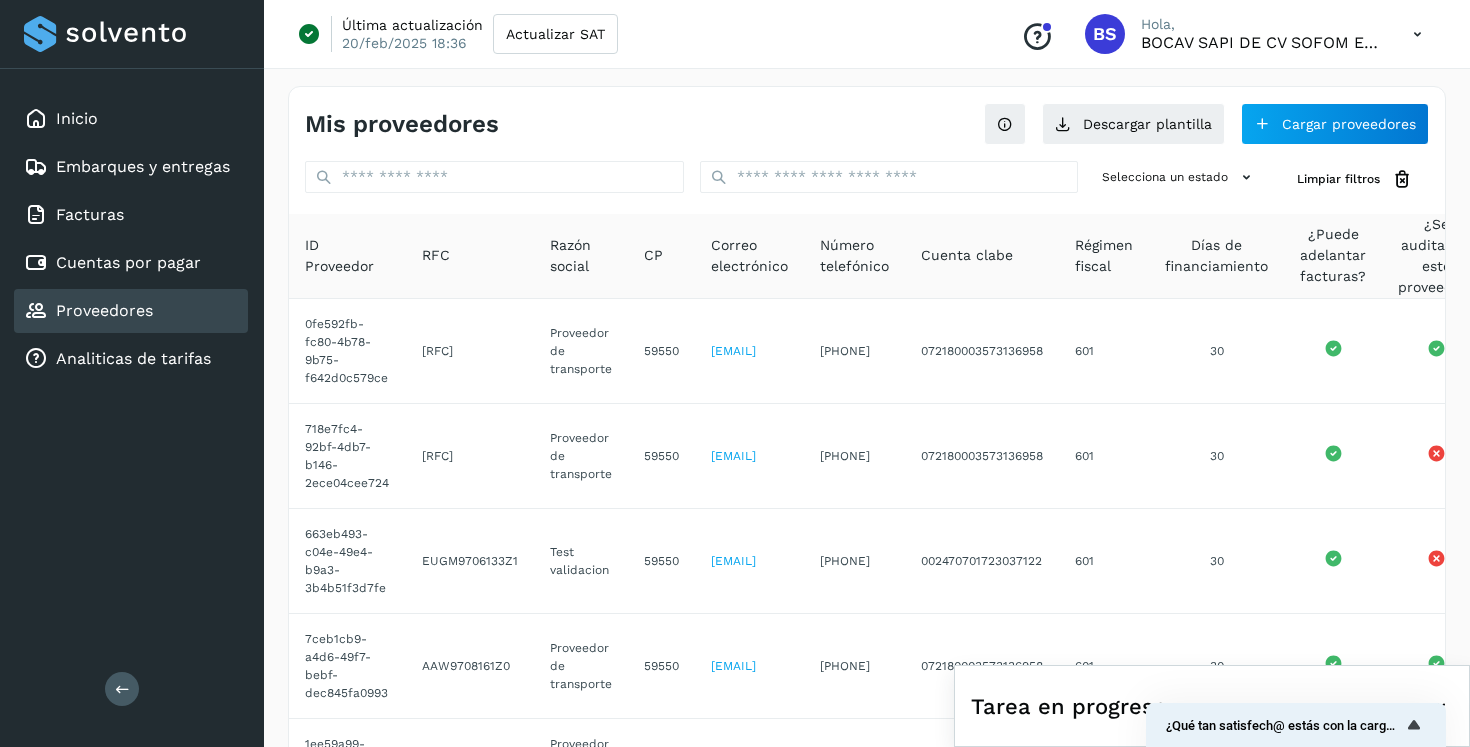 click at bounding box center (1417, 34) 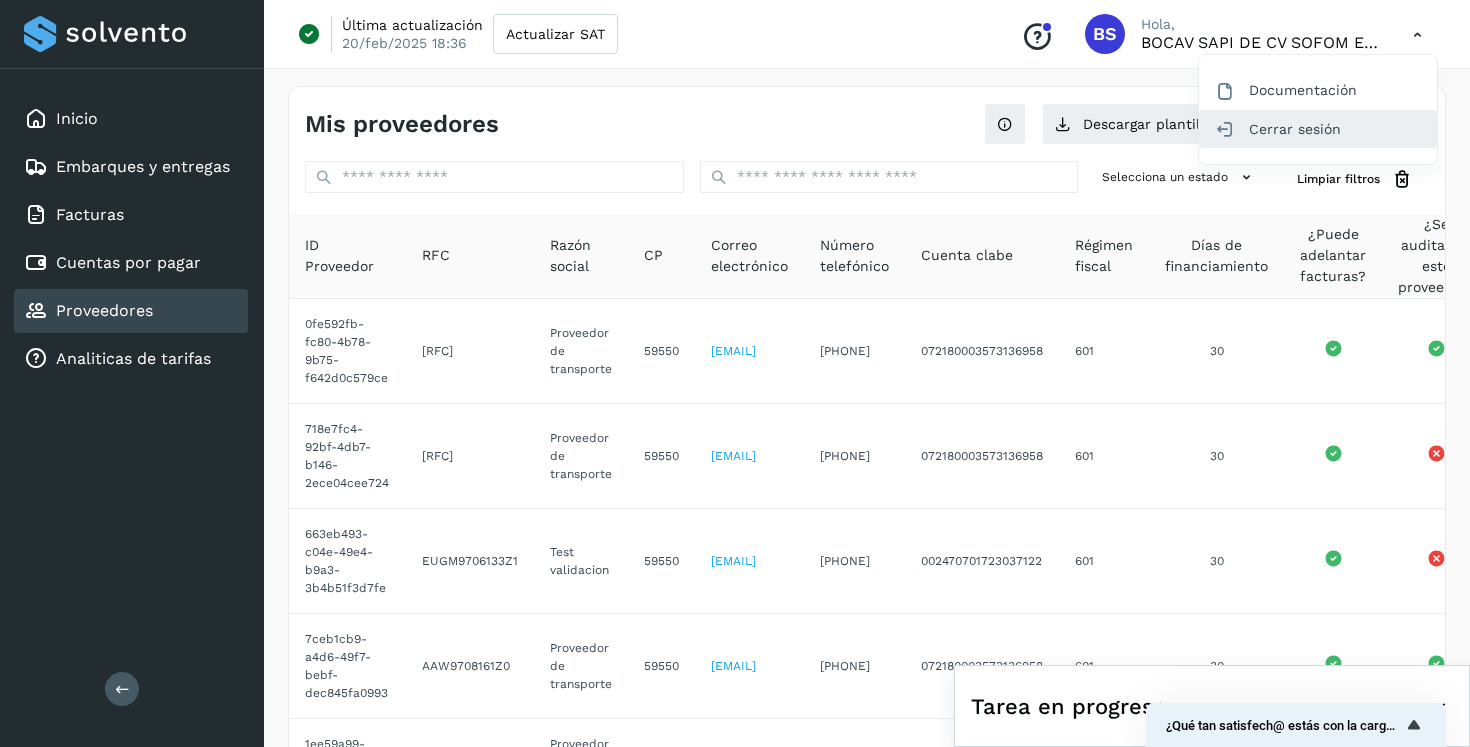 click on "Cerrar sesión" 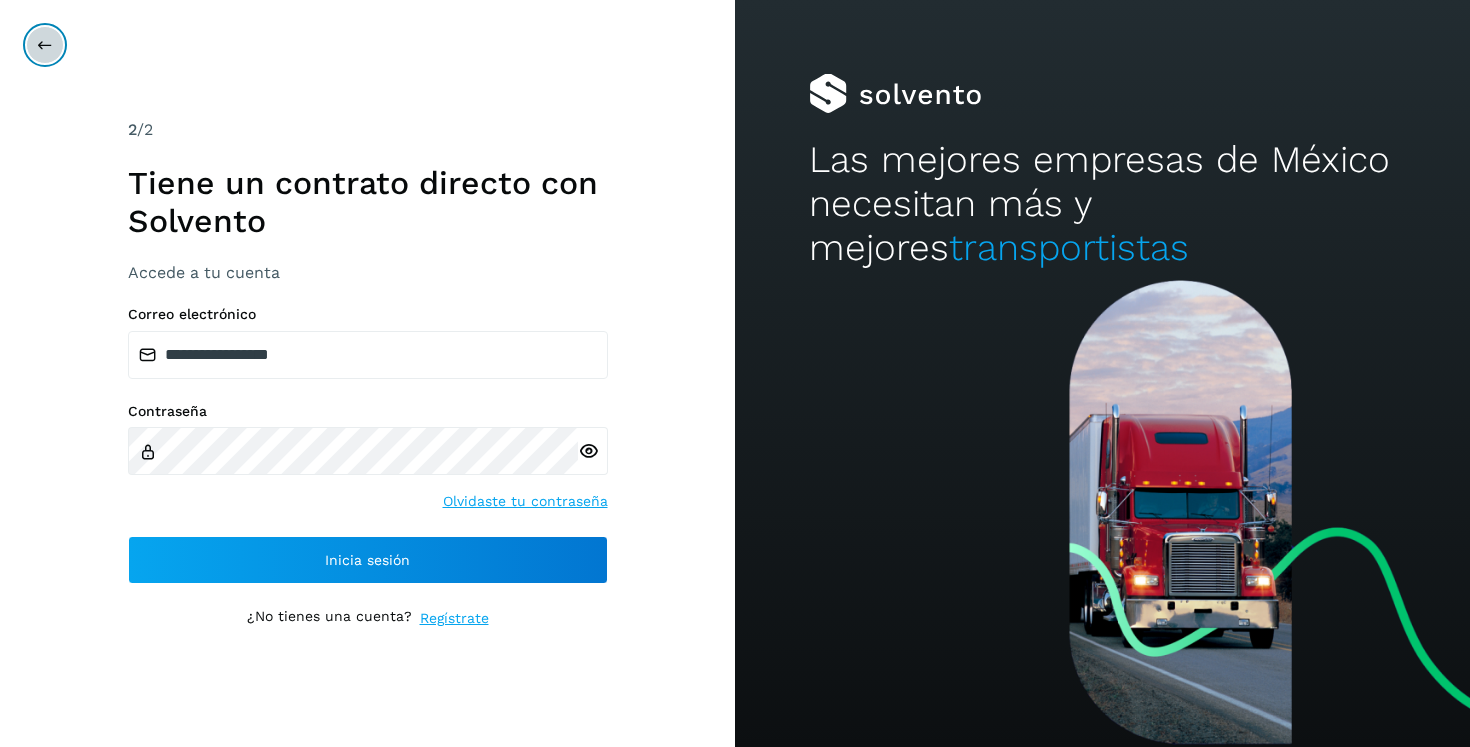 click at bounding box center (45, 45) 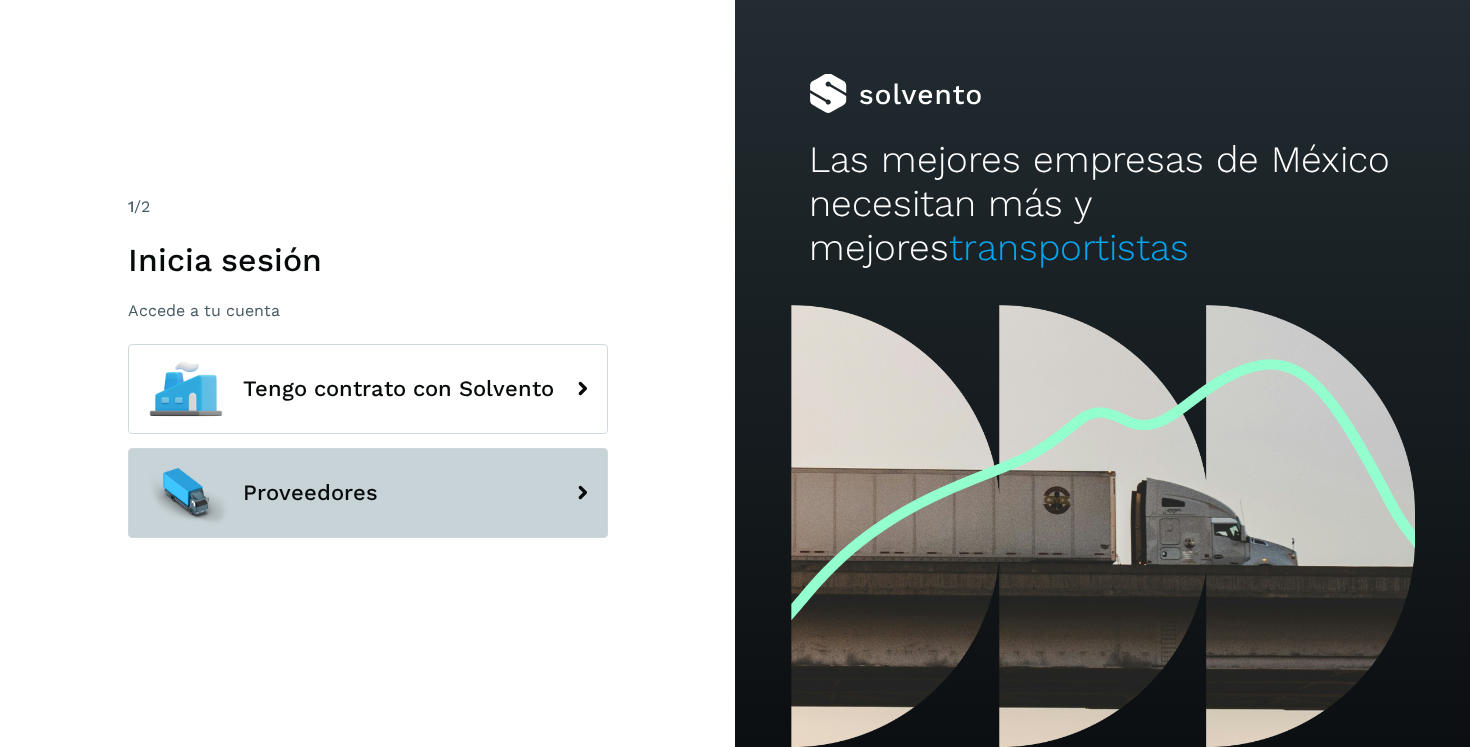 click on "Proveedores" at bounding box center [368, 493] 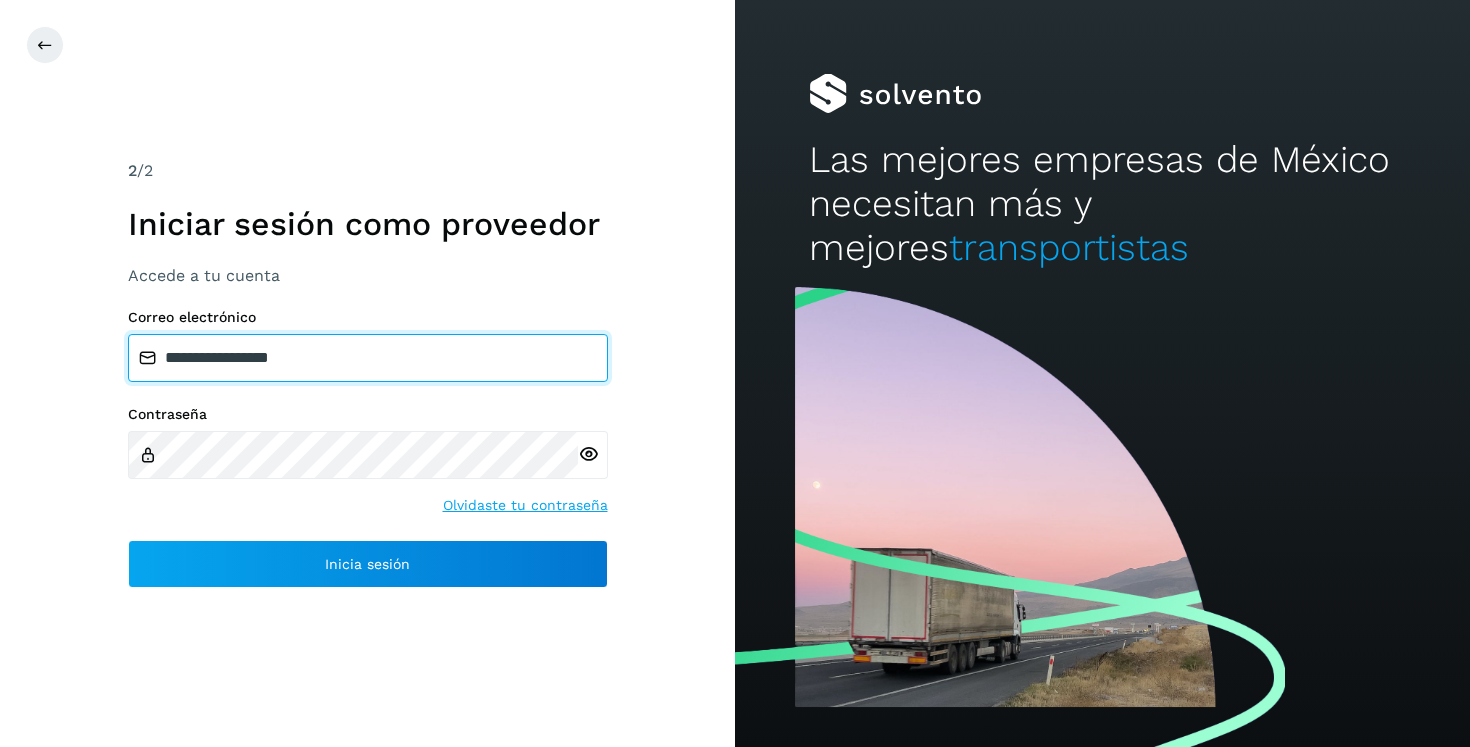 click on "**********" at bounding box center (368, 358) 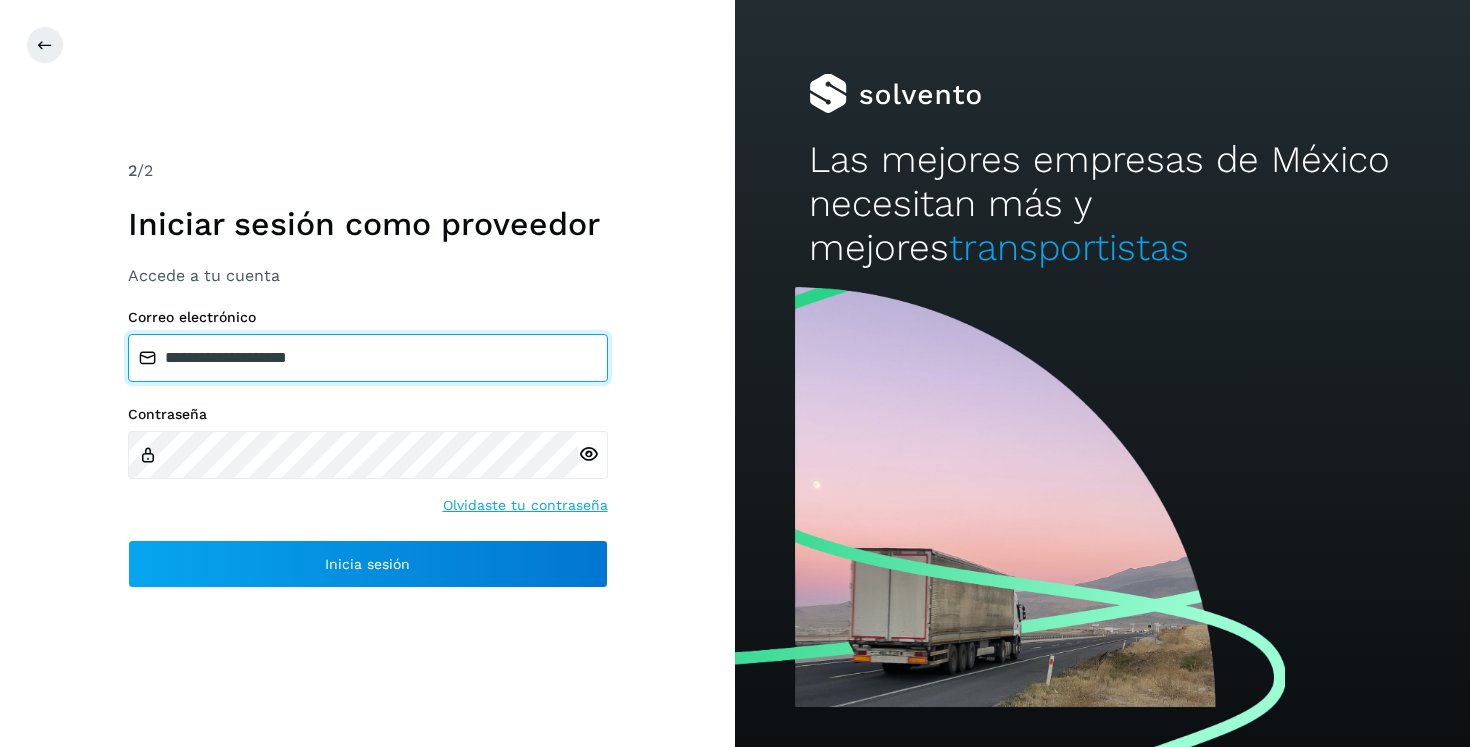 type on "**********" 